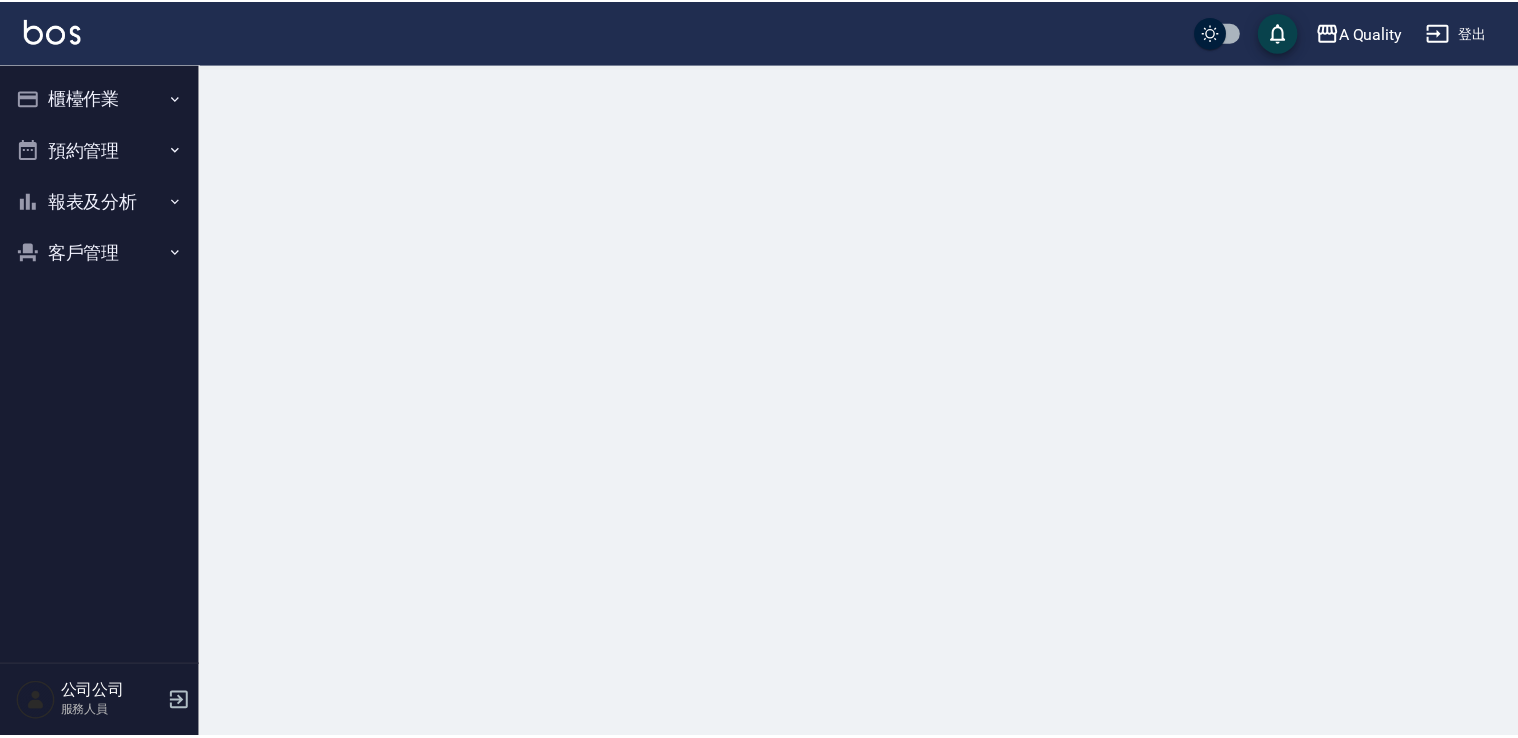 scroll, scrollTop: 0, scrollLeft: 0, axis: both 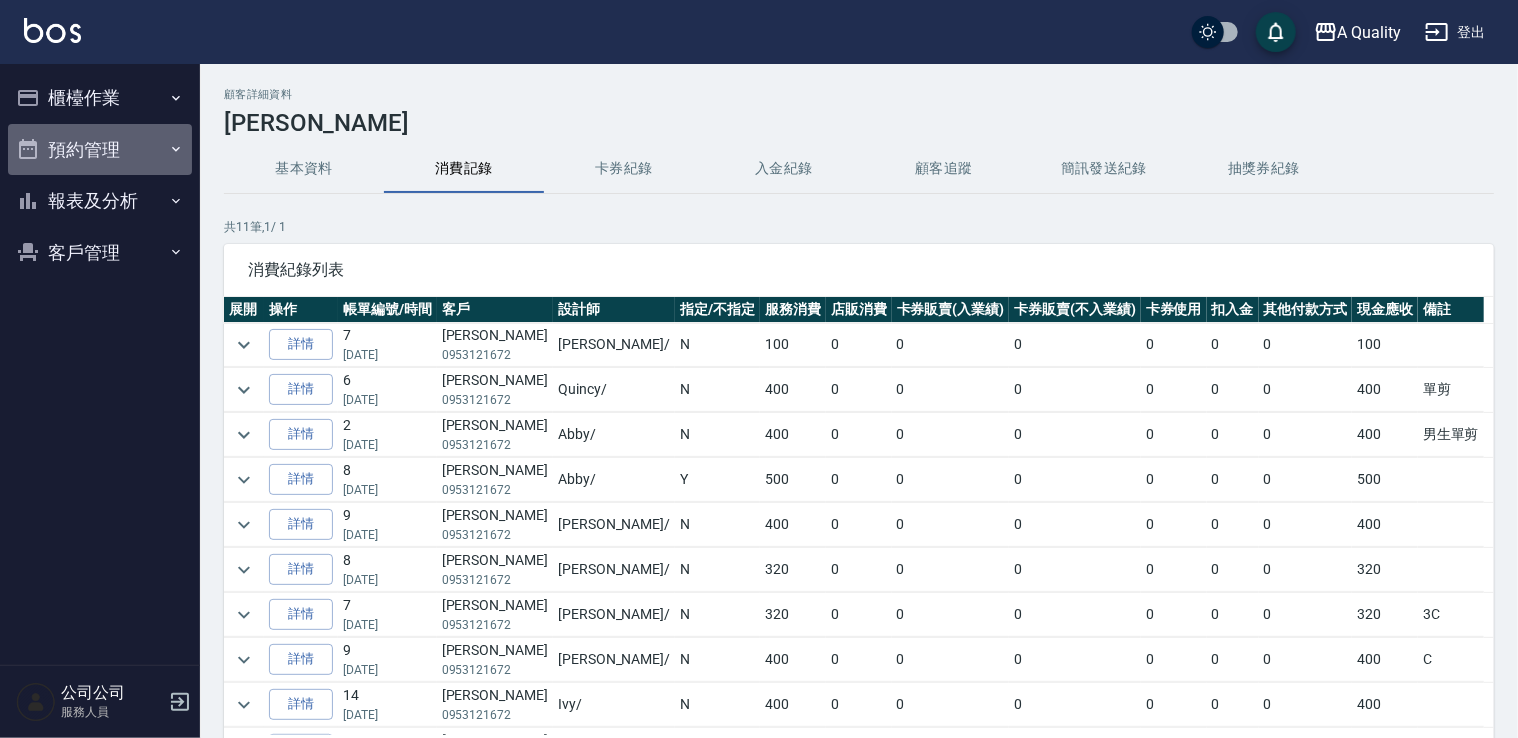 click on "預約管理" at bounding box center (100, 150) 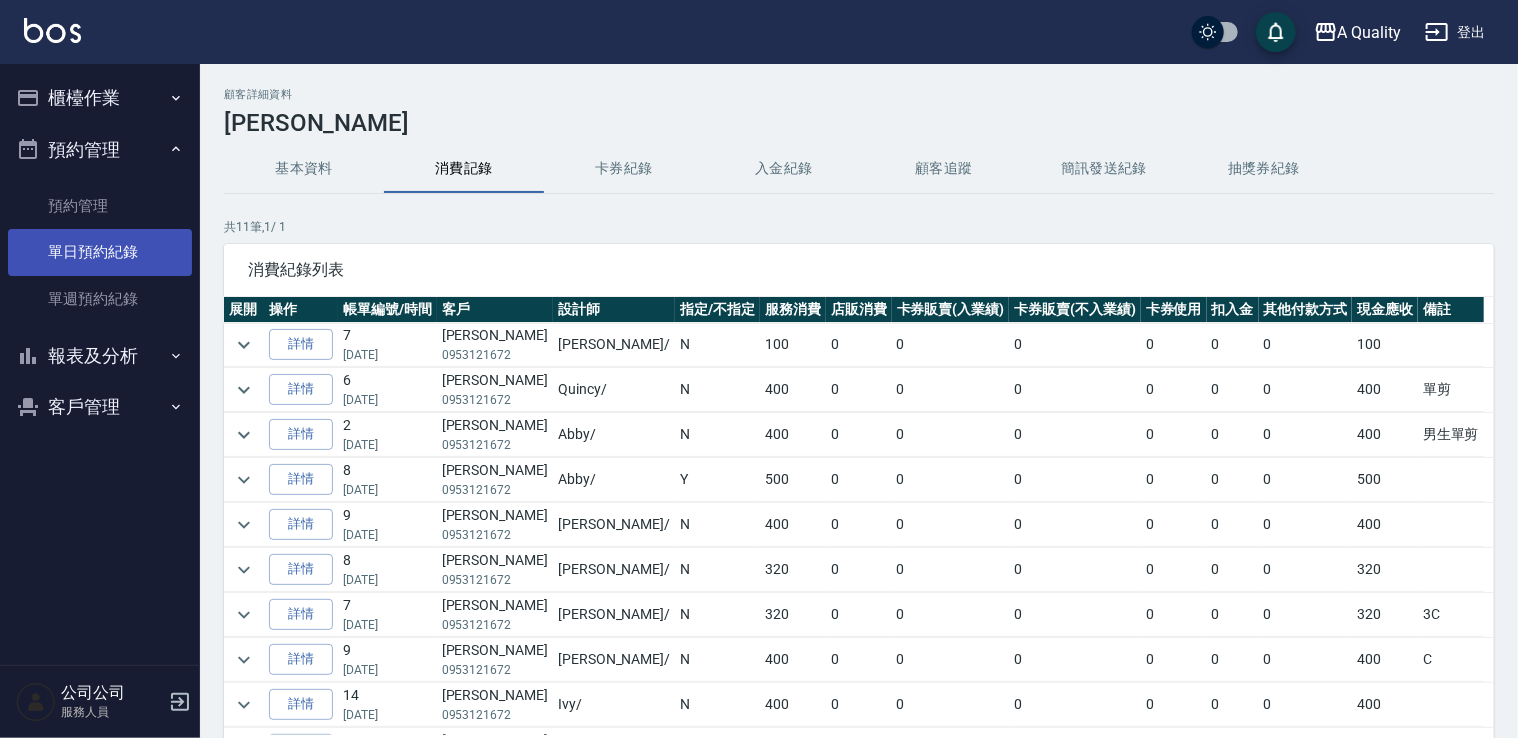 click on "單日預約紀錄" at bounding box center [100, 252] 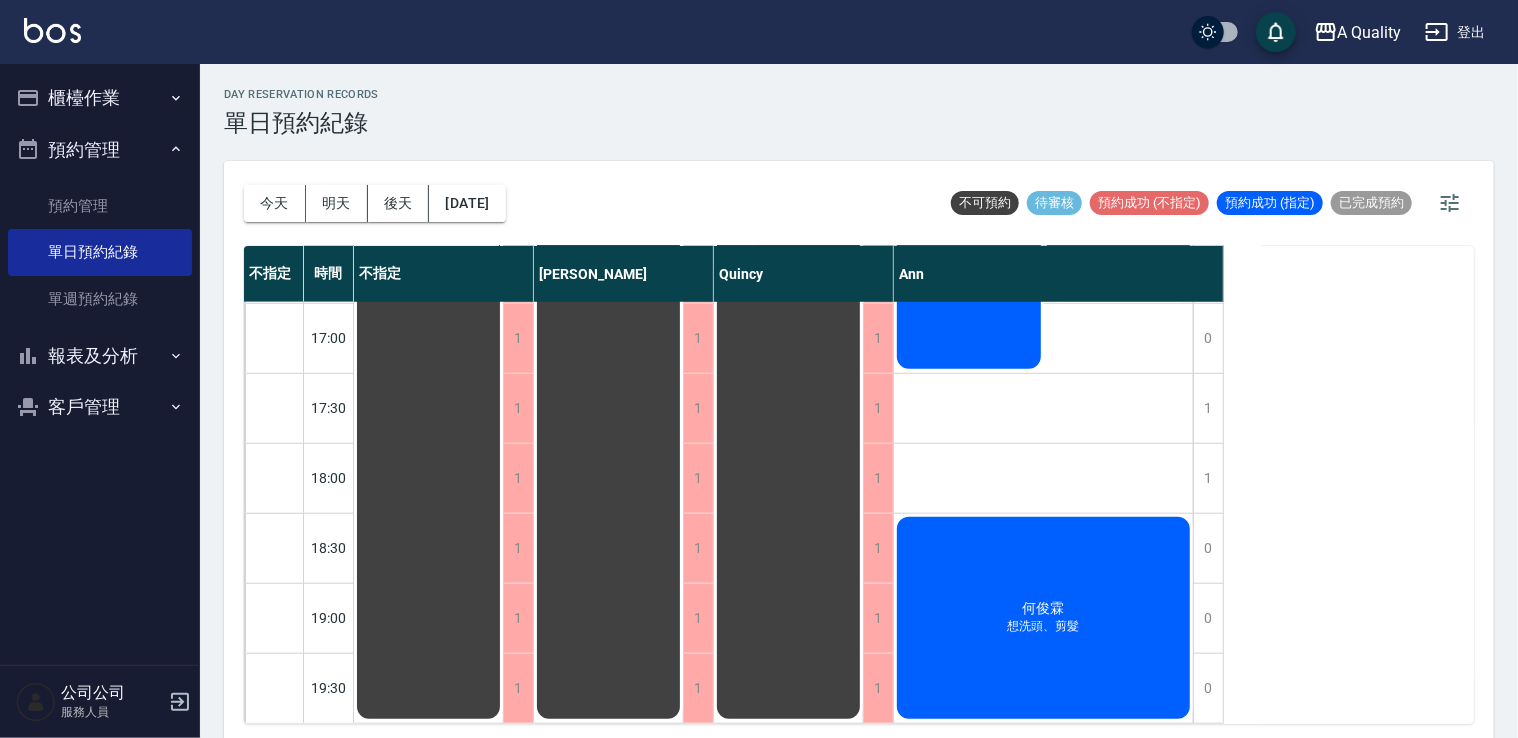 scroll, scrollTop: 853, scrollLeft: 0, axis: vertical 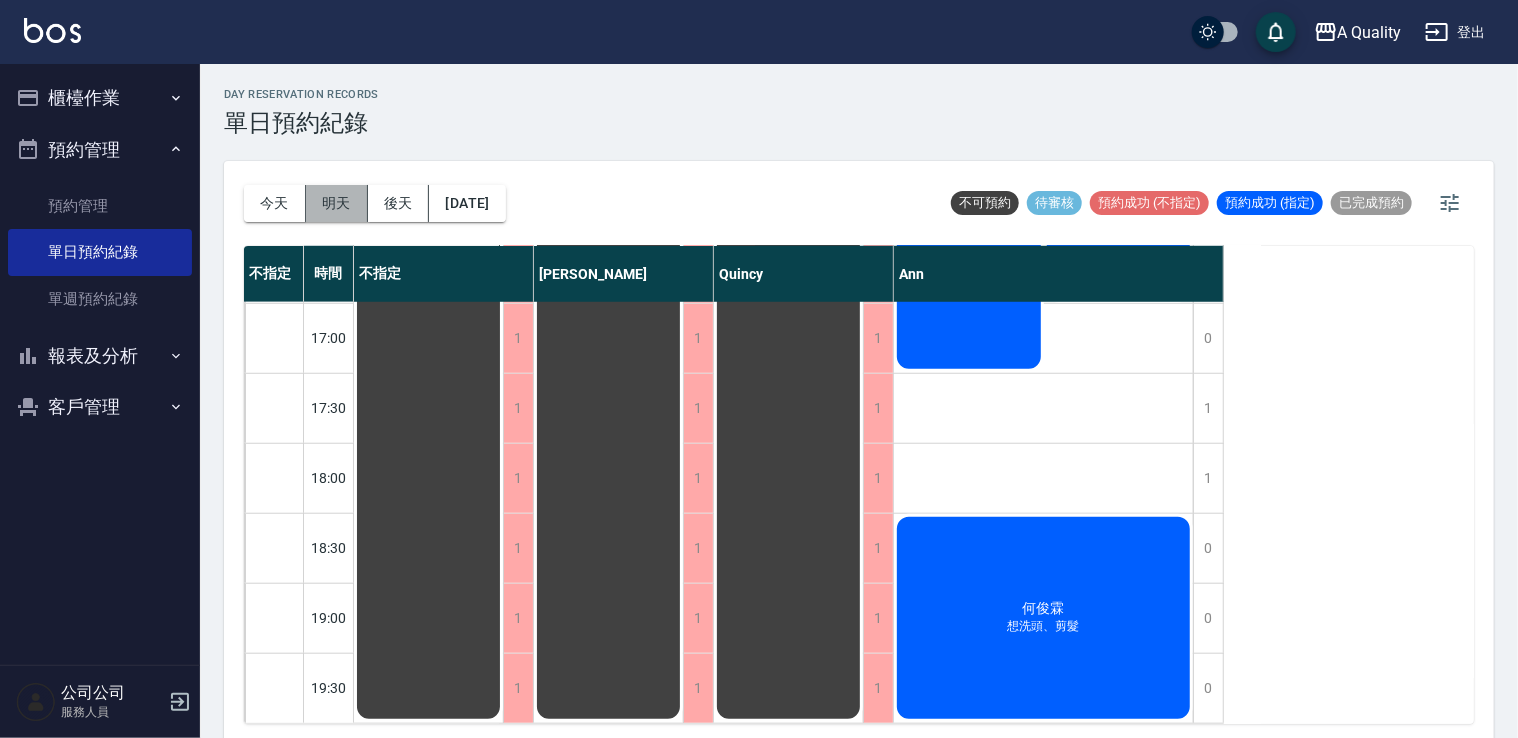 click on "明天" at bounding box center [337, 203] 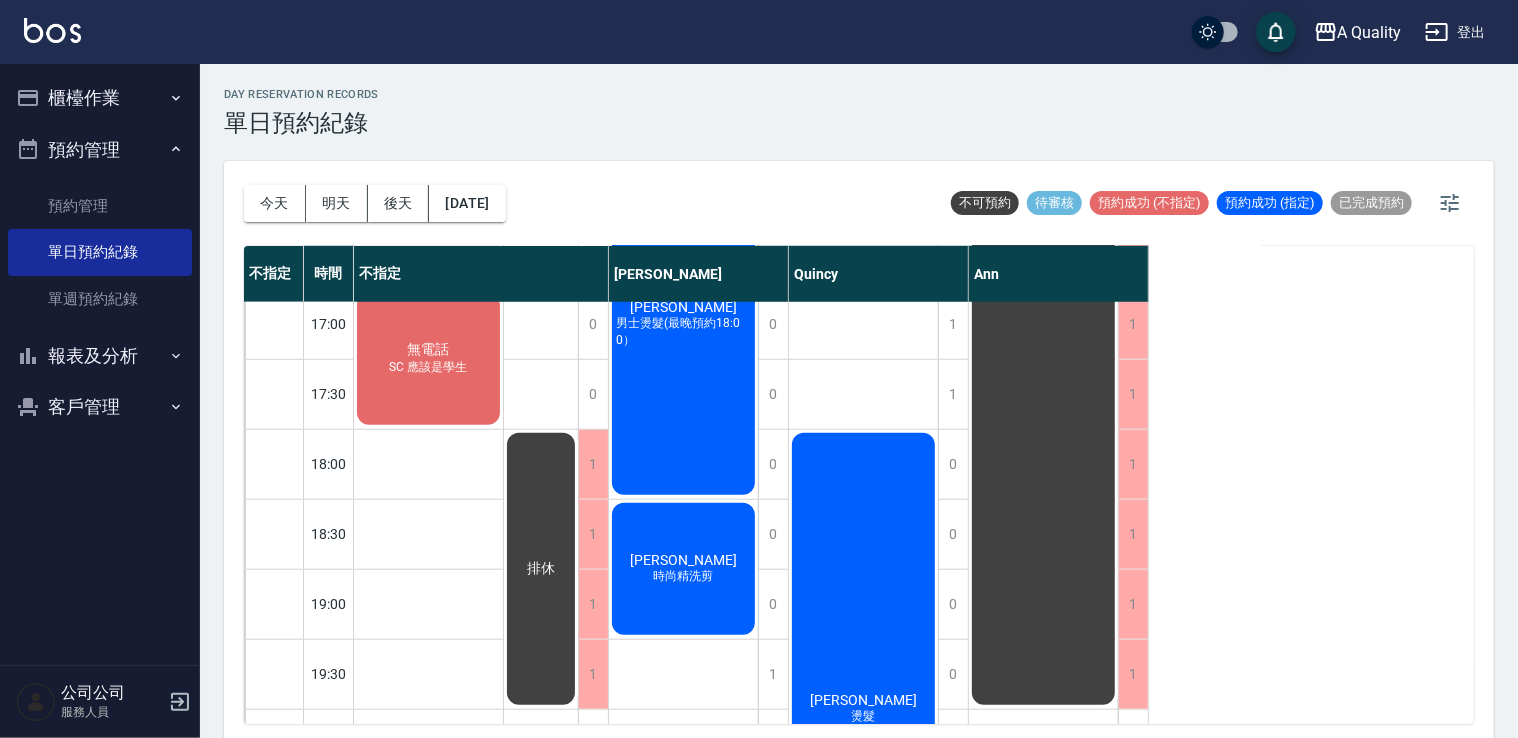 scroll, scrollTop: 753, scrollLeft: 0, axis: vertical 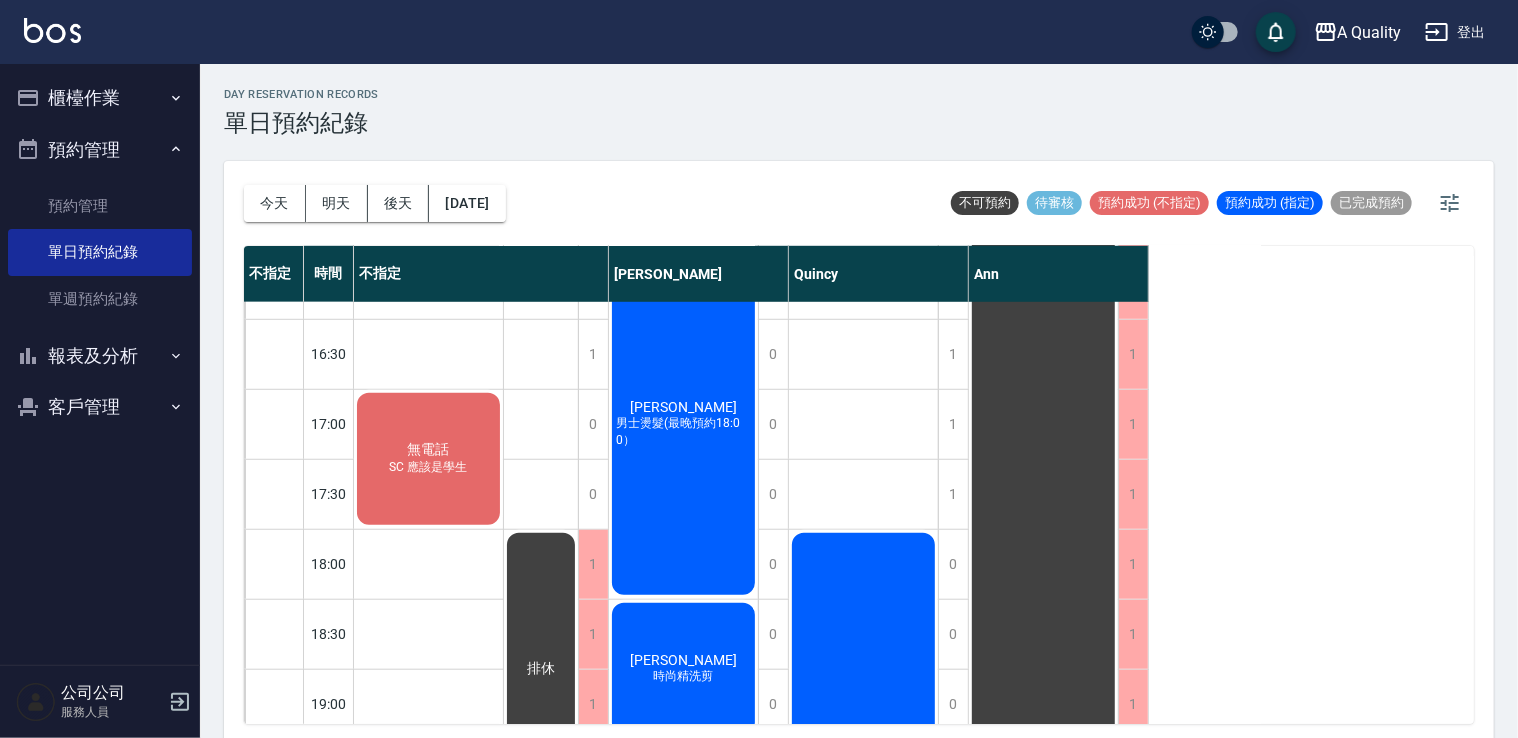click on "無電話" at bounding box center [429, 450] 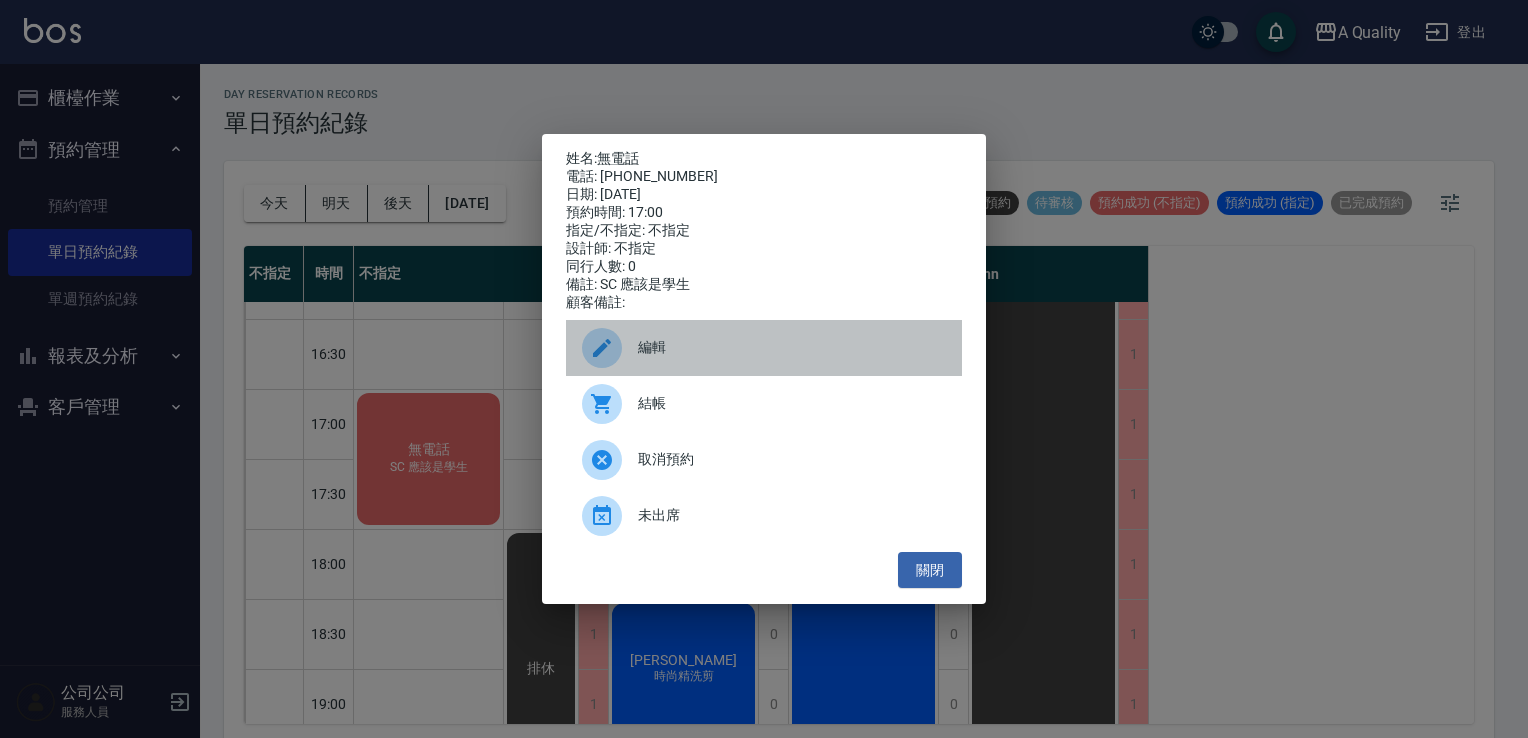 click on "編輯" at bounding box center (764, 348) 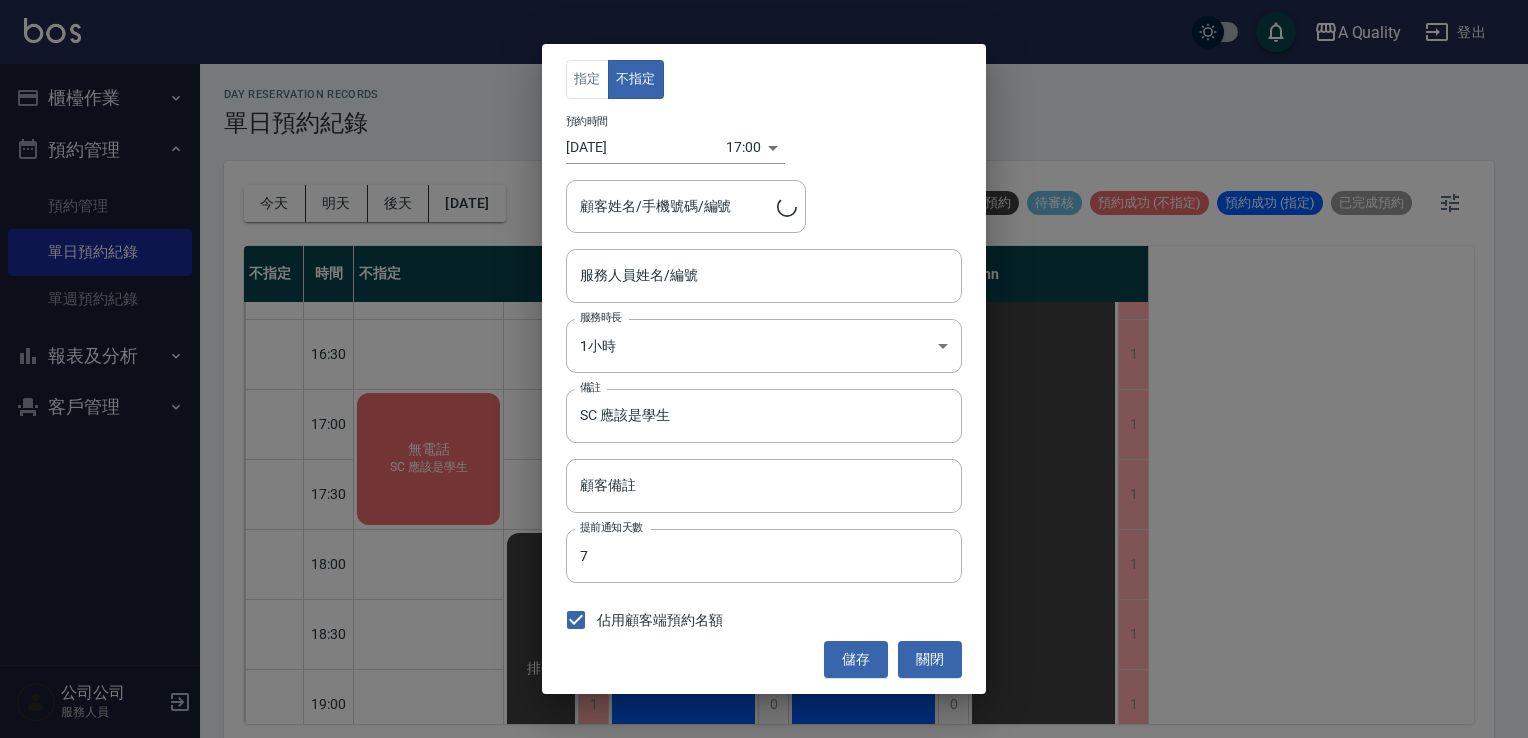 type on "不指定(無代號)" 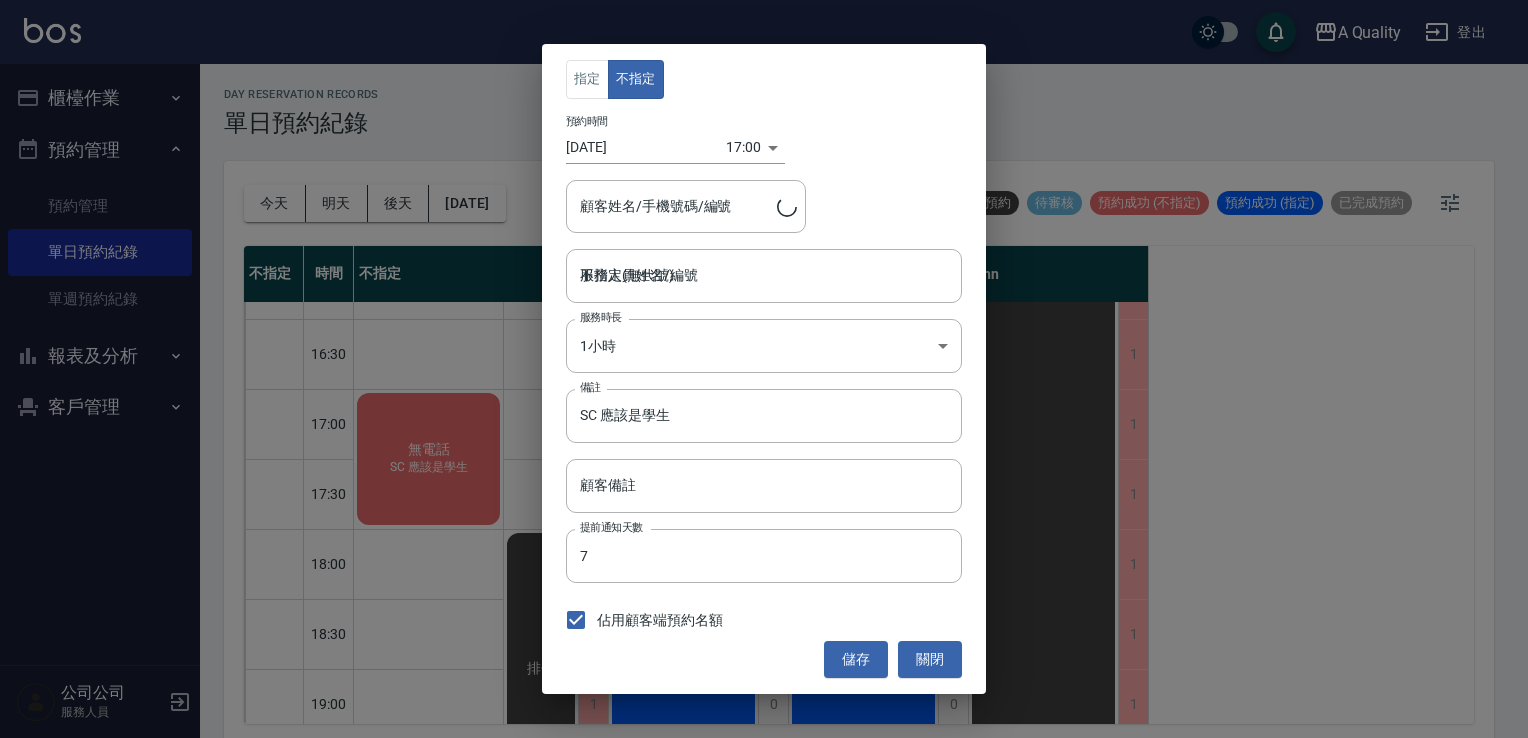 type on "無電話/0228915771/" 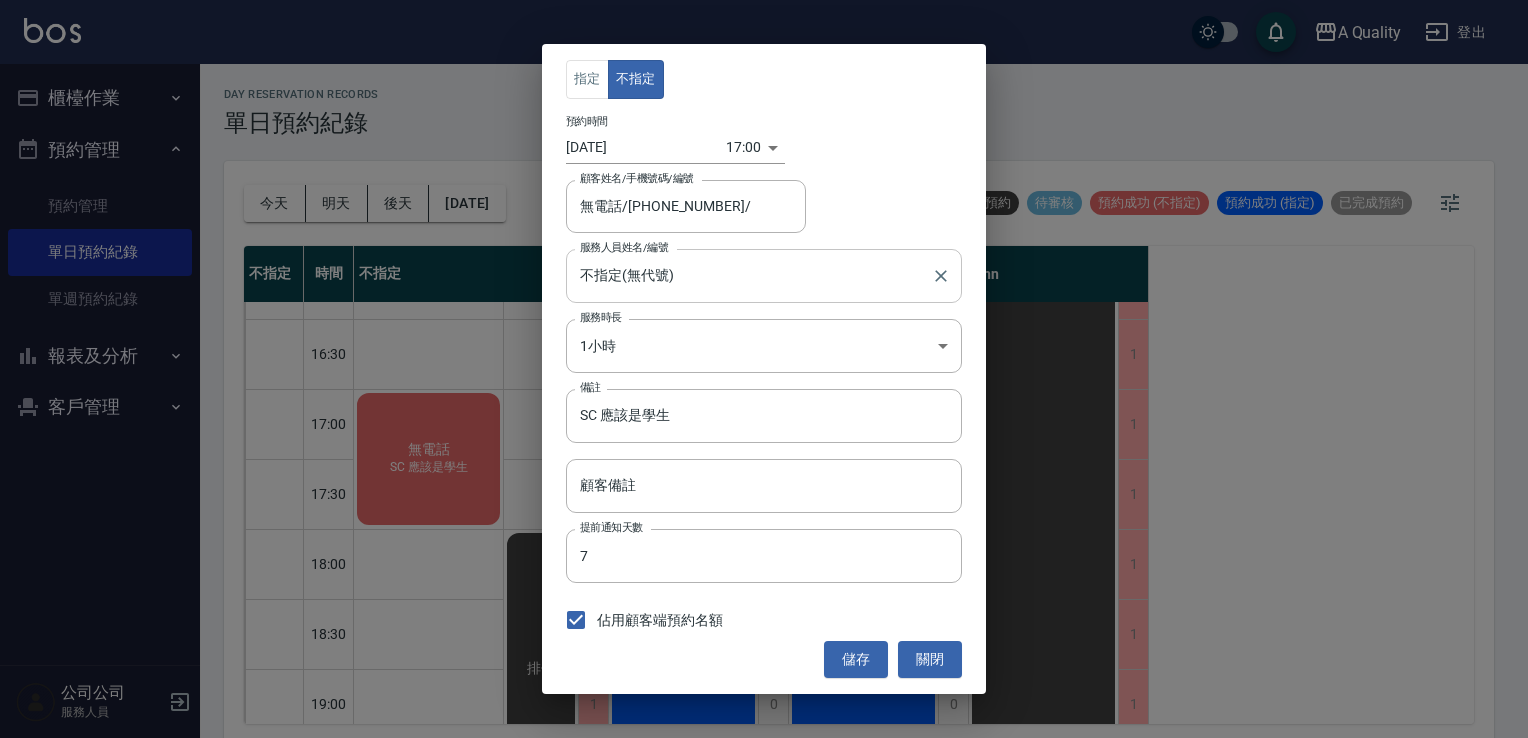 click on "不指定(無代號)" at bounding box center (749, 275) 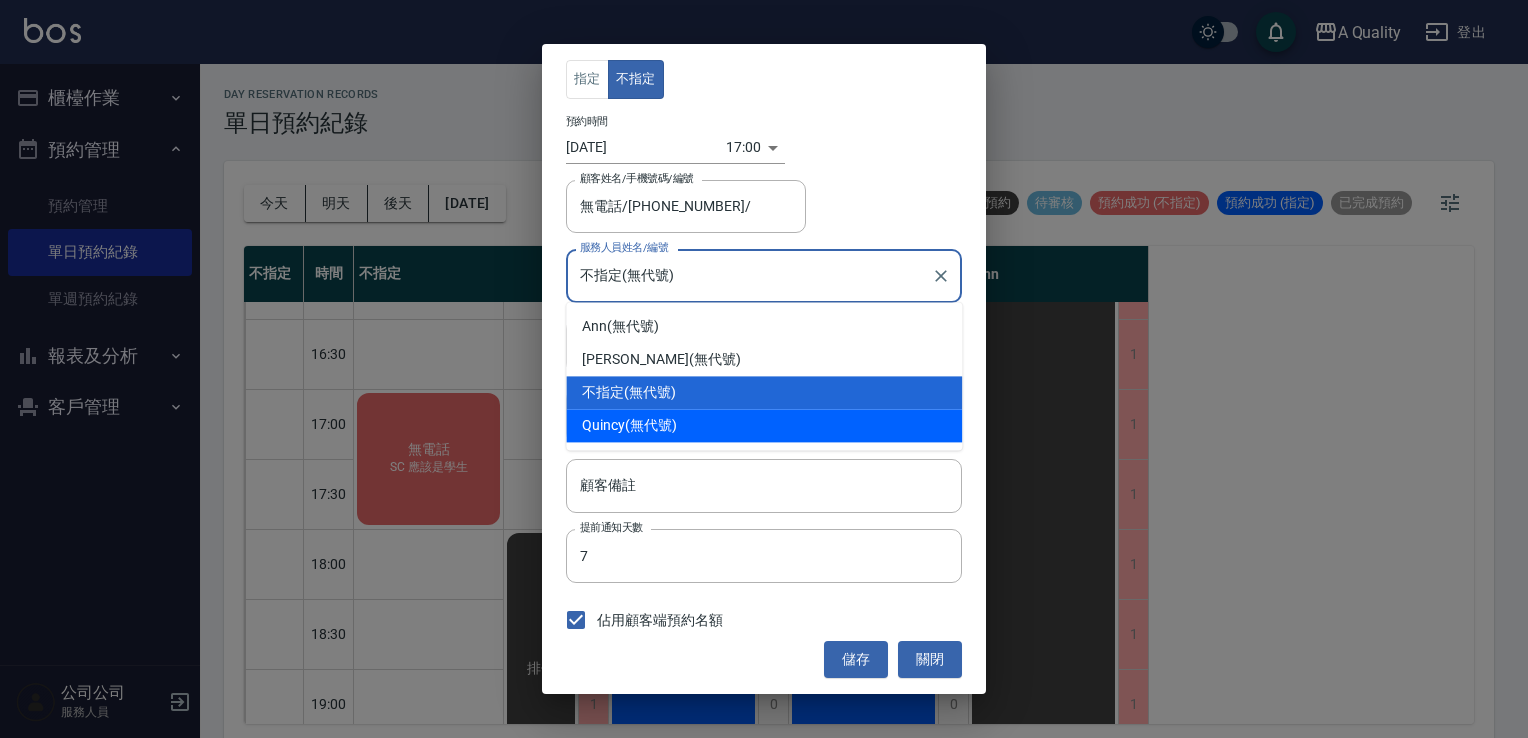 click on "Quincy (無代號)" at bounding box center (764, 425) 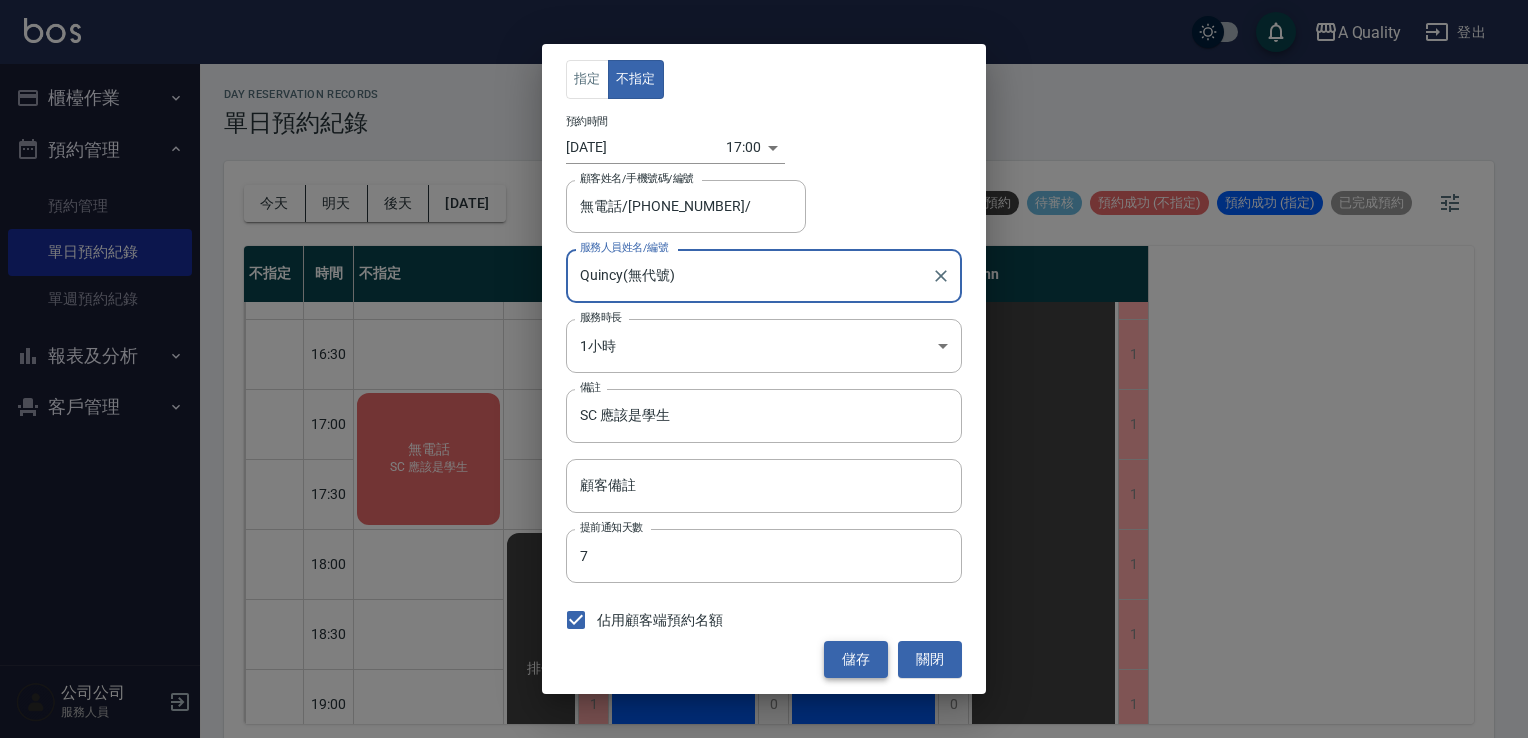 click on "儲存" at bounding box center (856, 659) 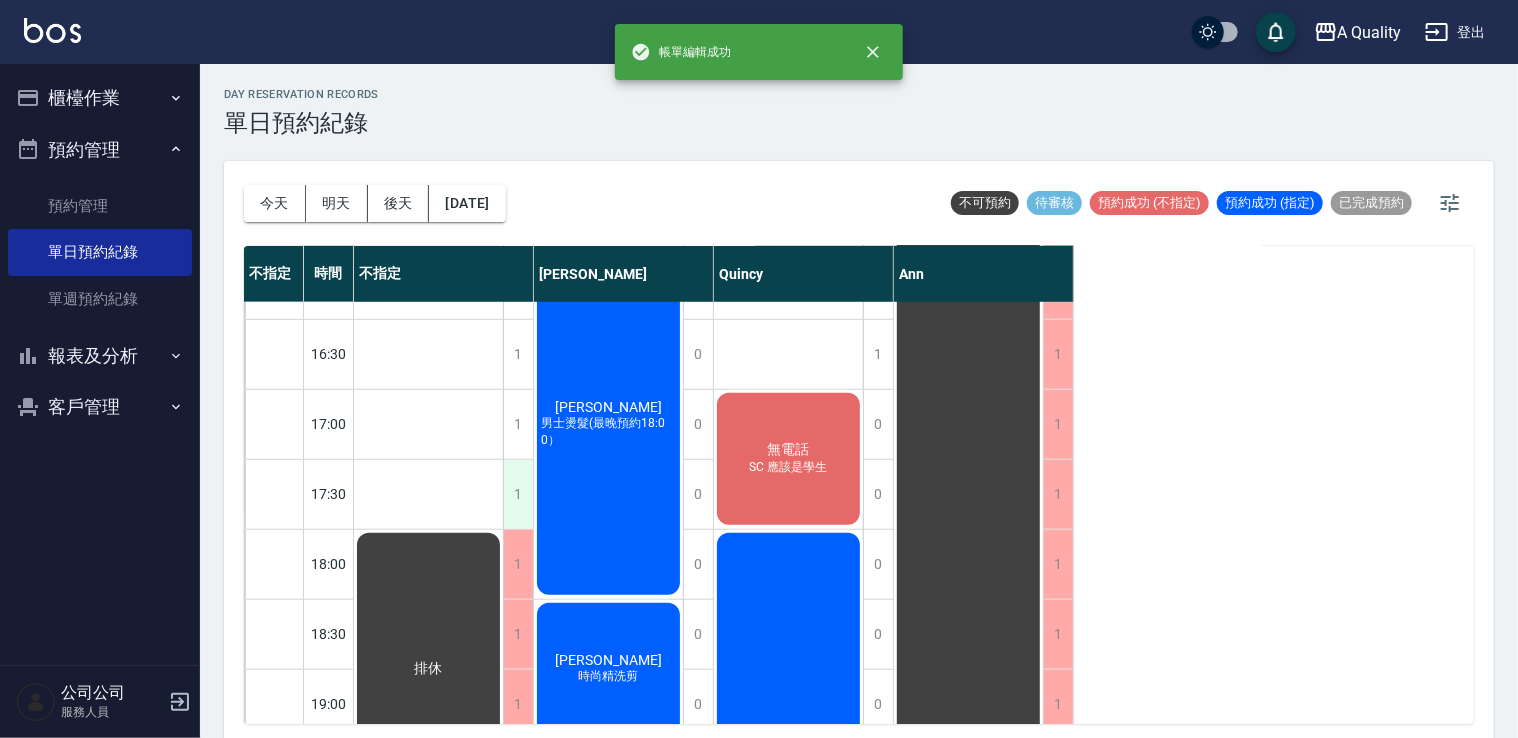 click on "1" at bounding box center [518, 494] 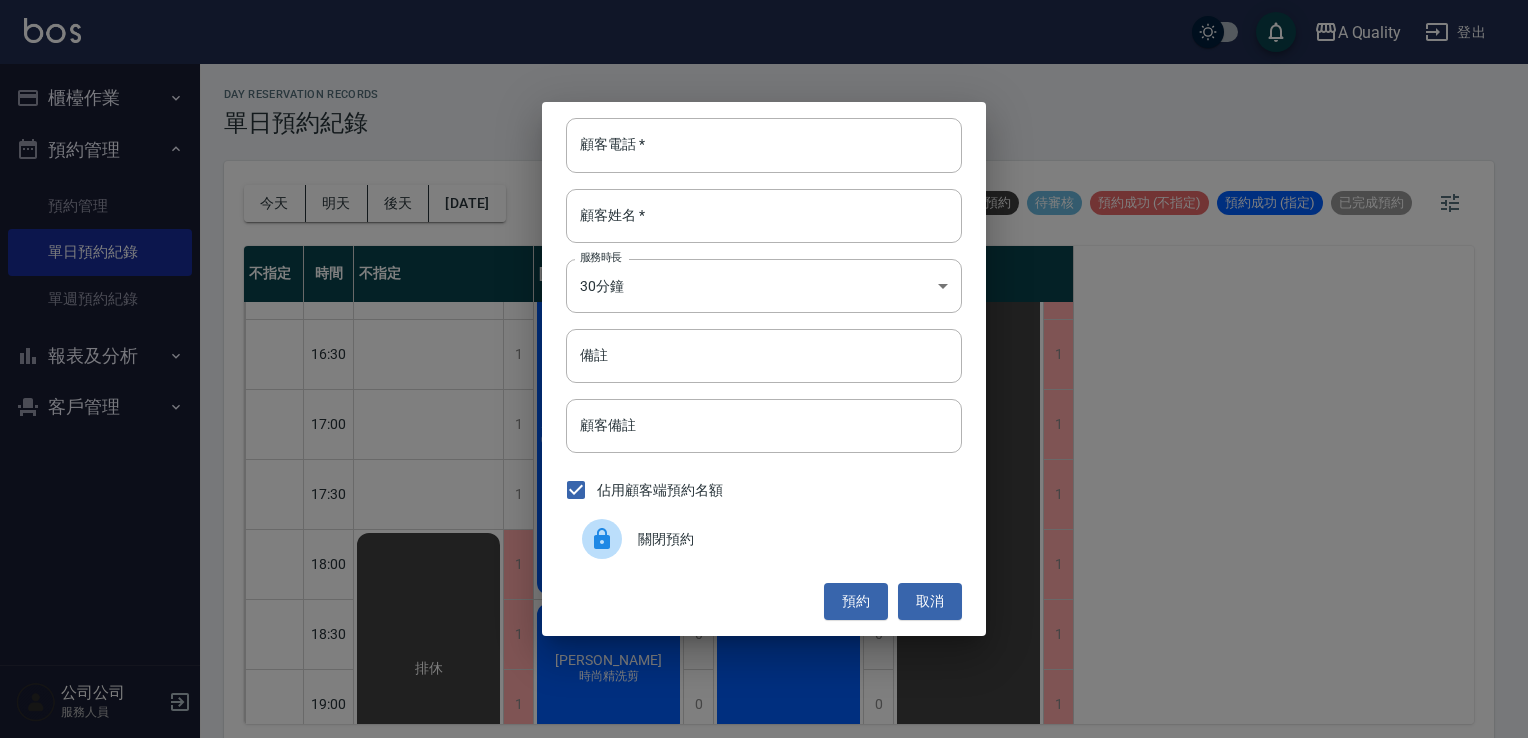 click on "關閉預約" at bounding box center (764, 539) 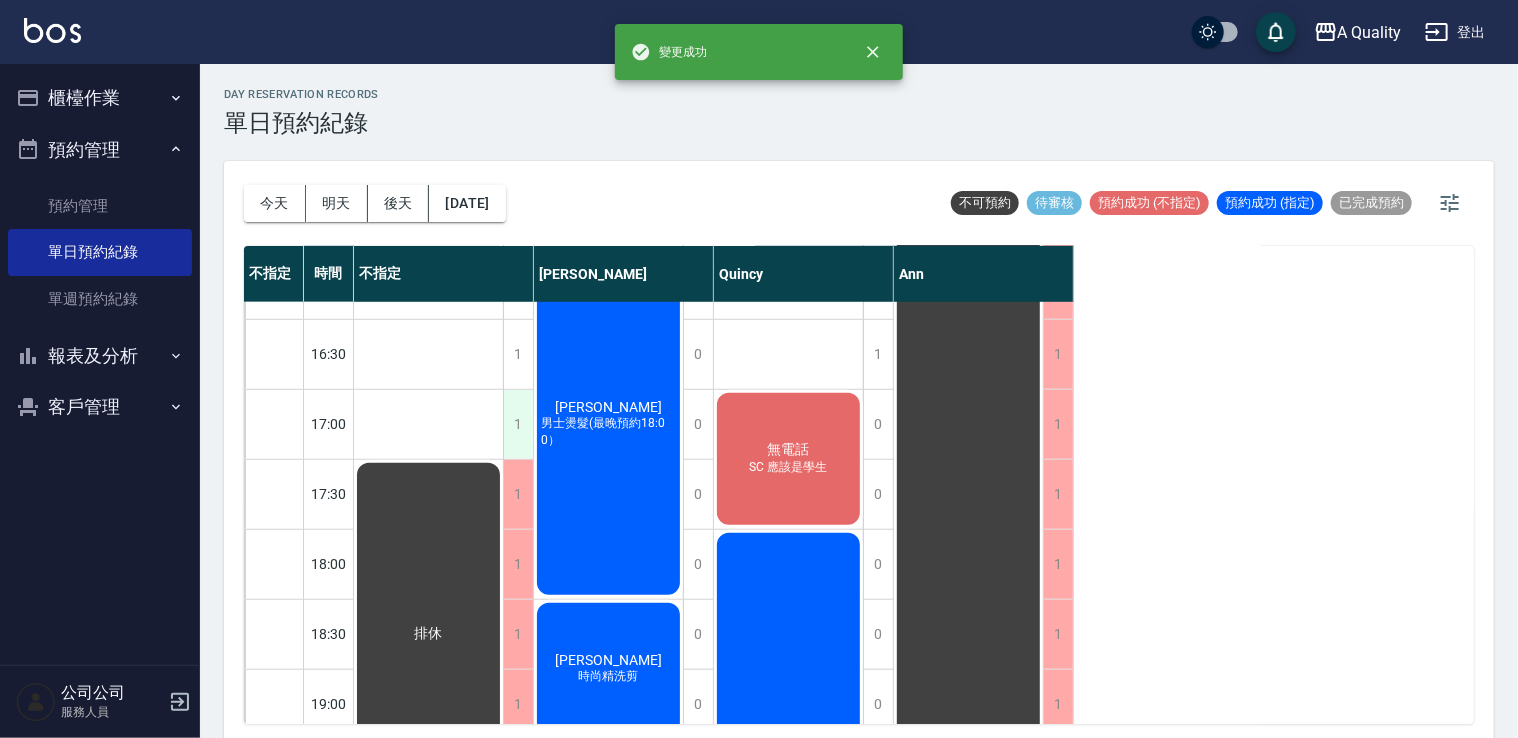 click on "1" at bounding box center (518, 424) 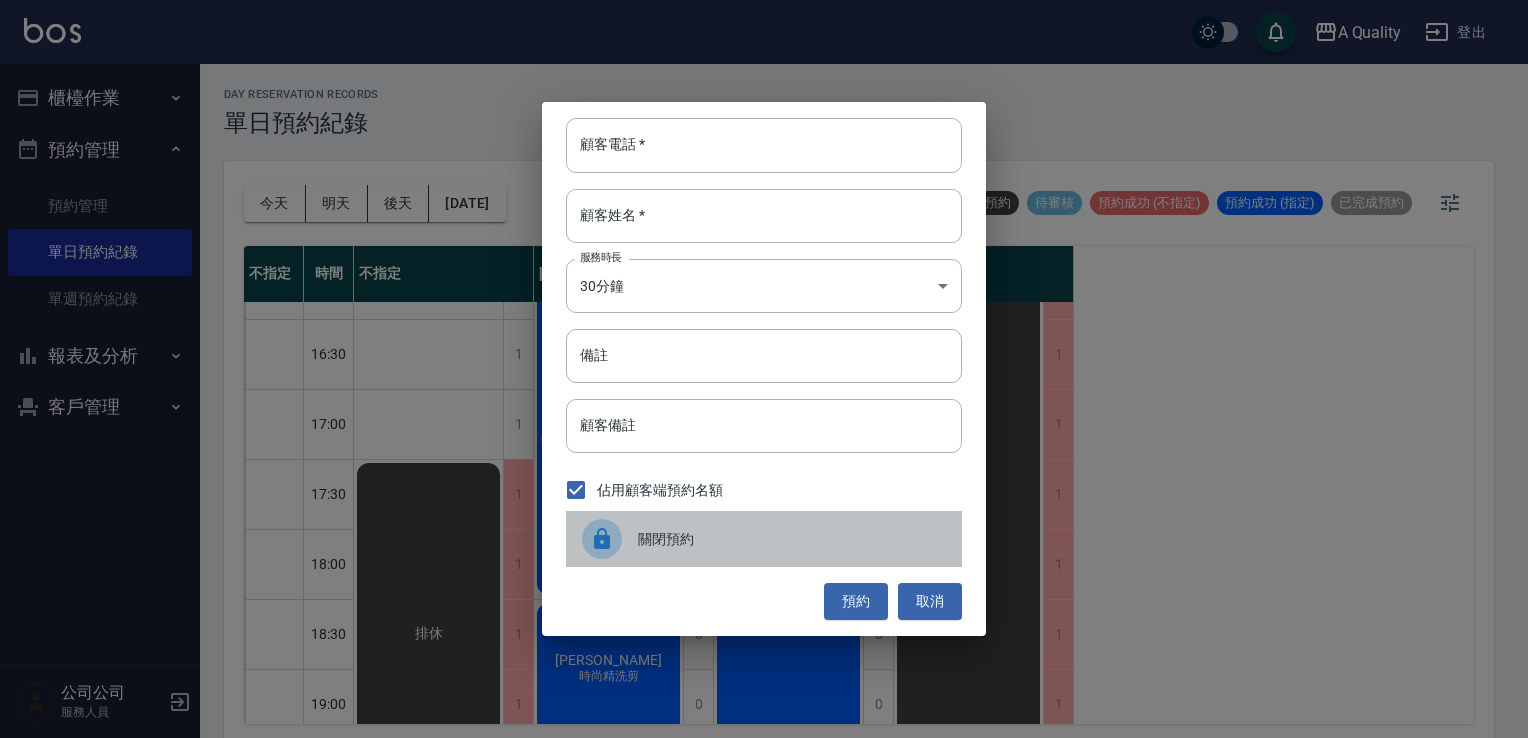 click on "關閉預約" at bounding box center (792, 539) 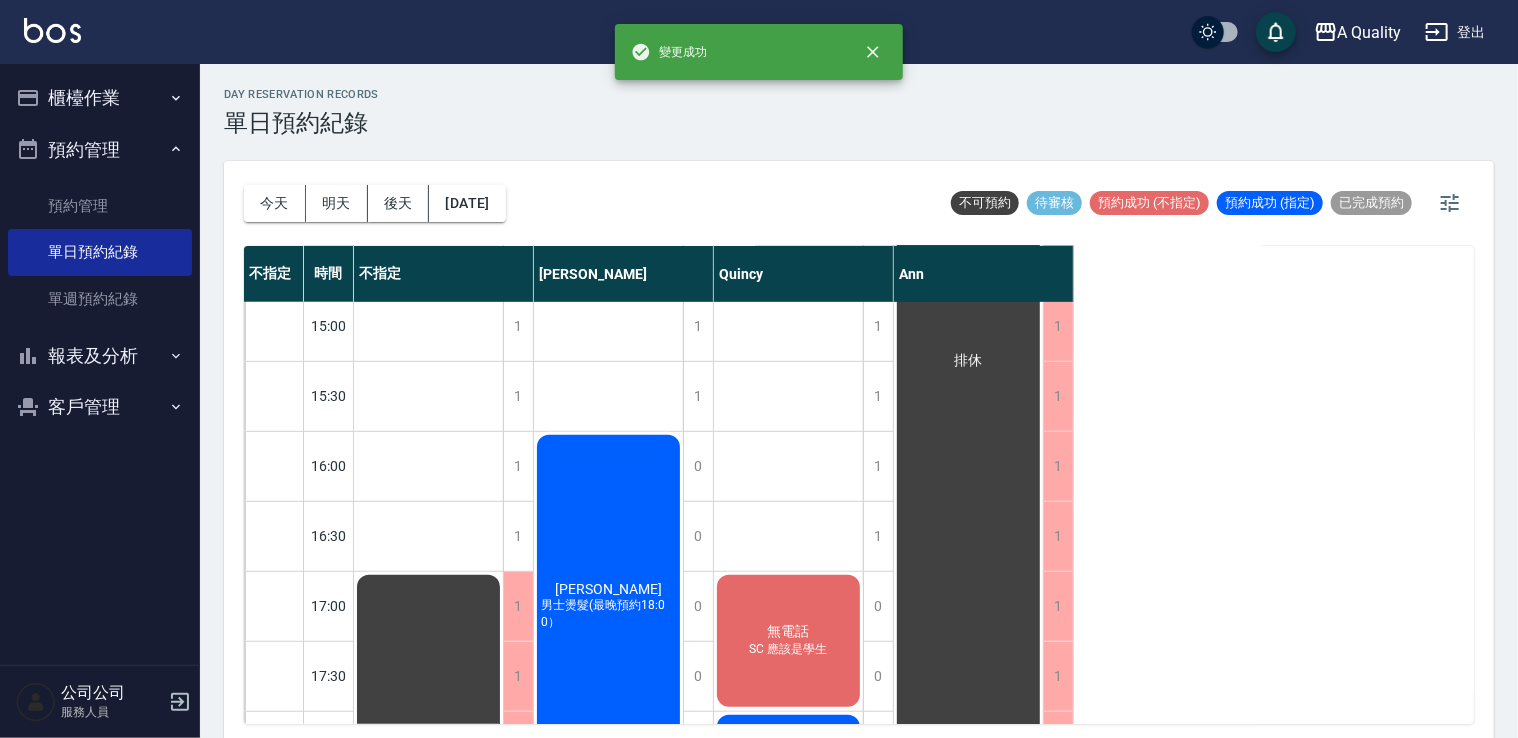 scroll, scrollTop: 553, scrollLeft: 0, axis: vertical 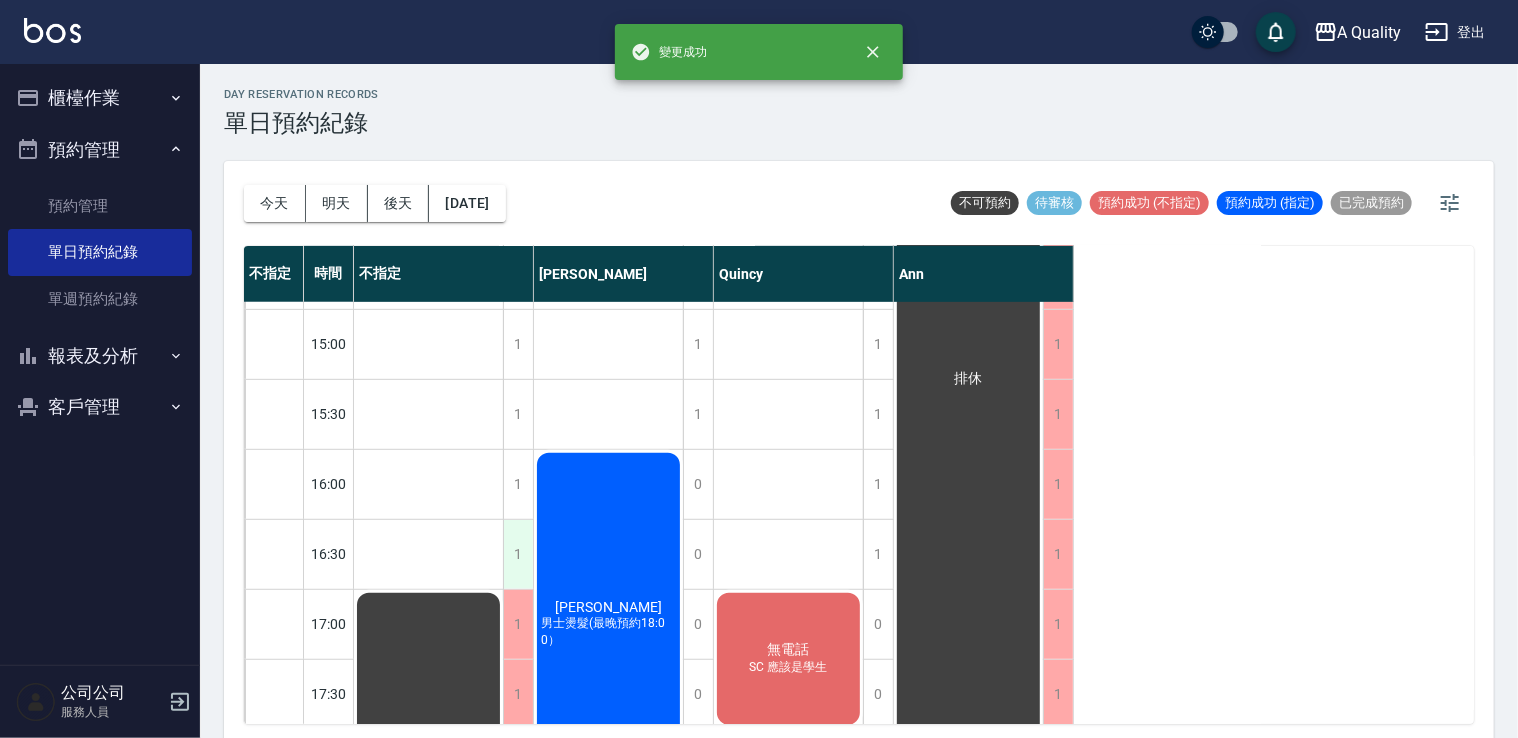 click on "1" at bounding box center (518, 554) 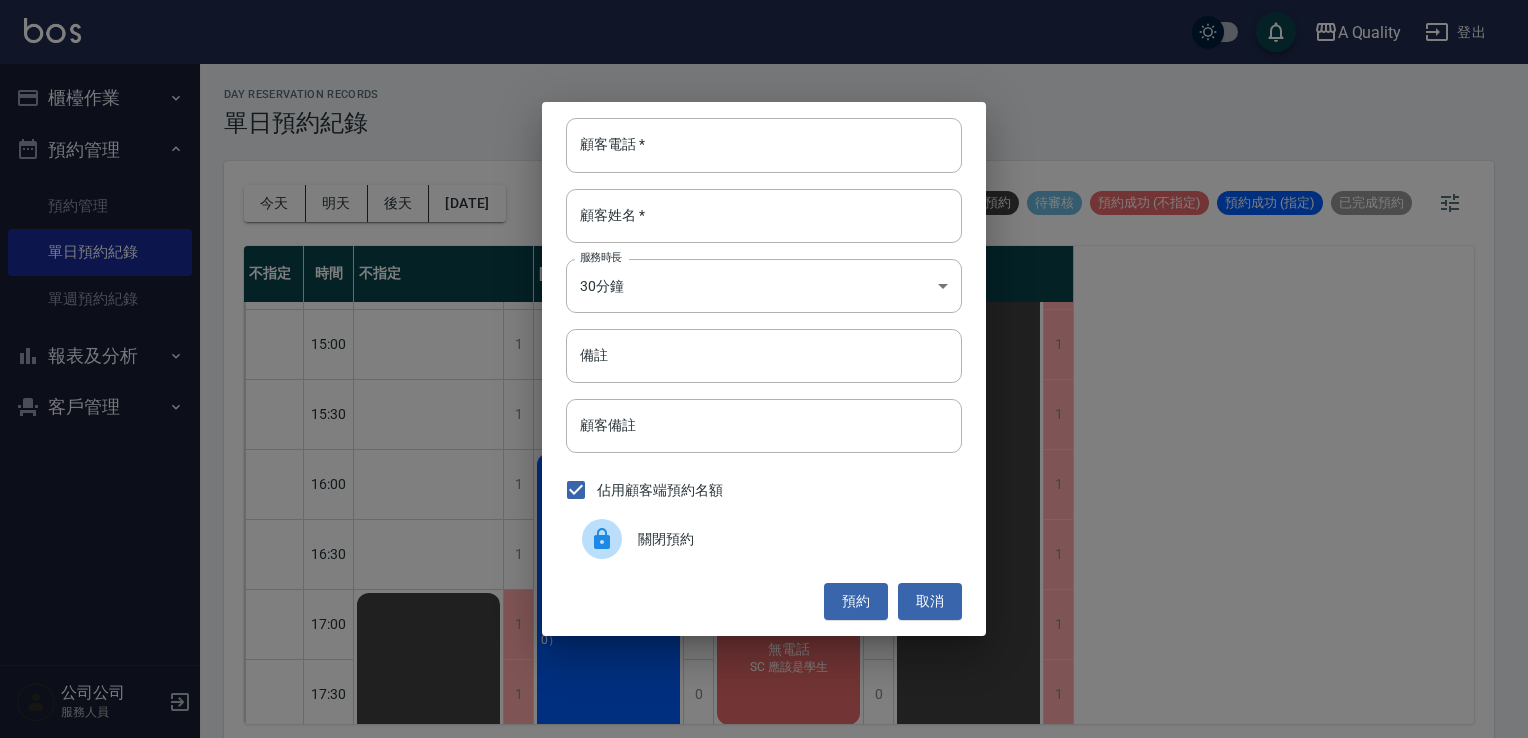 click 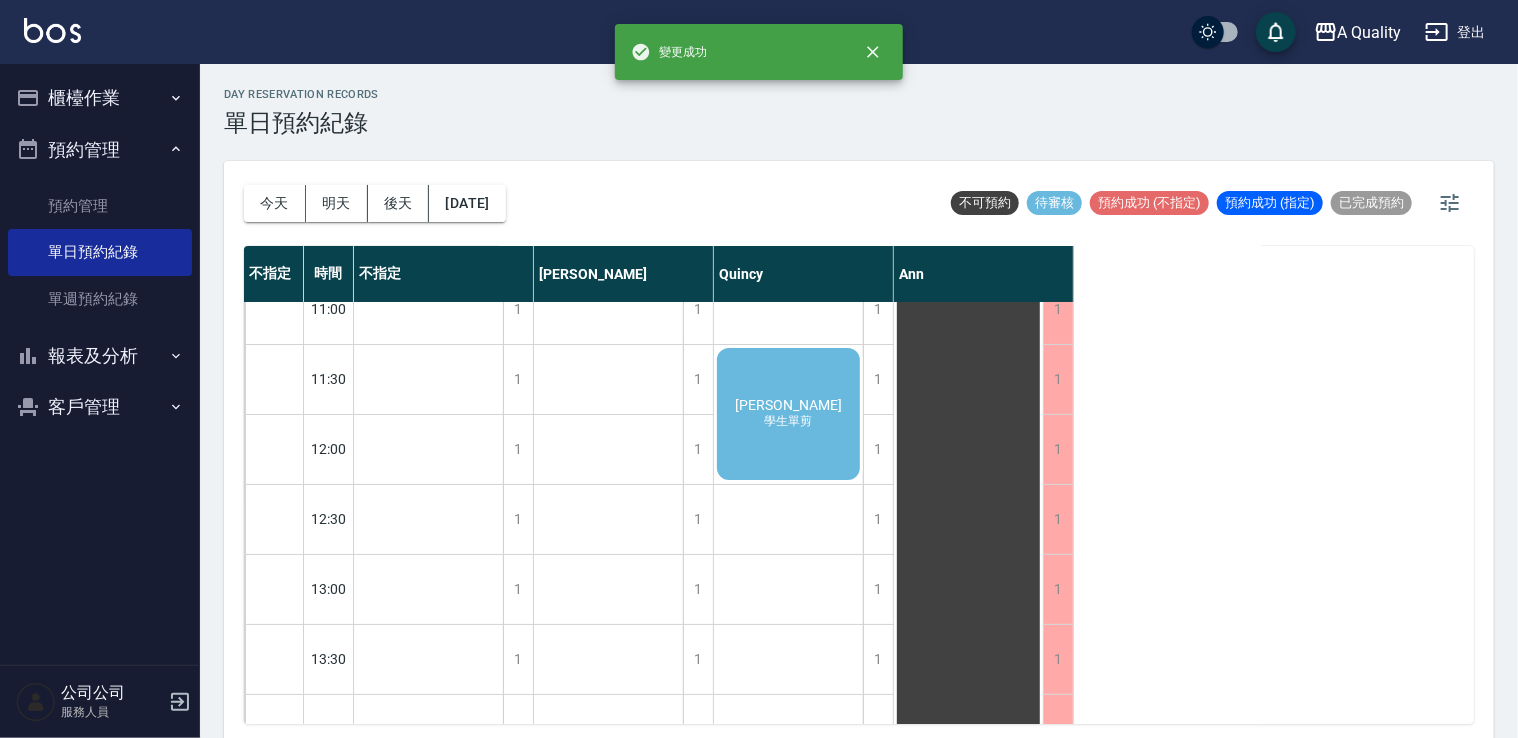 scroll, scrollTop: 0, scrollLeft: 0, axis: both 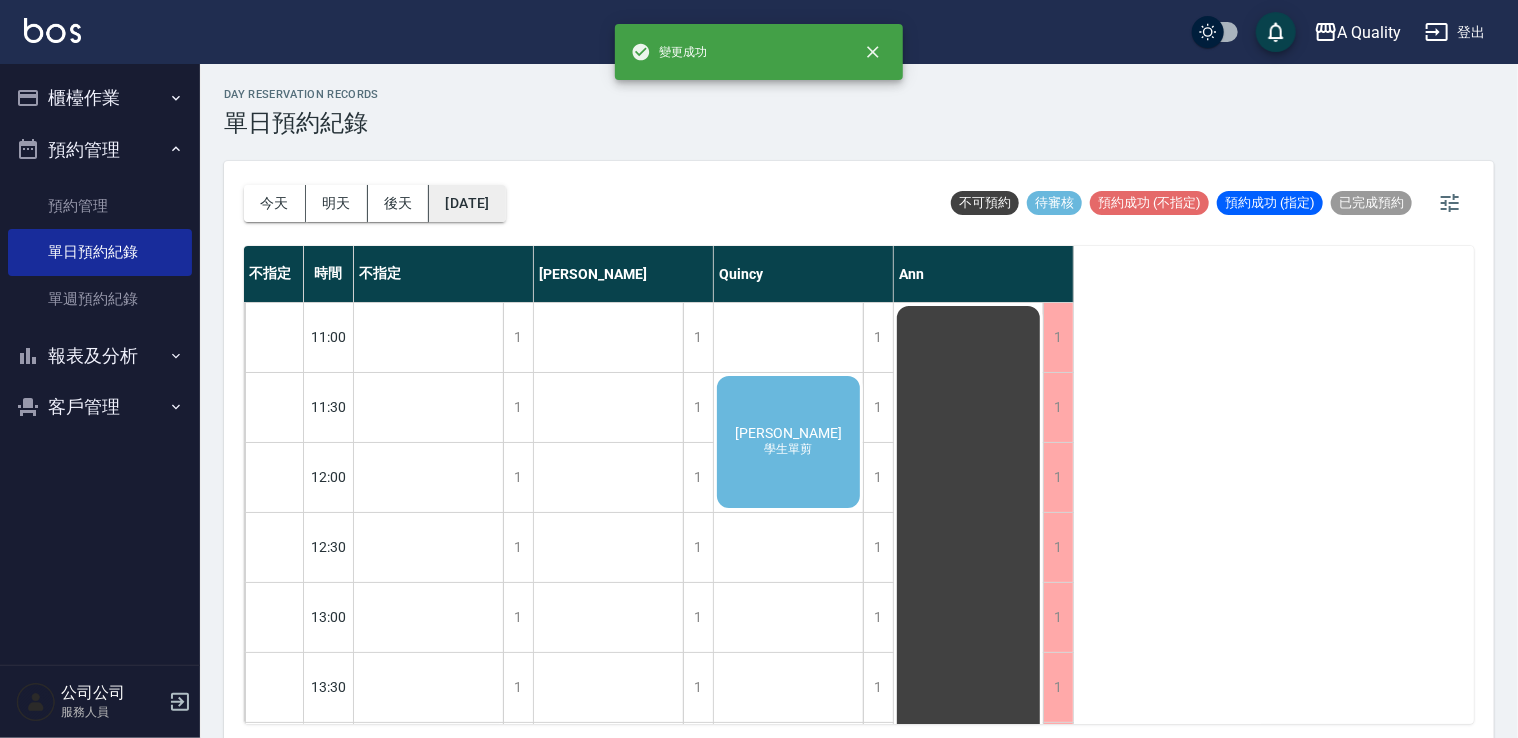 click on "2025/07/17" at bounding box center (467, 203) 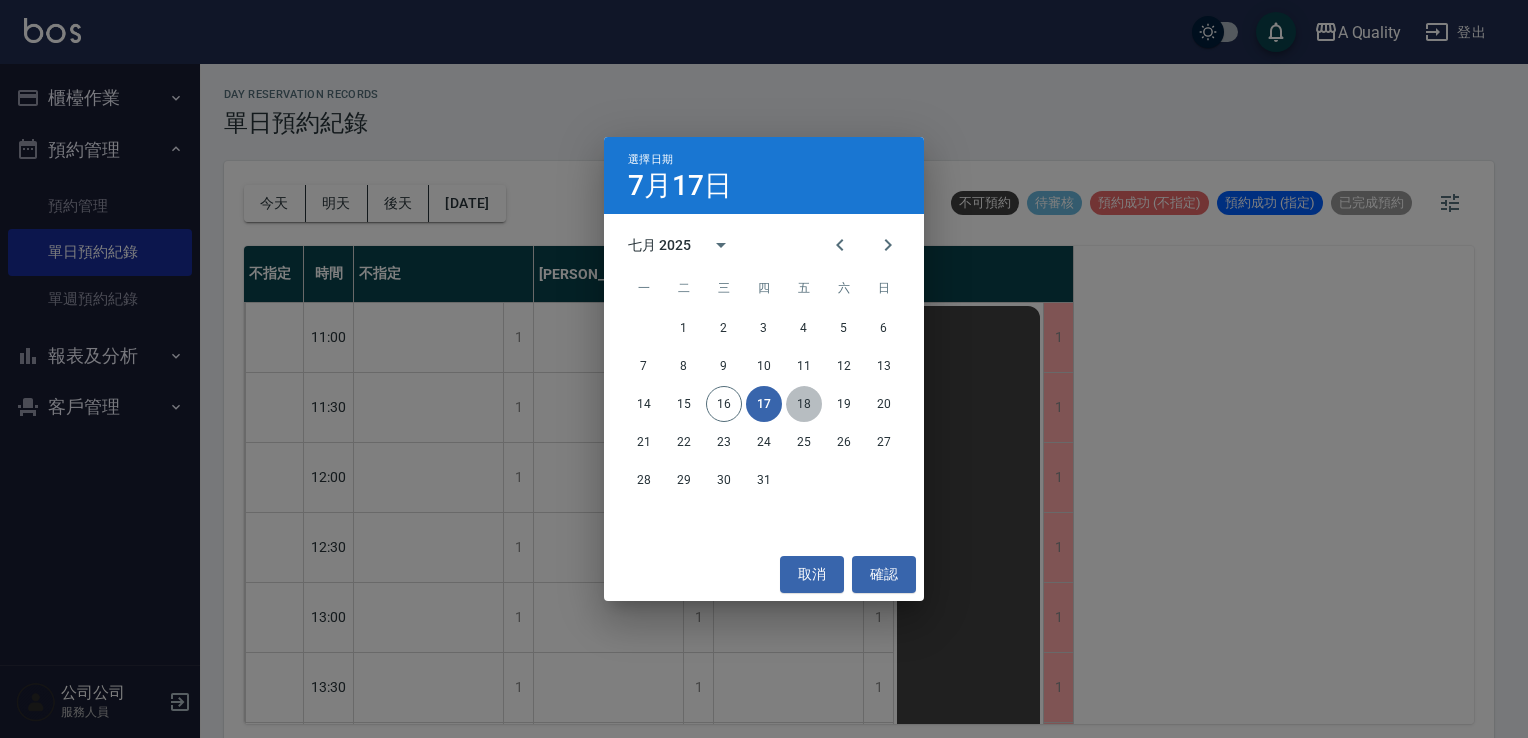 click on "18" at bounding box center (804, 404) 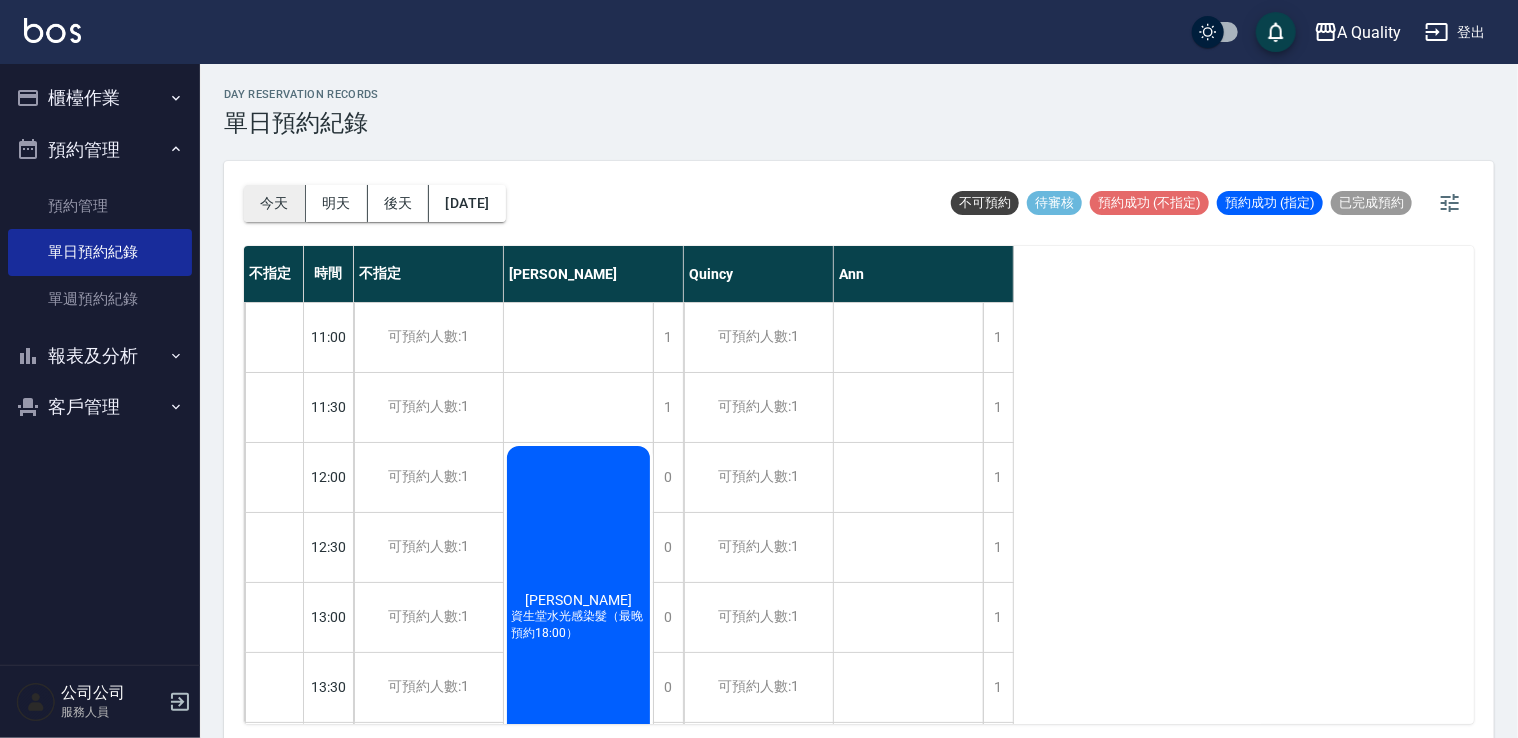 click on "今天" at bounding box center [275, 203] 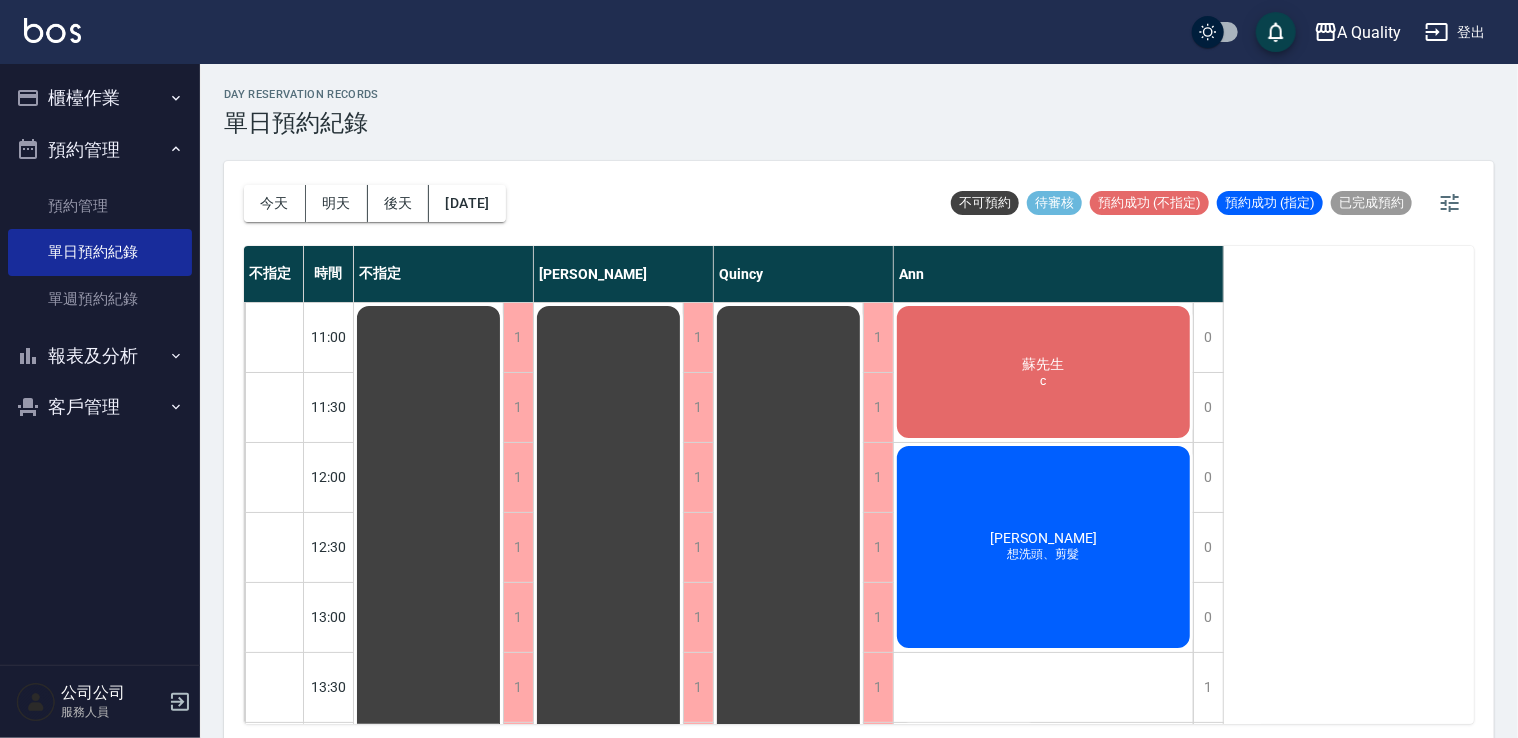 click on "蘇先生 c" at bounding box center [428, 932] 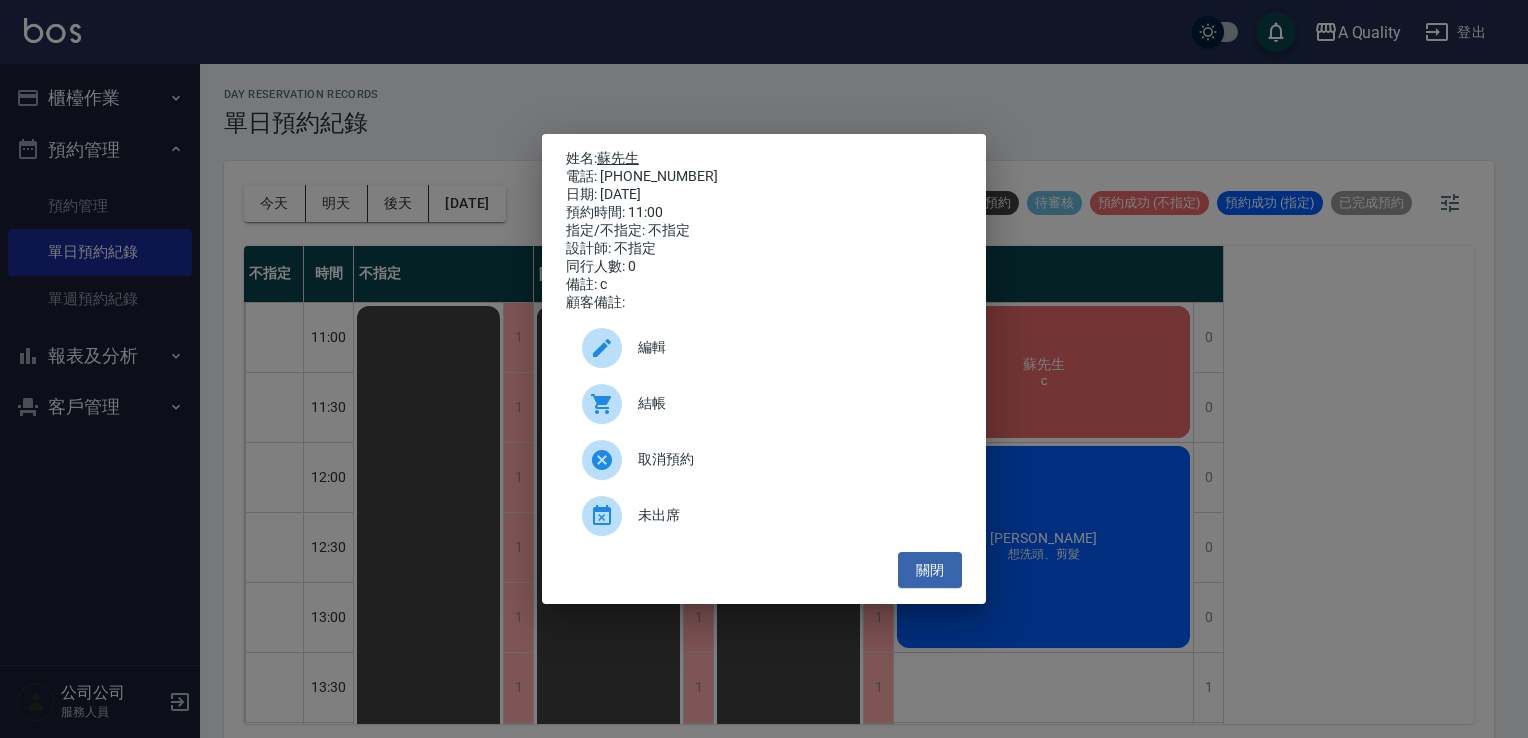click on "蘇先生" at bounding box center [618, 158] 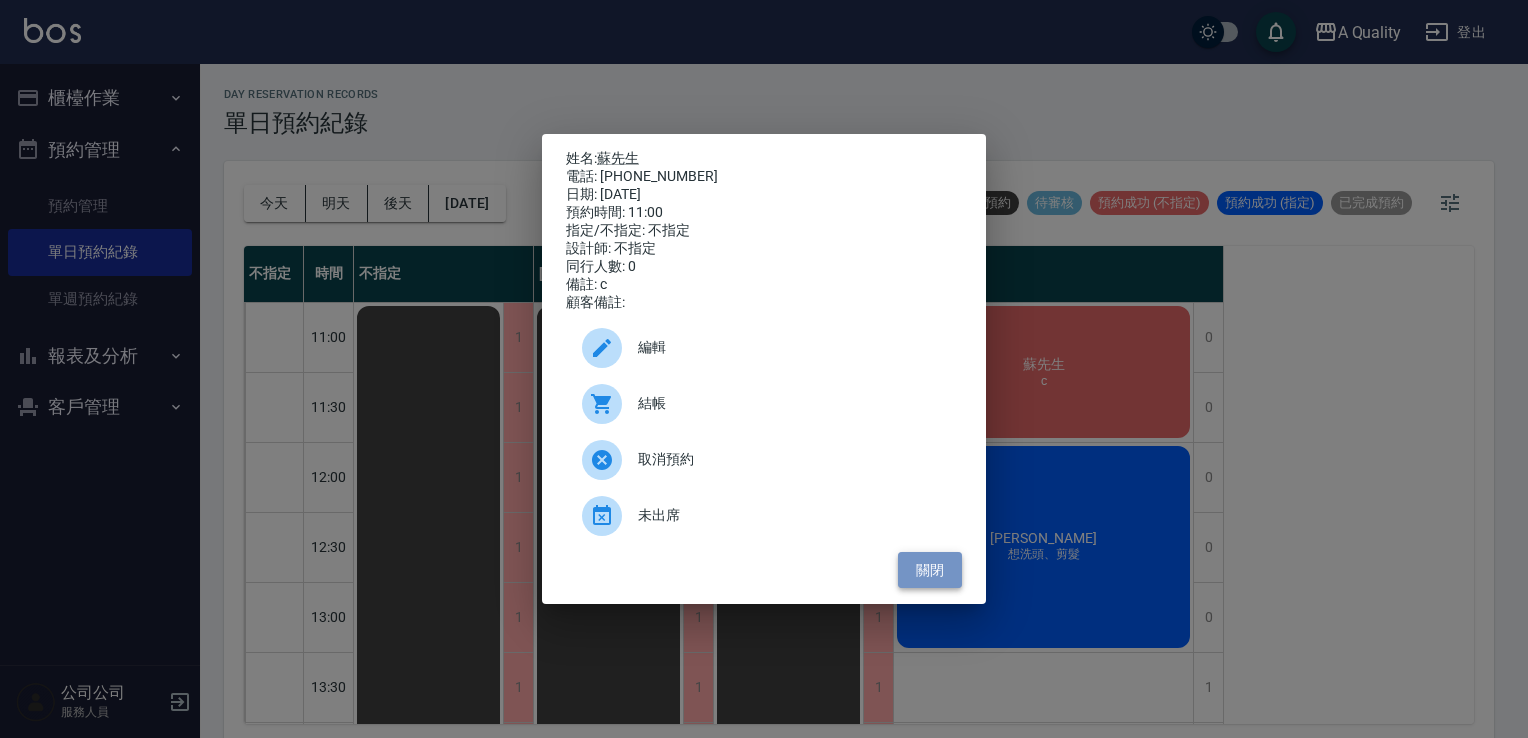 click on "關閉" at bounding box center (930, 570) 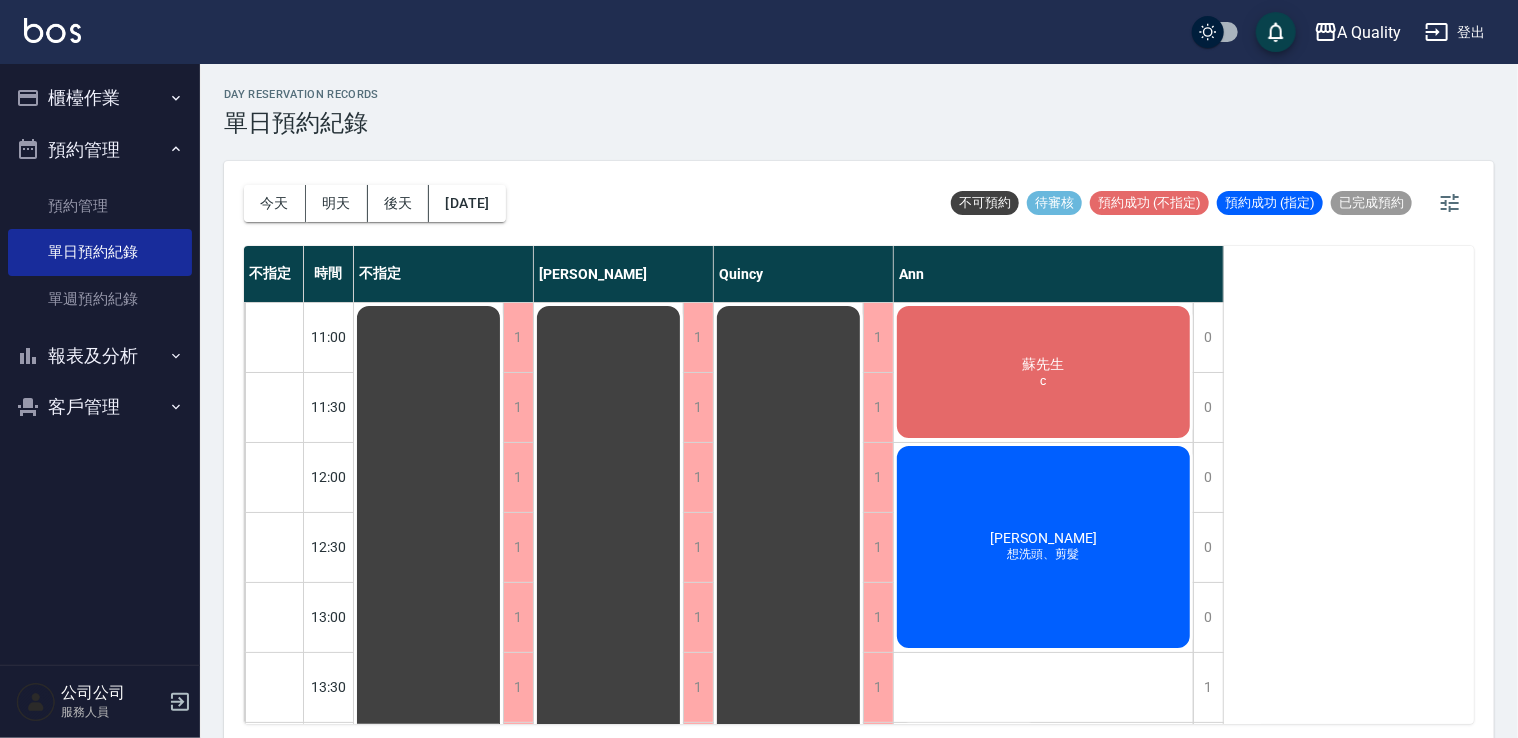 click on "蘇先生 c" at bounding box center (428, 932) 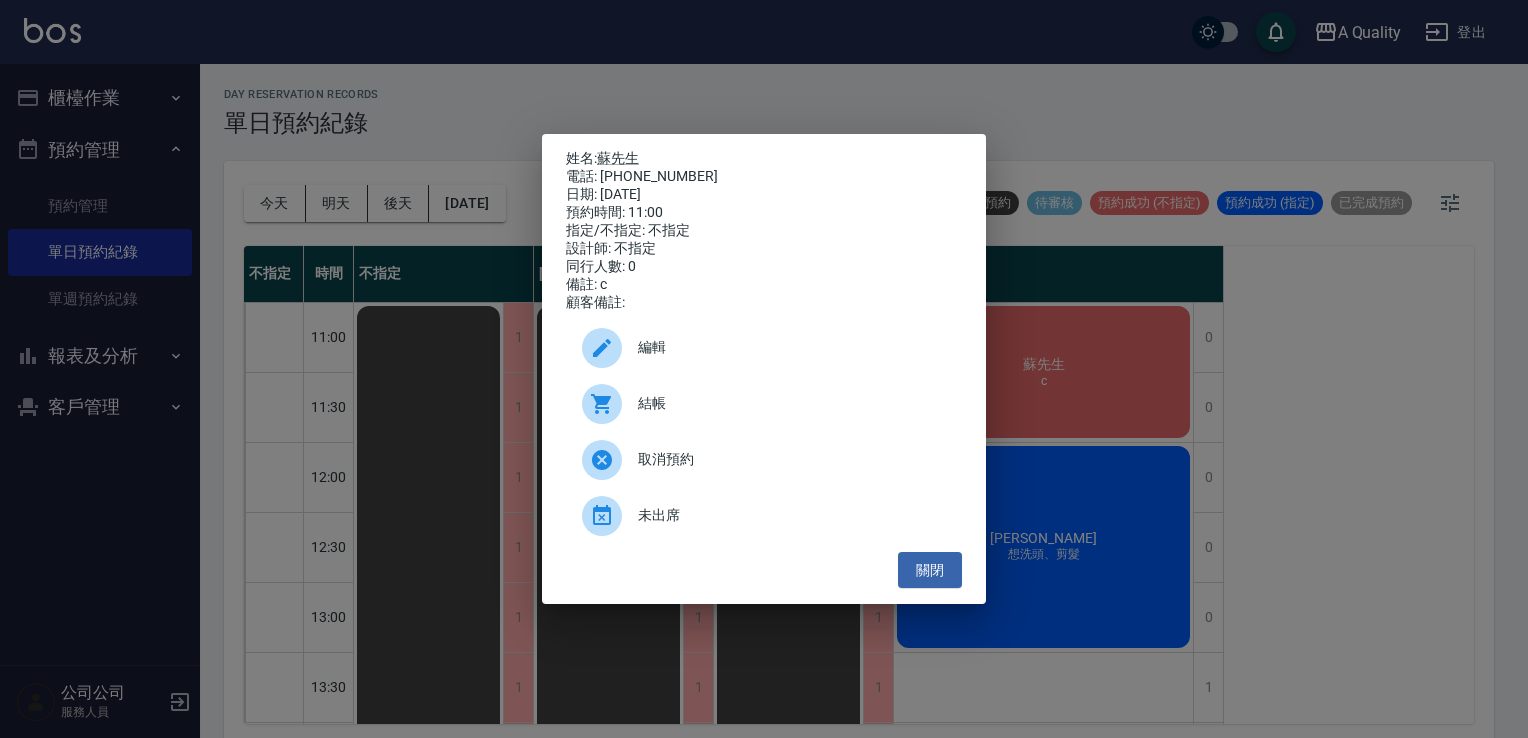 click on "結帳" at bounding box center (792, 403) 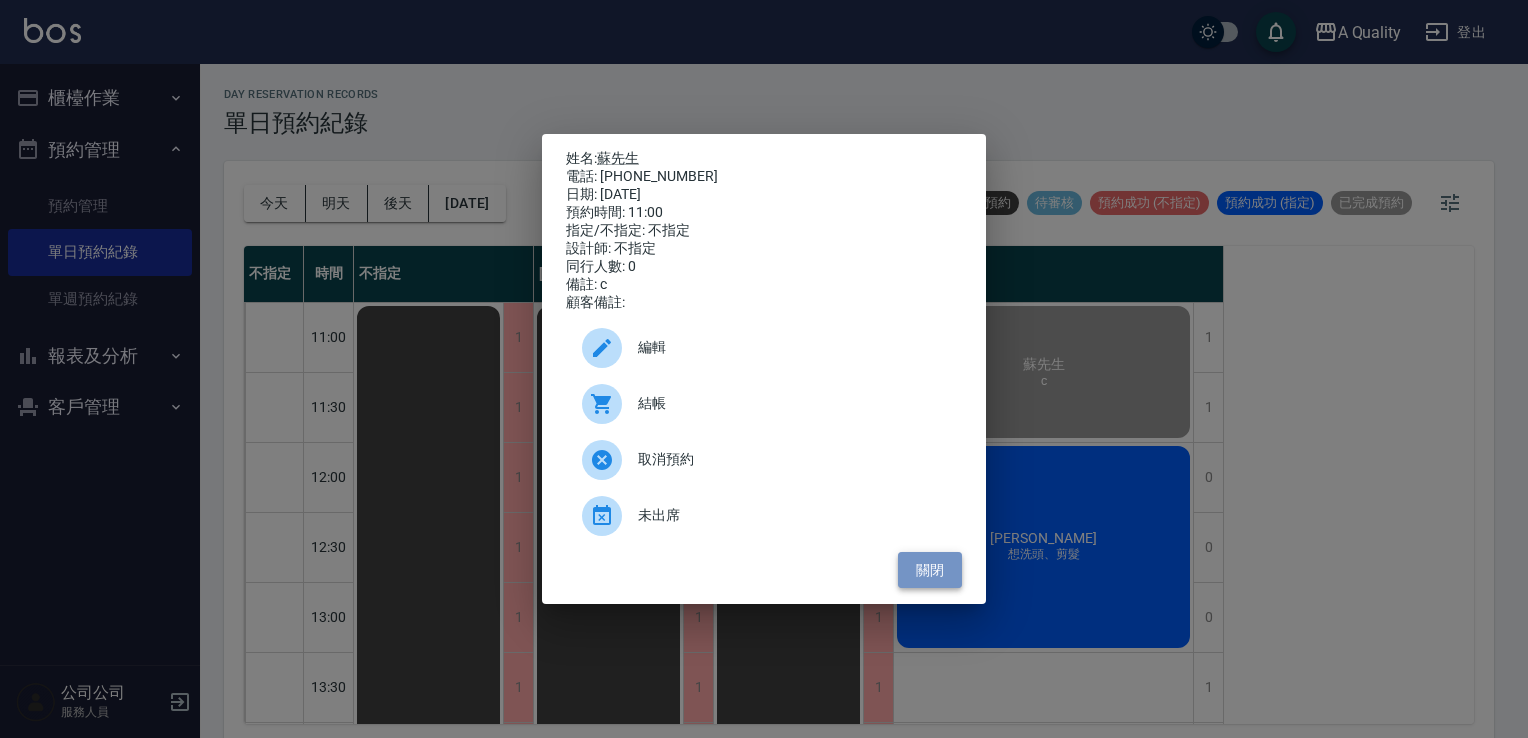 click on "關閉" at bounding box center [930, 570] 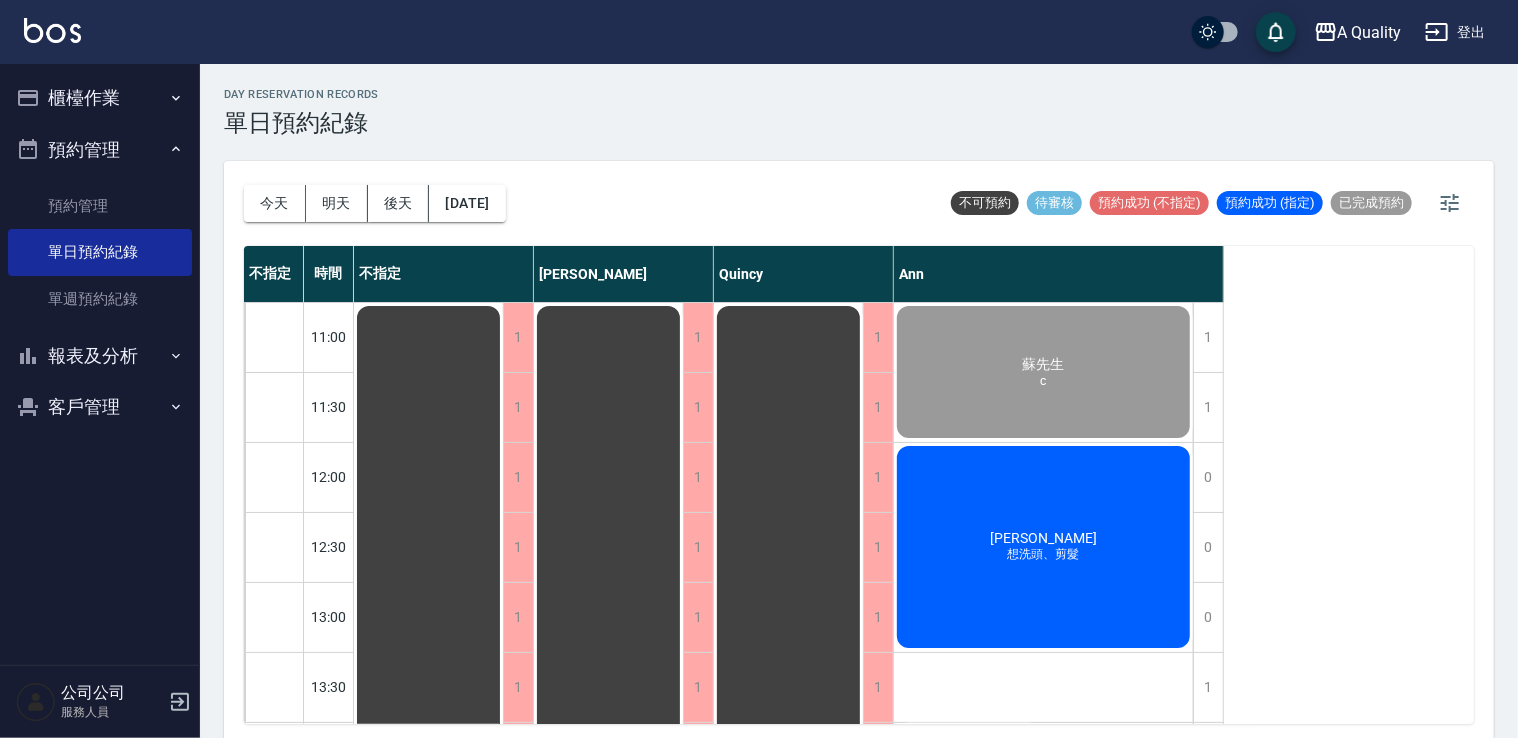 drag, startPoint x: 654, startPoint y: 80, endPoint x: 695, endPoint y: 90, distance: 42.201897 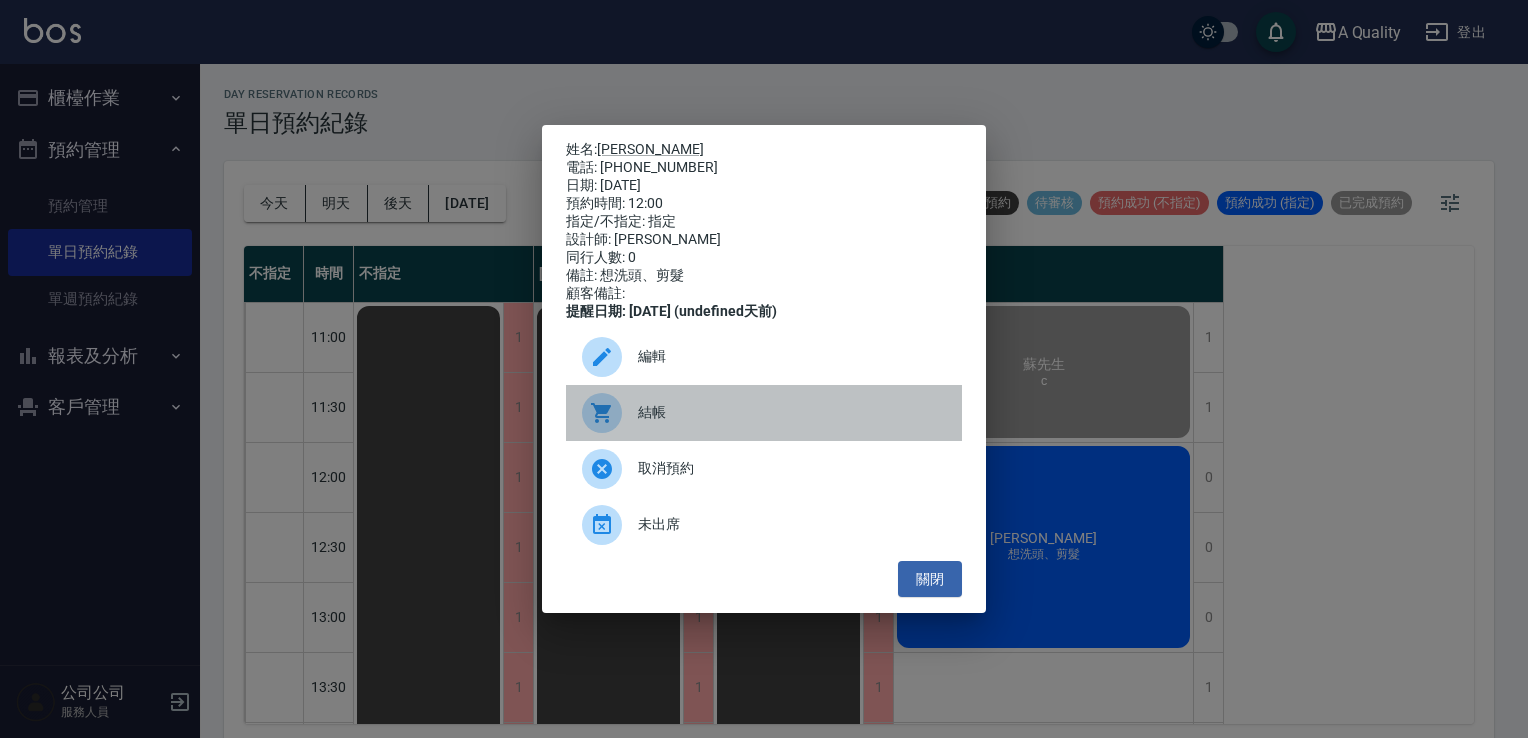 click on "結帳" at bounding box center [792, 412] 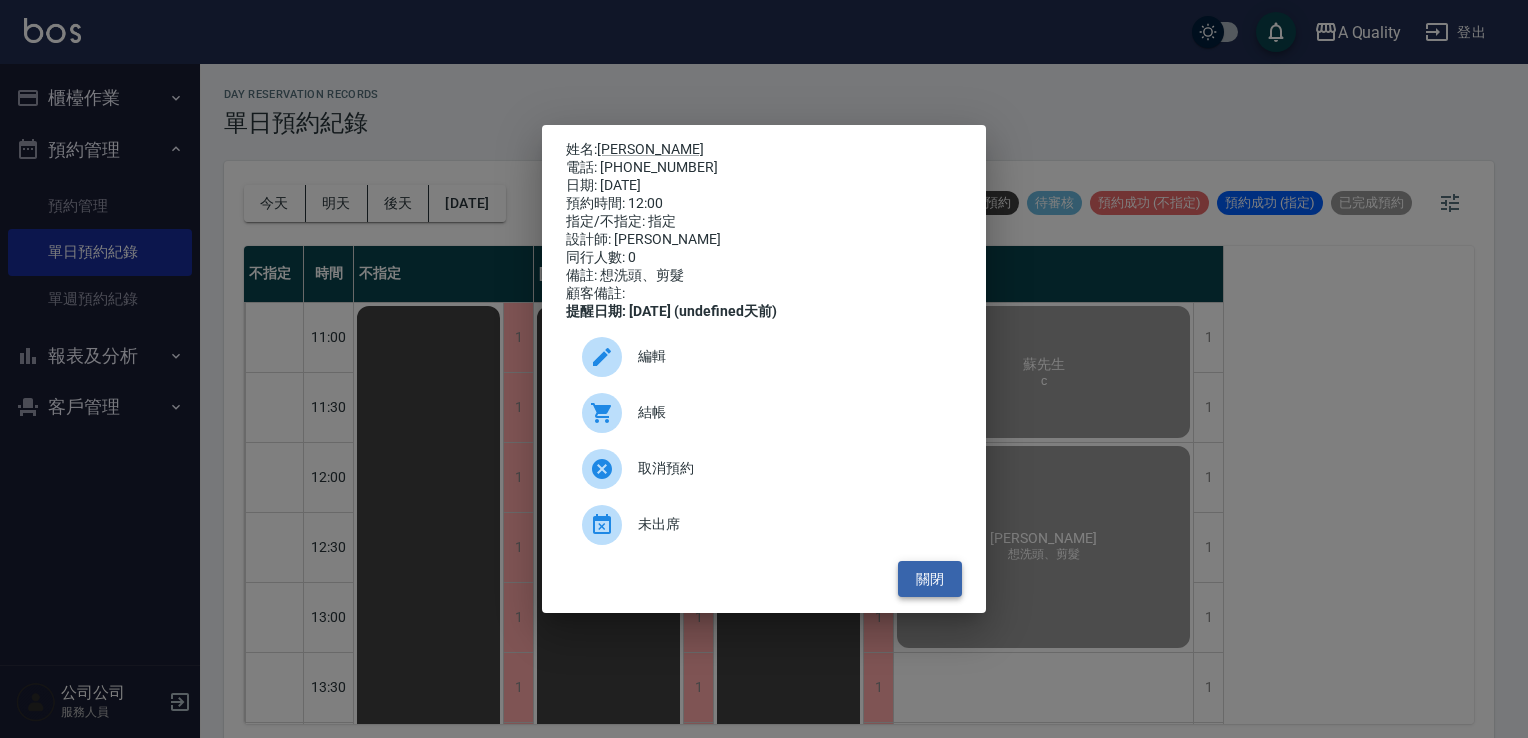click on "關閉" at bounding box center [930, 579] 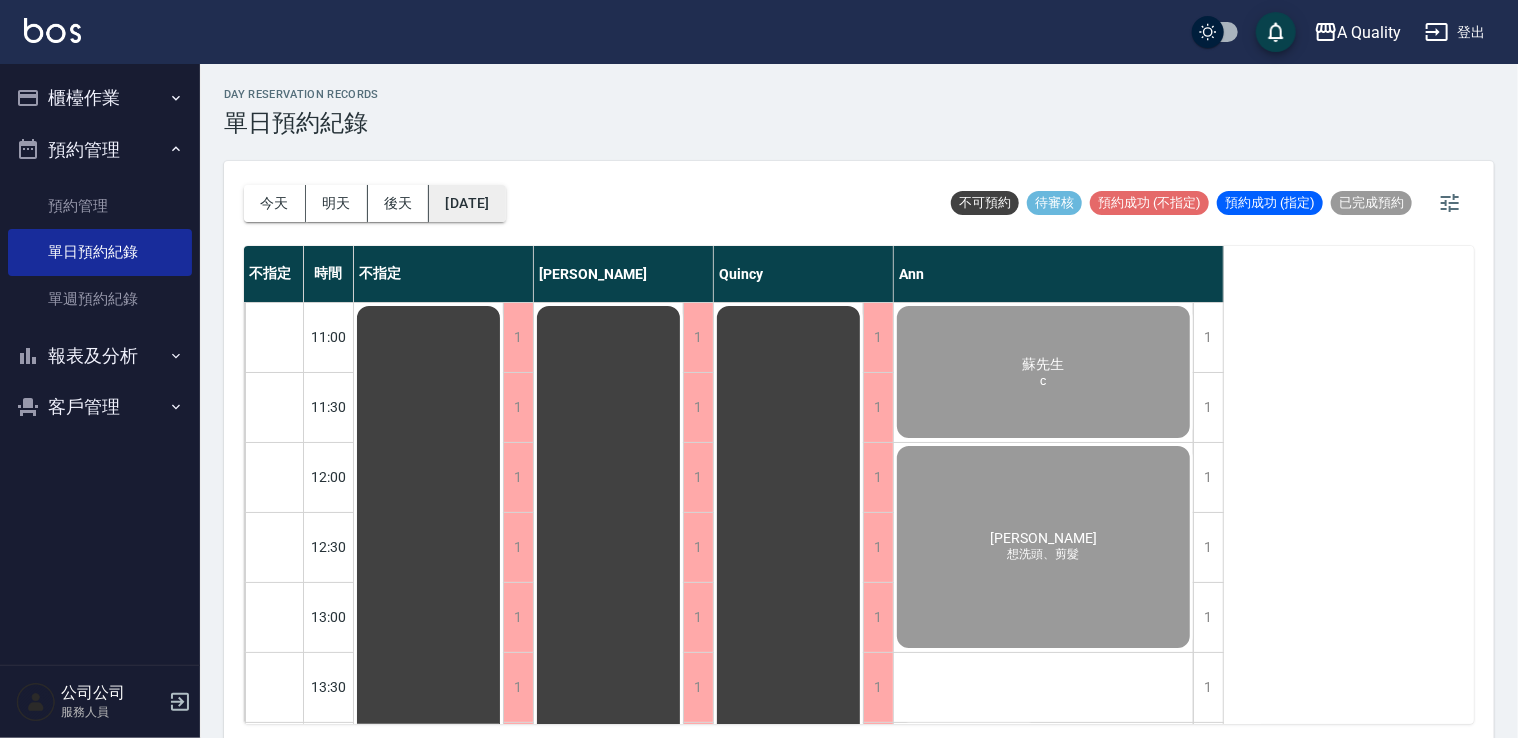click on "[DATE]" at bounding box center (467, 203) 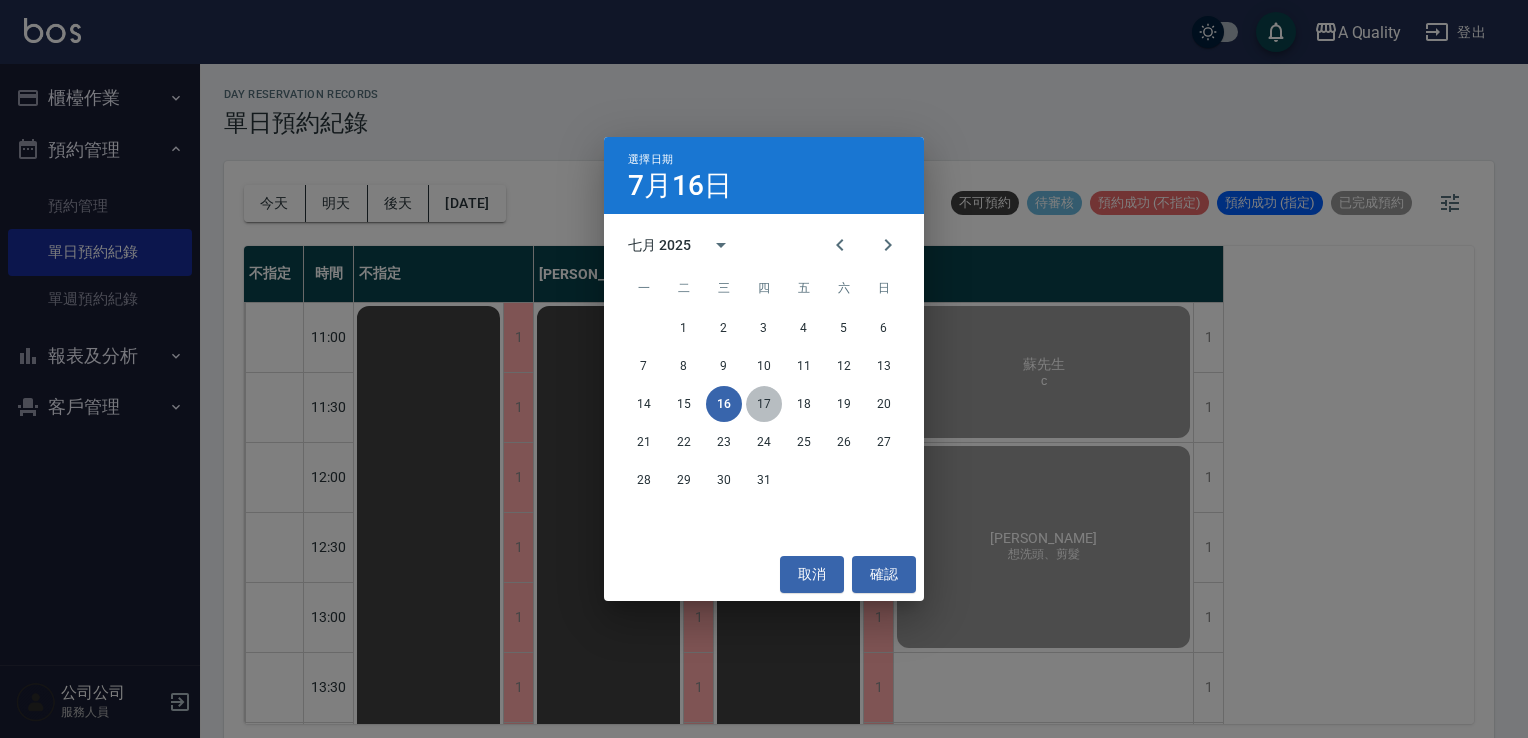 click on "17" at bounding box center [764, 404] 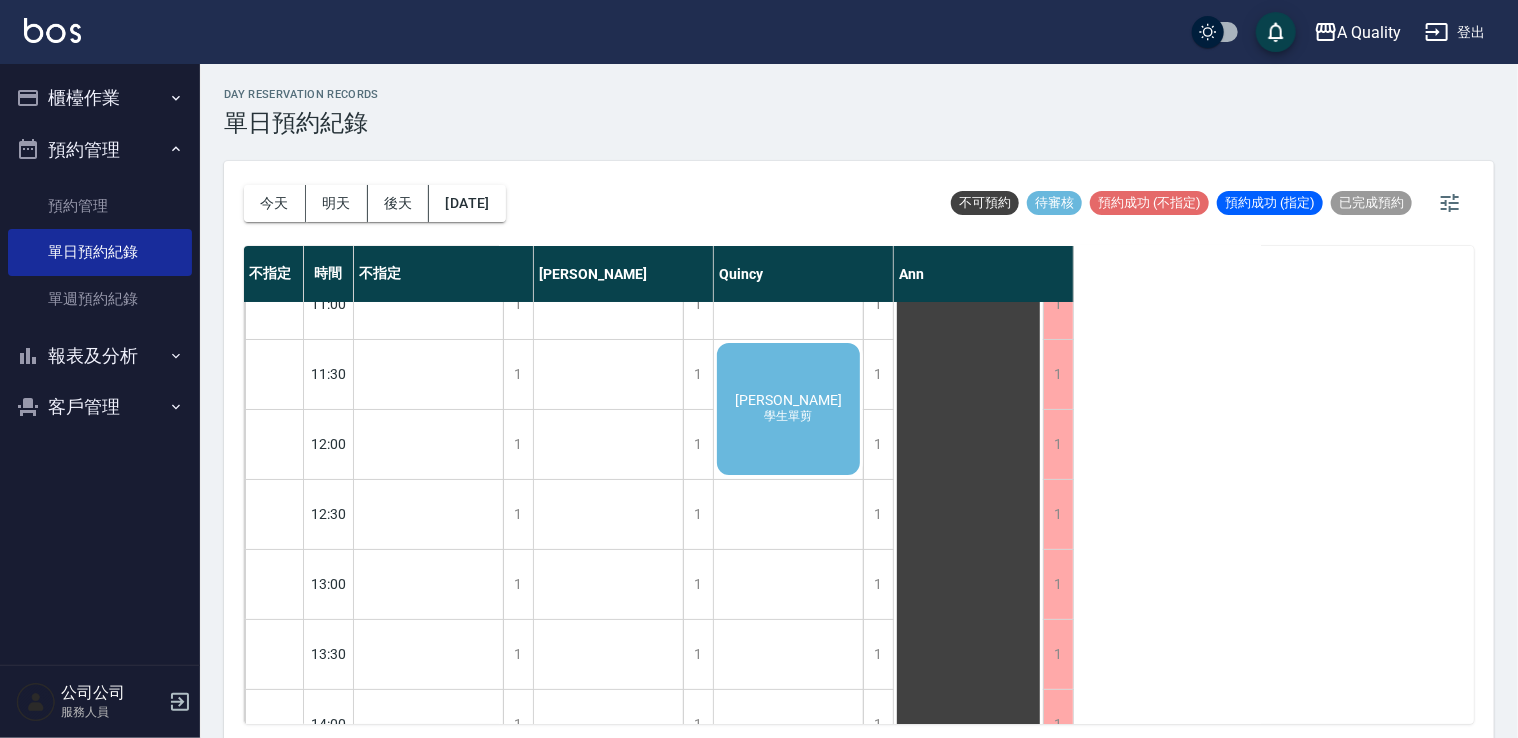 scroll, scrollTop: 0, scrollLeft: 0, axis: both 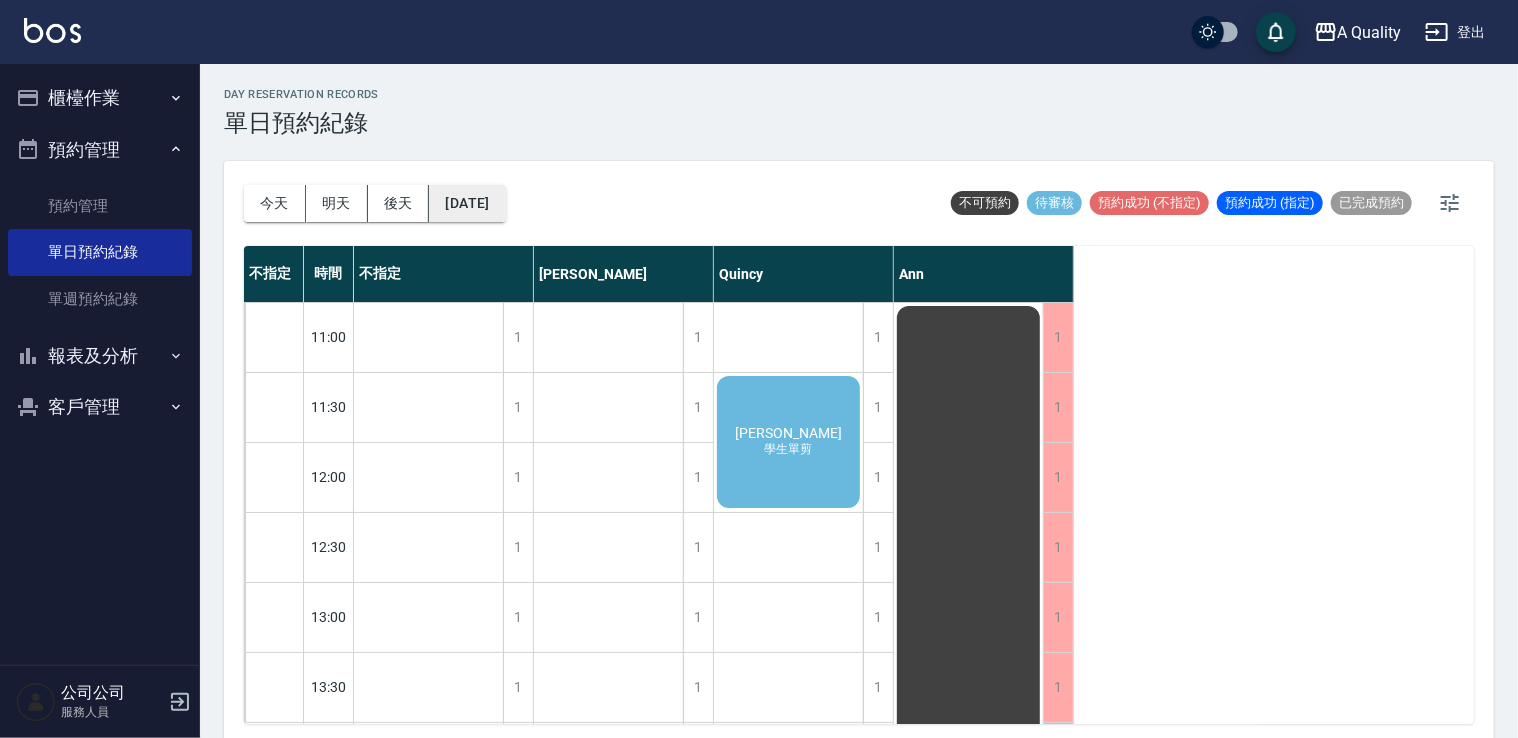 click on "2025/07/17" at bounding box center (467, 203) 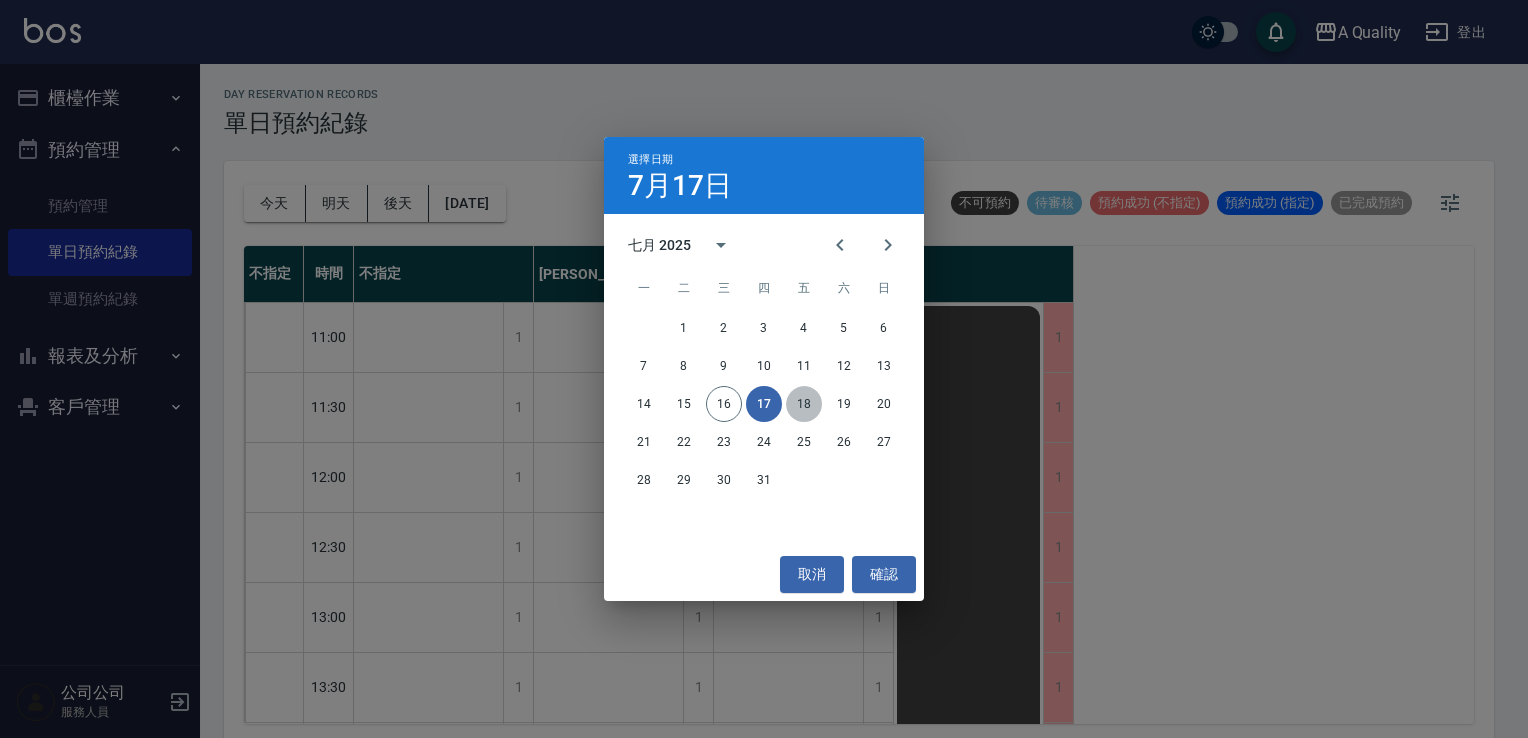 click on "18" at bounding box center [804, 404] 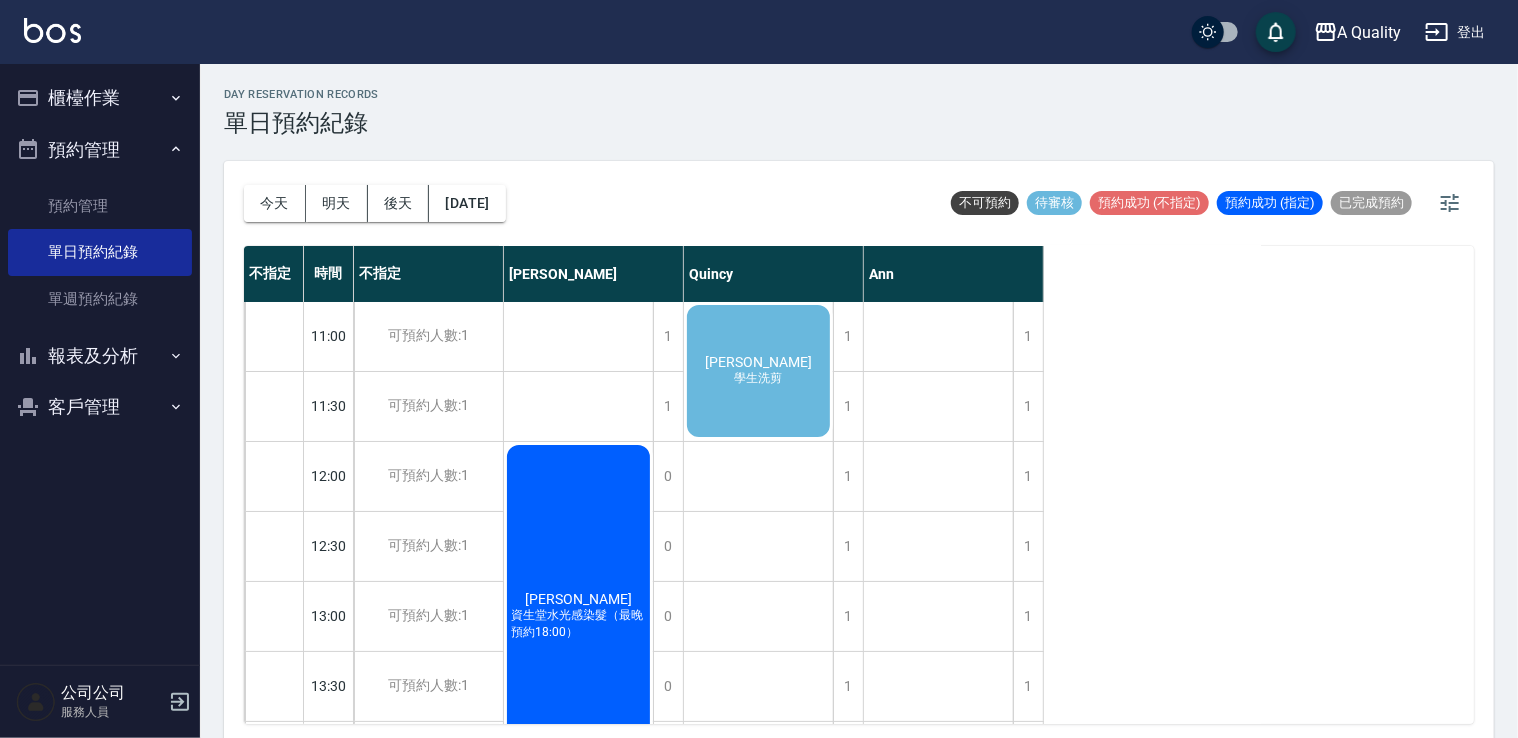 scroll, scrollTop: 0, scrollLeft: 0, axis: both 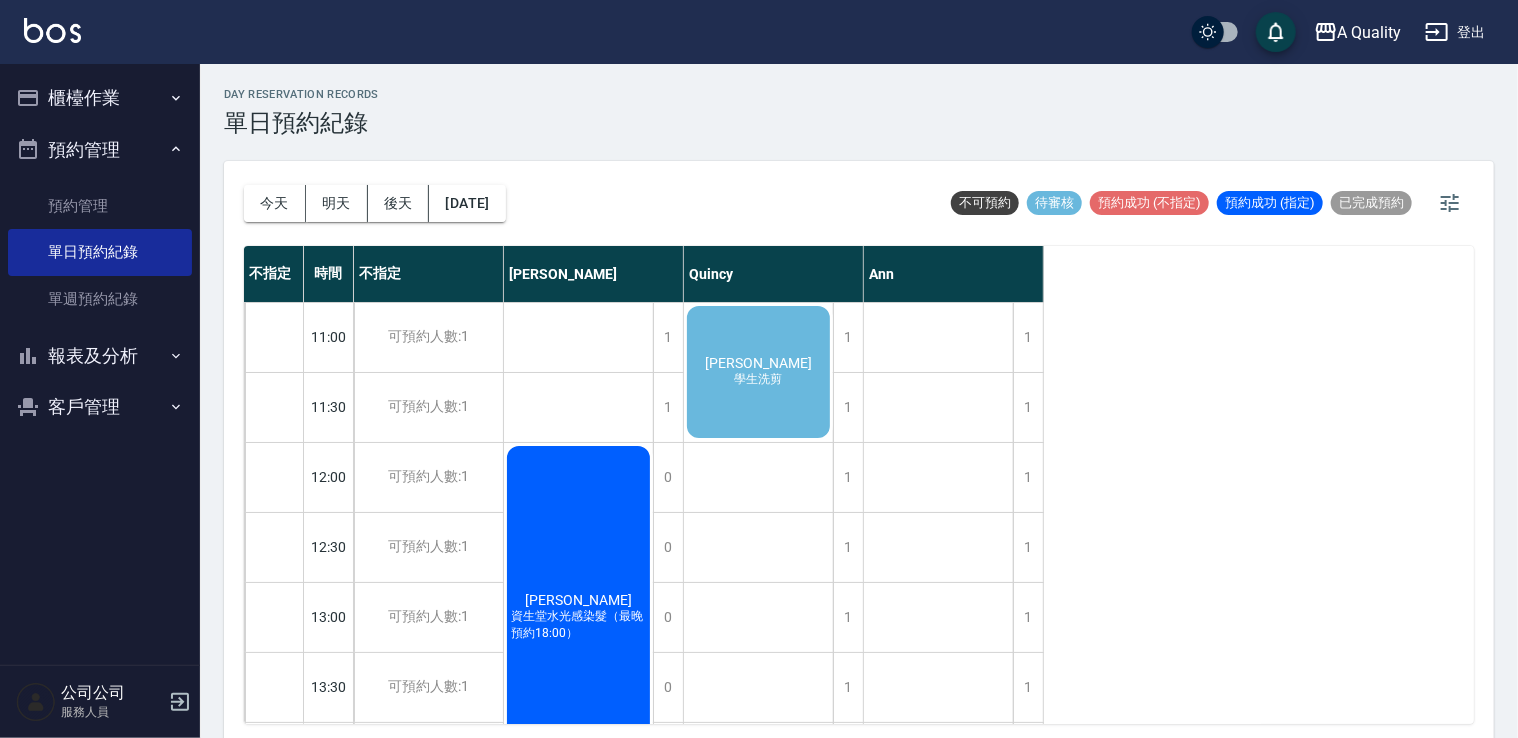 click on "季庭均 學生洗剪" at bounding box center (578, 617) 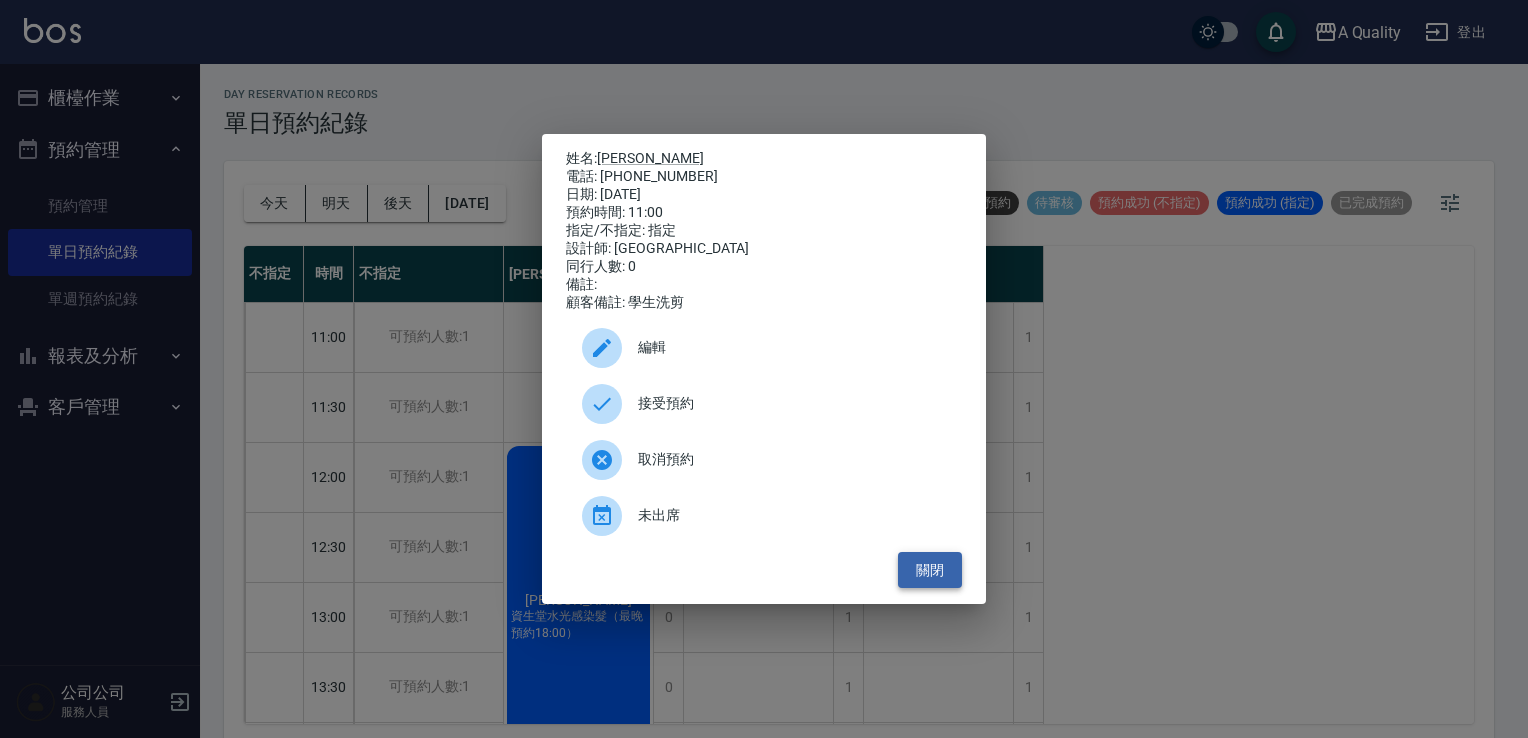 click on "關閉" at bounding box center [930, 570] 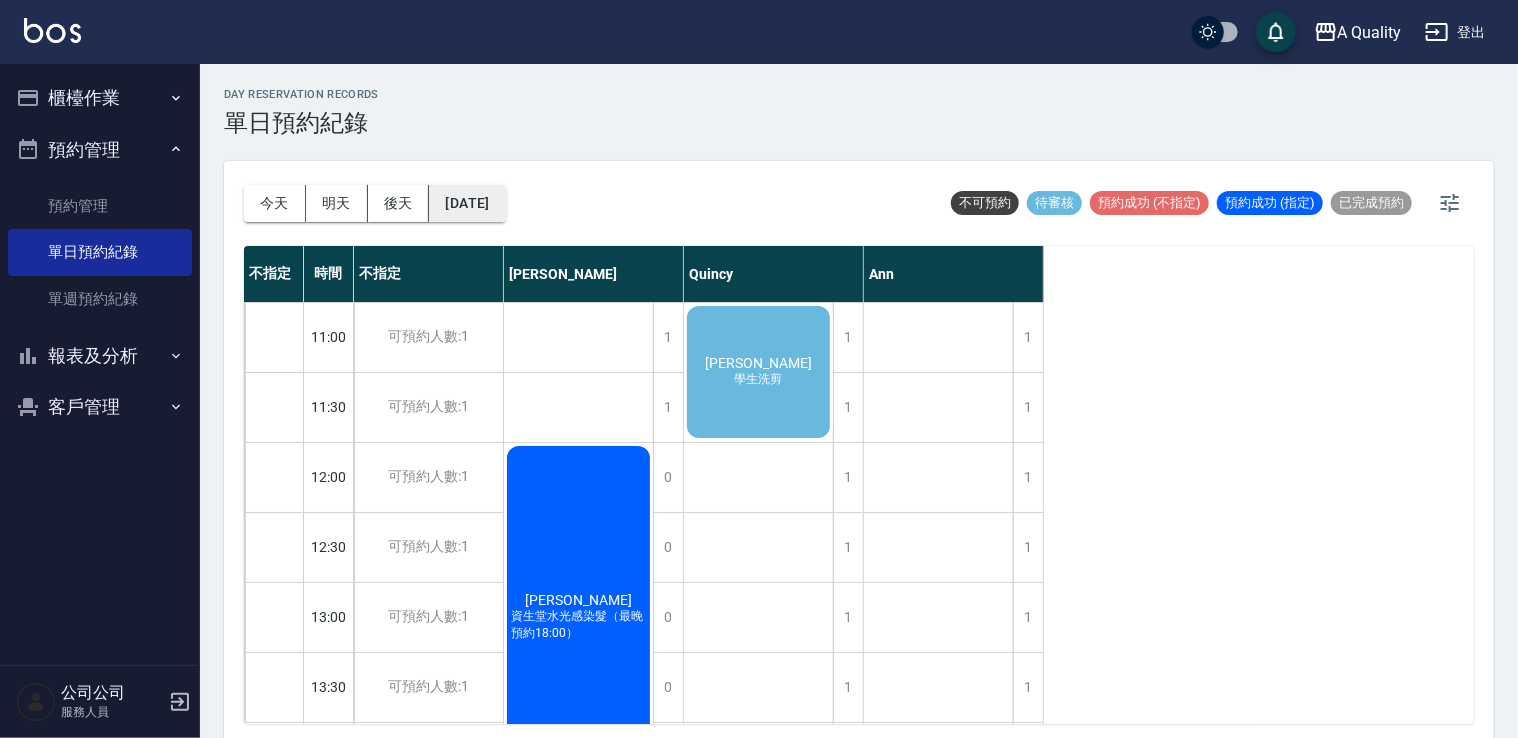 click on "2025/07/18" at bounding box center [467, 203] 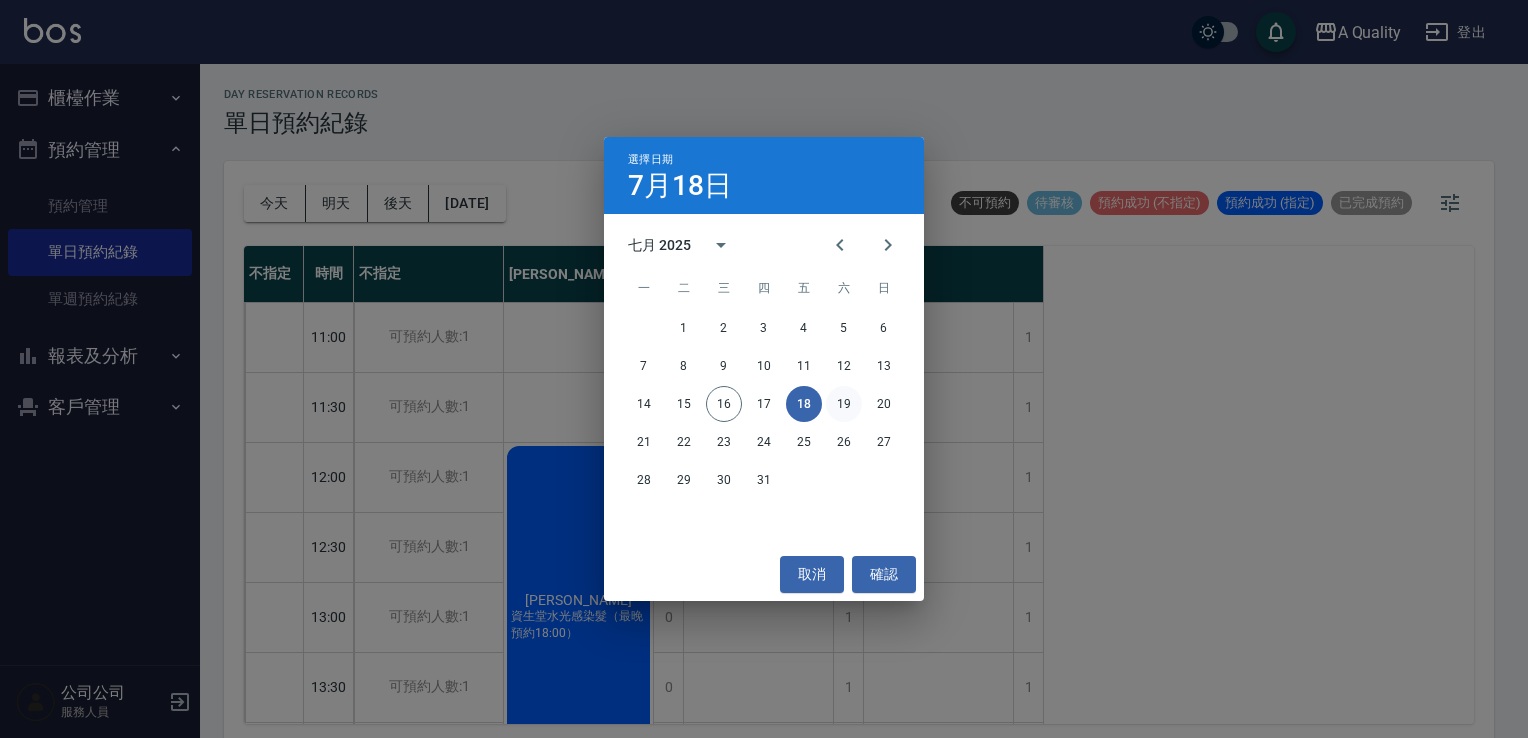 click on "19" at bounding box center [844, 404] 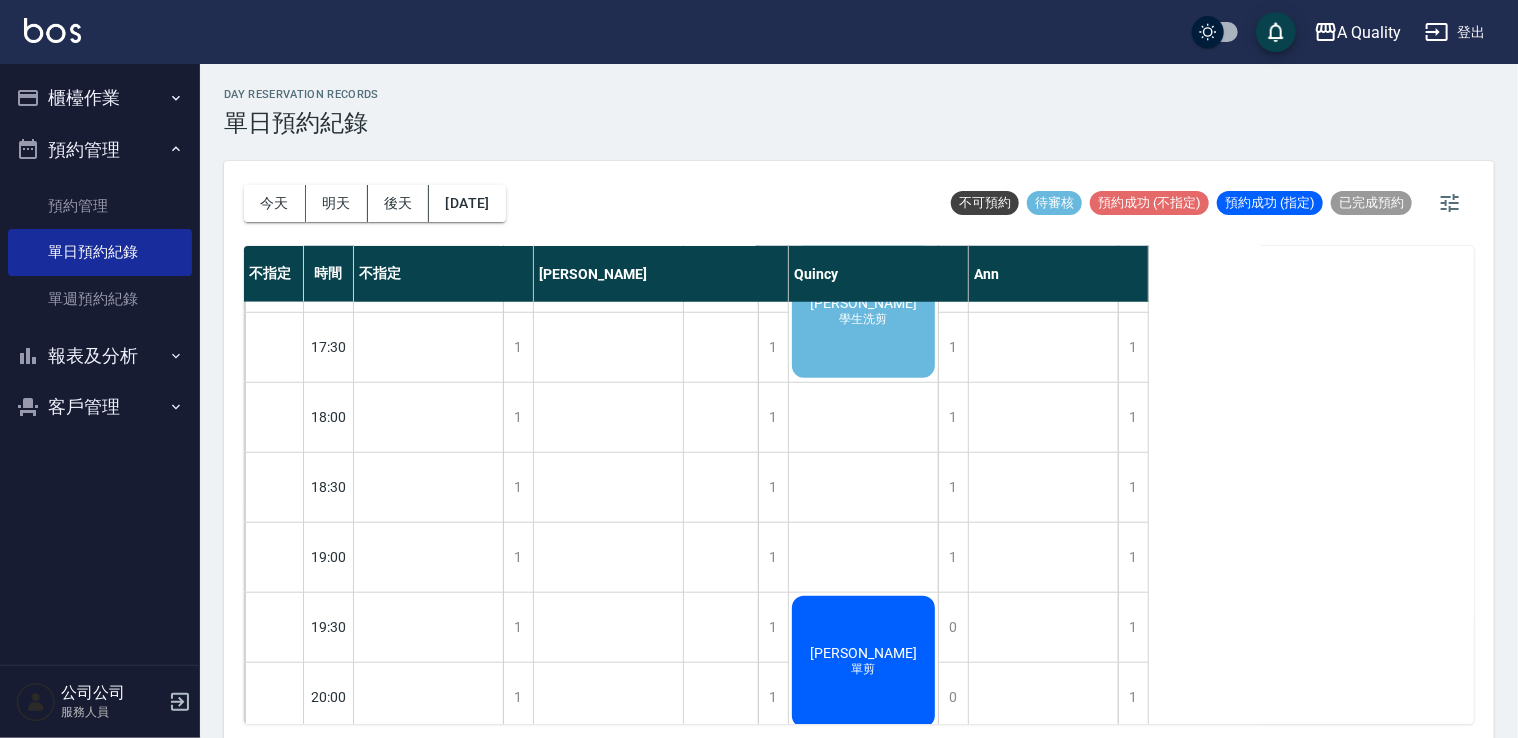 scroll, scrollTop: 600, scrollLeft: 0, axis: vertical 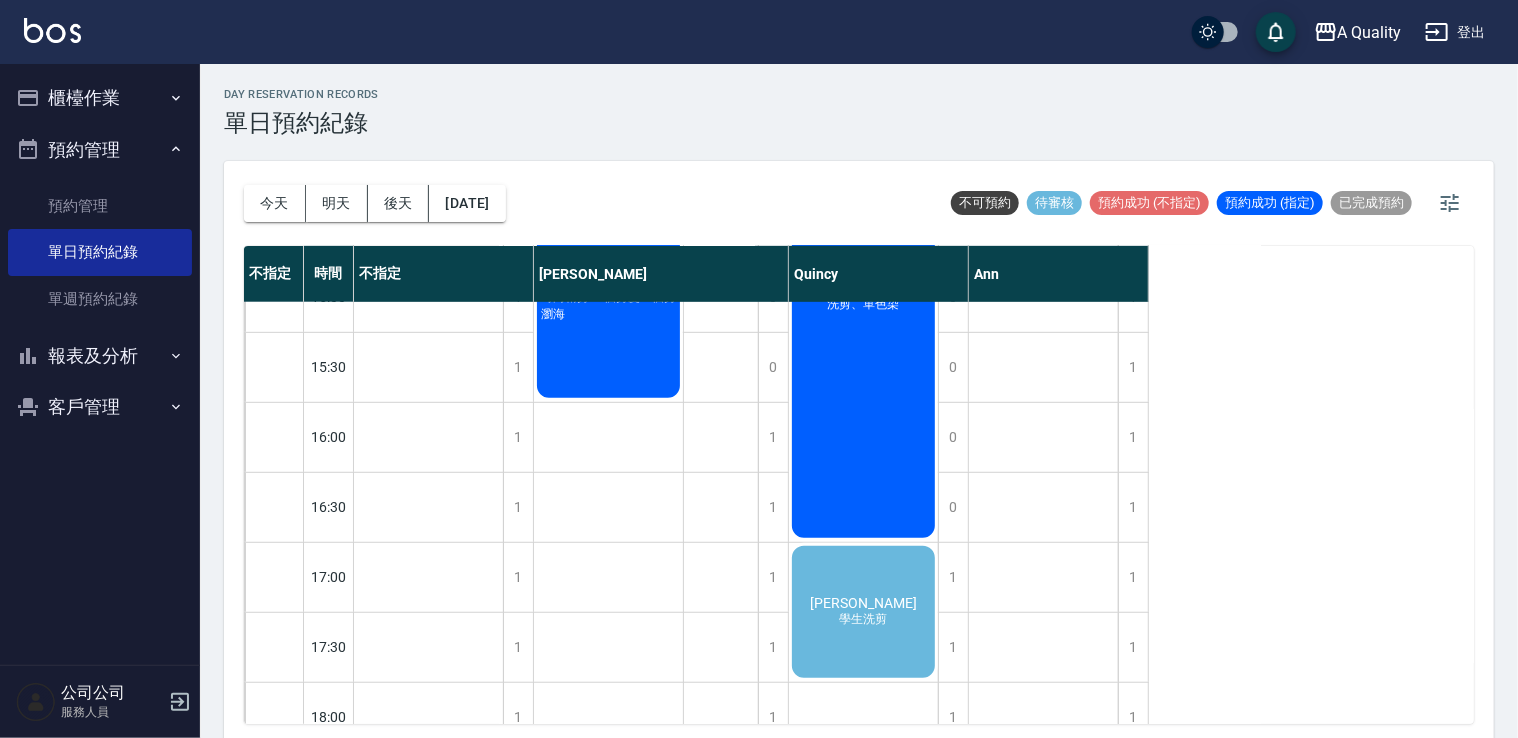 click on "陳宥伶 學生洗剪" at bounding box center [428, -228] 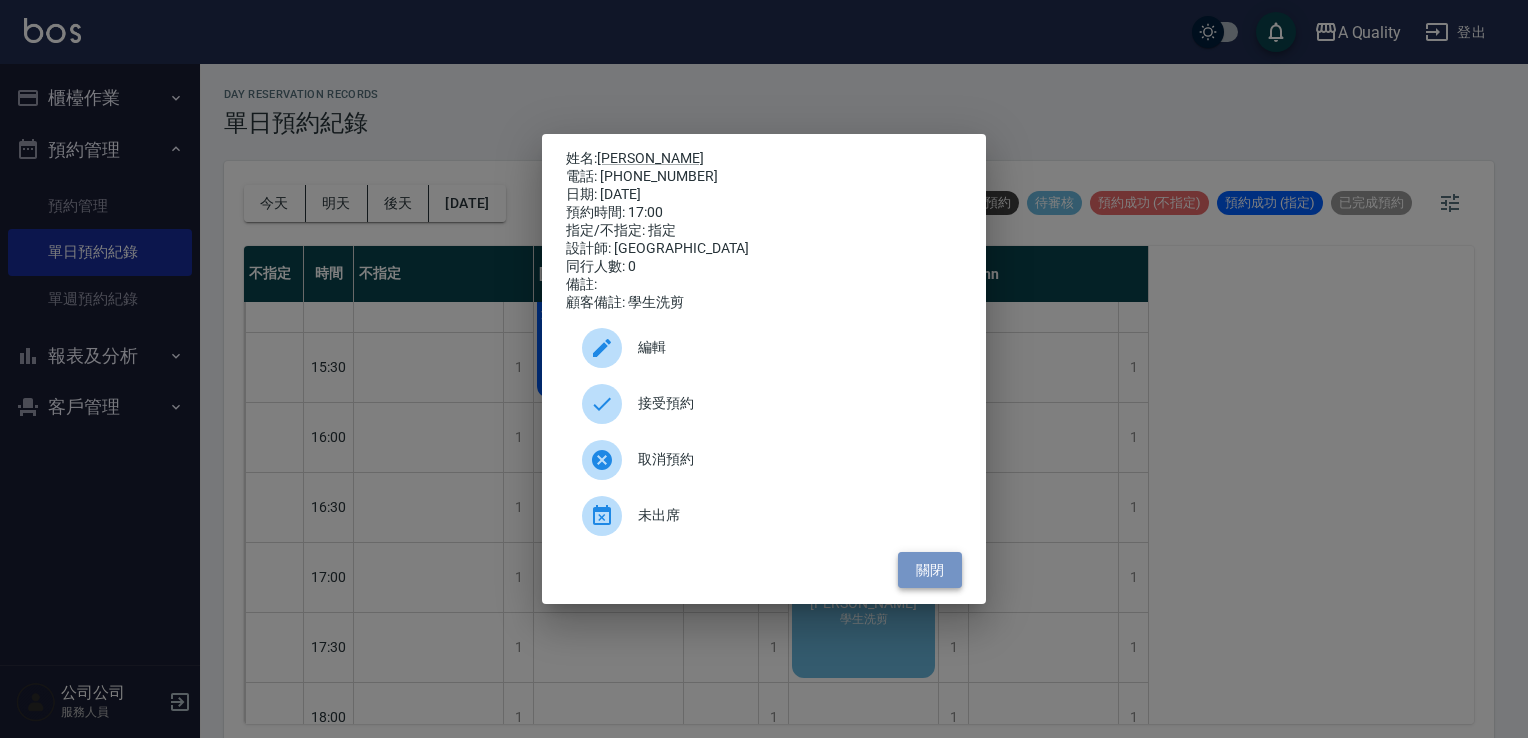 click on "關閉" at bounding box center (930, 570) 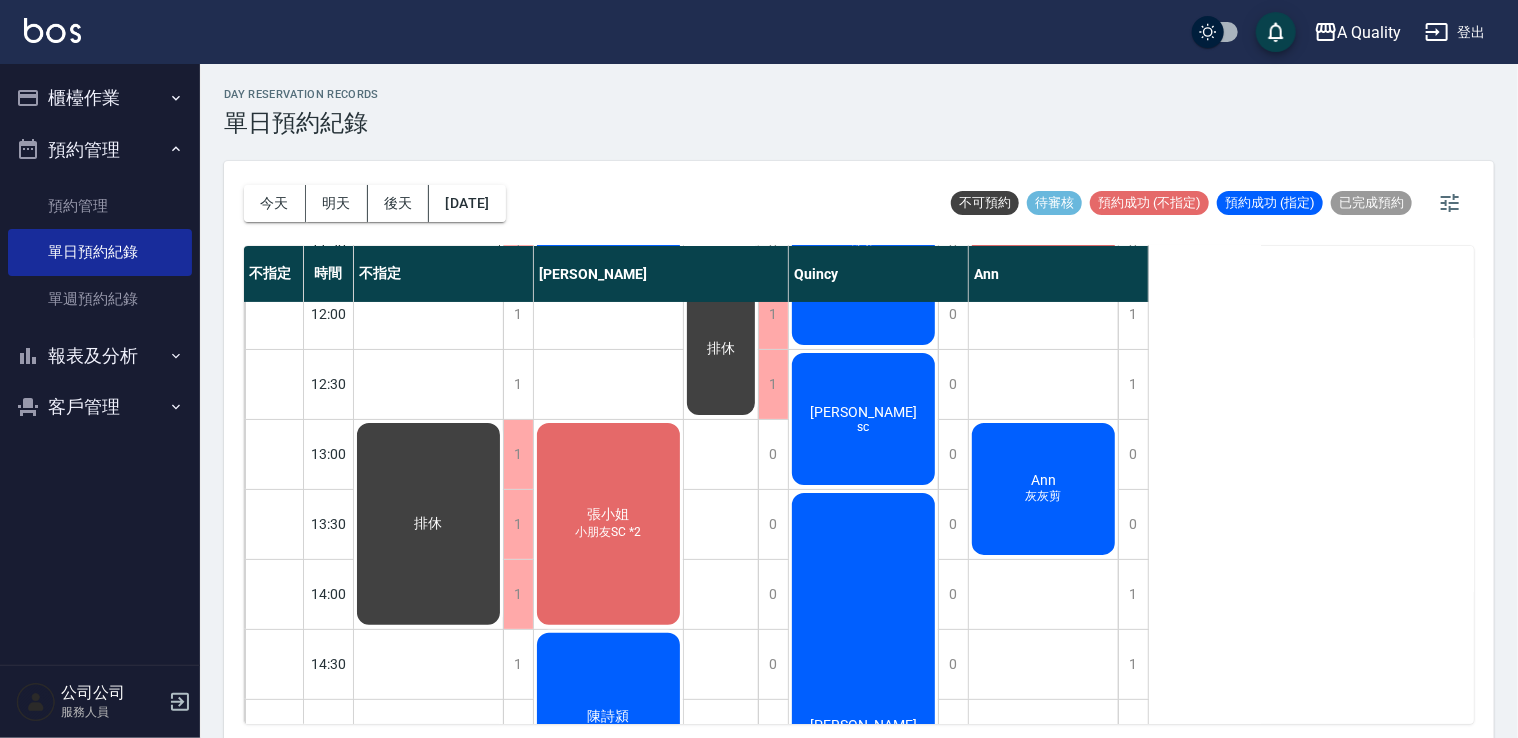 scroll, scrollTop: 223, scrollLeft: 0, axis: vertical 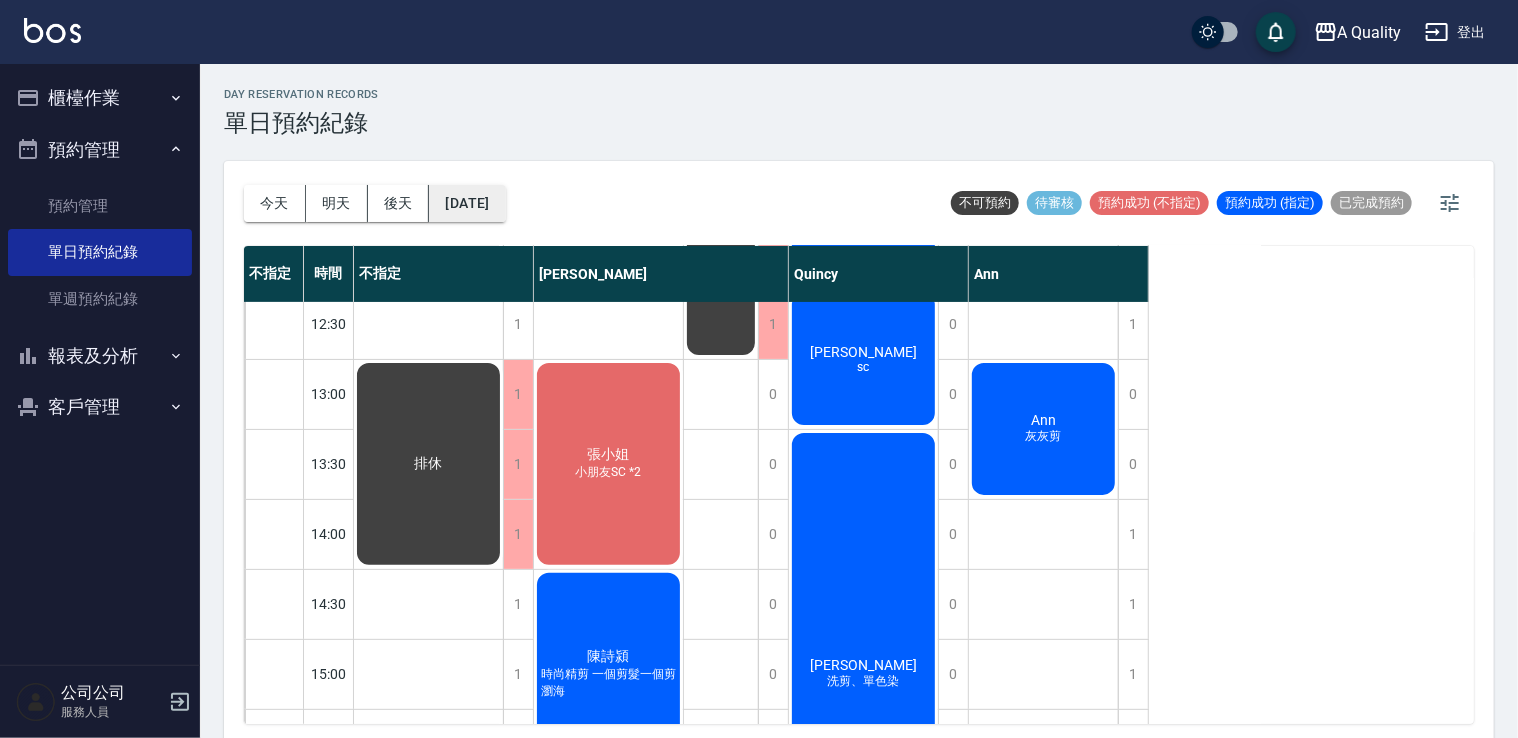 click on "2025/07/19" at bounding box center [467, 203] 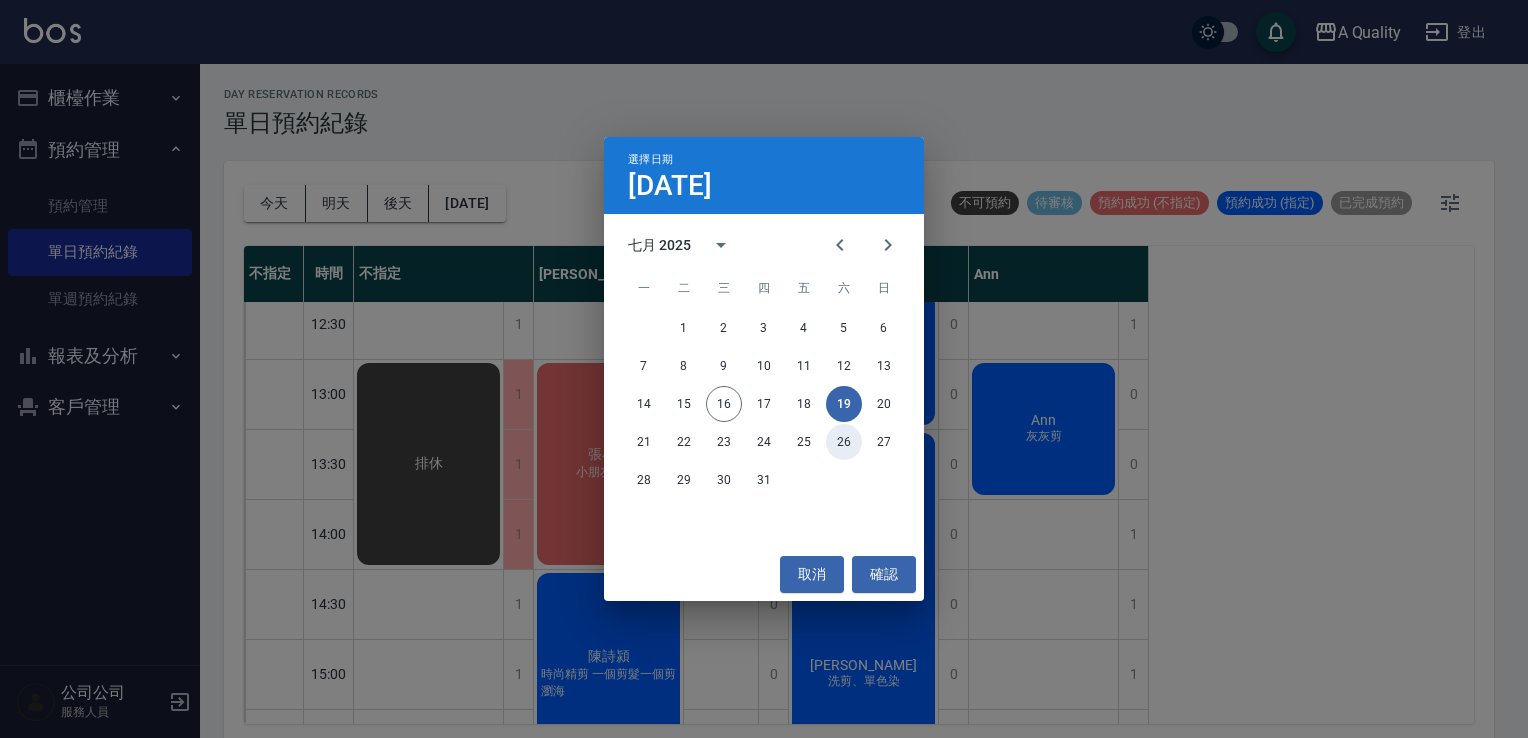 click on "26" at bounding box center [844, 442] 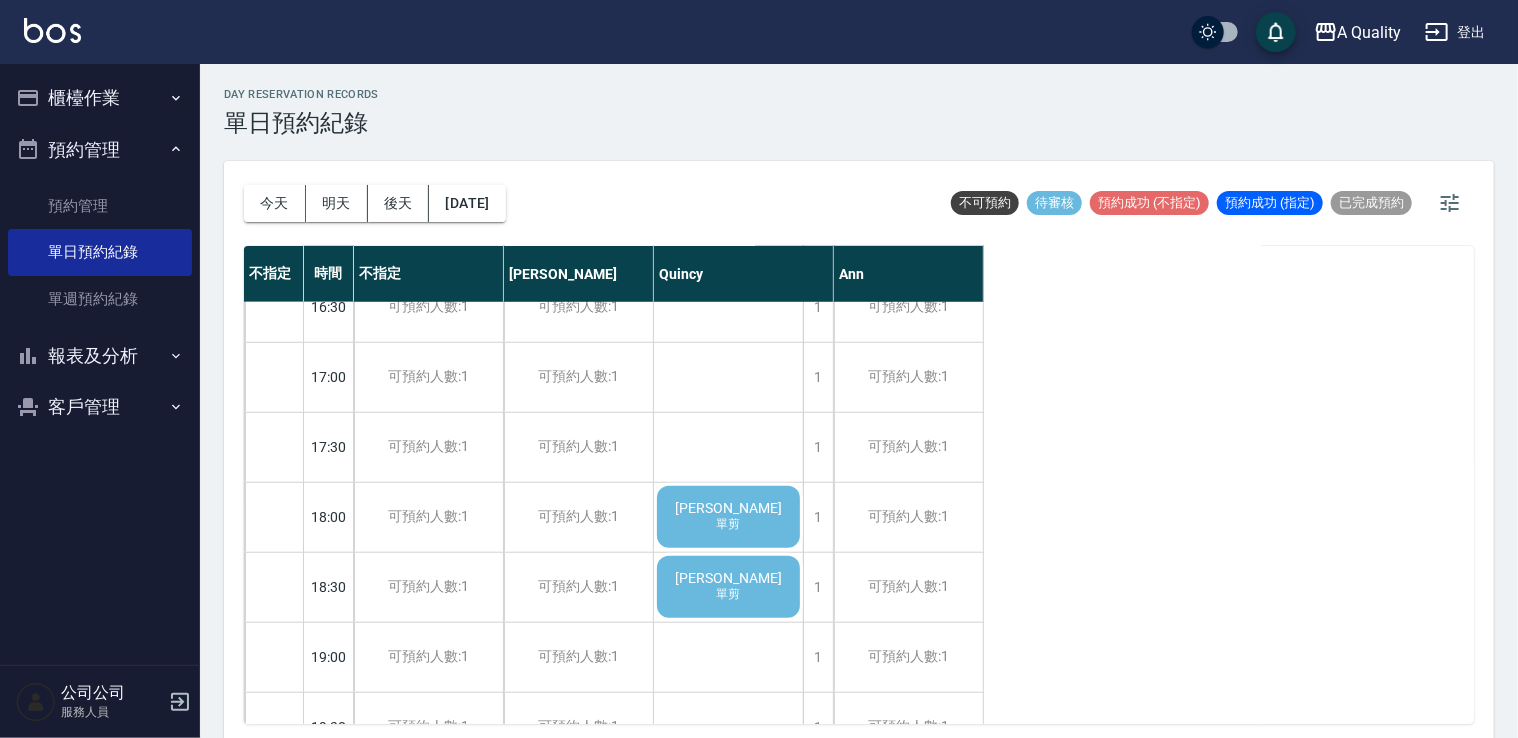 scroll, scrollTop: 400, scrollLeft: 0, axis: vertical 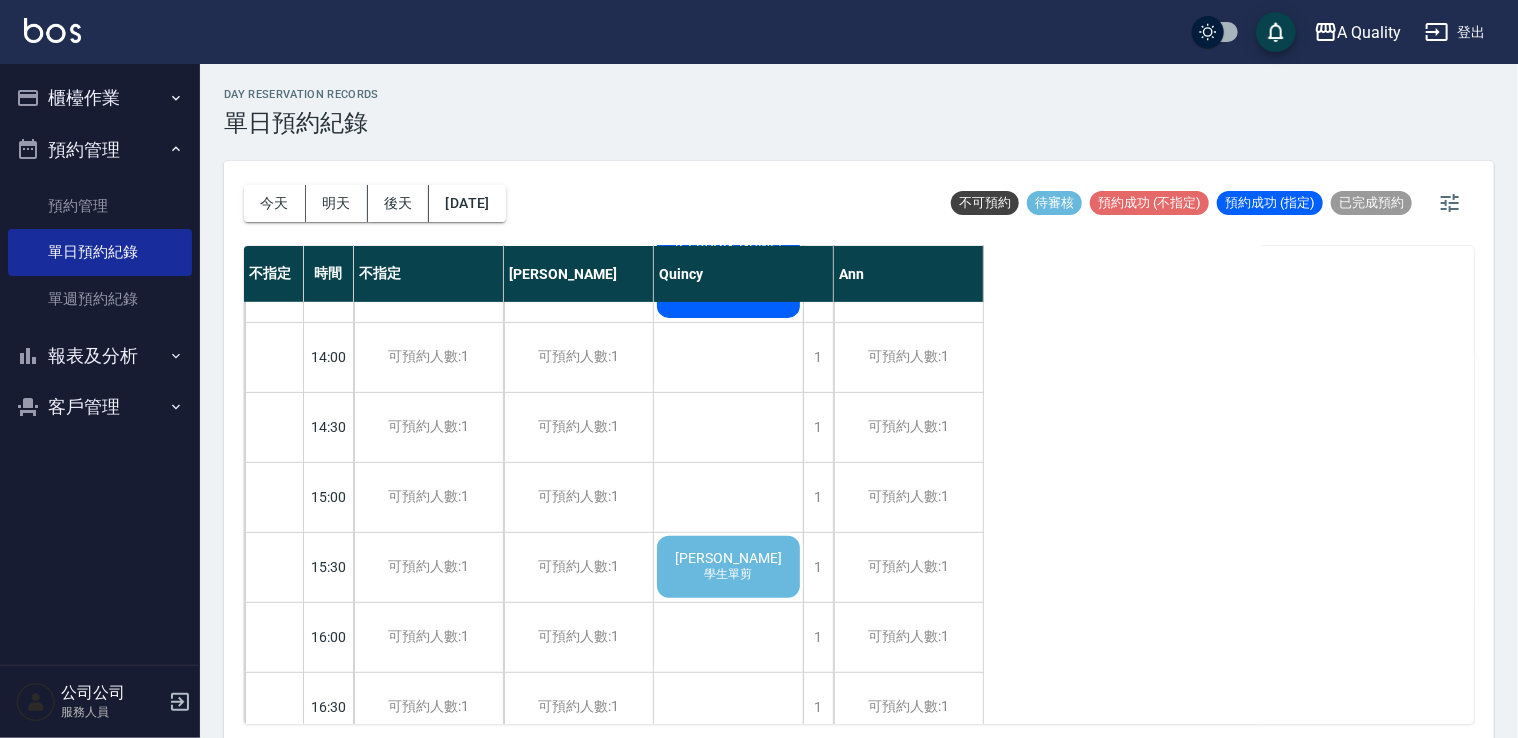 click on "黃楨閔 學生單剪" at bounding box center (728, 252) 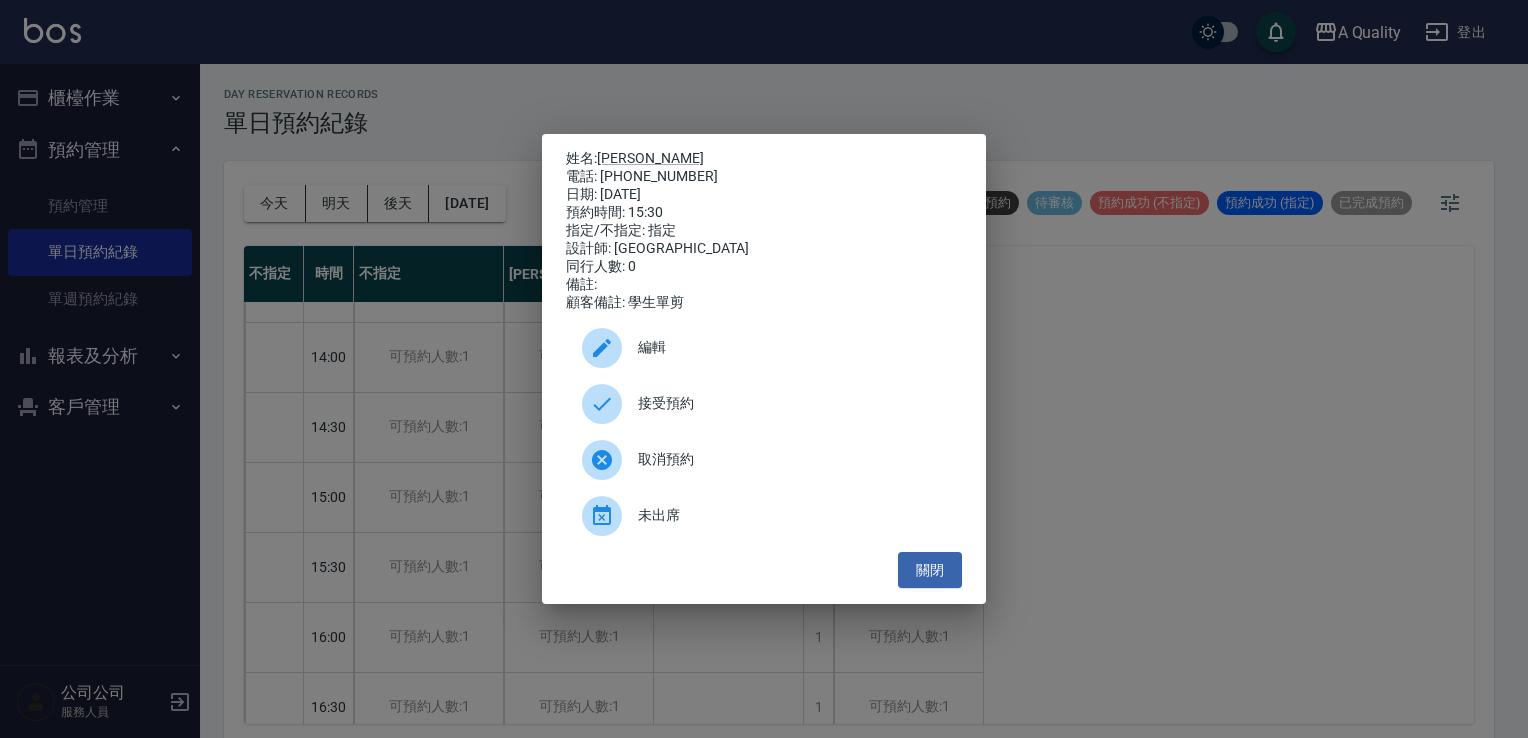 click on "編輯" at bounding box center [792, 347] 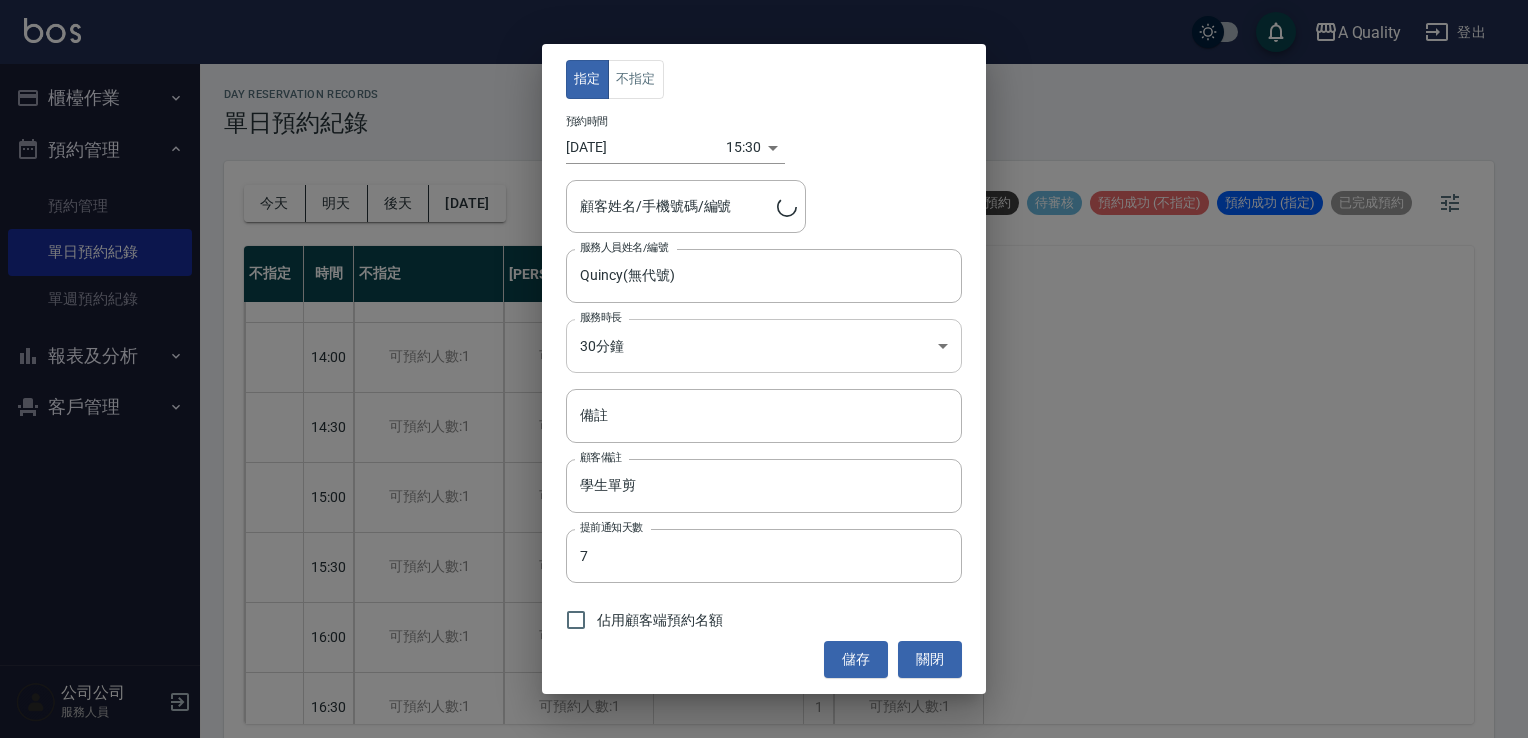 type on "黃楨閔/0909558773/" 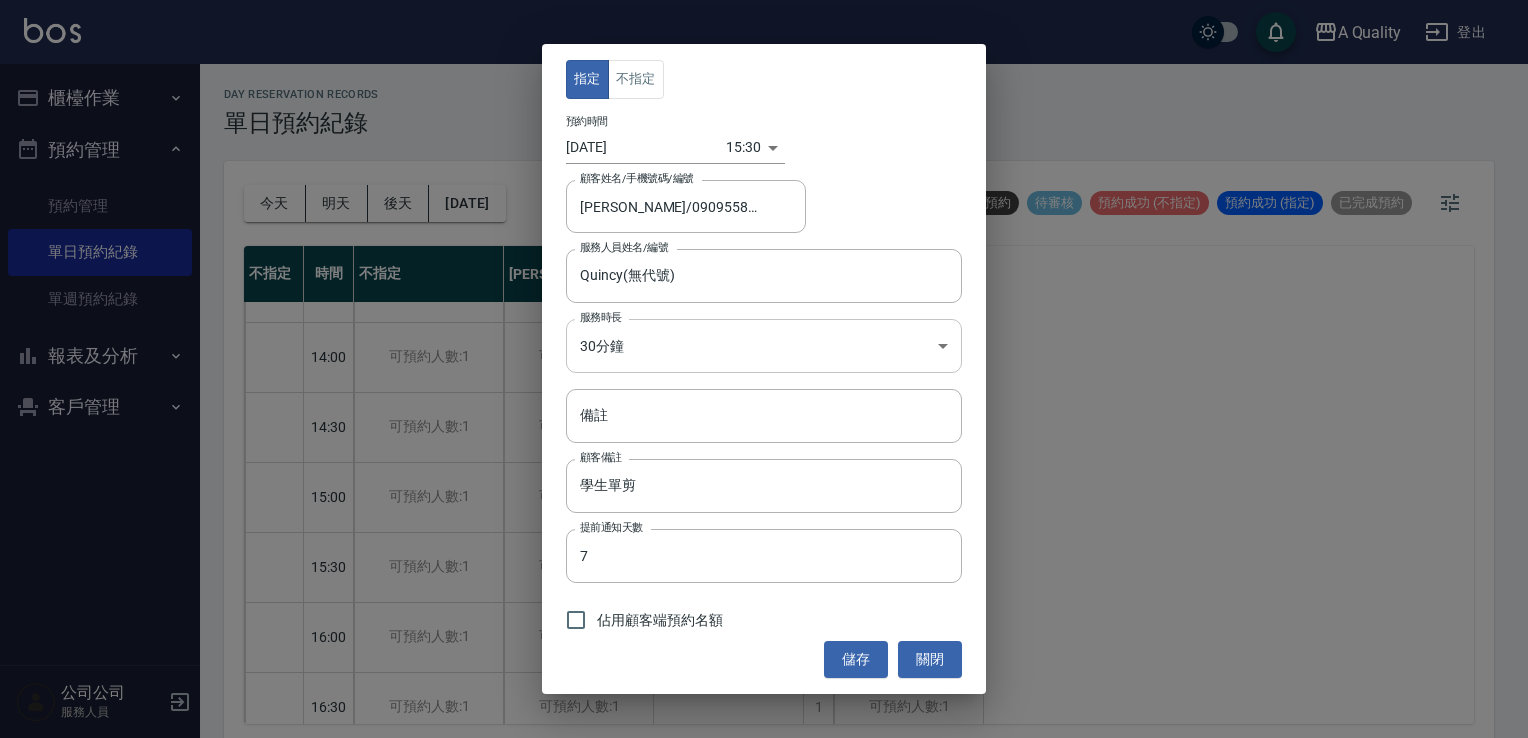 click on "A Quality 登出 櫃檯作業 打帳單 帳單列表 營業儀表板 現金收支登錄 每日結帳 排班表 現場電腦打卡 預約管理 預約管理 單日預約紀錄 單週預約紀錄 報表及分析 報表目錄 店家日報表 互助日報表 互助排行榜 互助點數明細 設計師日報表 設計師業績分析表 設計師排行榜 店販抽成明細 每日非現金明細 客戶管理 客戶列表 卡券管理 入金管理 公司公司 服務人員 day Reservation records 單日預約紀錄 今天 明天 後天 2025/07/26 不可預約 待審核 預約成功 (不指定) 預約成功 (指定) 已完成預約 不指定 時間 不指定 Taylor Quincy Ann 11:00 11:30 12:00 12:30 13:00 13:30 14:00 14:30 15:00 15:30 16:00 16:30 17:00 17:30 18:00 18:30 19:00 19:30 可預約人數:1 可預約人數:1 可預約人數:1 可預約人數:1 可預約人數:1 可預約人數:1 可預約人數:1 可預約人數:1 可預約人數:1 可預約人數:1 可預約人數:1 可預約人數:1 可預約人數:1 1 1" at bounding box center [764, 372] 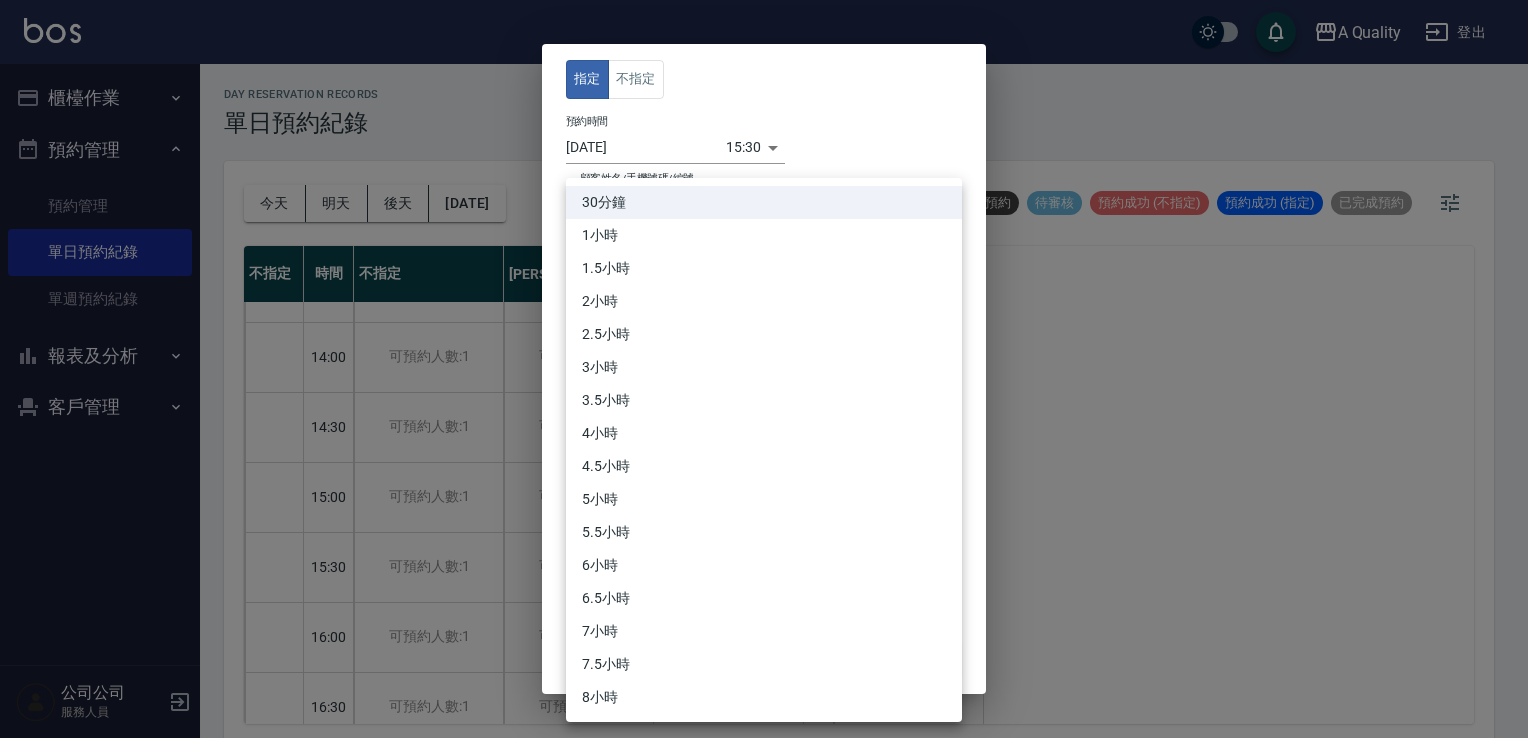 click on "1小時" at bounding box center [764, 235] 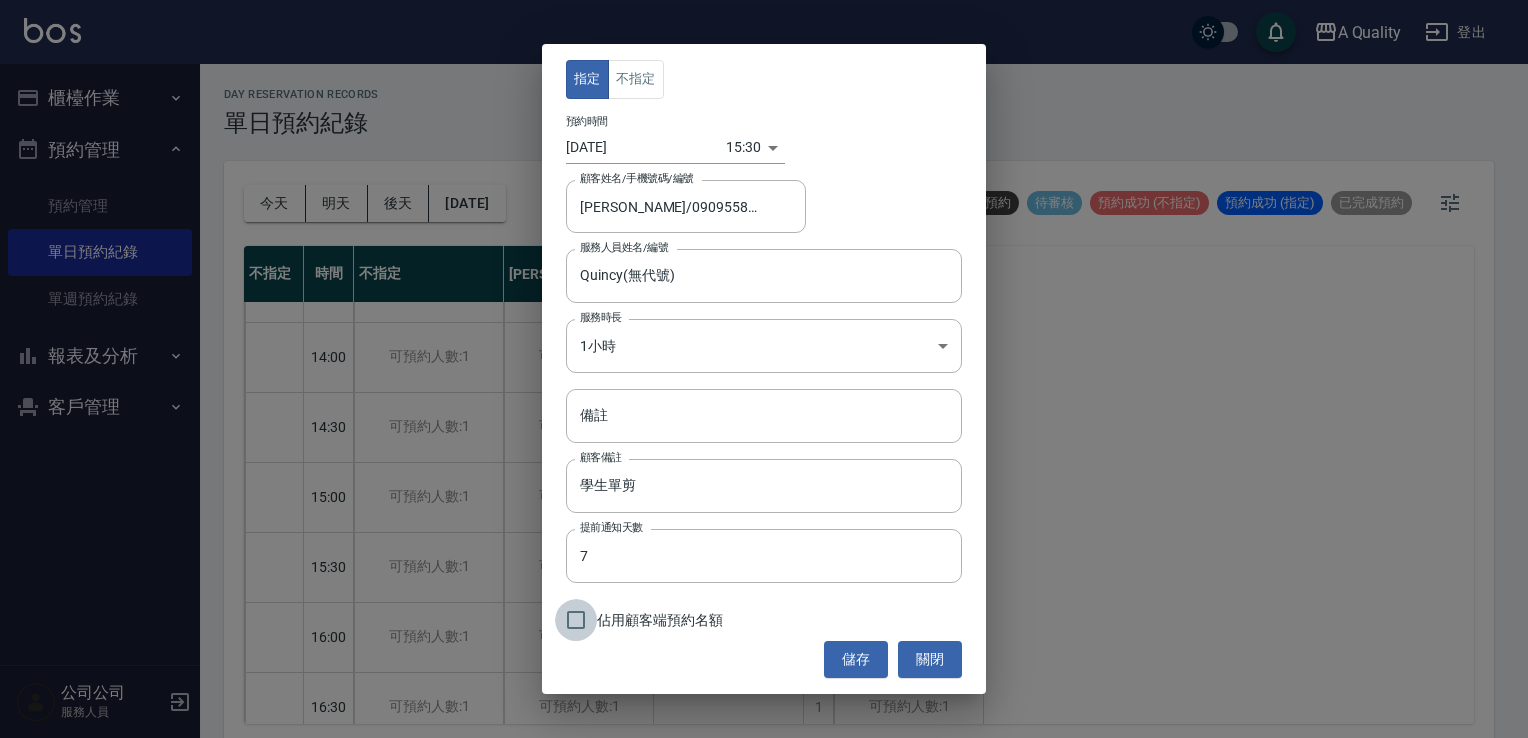 click on "佔用顧客端預約名額" at bounding box center (576, 620) 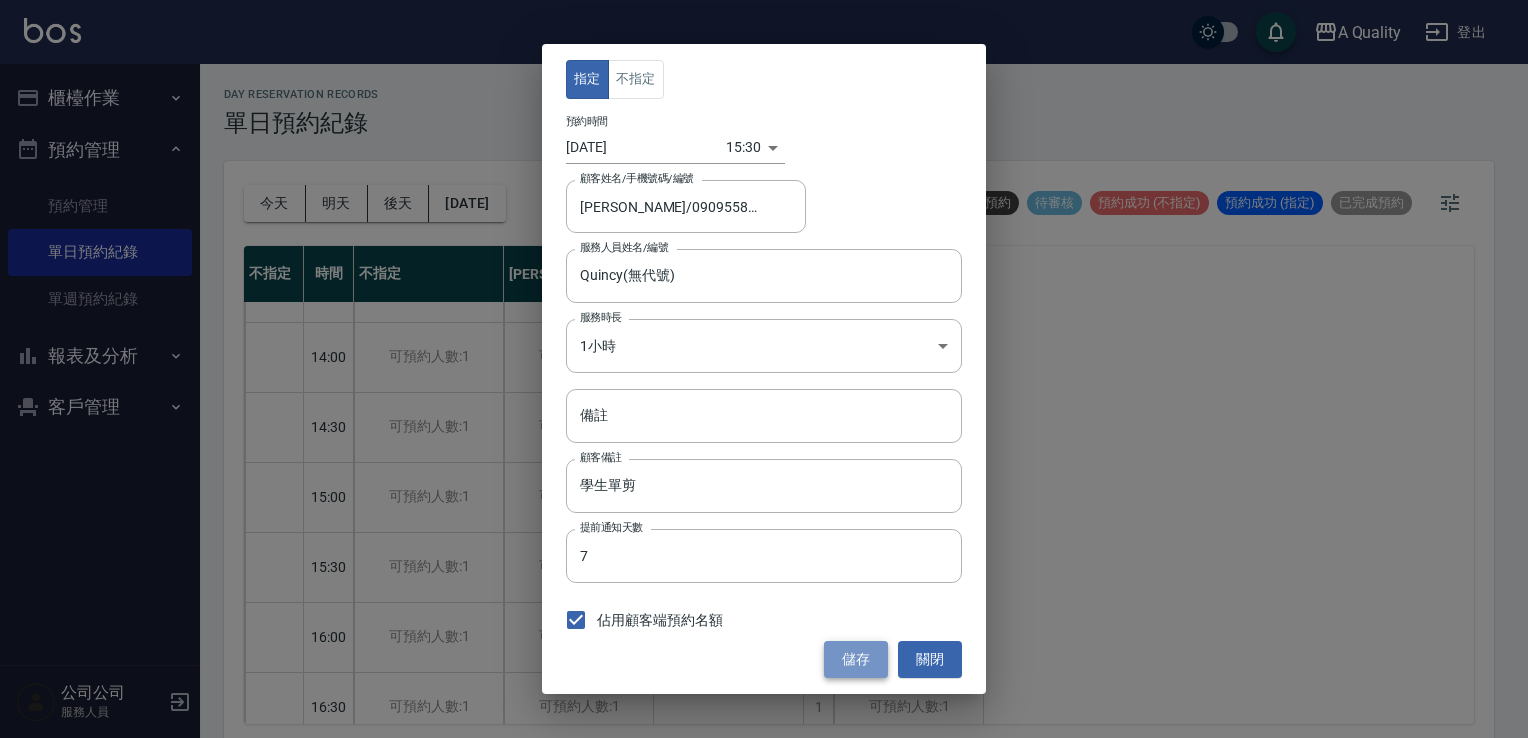click on "儲存" at bounding box center [856, 659] 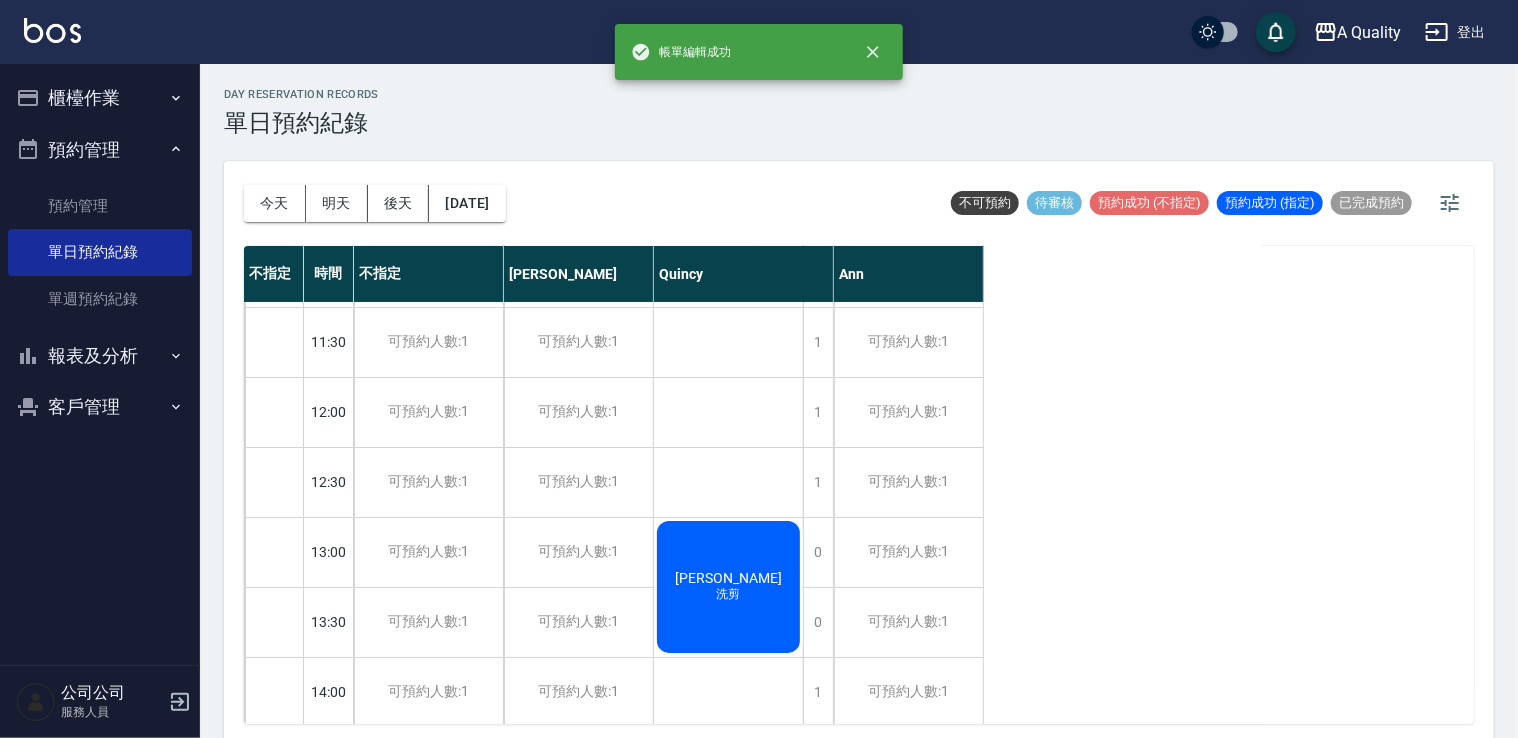 scroll, scrollTop: 0, scrollLeft: 0, axis: both 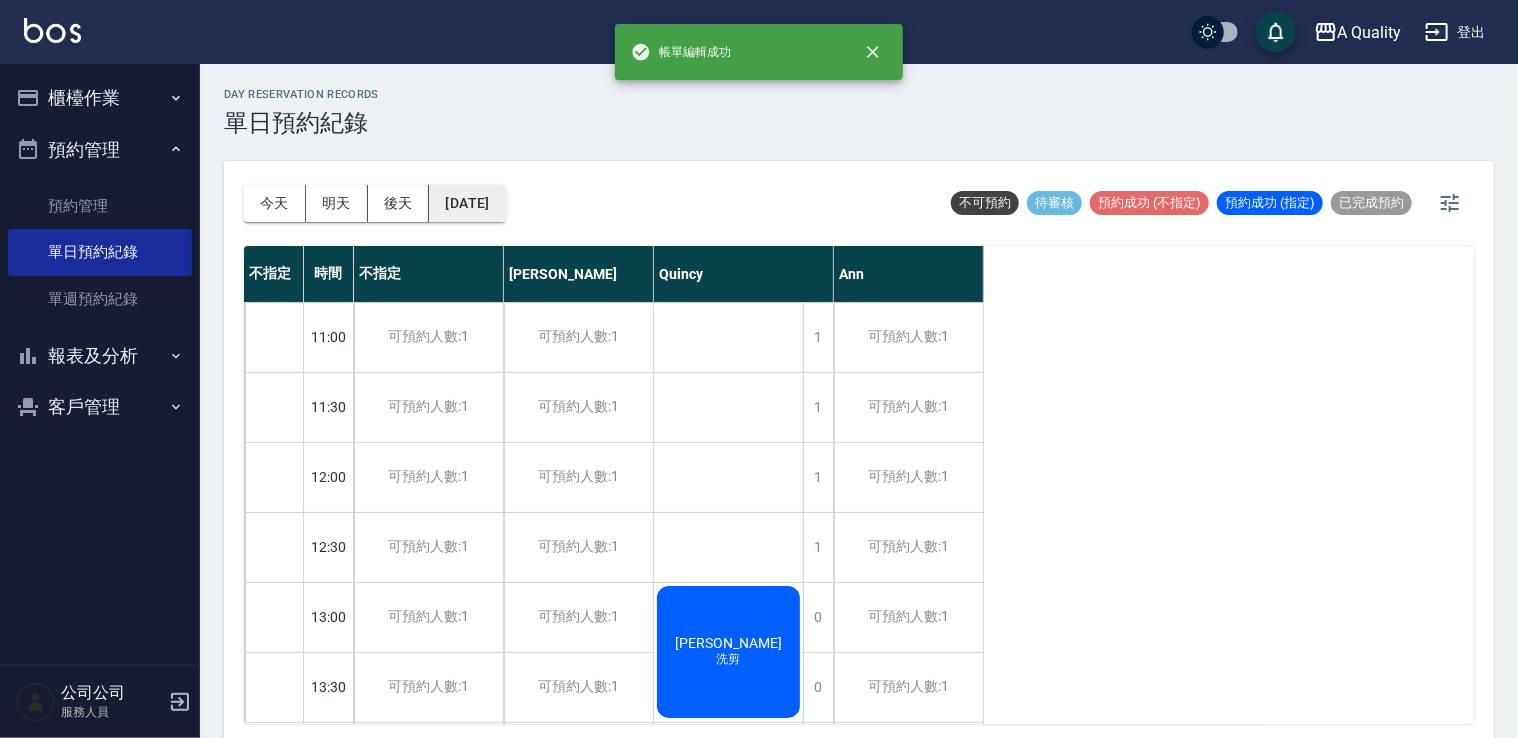 click on "2025/07/26" at bounding box center (467, 203) 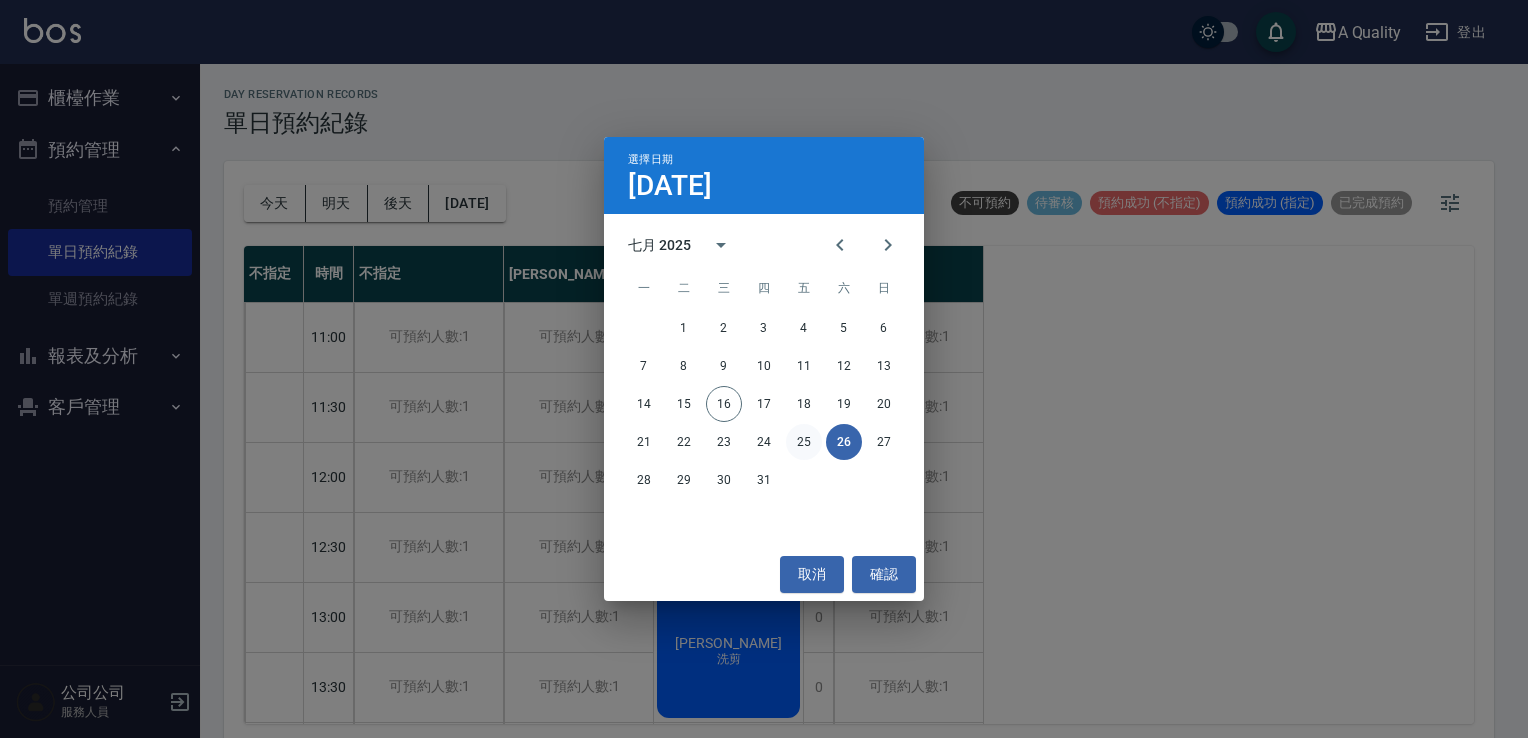 click on "25" at bounding box center [804, 442] 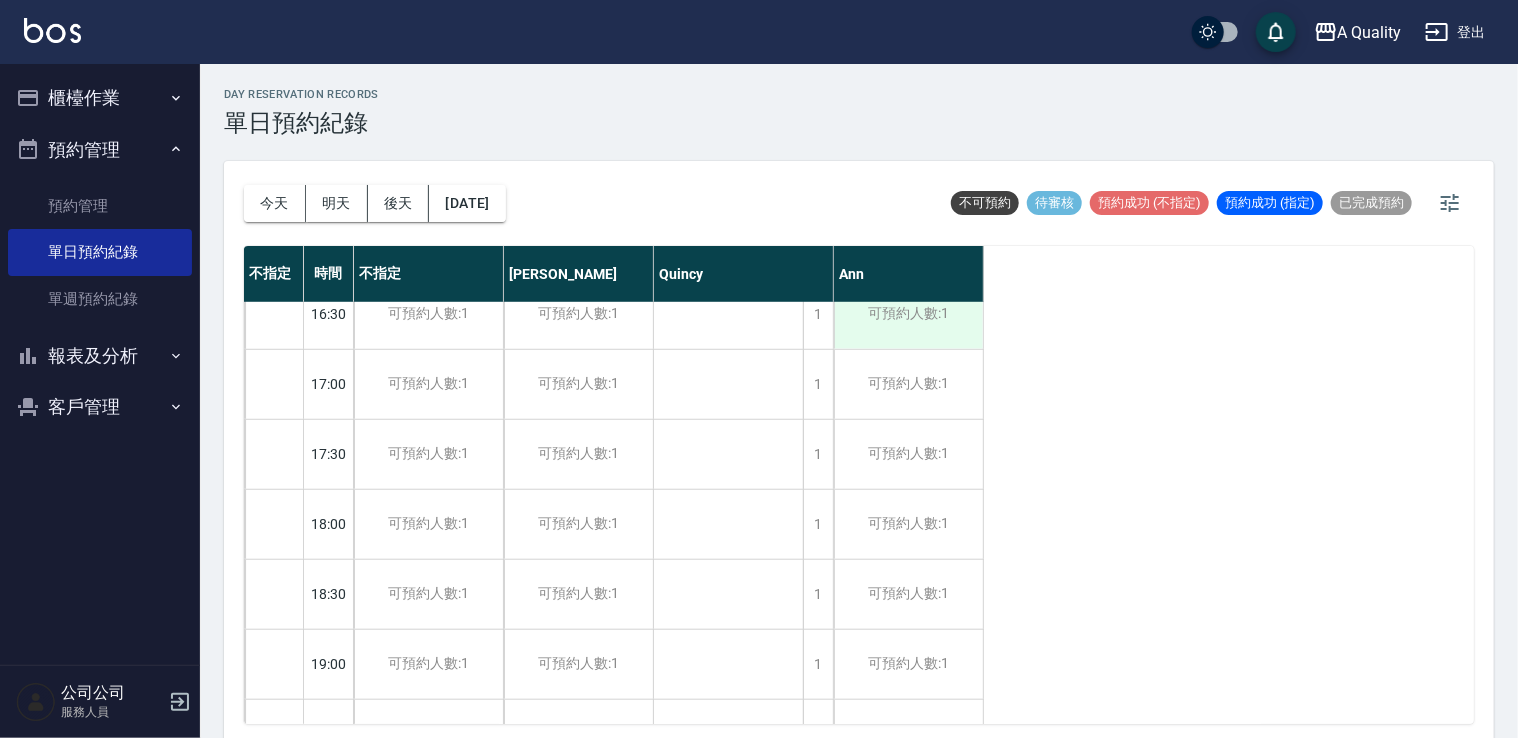 scroll, scrollTop: 853, scrollLeft: 0, axis: vertical 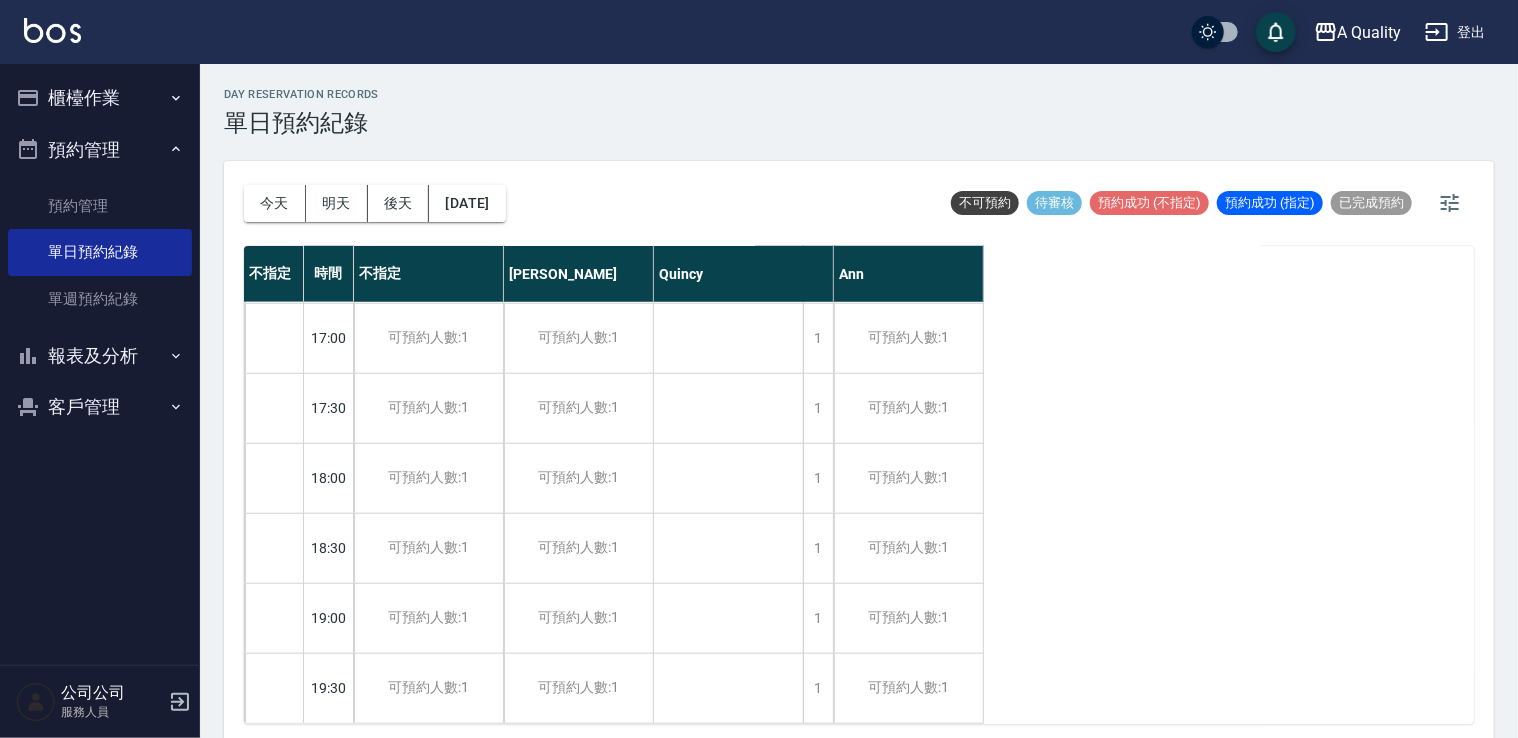 click on "今天 明天 後天 2025/07/25" at bounding box center (375, 203) 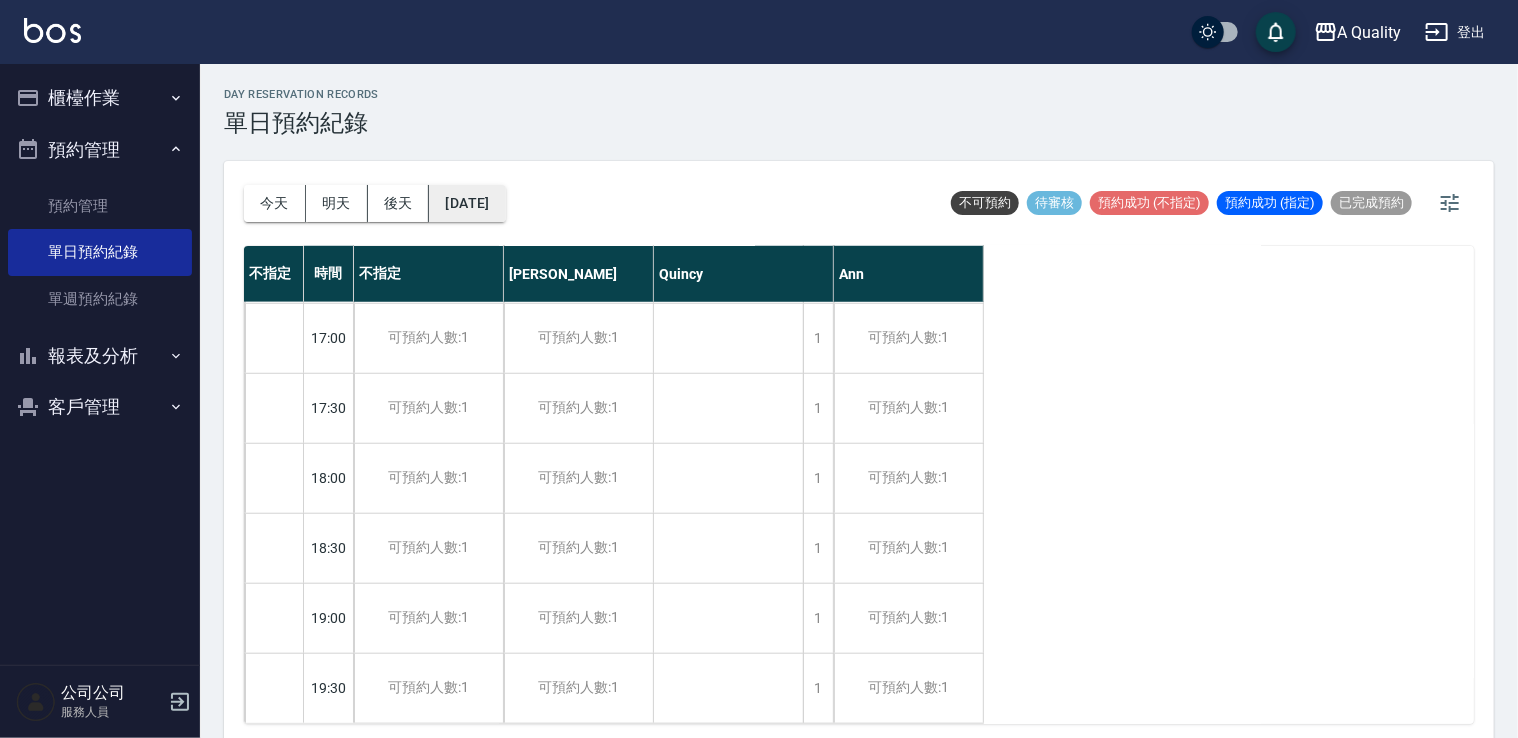 click on "2025/07/25" at bounding box center [467, 203] 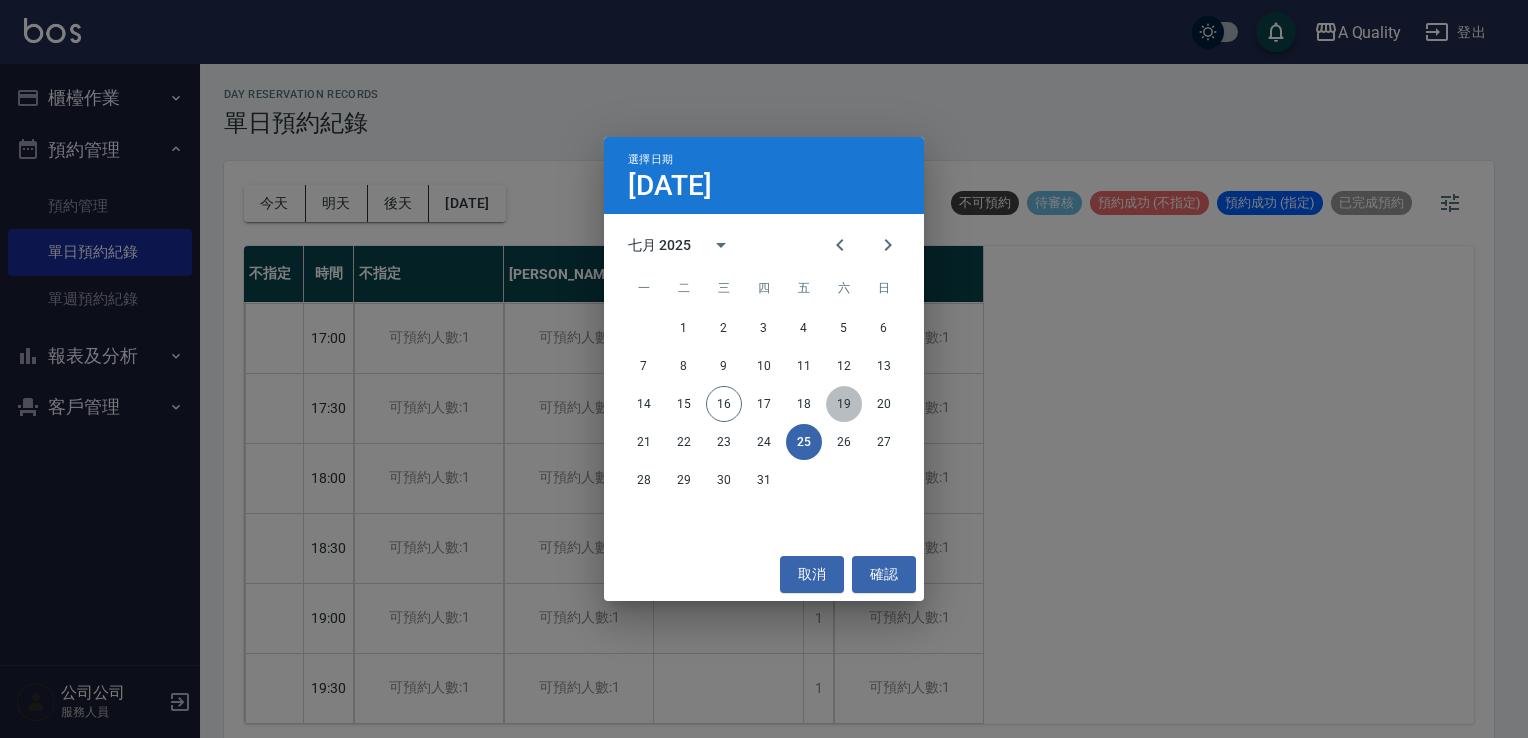 click on "19" at bounding box center [844, 404] 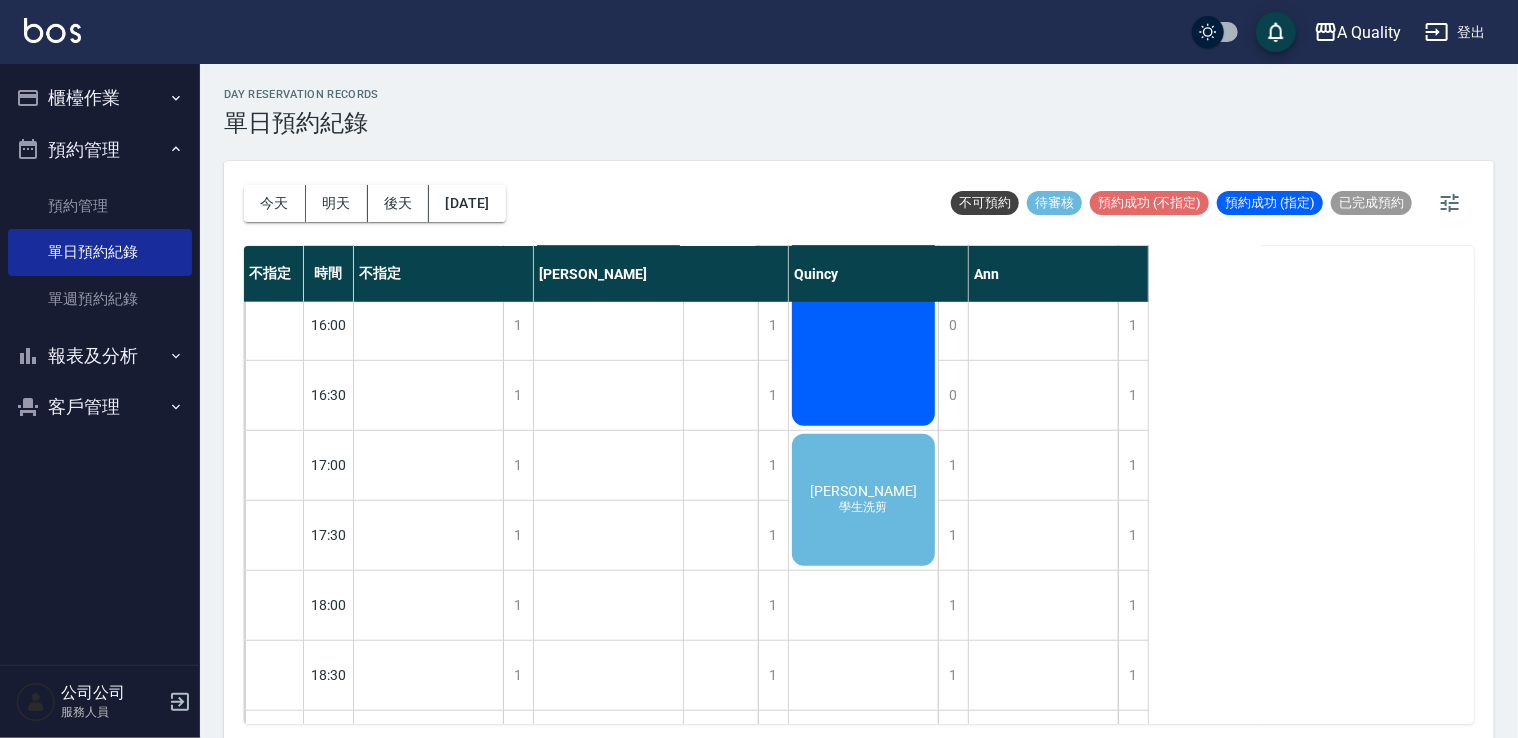 scroll, scrollTop: 753, scrollLeft: 0, axis: vertical 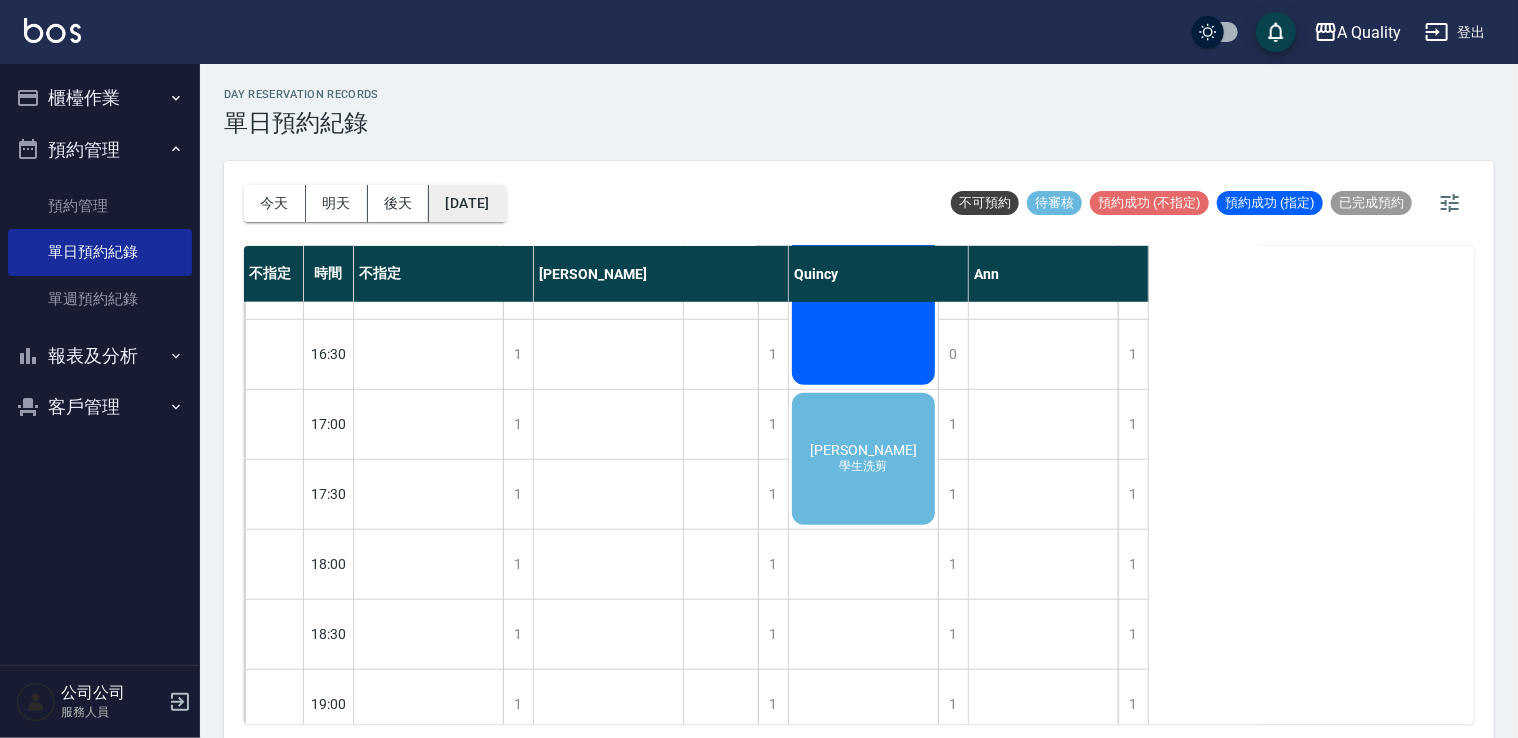 click on "2025/07/19" at bounding box center [467, 203] 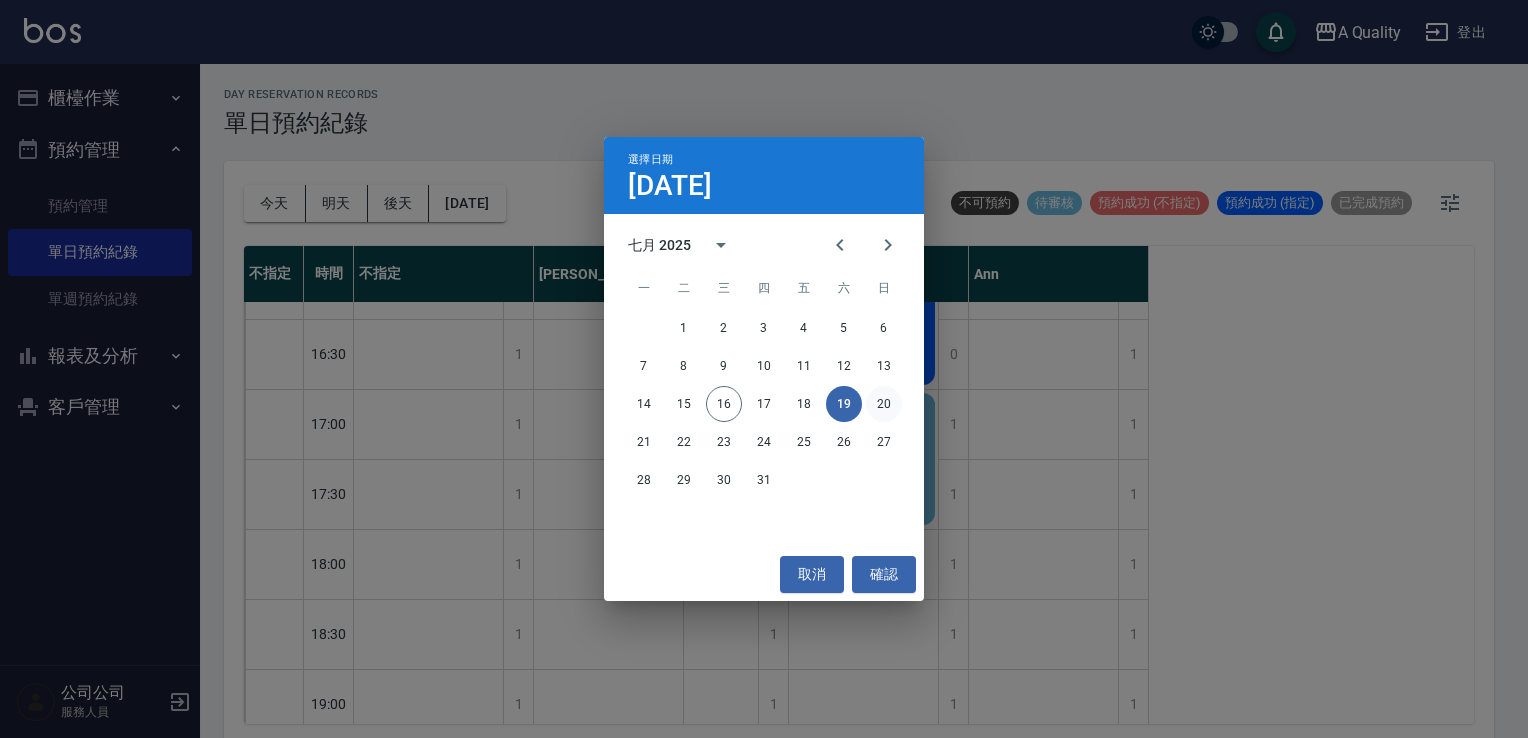click on "20" at bounding box center (884, 404) 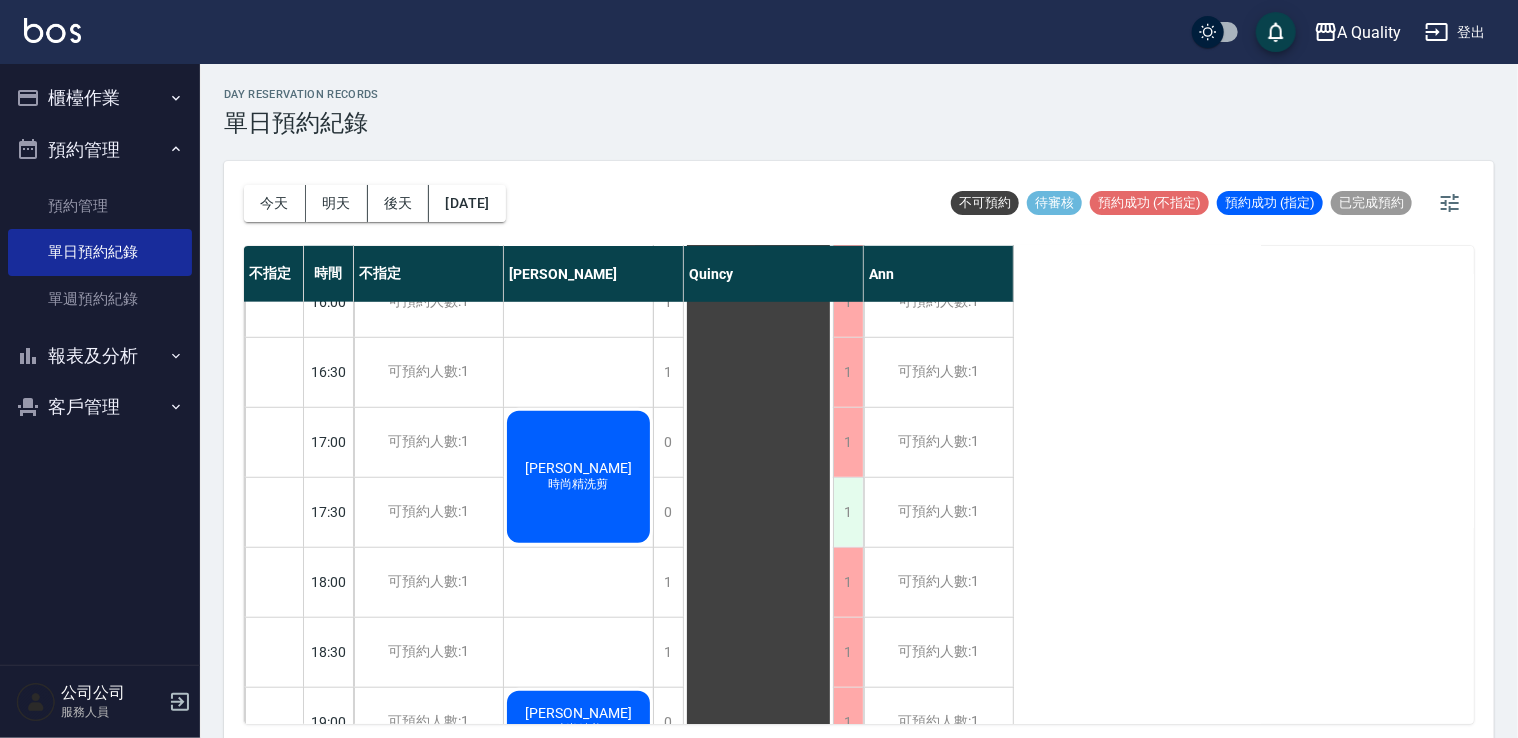 scroll, scrollTop: 853, scrollLeft: 0, axis: vertical 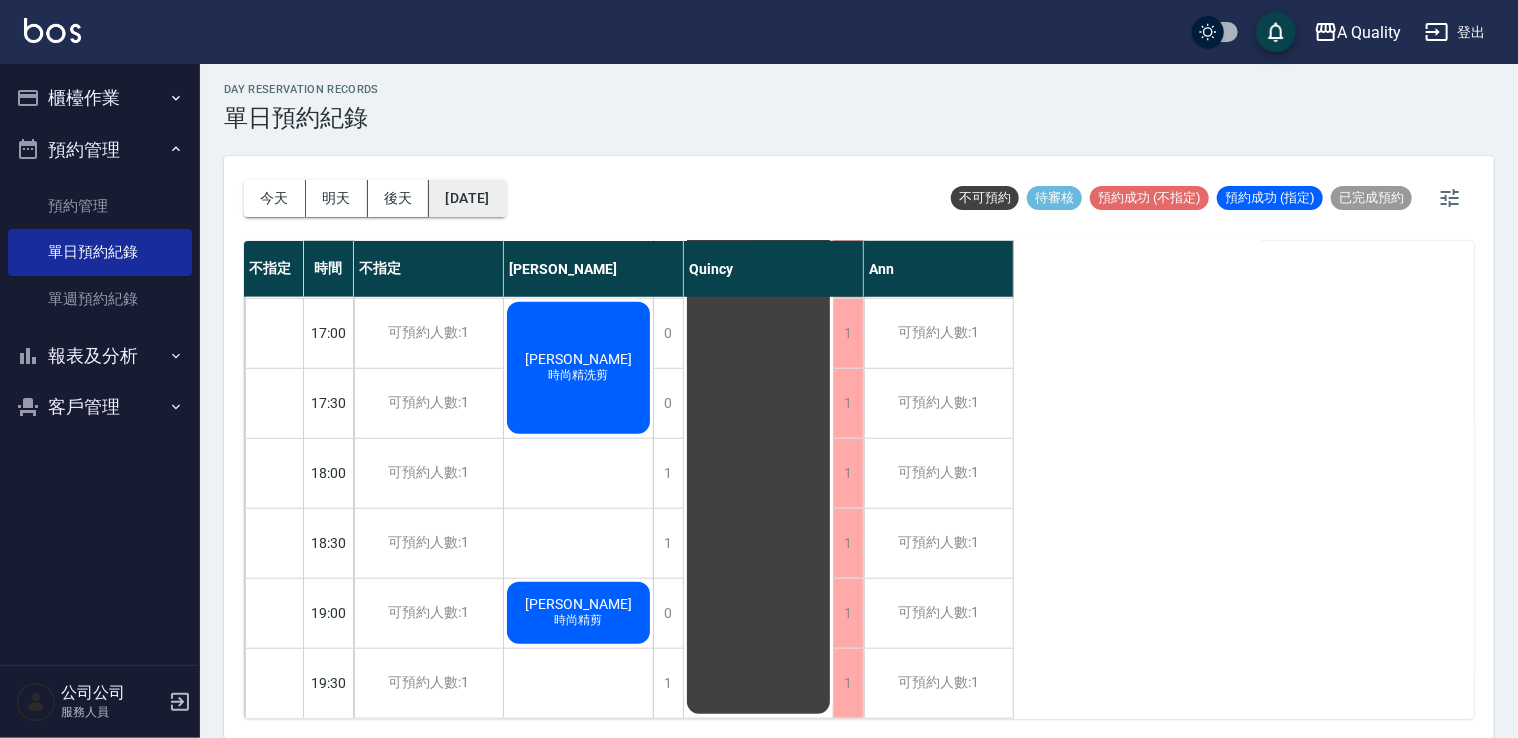 click on "2025/07/20" at bounding box center (467, 198) 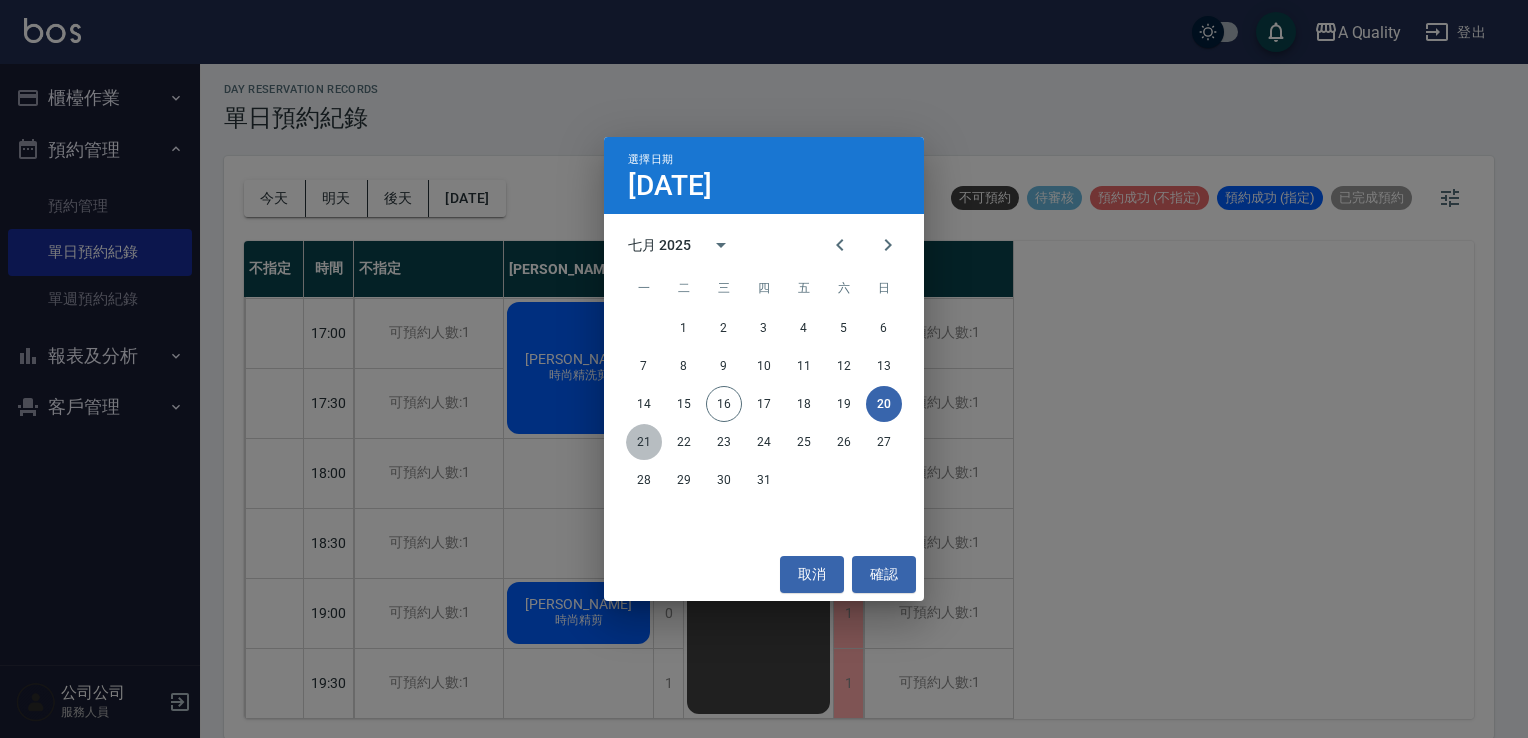 click on "21" at bounding box center (644, 442) 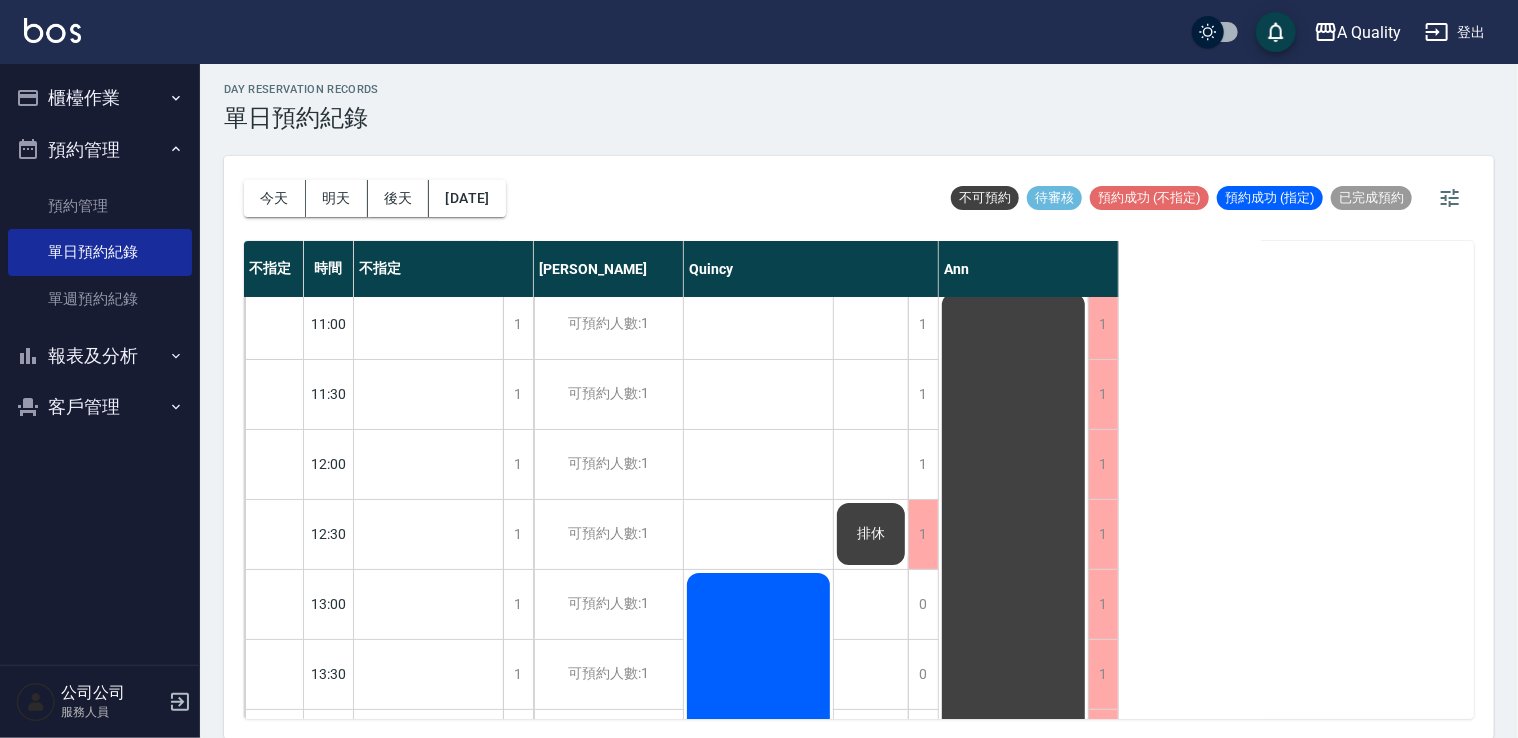 scroll, scrollTop: 0, scrollLeft: 0, axis: both 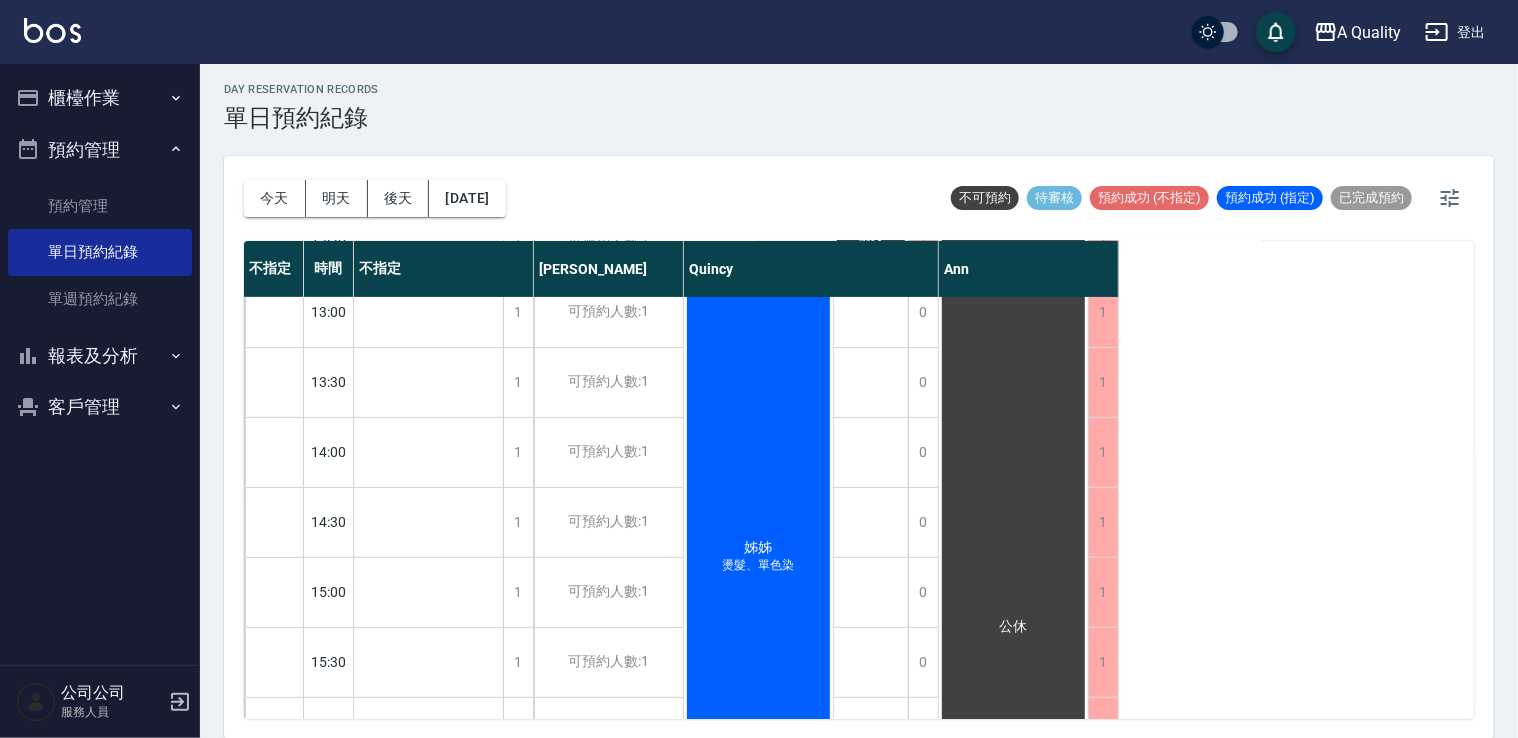 click on "姊姊 燙髮、單色染" at bounding box center [428, 1012] 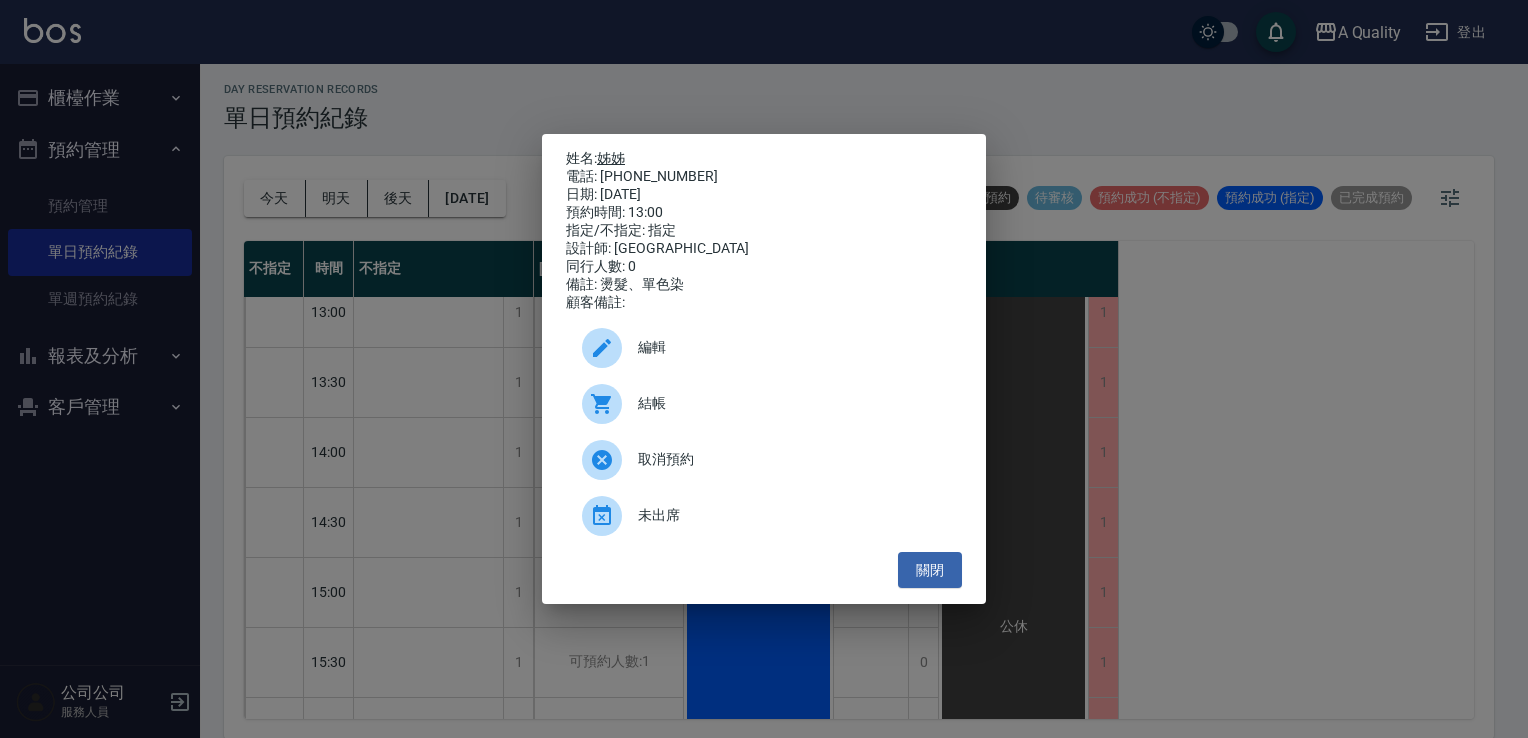 click on "姊姊" at bounding box center (611, 158) 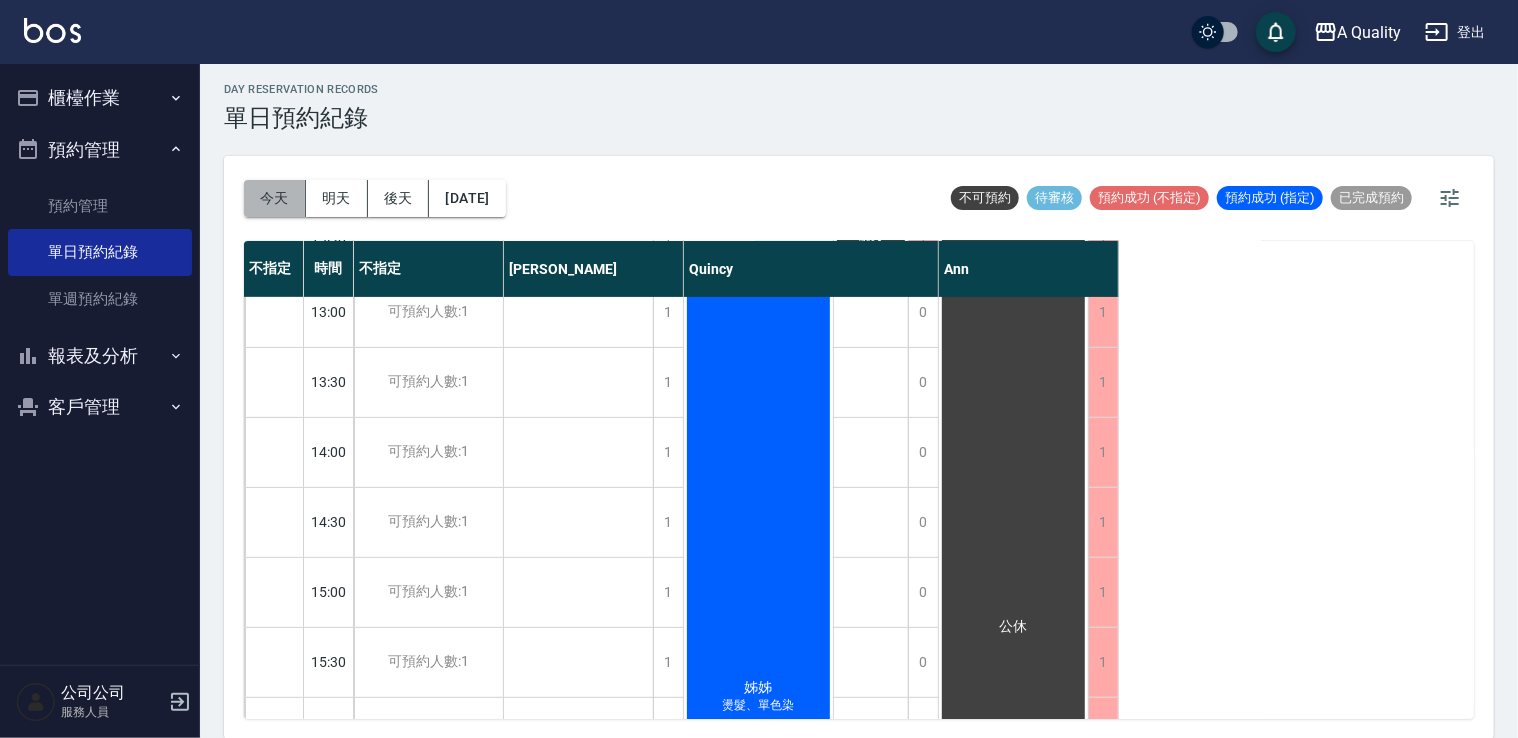 click on "今天" at bounding box center (275, 198) 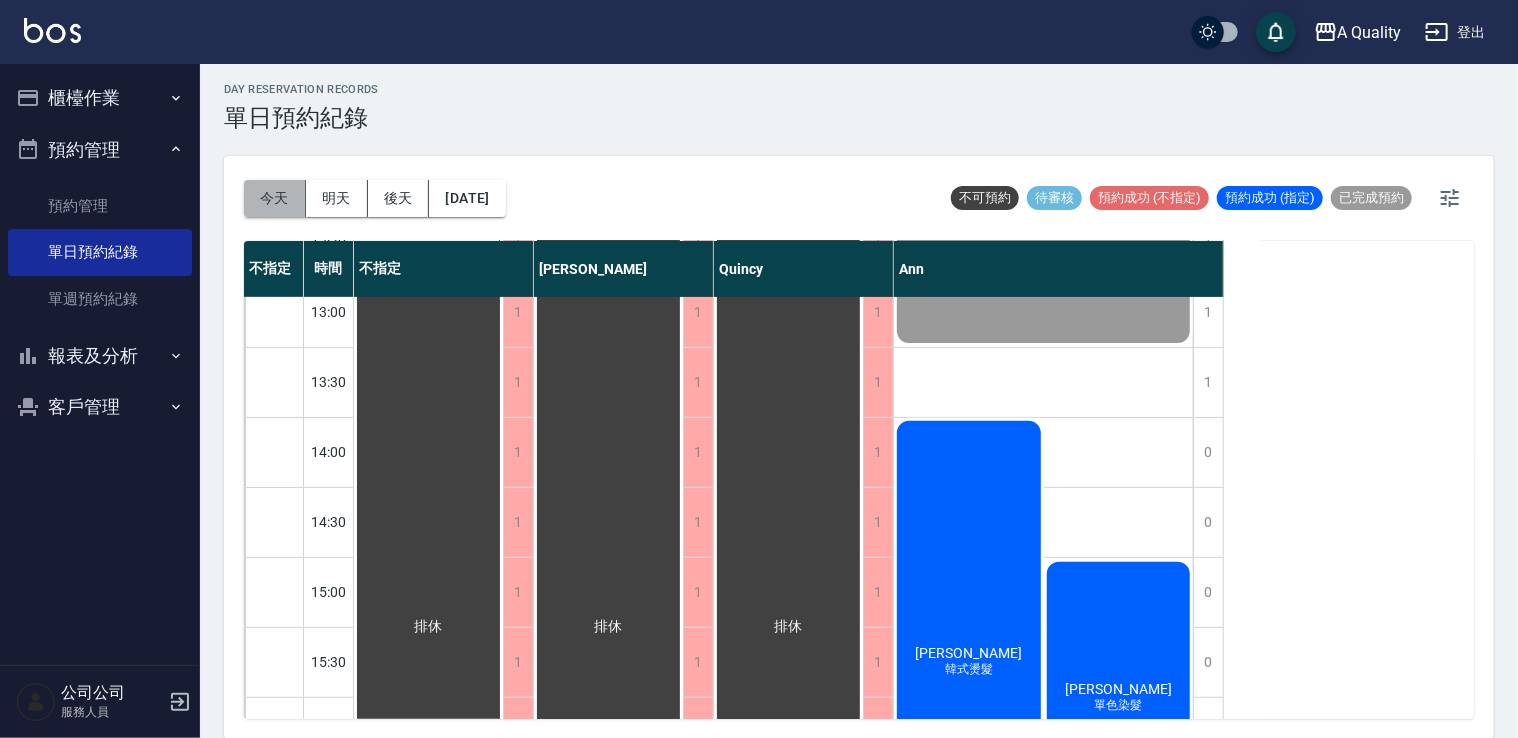 click on "今天" at bounding box center (275, 198) 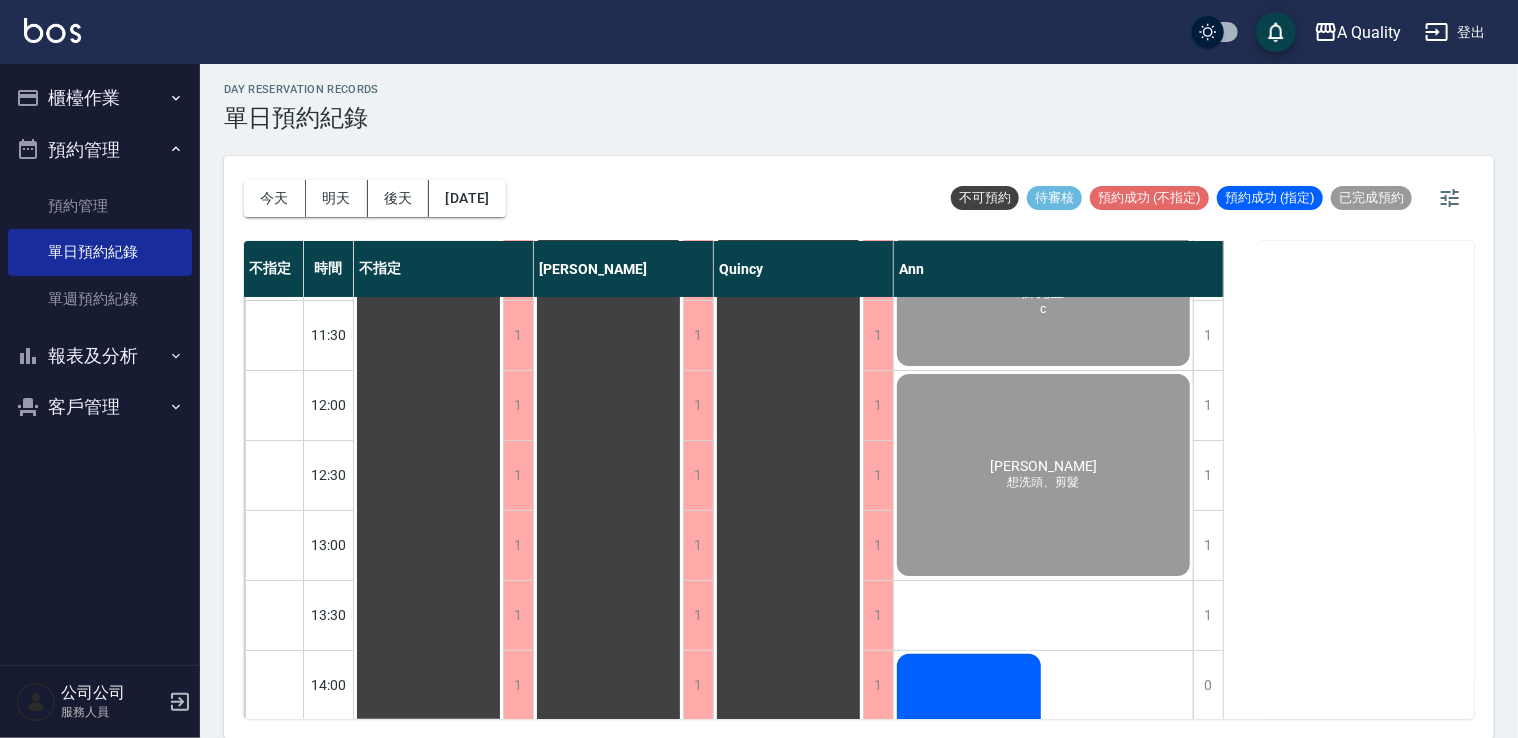 scroll, scrollTop: 100, scrollLeft: 0, axis: vertical 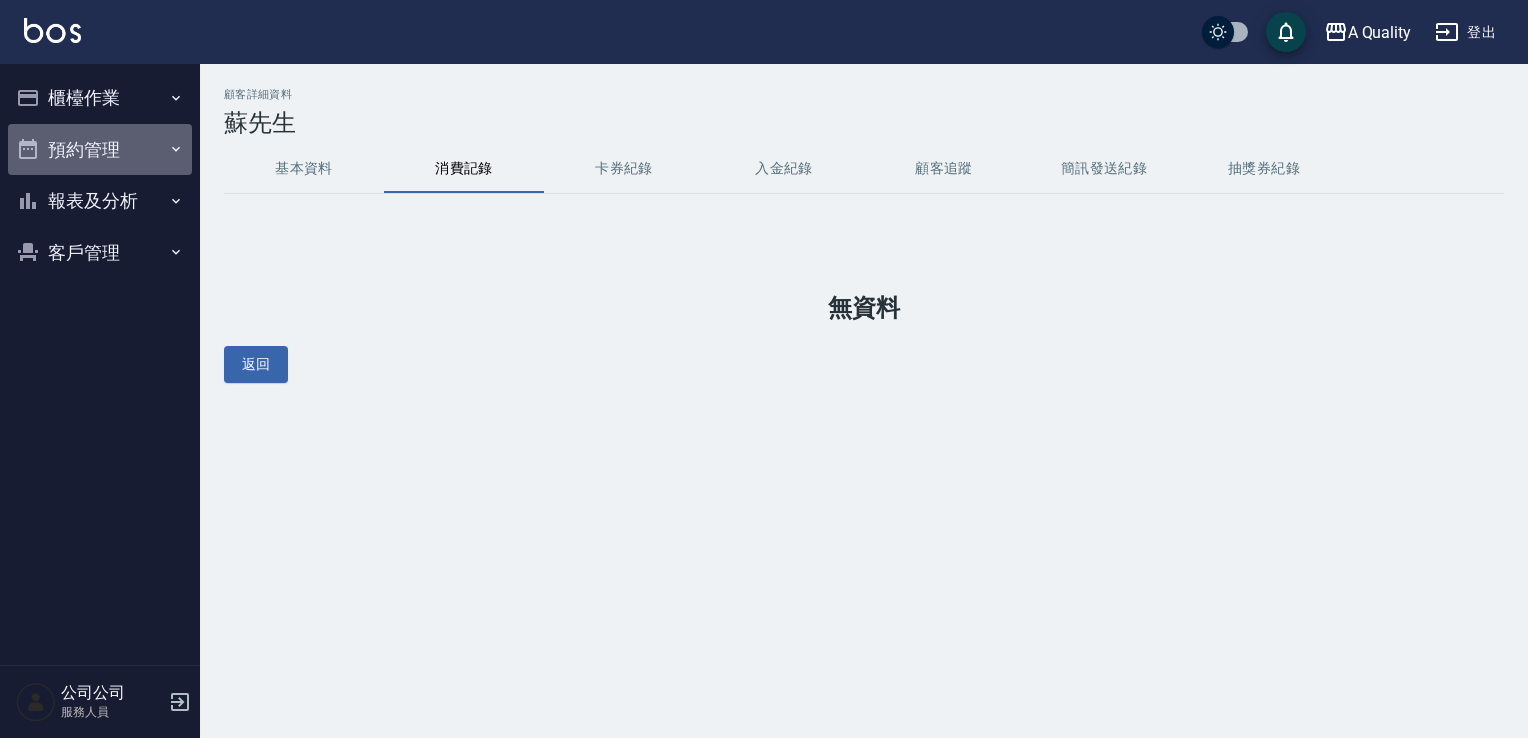 click on "預約管理" at bounding box center [100, 150] 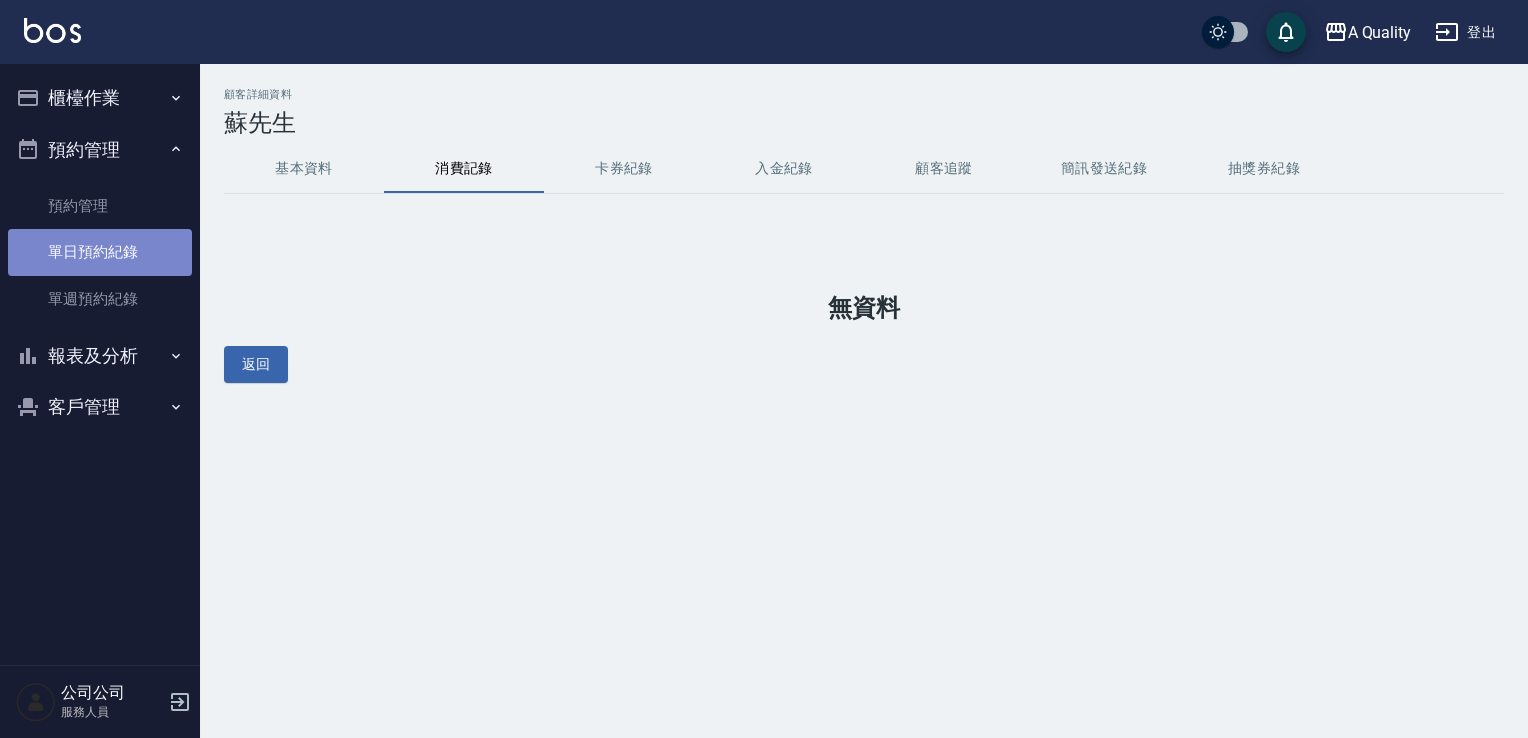 click on "單日預約紀錄" at bounding box center [100, 252] 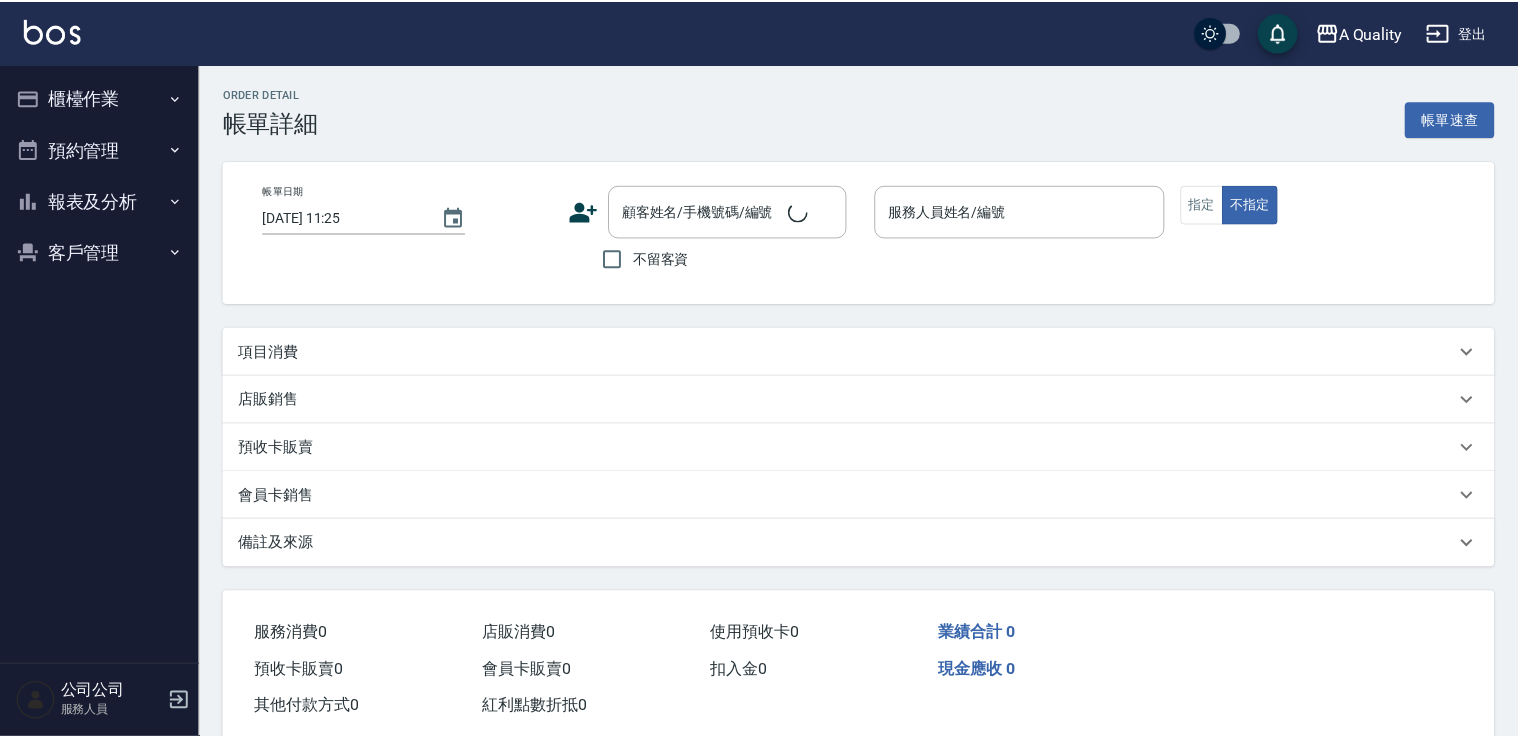 scroll, scrollTop: 0, scrollLeft: 0, axis: both 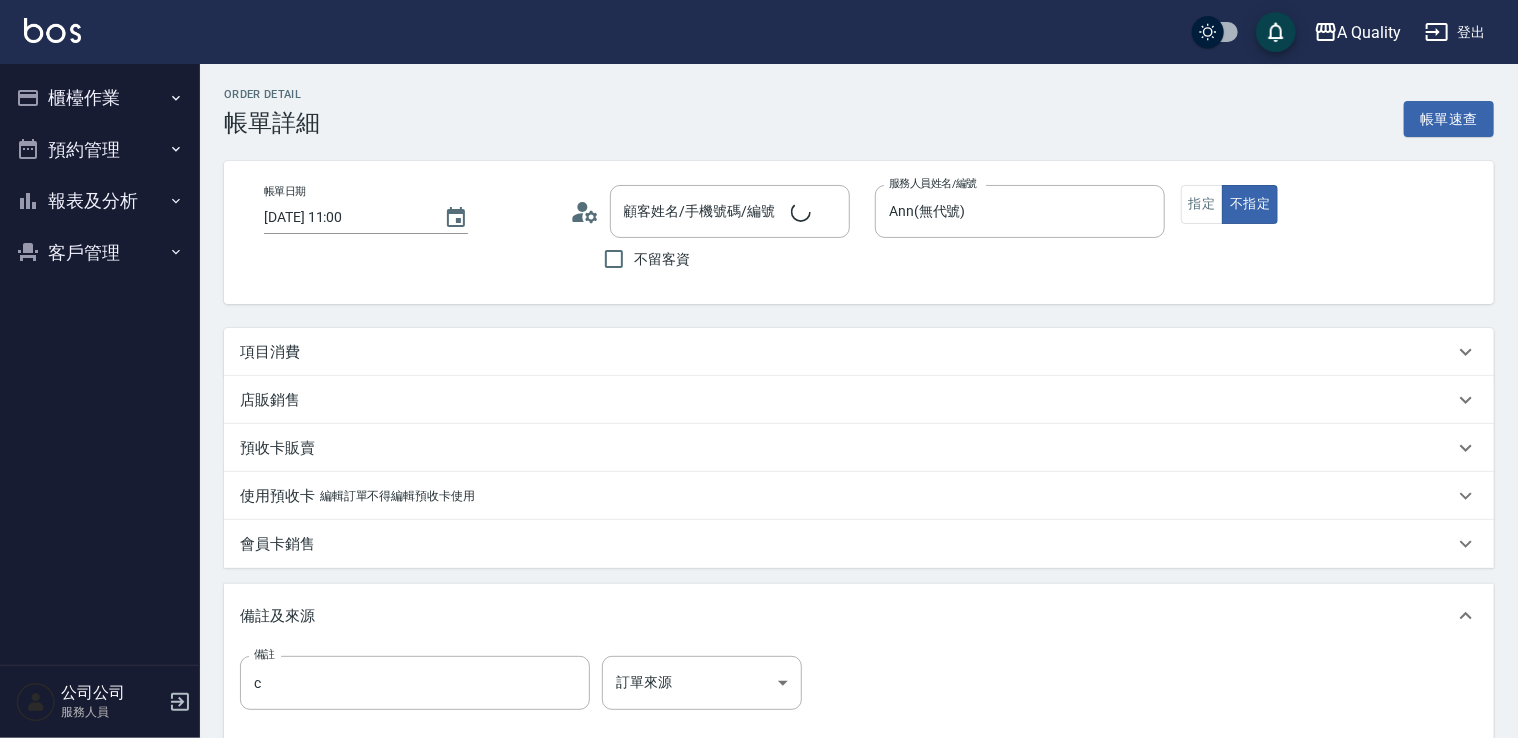 type on "2025/07/16 11:00" 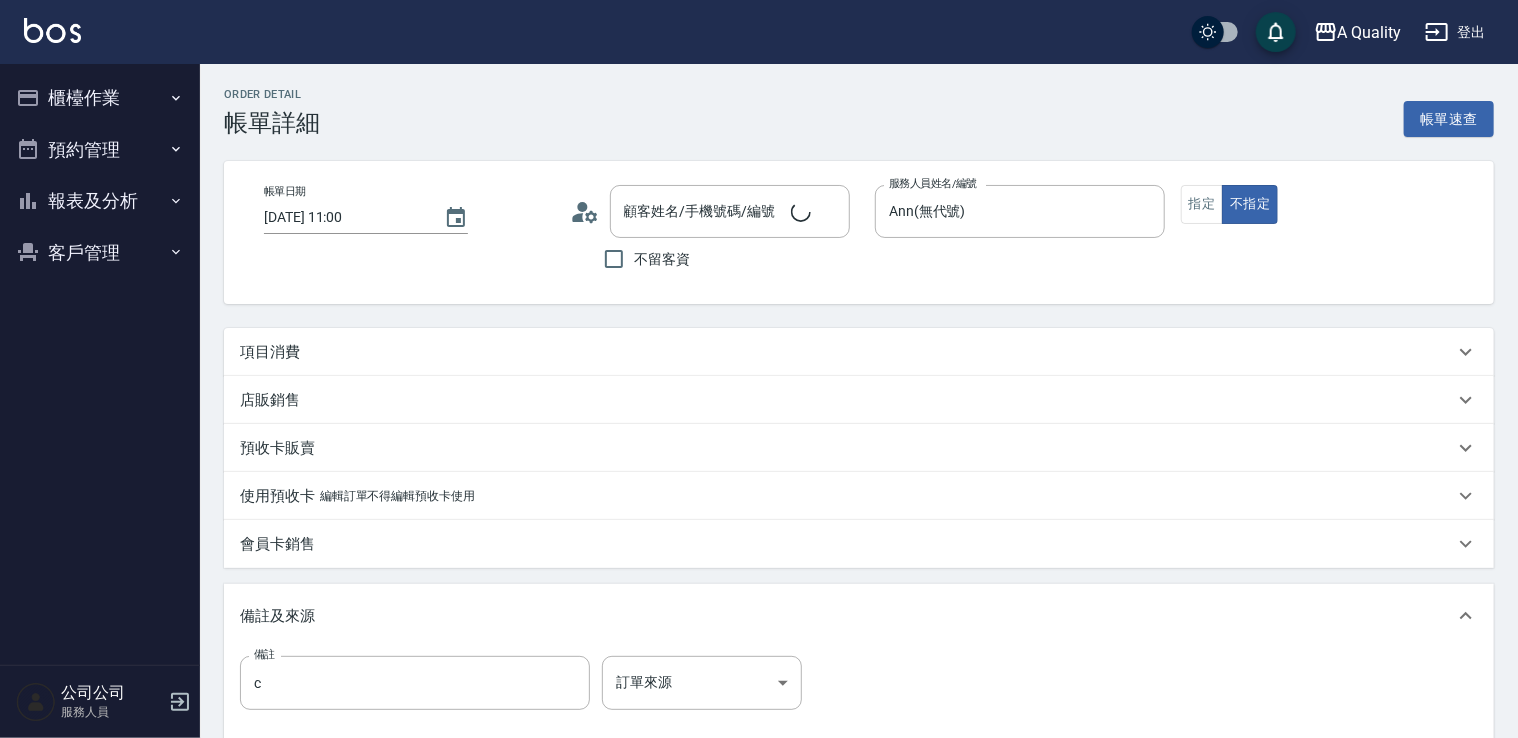 type on "Ann(無代號)" 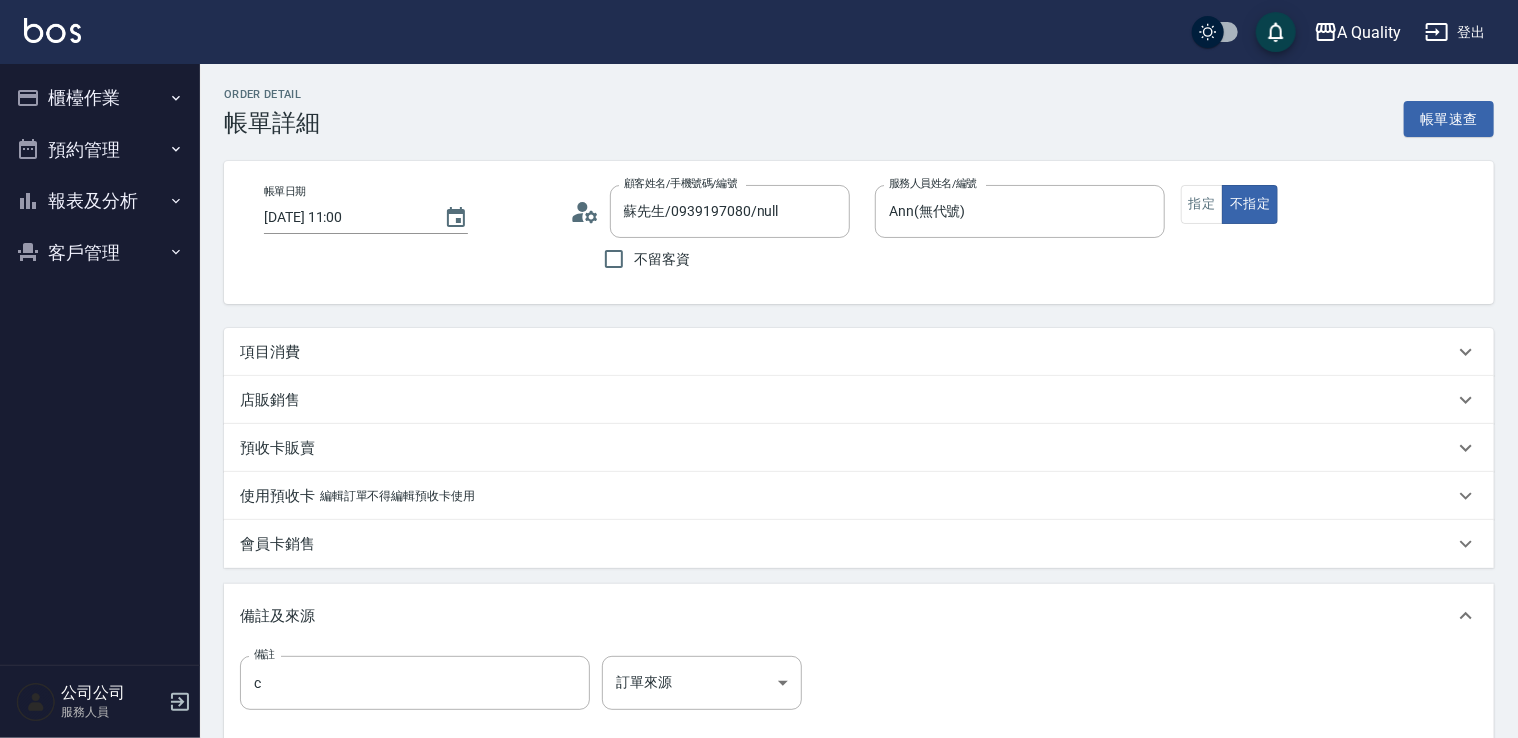 type on "蘇先生/0939197080/null" 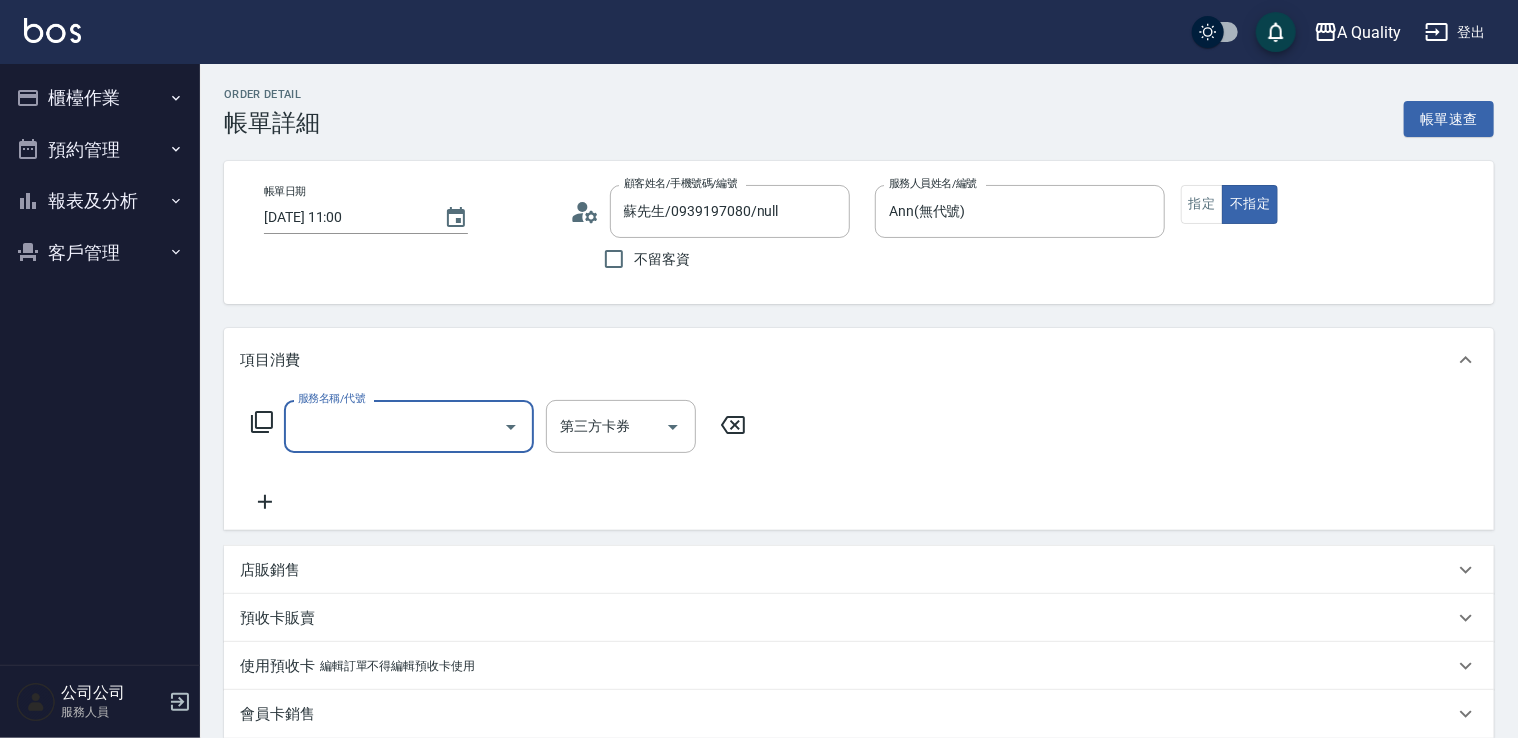 scroll, scrollTop: 0, scrollLeft: 0, axis: both 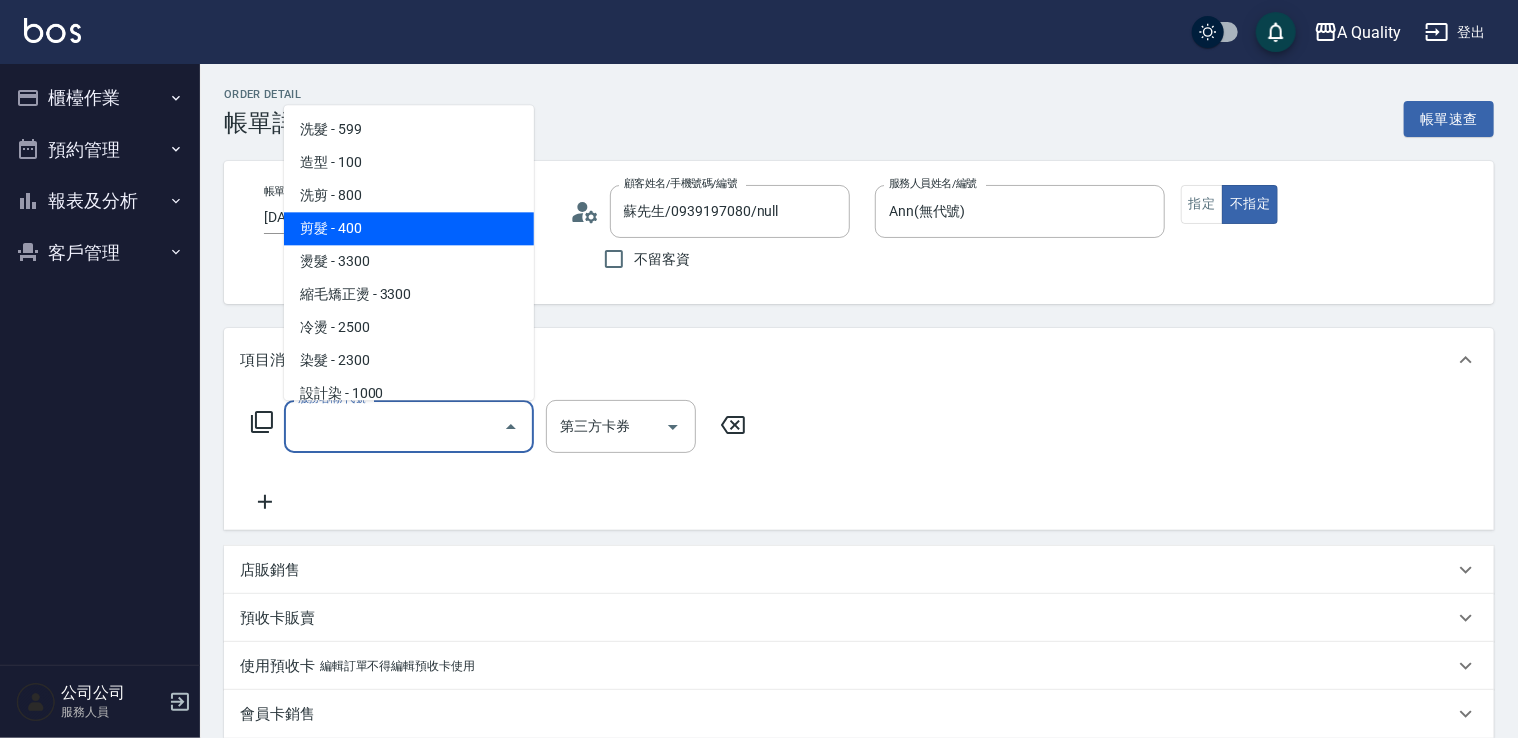 click on "剪髮 - 400" at bounding box center [409, 228] 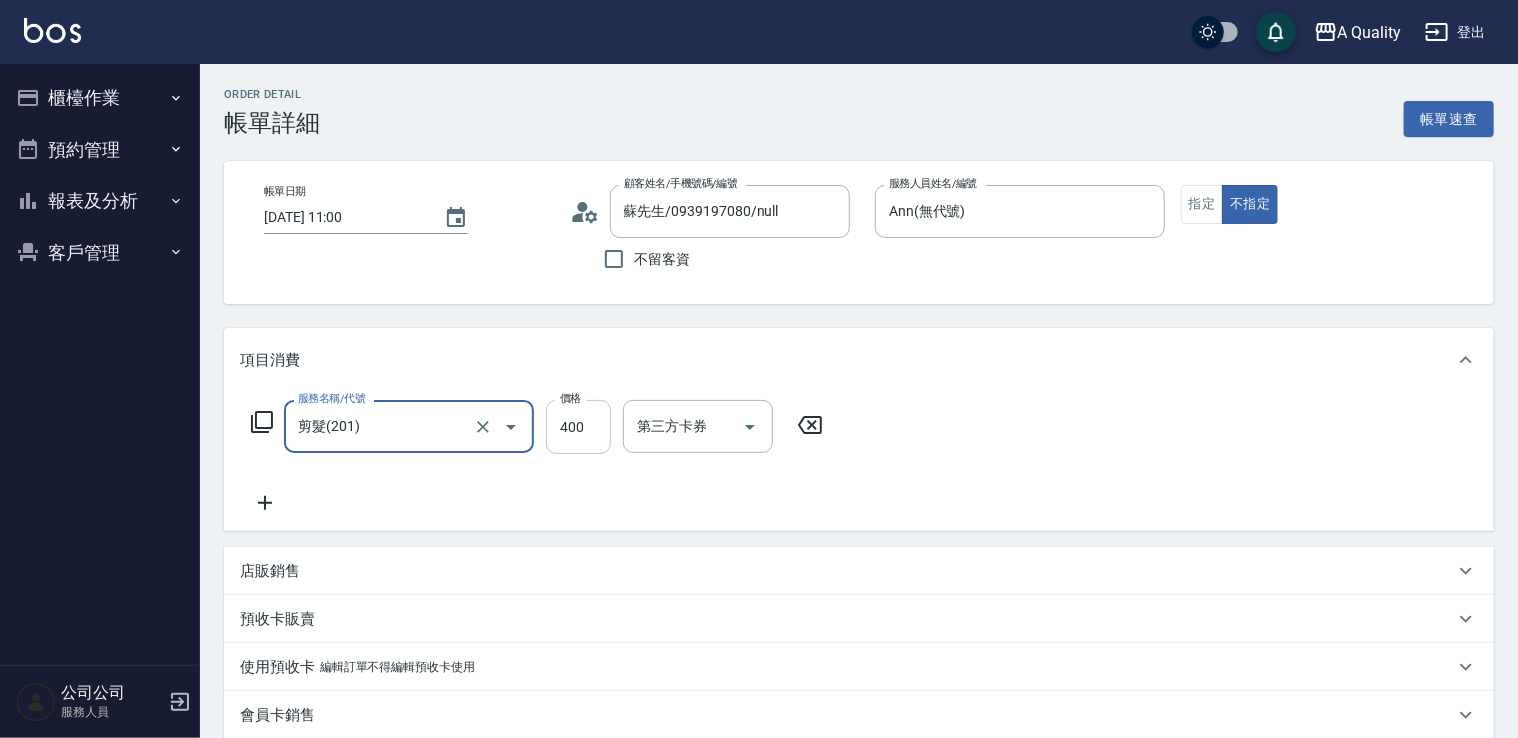 click on "400" at bounding box center (578, 427) 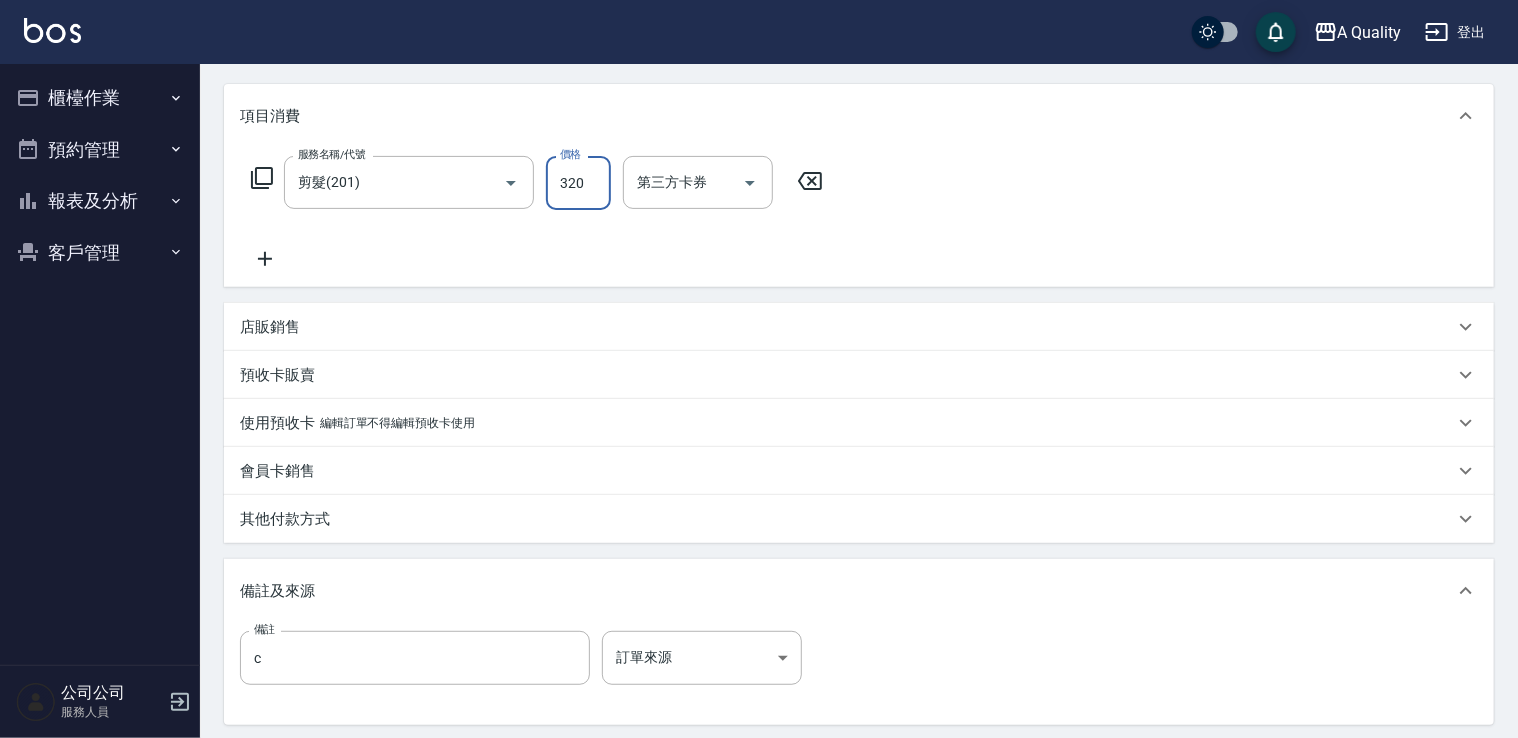 scroll, scrollTop: 400, scrollLeft: 0, axis: vertical 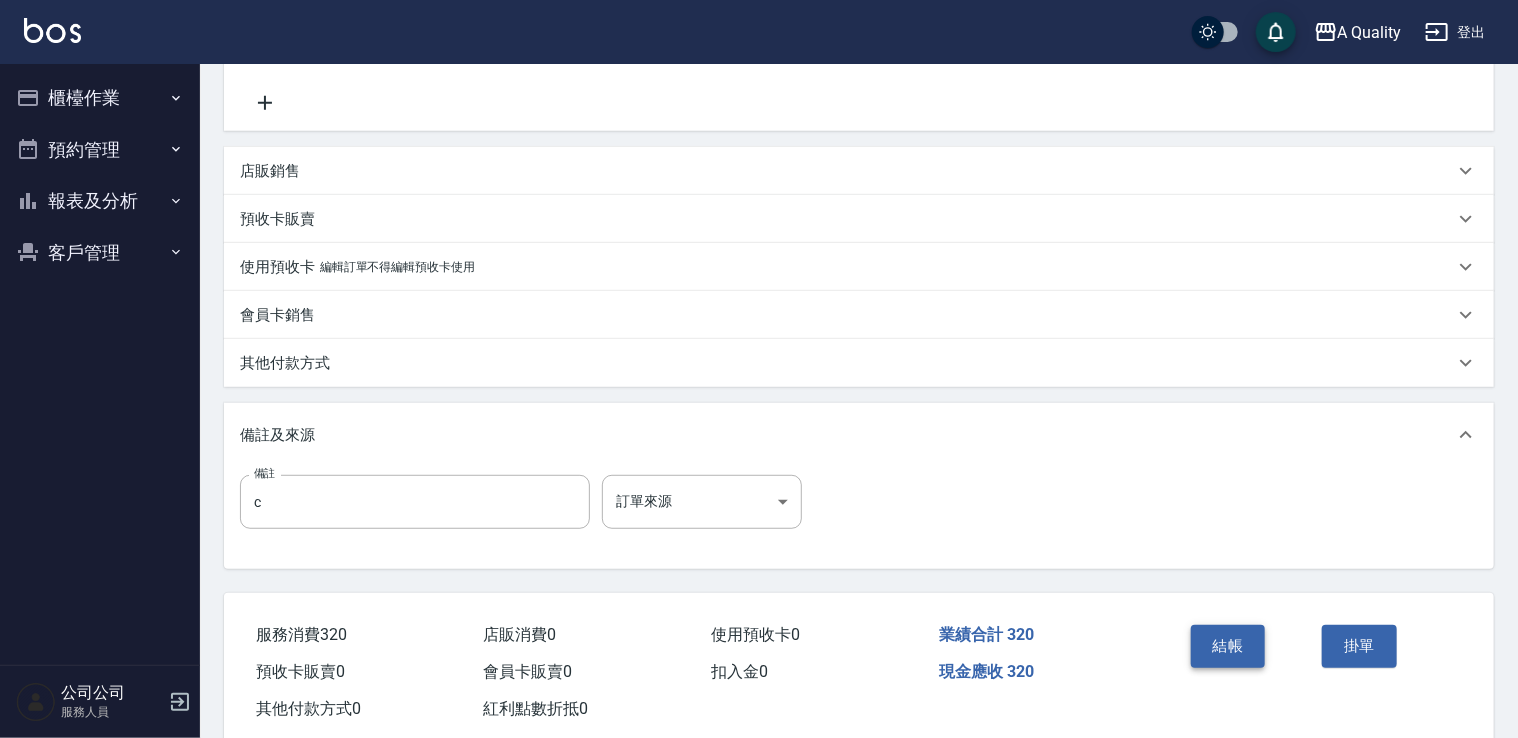 type on "320" 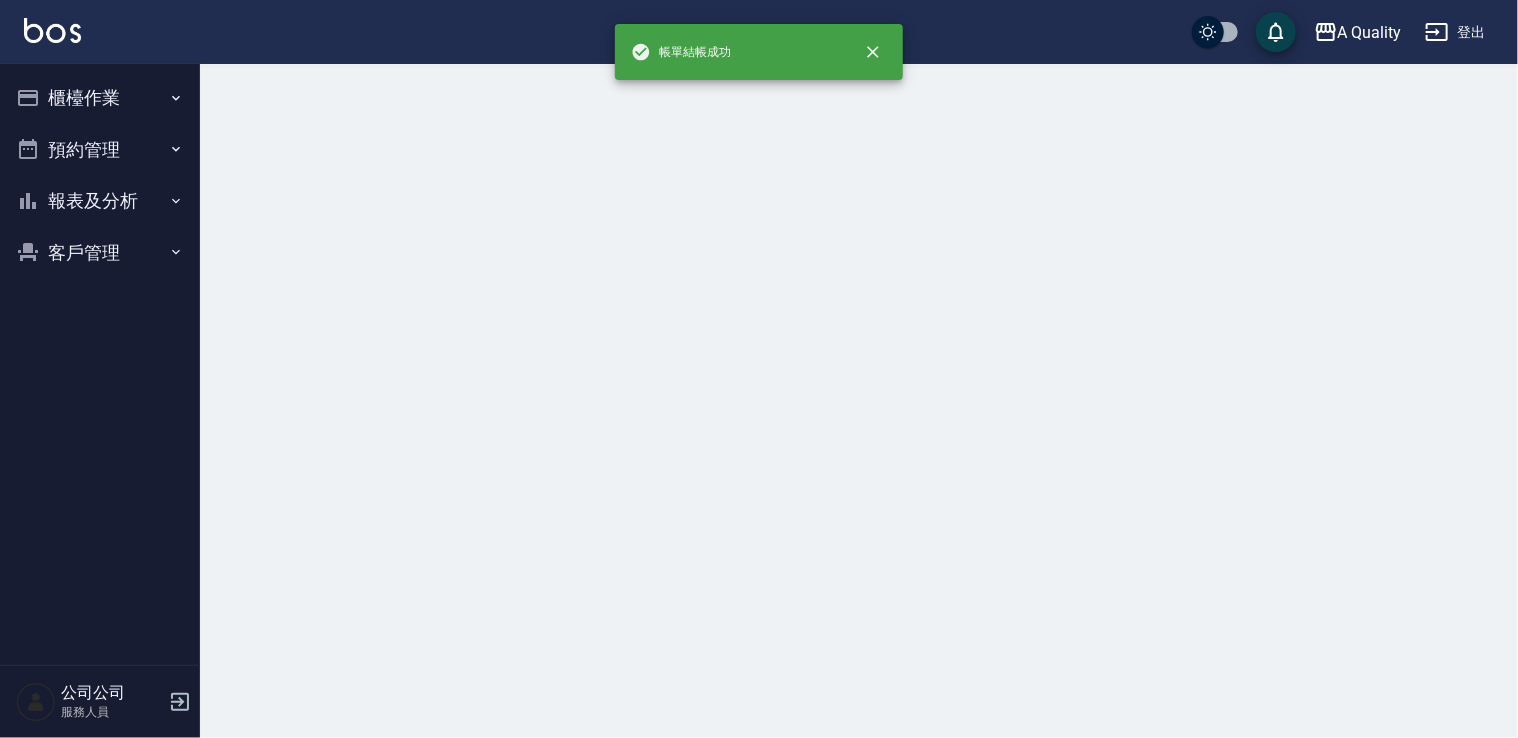 scroll, scrollTop: 0, scrollLeft: 0, axis: both 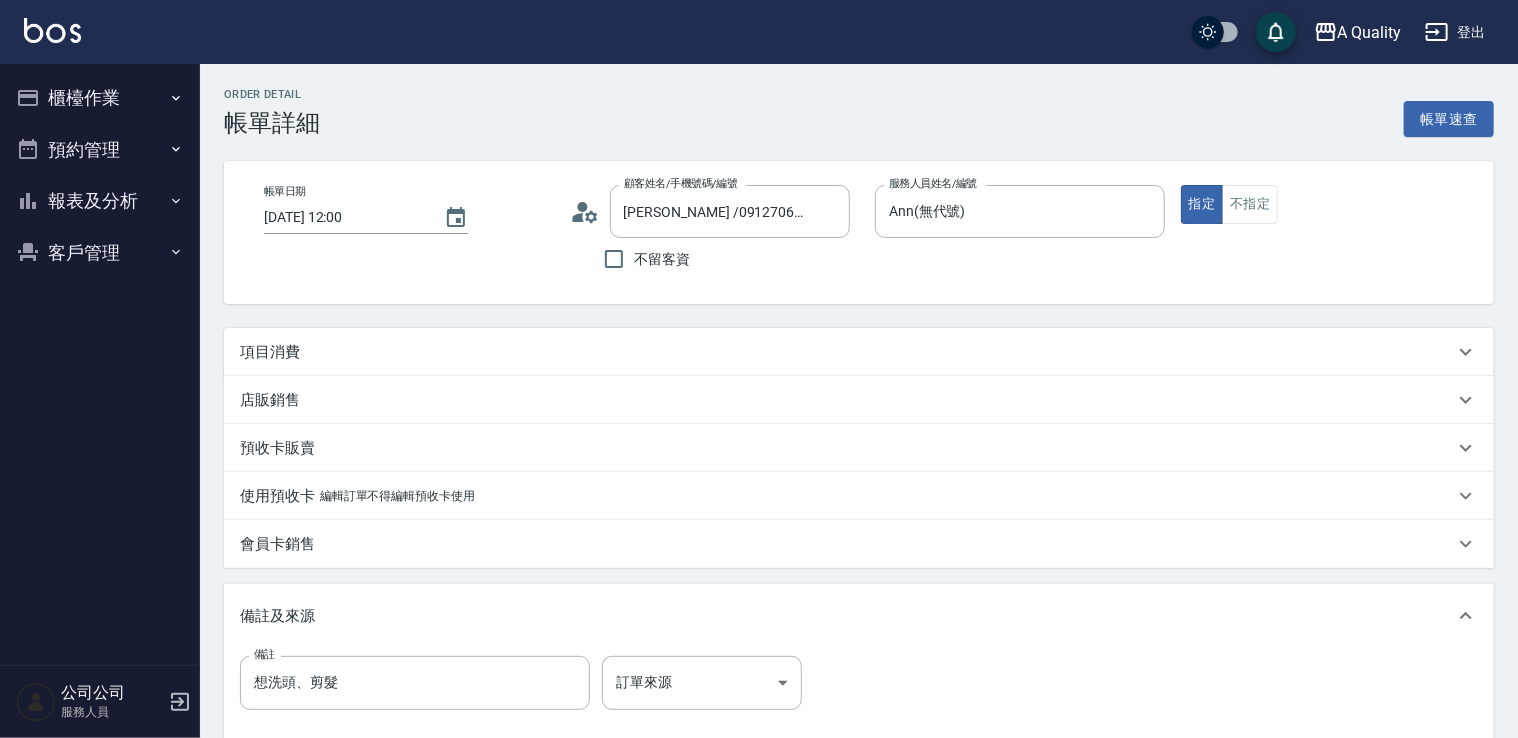 click on "項目消費" at bounding box center [847, 352] 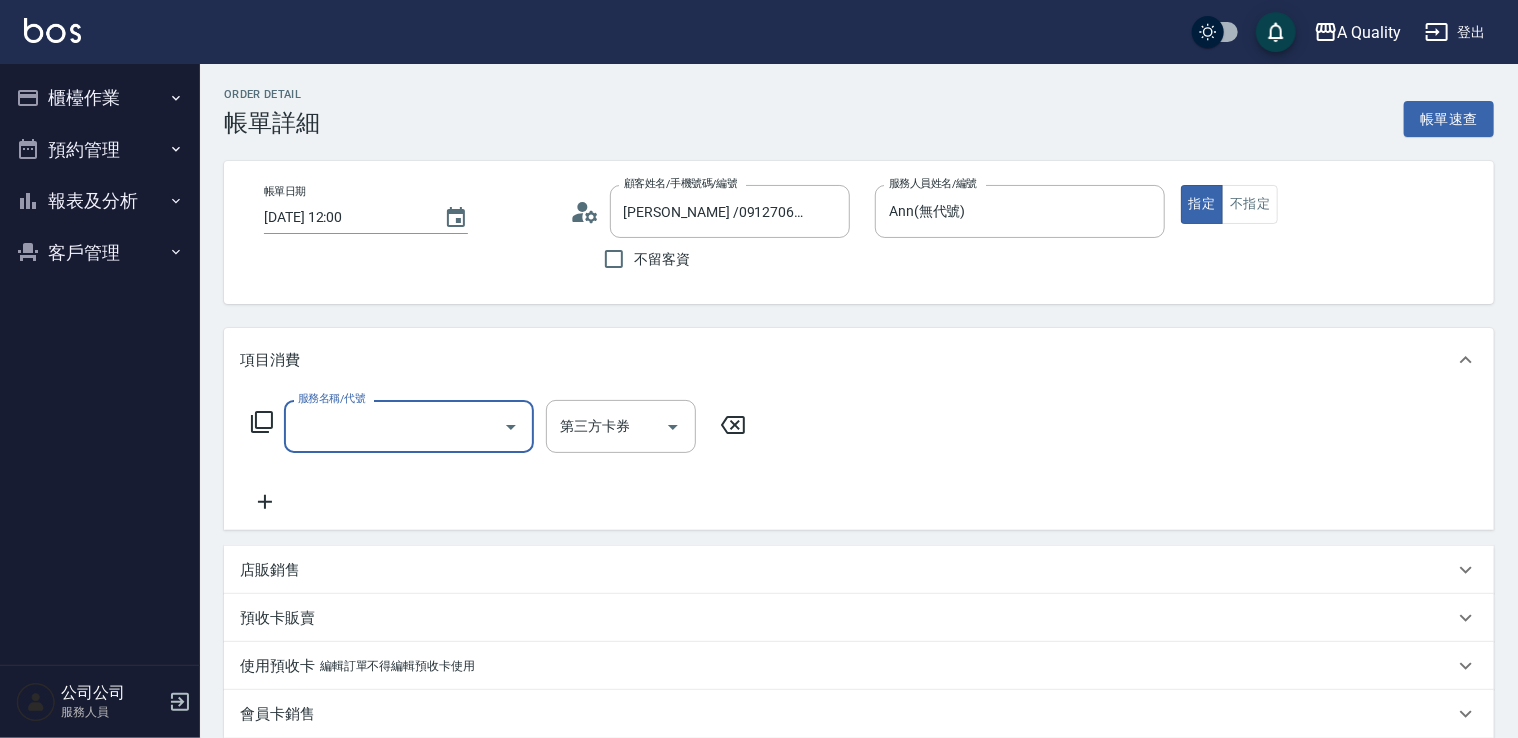 scroll, scrollTop: 0, scrollLeft: 0, axis: both 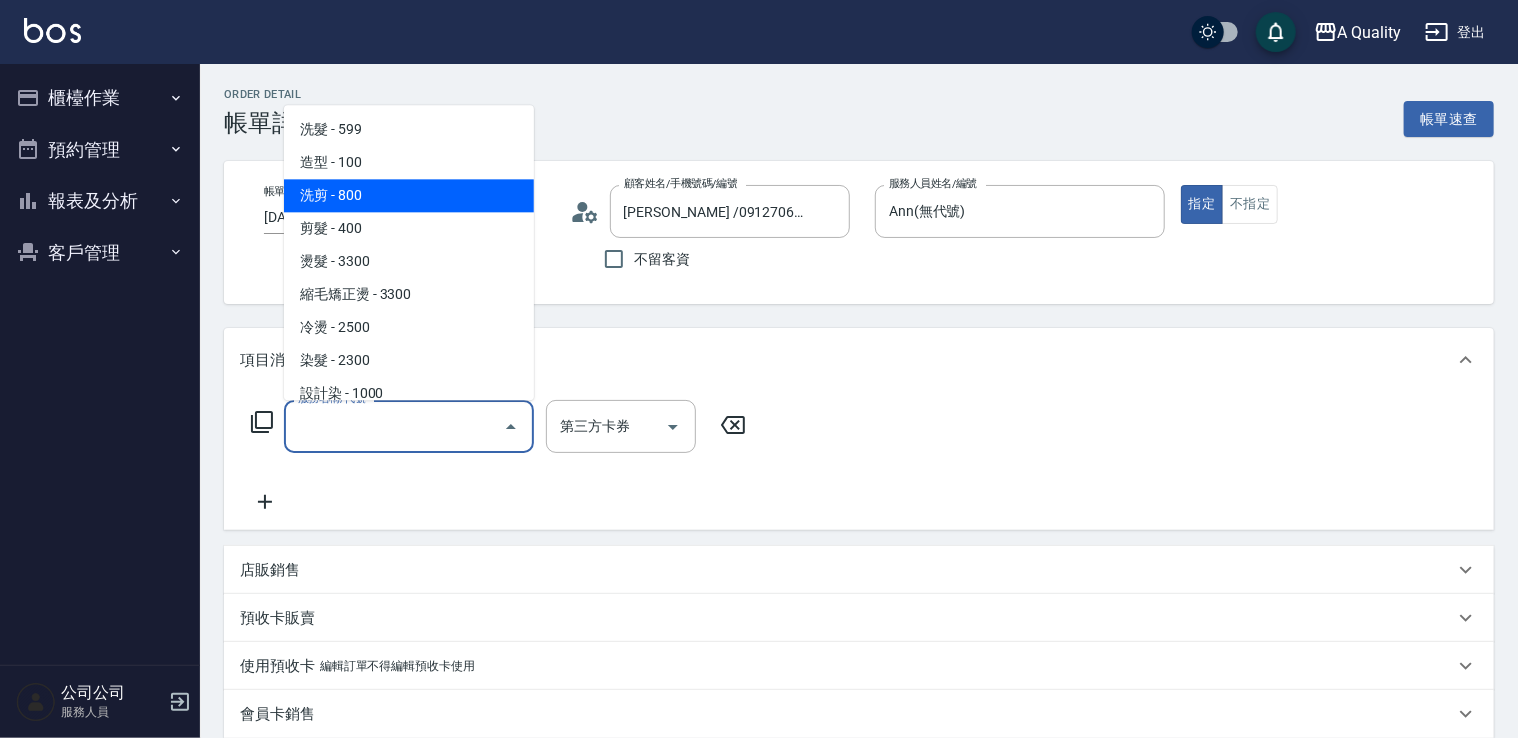 click on "洗剪 - 800" at bounding box center (409, 195) 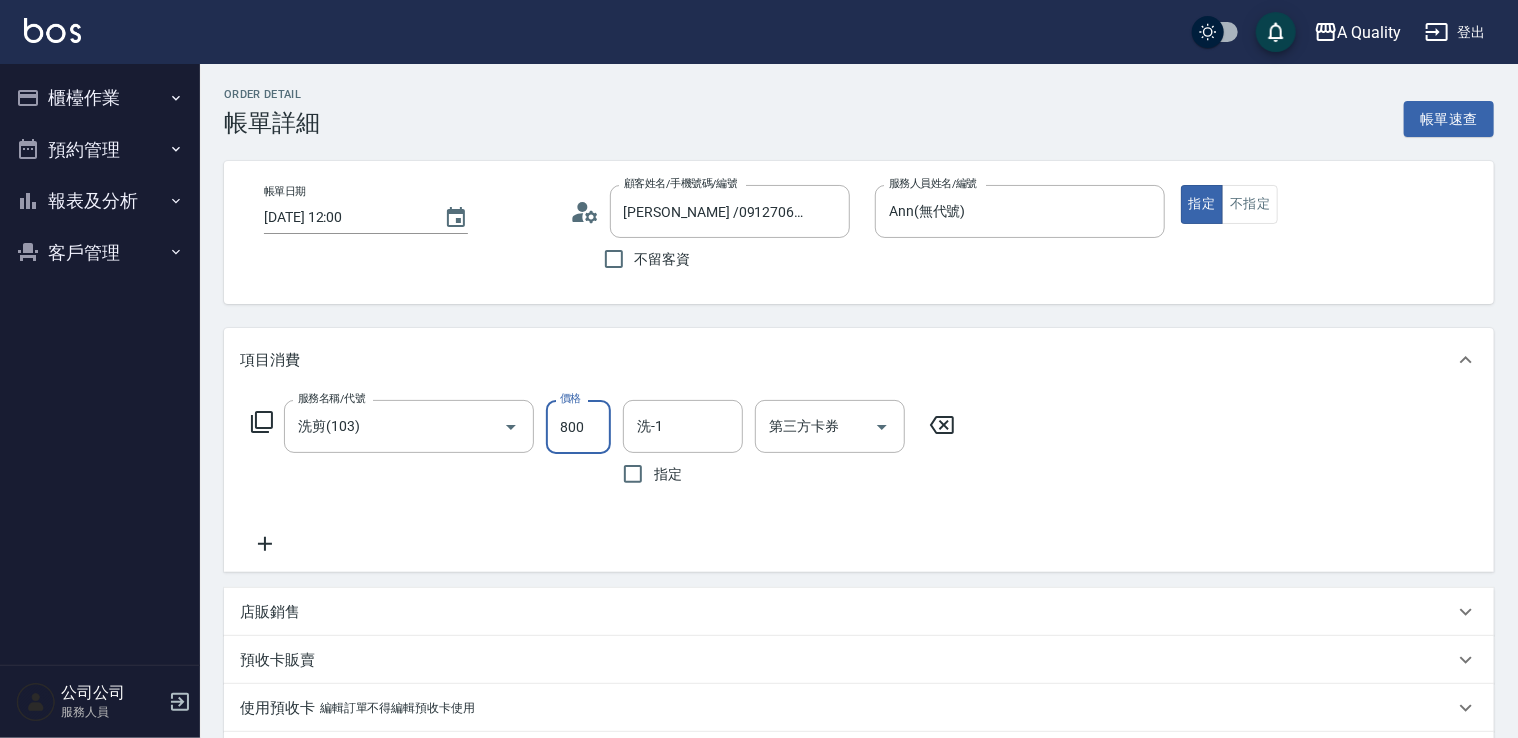 click on "800" at bounding box center [578, 427] 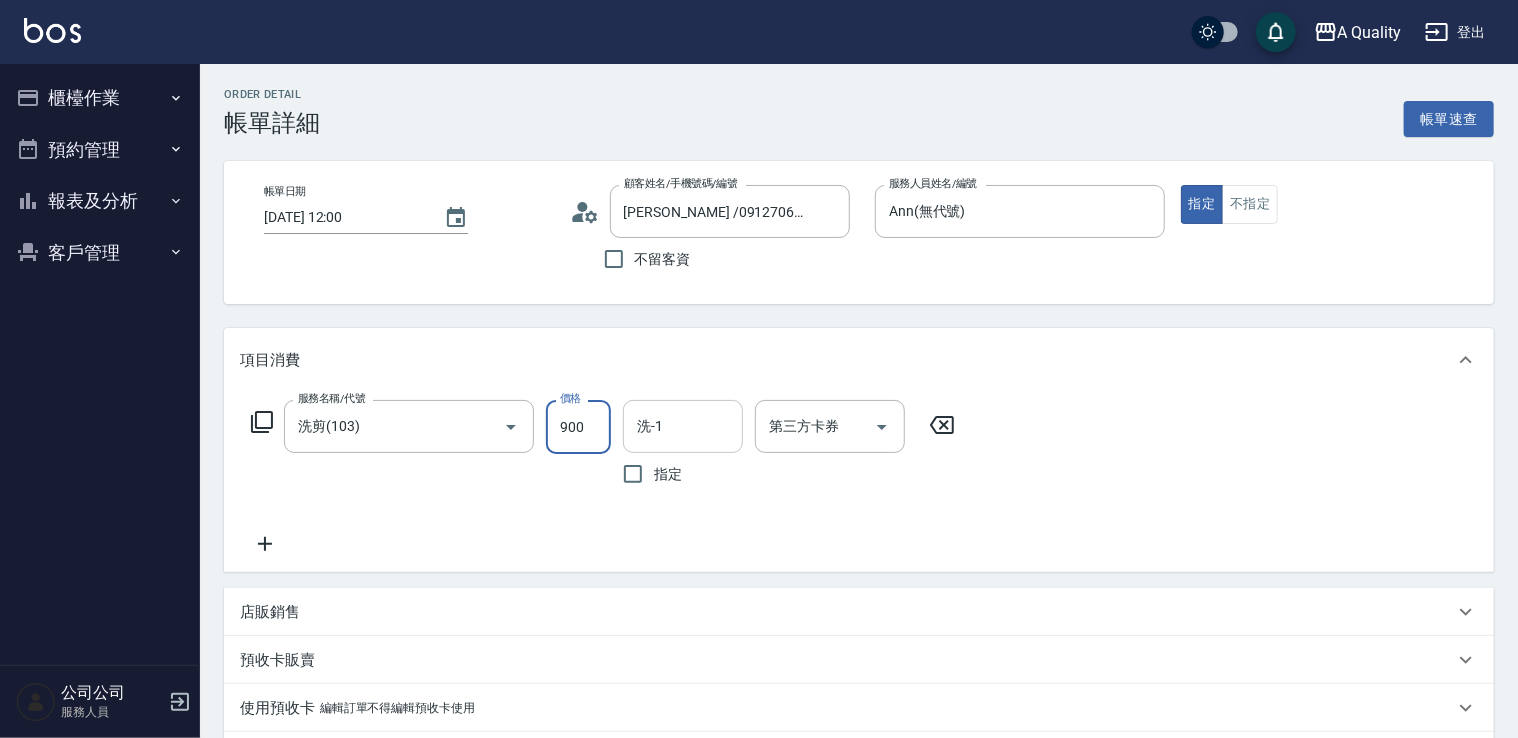 type on "900" 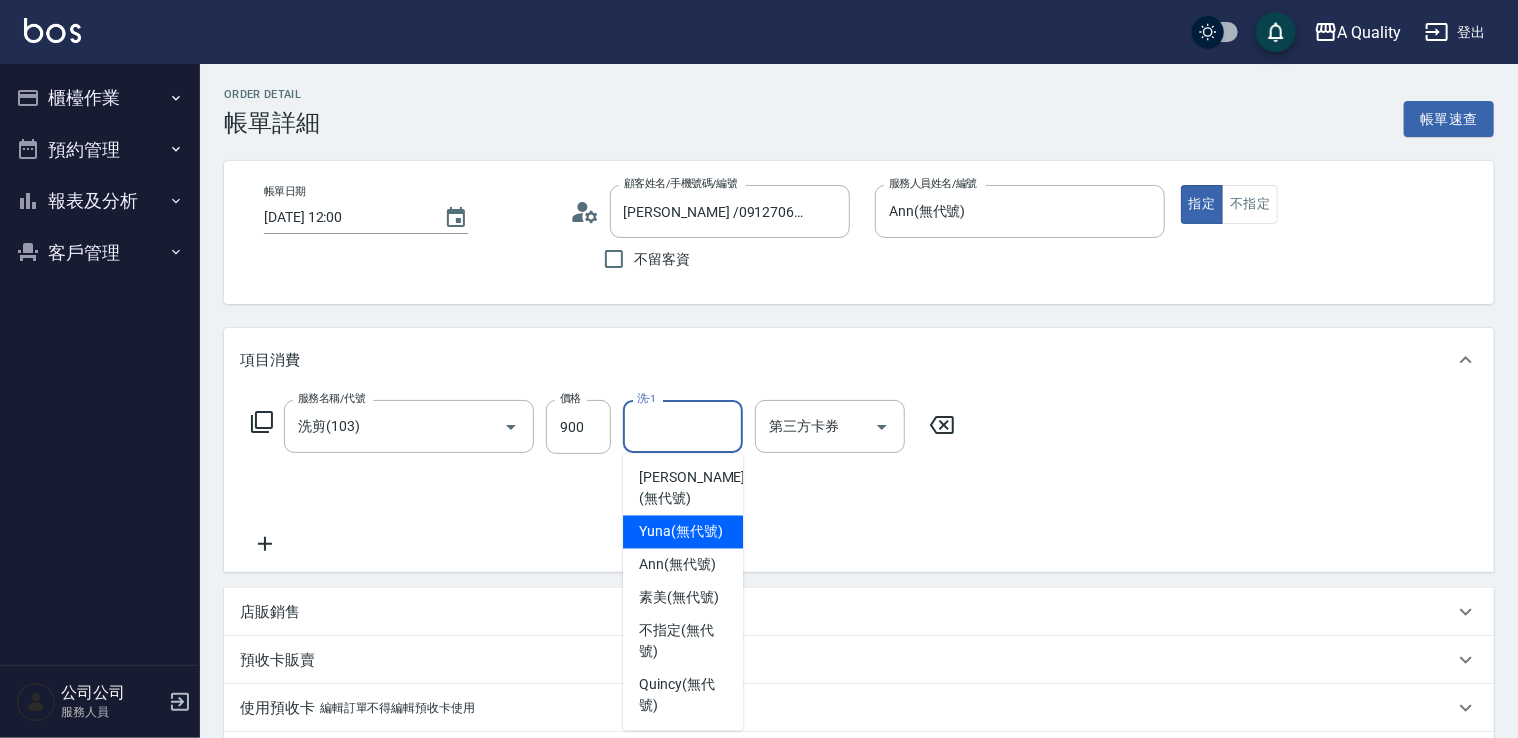 drag, startPoint x: 675, startPoint y: 537, endPoint x: 700, endPoint y: 522, distance: 29.15476 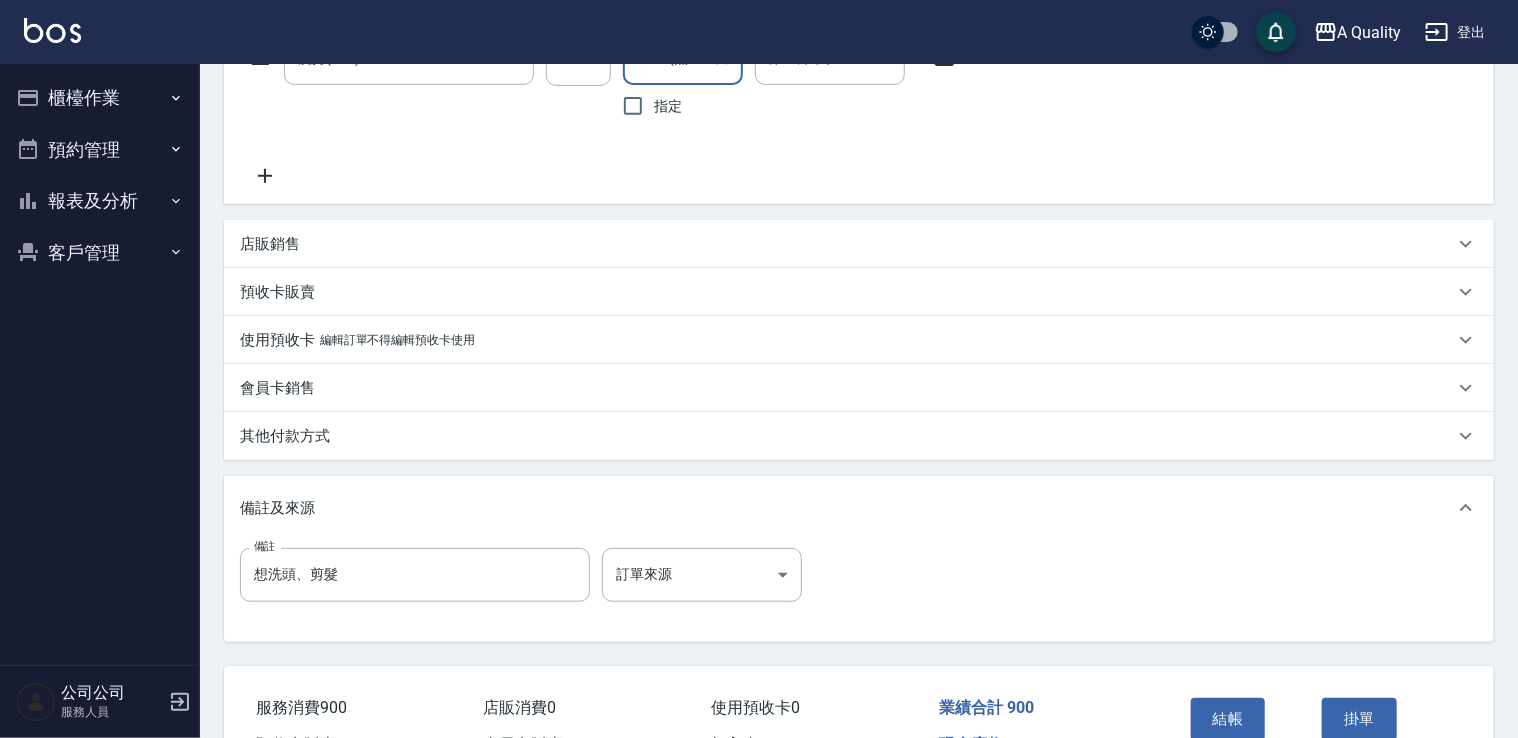 scroll, scrollTop: 400, scrollLeft: 0, axis: vertical 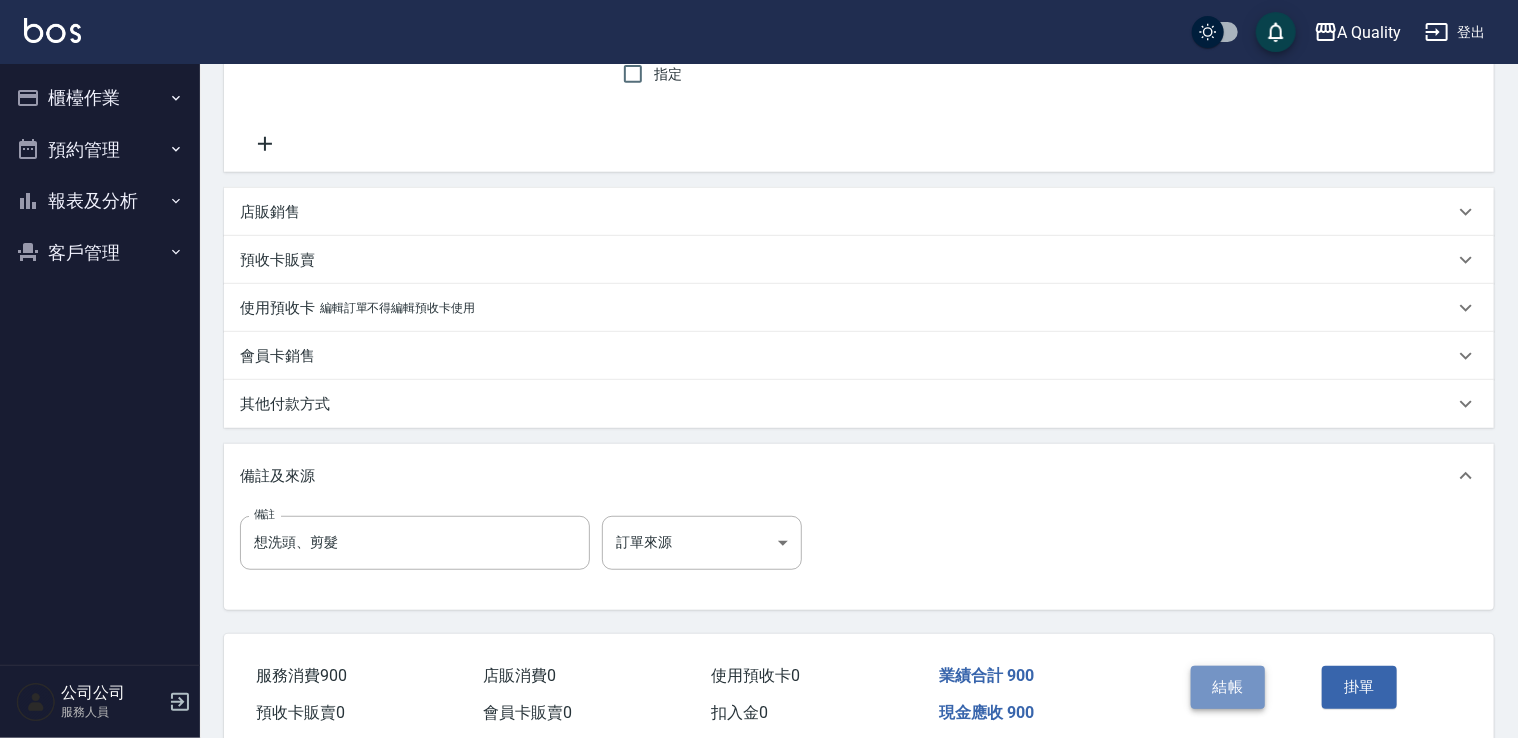 click on "結帳" at bounding box center [1228, 687] 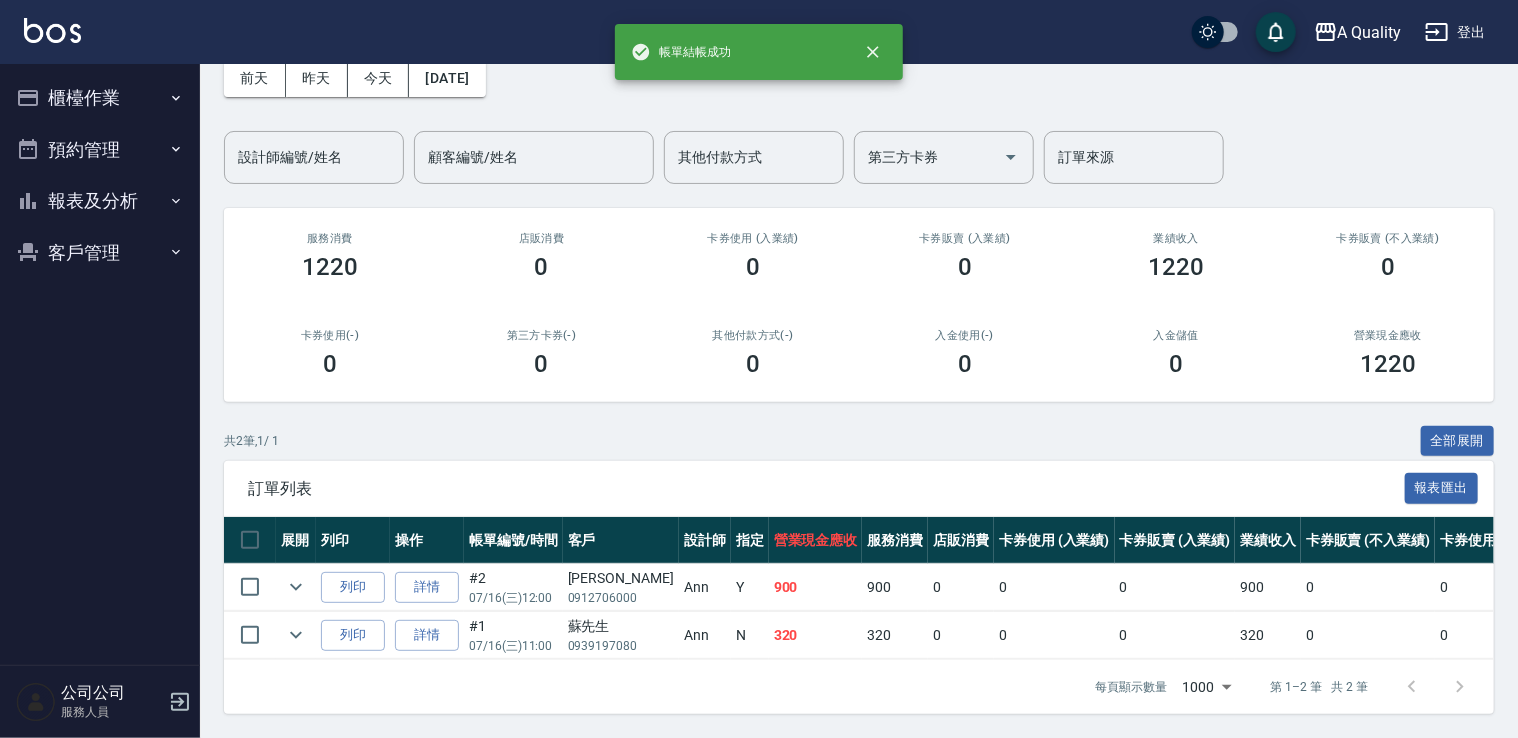 scroll, scrollTop: 115, scrollLeft: 0, axis: vertical 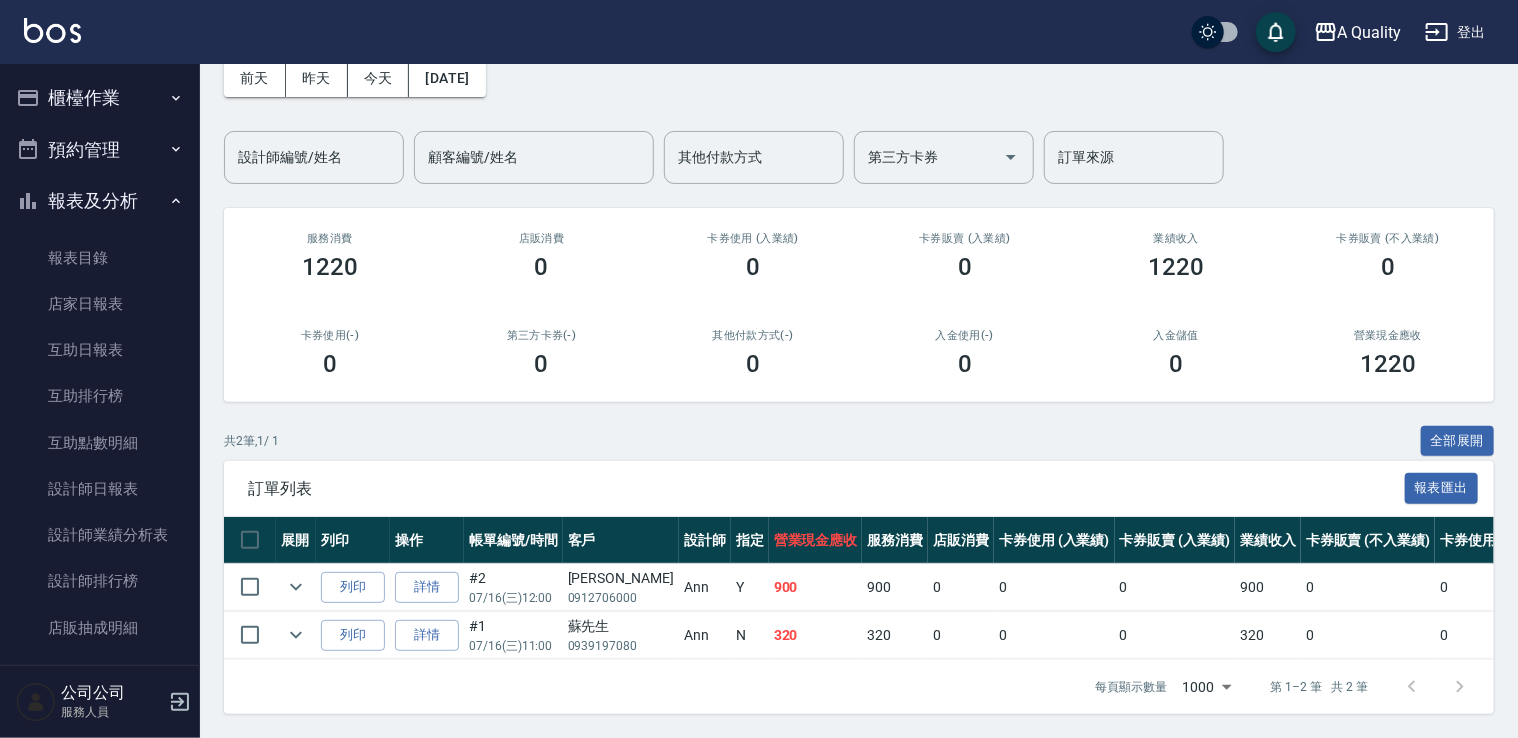 click on "預約管理" at bounding box center (100, 150) 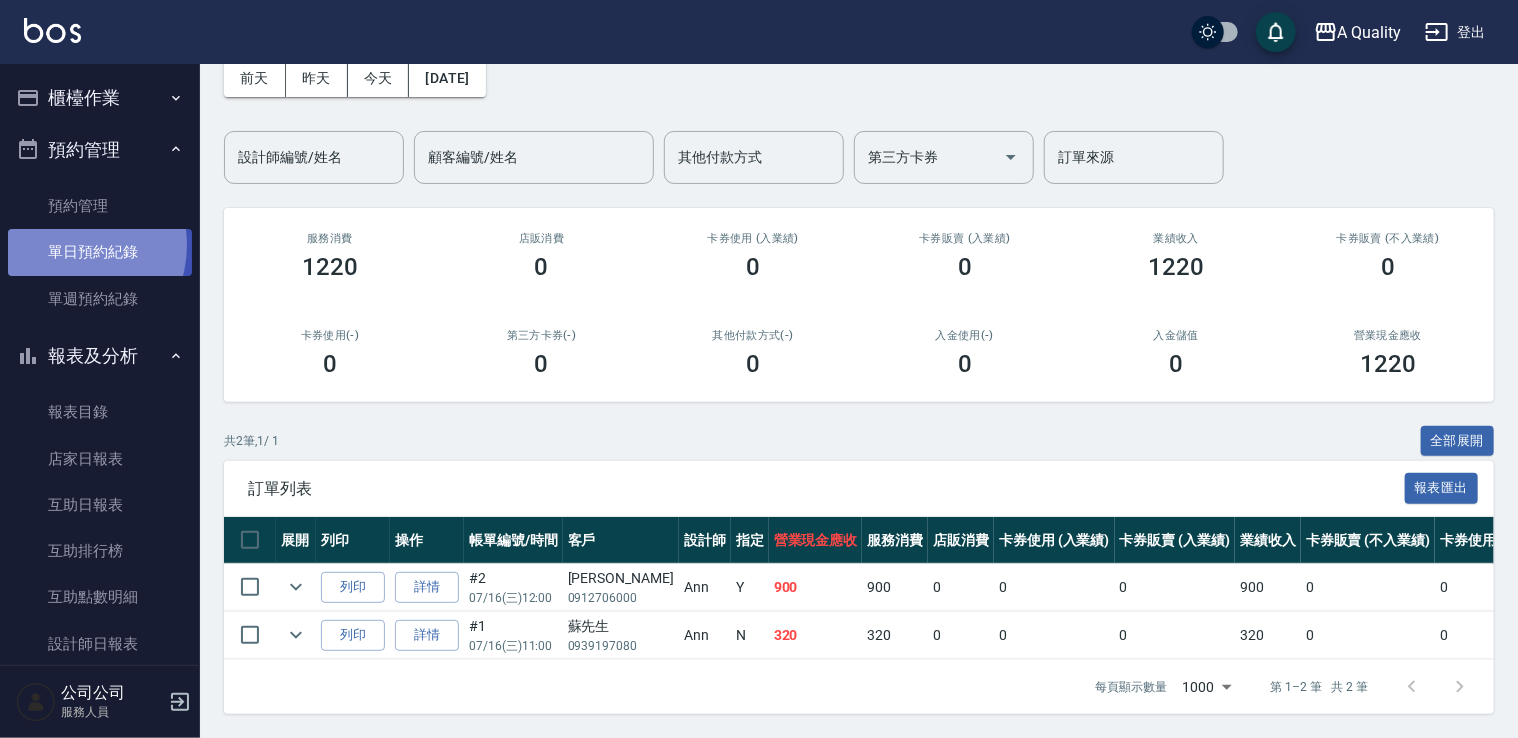 click on "單日預約紀錄" at bounding box center (100, 252) 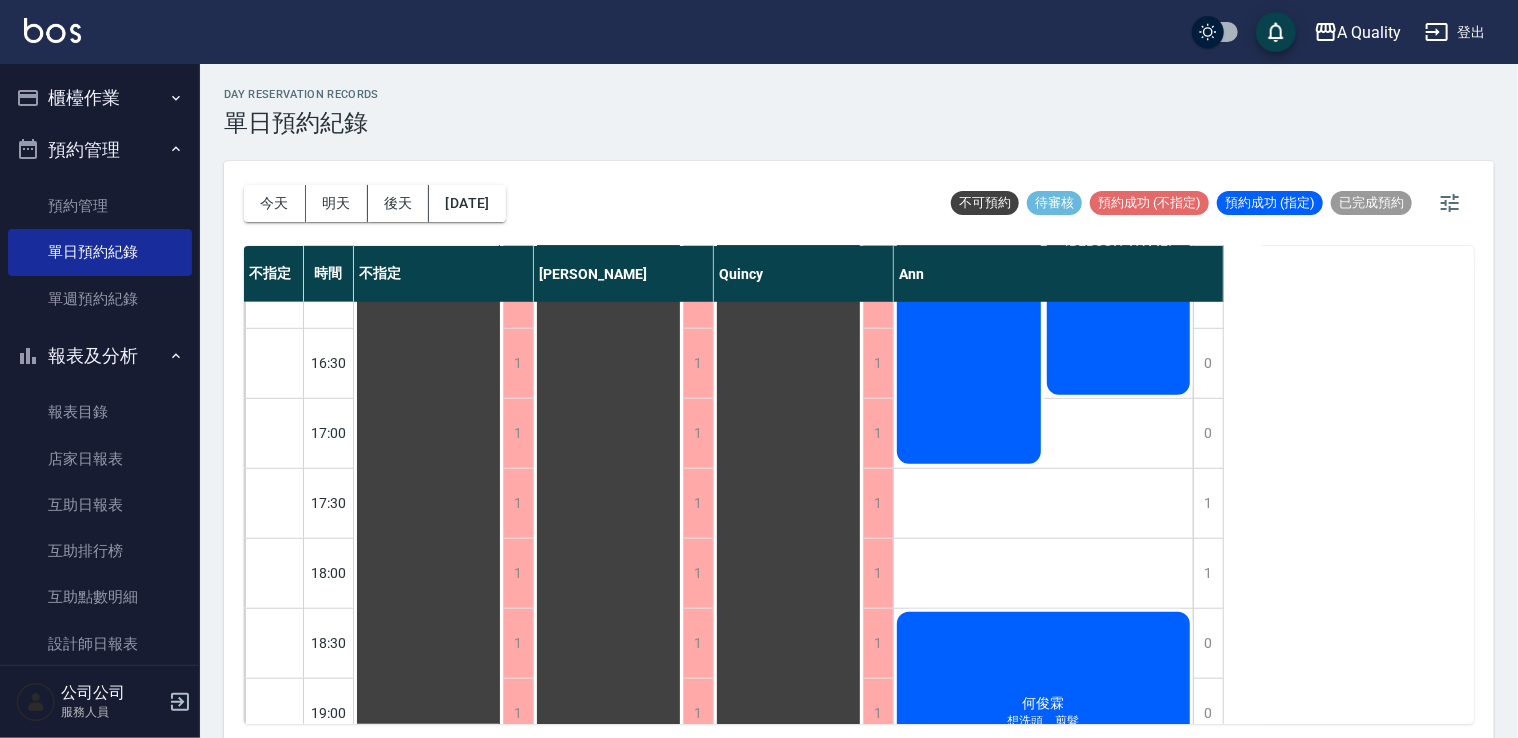 scroll, scrollTop: 553, scrollLeft: 0, axis: vertical 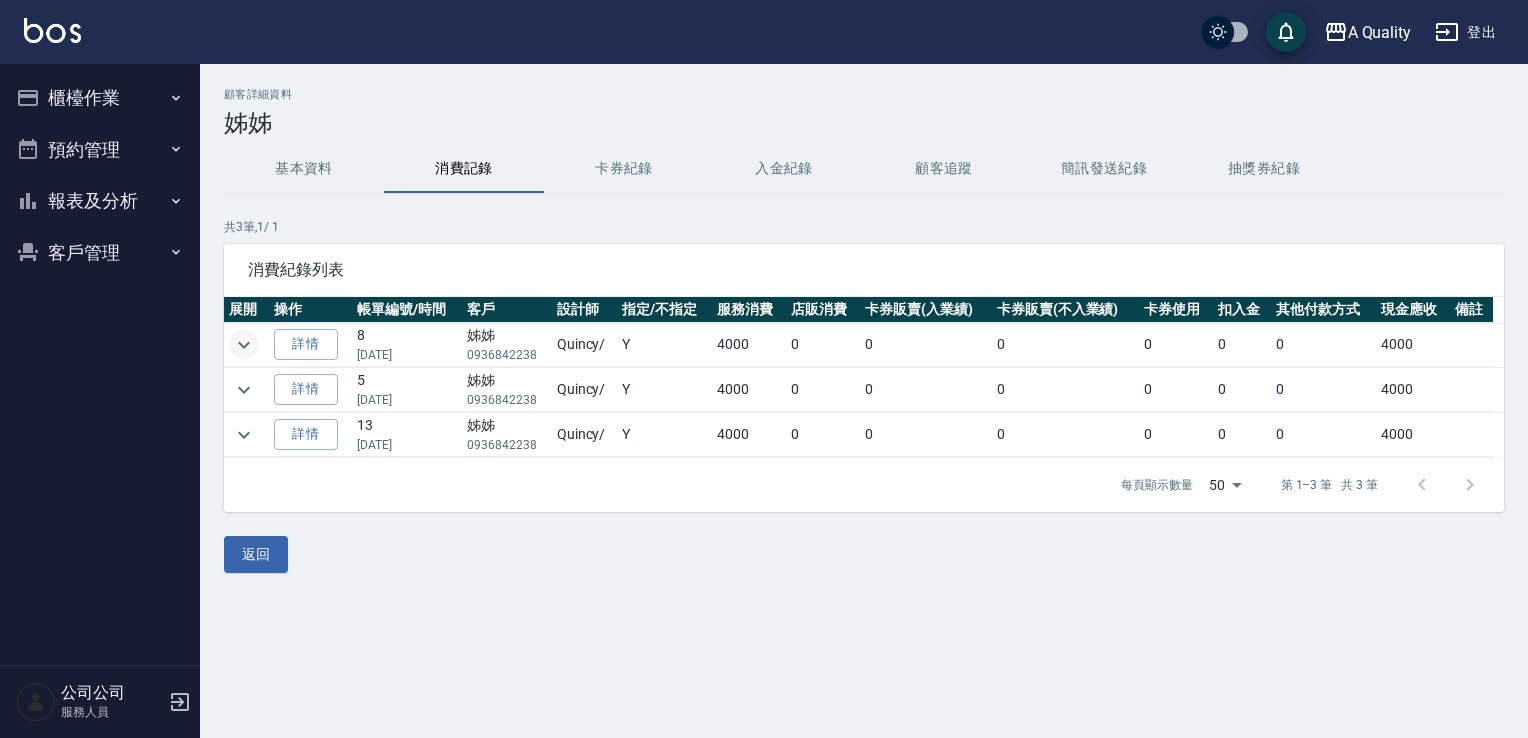 click 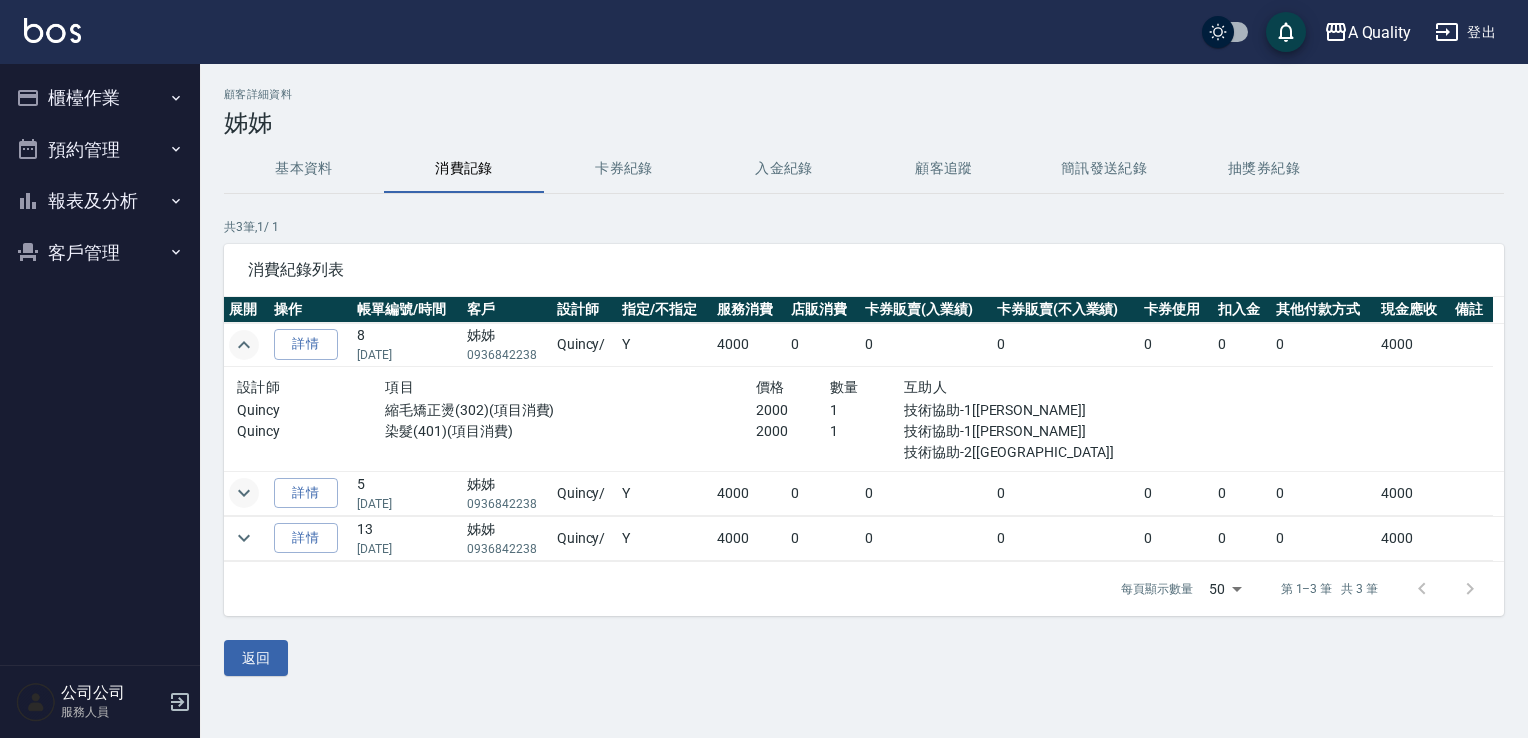 click 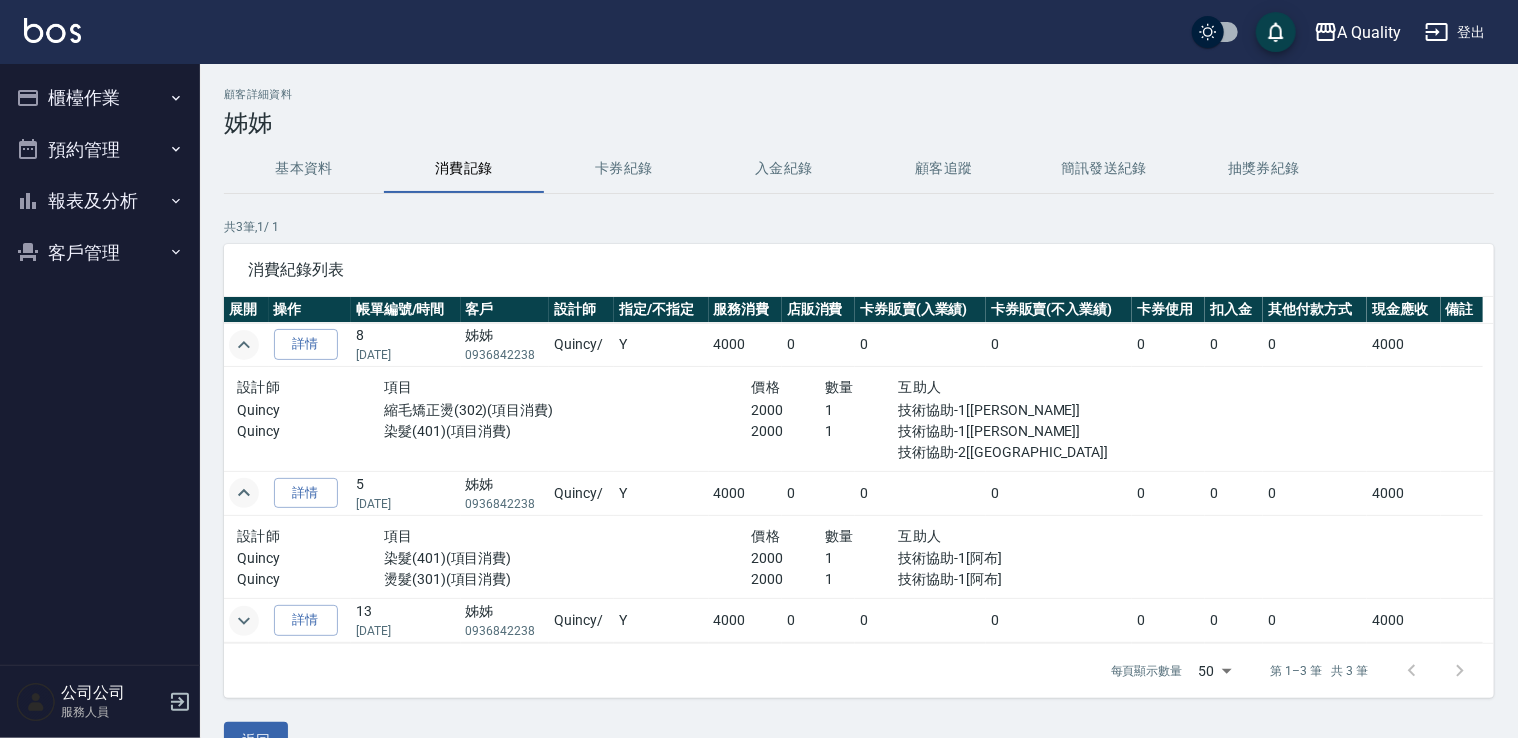 click 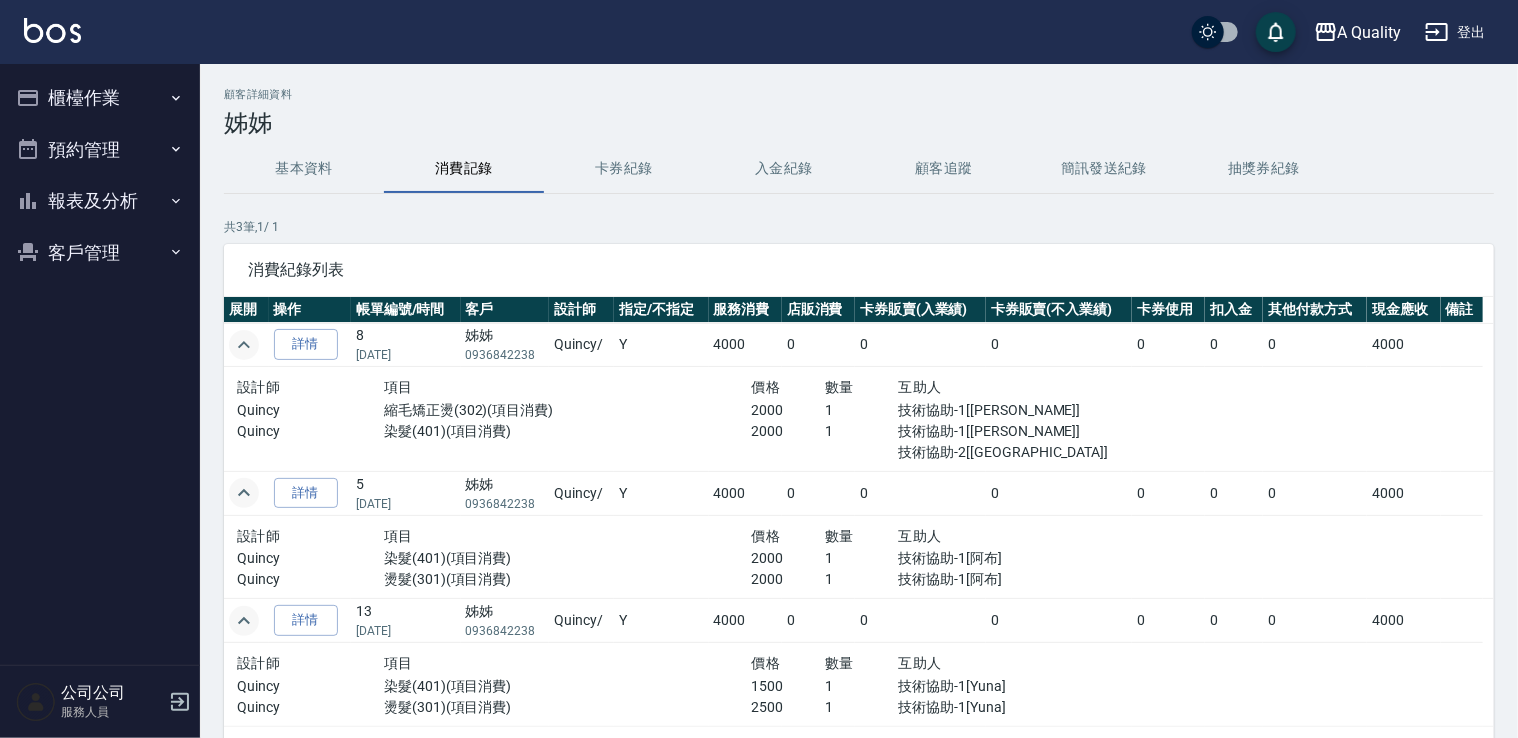 click on "預約管理" at bounding box center [100, 150] 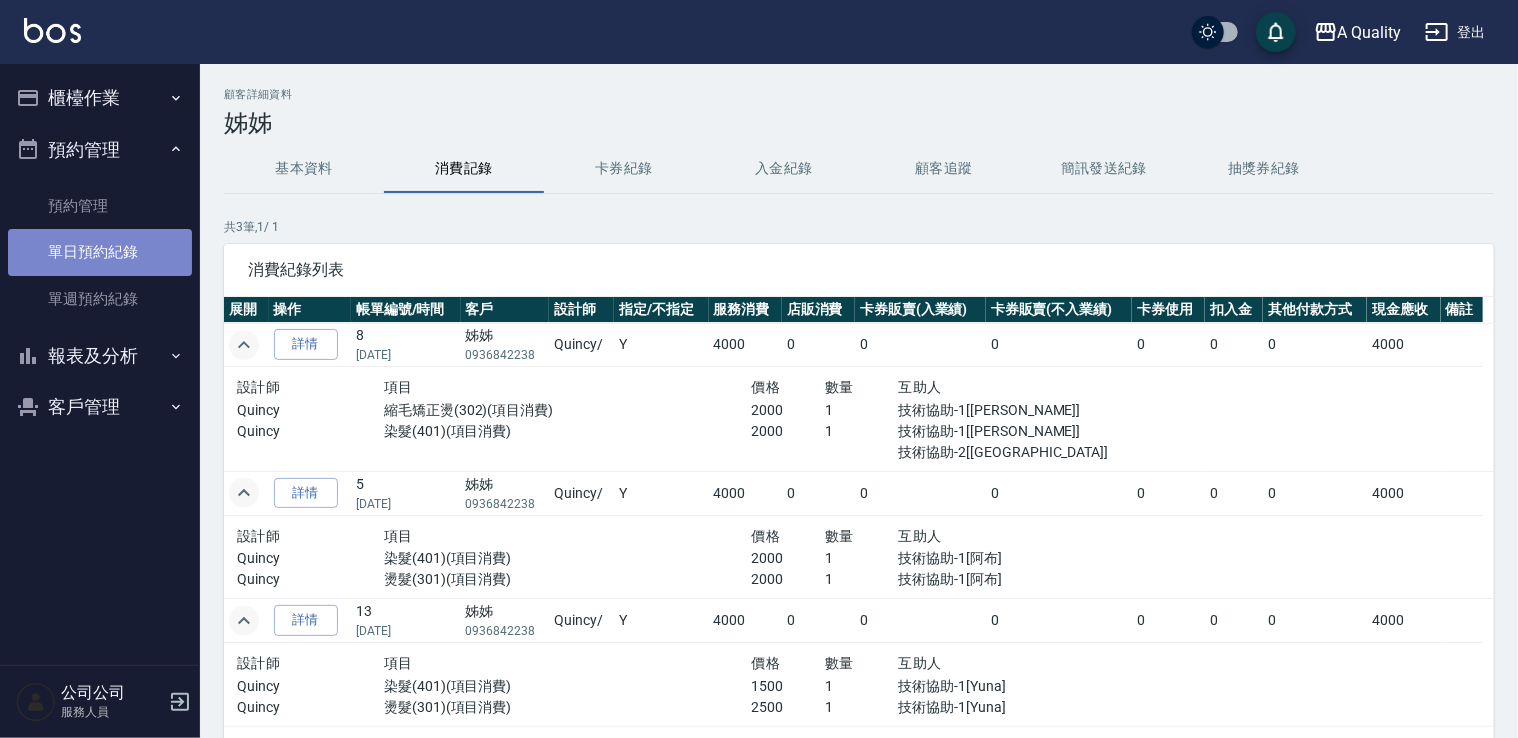 click on "單日預約紀錄" at bounding box center (100, 252) 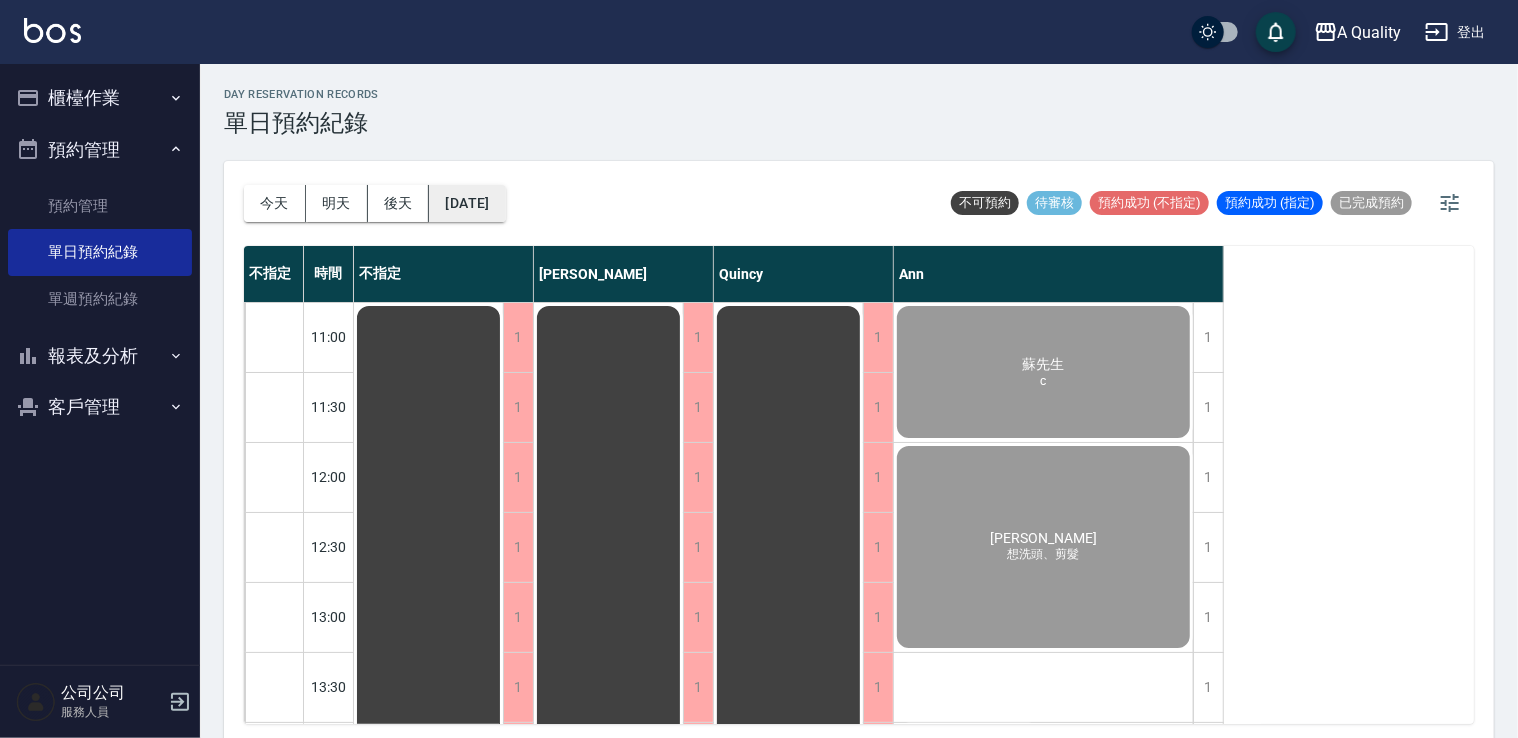 click on "[DATE]" at bounding box center [467, 203] 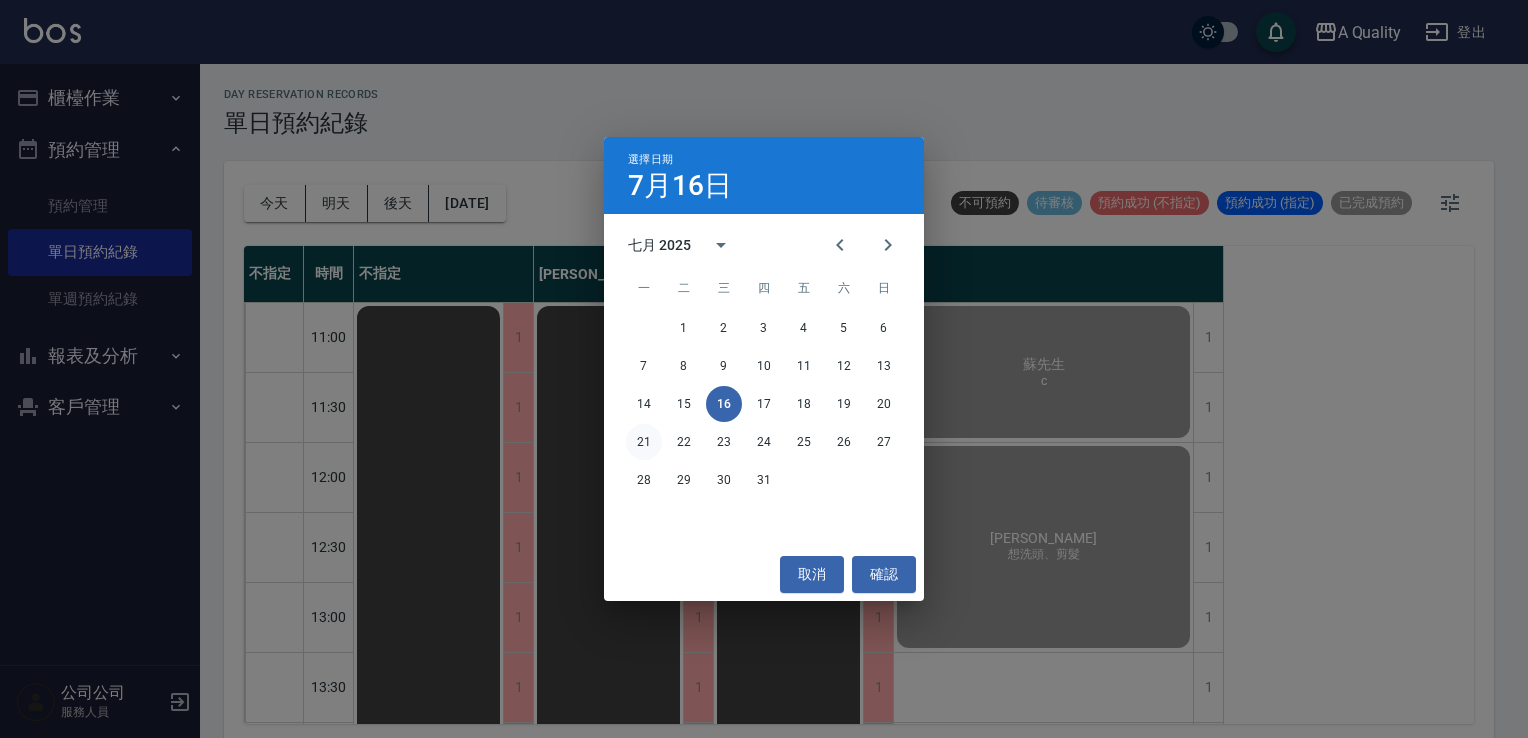 click on "21" at bounding box center [644, 442] 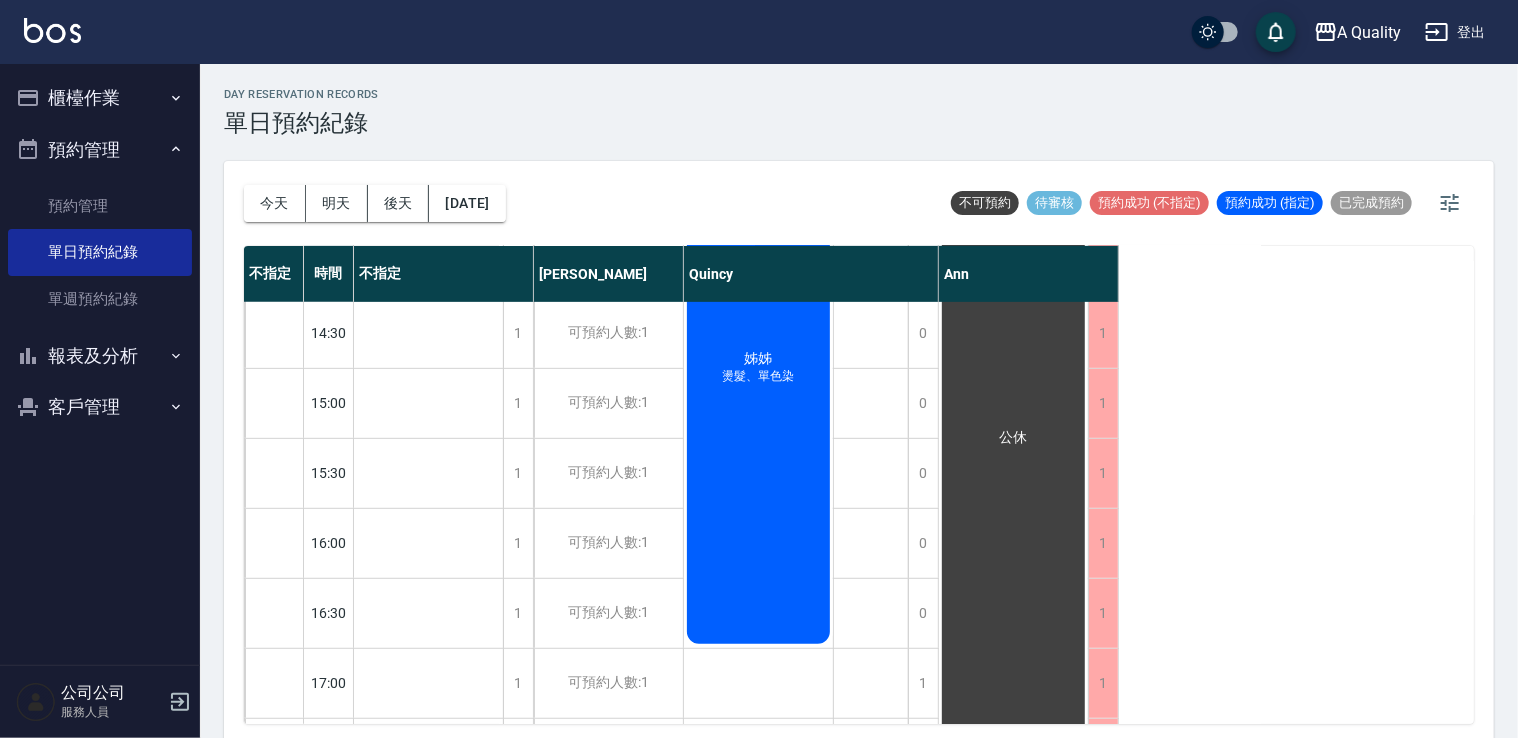 scroll, scrollTop: 400, scrollLeft: 0, axis: vertical 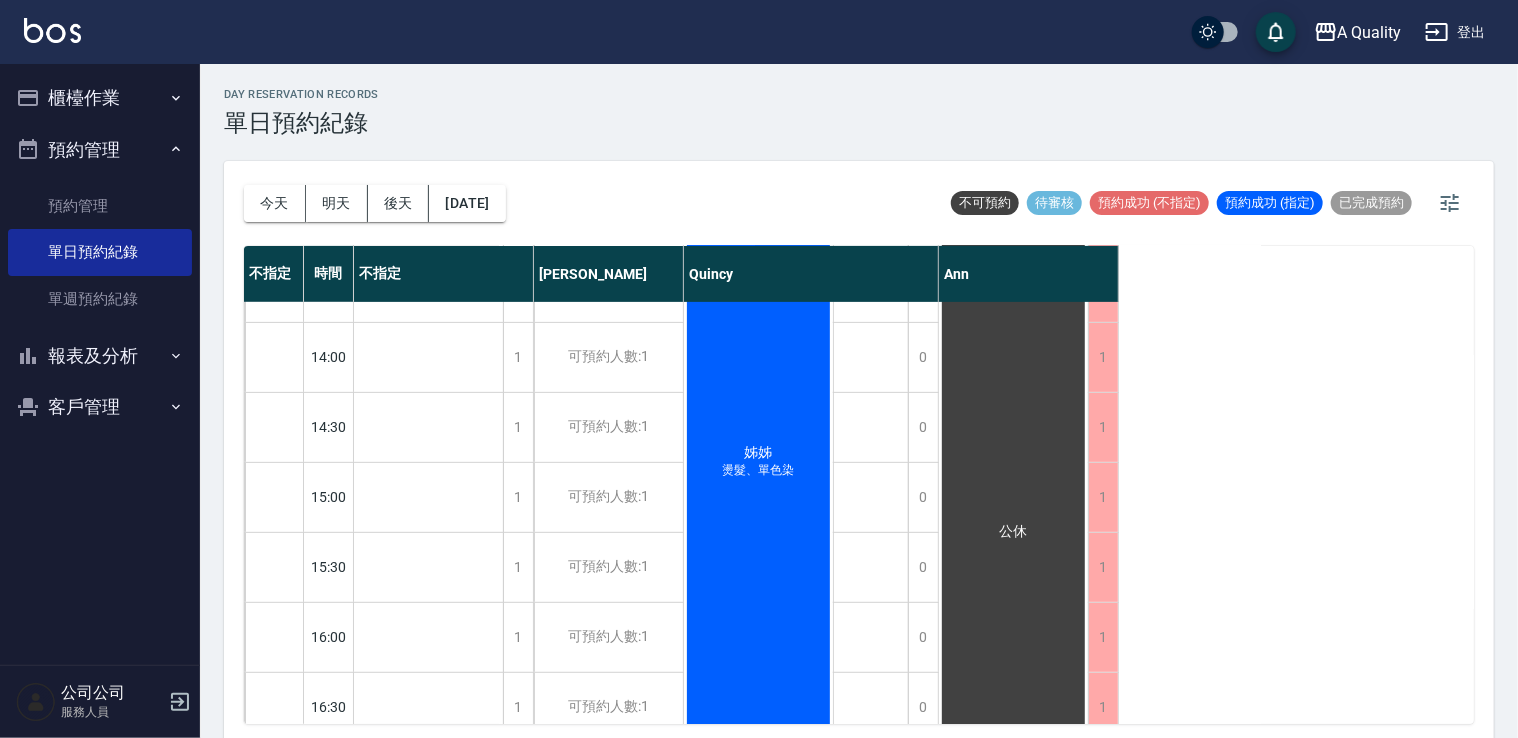 click on "姊姊 燙髮、單色染" at bounding box center (428, 917) 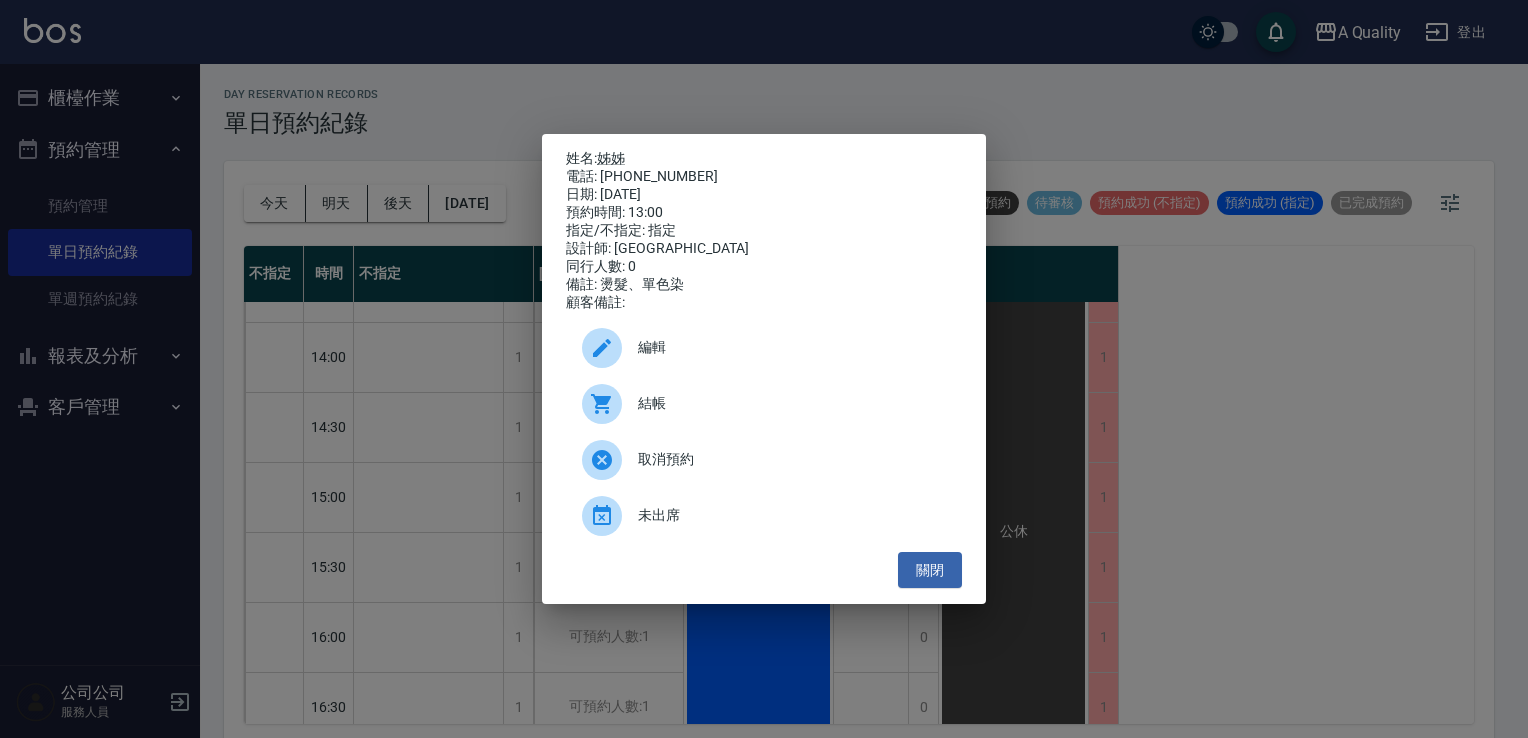 click at bounding box center (610, 348) 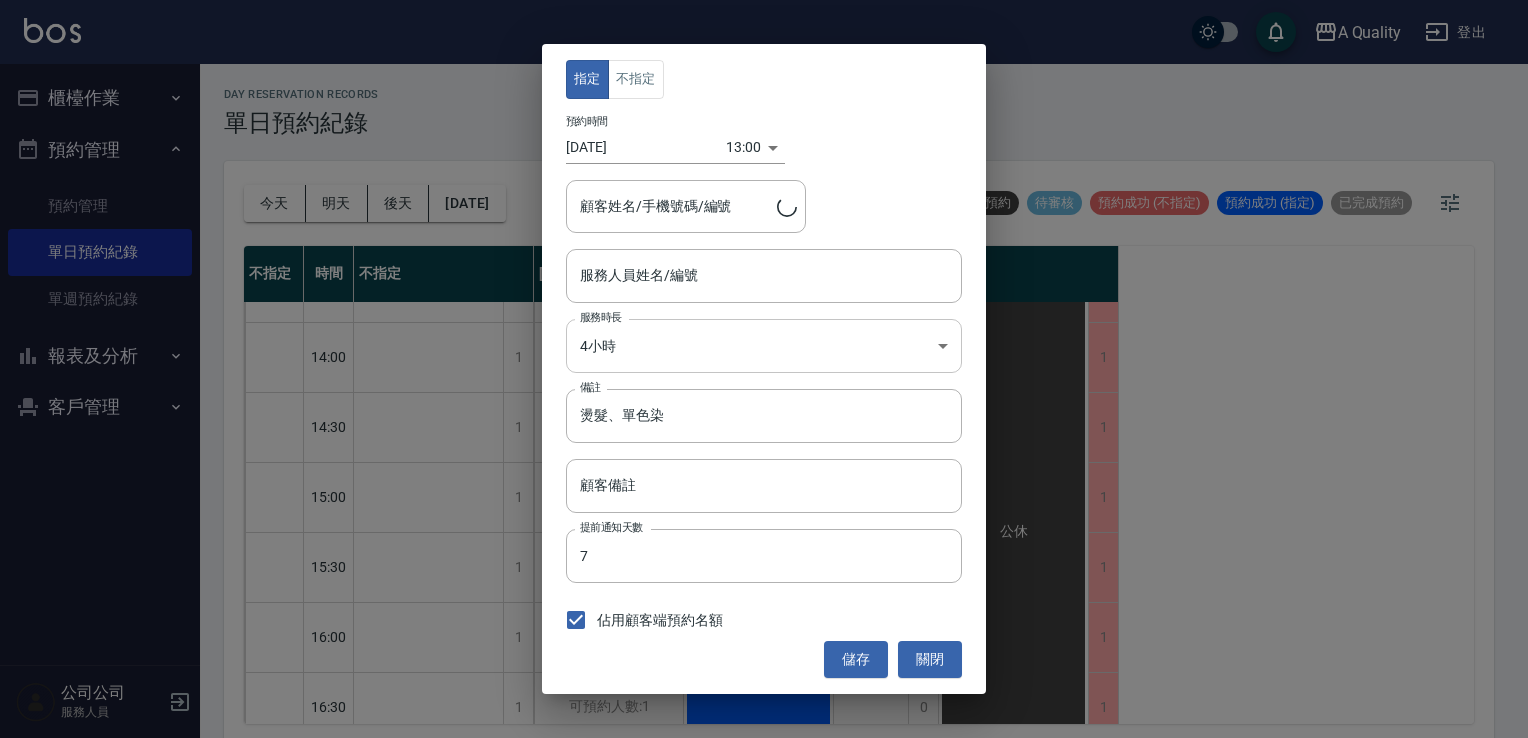 type on "Quincy(無代號)" 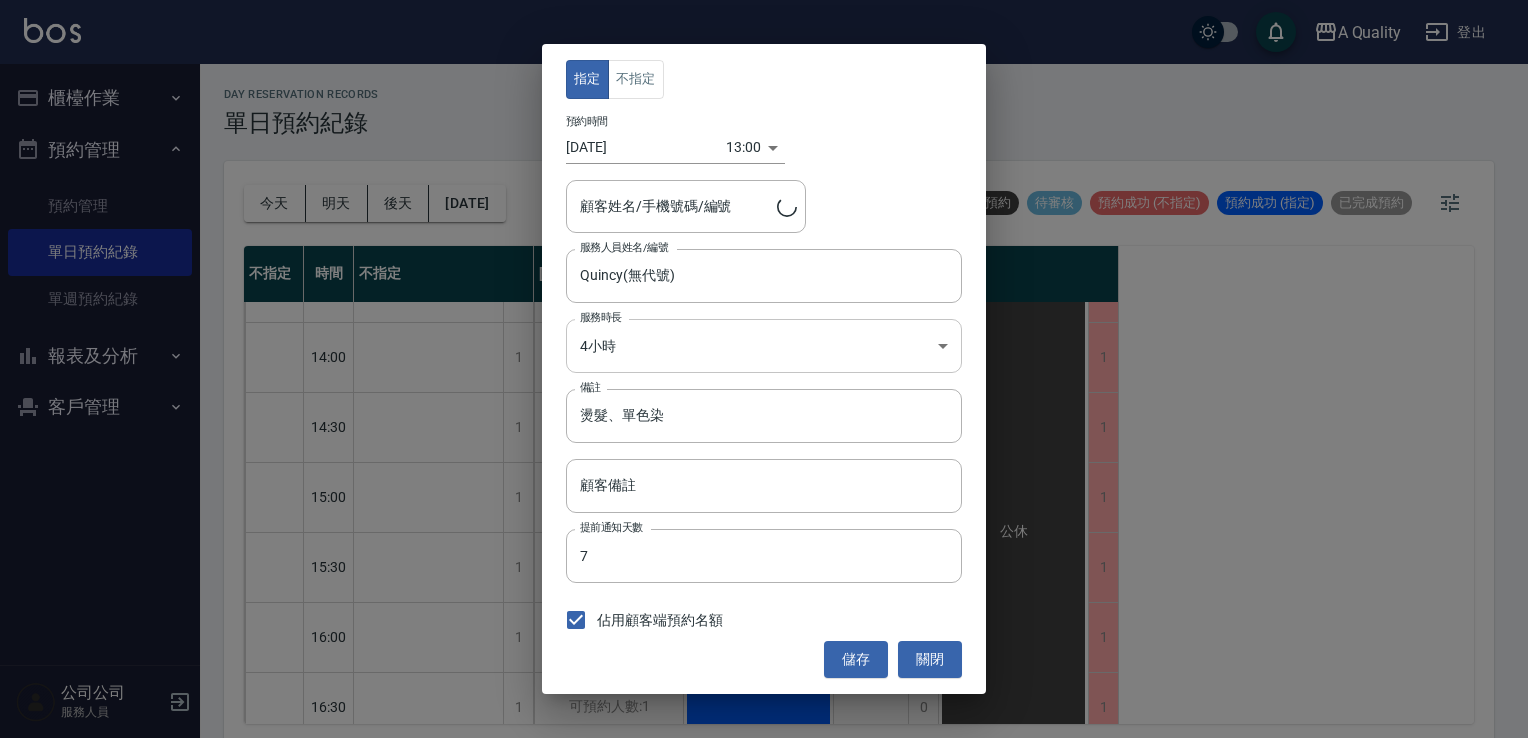 type on "姊姊/0936842238/" 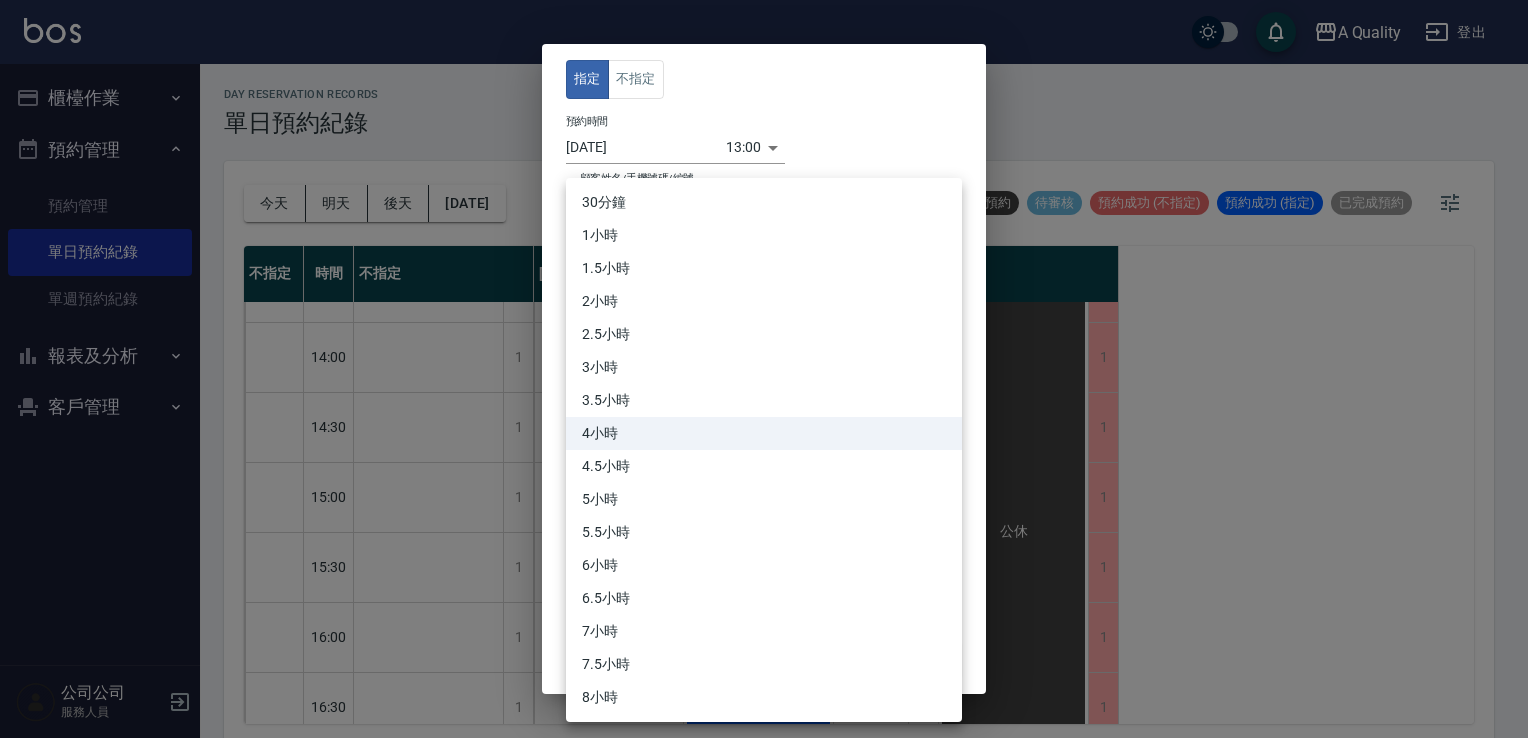 click on "A Quality 登出 櫃檯作業 打帳單 帳單列表 營業儀表板 現金收支登錄 每日結帳 排班表 現場電腦打卡 預約管理 預約管理 單日預約紀錄 單週預約紀錄 報表及分析 報表目錄 店家日報表 互助日報表 互助排行榜 互助點數明細 設計師日報表 設計師業績分析表 設計師排行榜 店販抽成明細 每日非現金明細 客戶管理 客戶列表 卡券管理 入金管理 公司公司 服務人員 day Reservation records 單日預約紀錄 [DATE] [DATE] [DATE] [DATE] 不可預約 待審核 預約成功 (不指定) 預約成功 (指定) 已完成預約 不指定 時間 不指定 [PERSON_NAME] 11:00 11:30 12:00 12:30 13:00 13:30 14:00 14:30 15:00 15:30 16:00 16:30 17:00 17:30 18:00 18:30 19:00 19:30 1 1 1 1 1 1 1 1 1 1 1 1 1 1 1 1 1 1 [PERSON_NAME]芳 單剪  可預約人數:1 可預約人數:1 可預約人數:1 可預約人數:1 可預約人數:1 可預約人數:1 可預約人數:1 可預約人數:1 可預約人數:1 可預約人數:1 1 1" at bounding box center (764, 372) 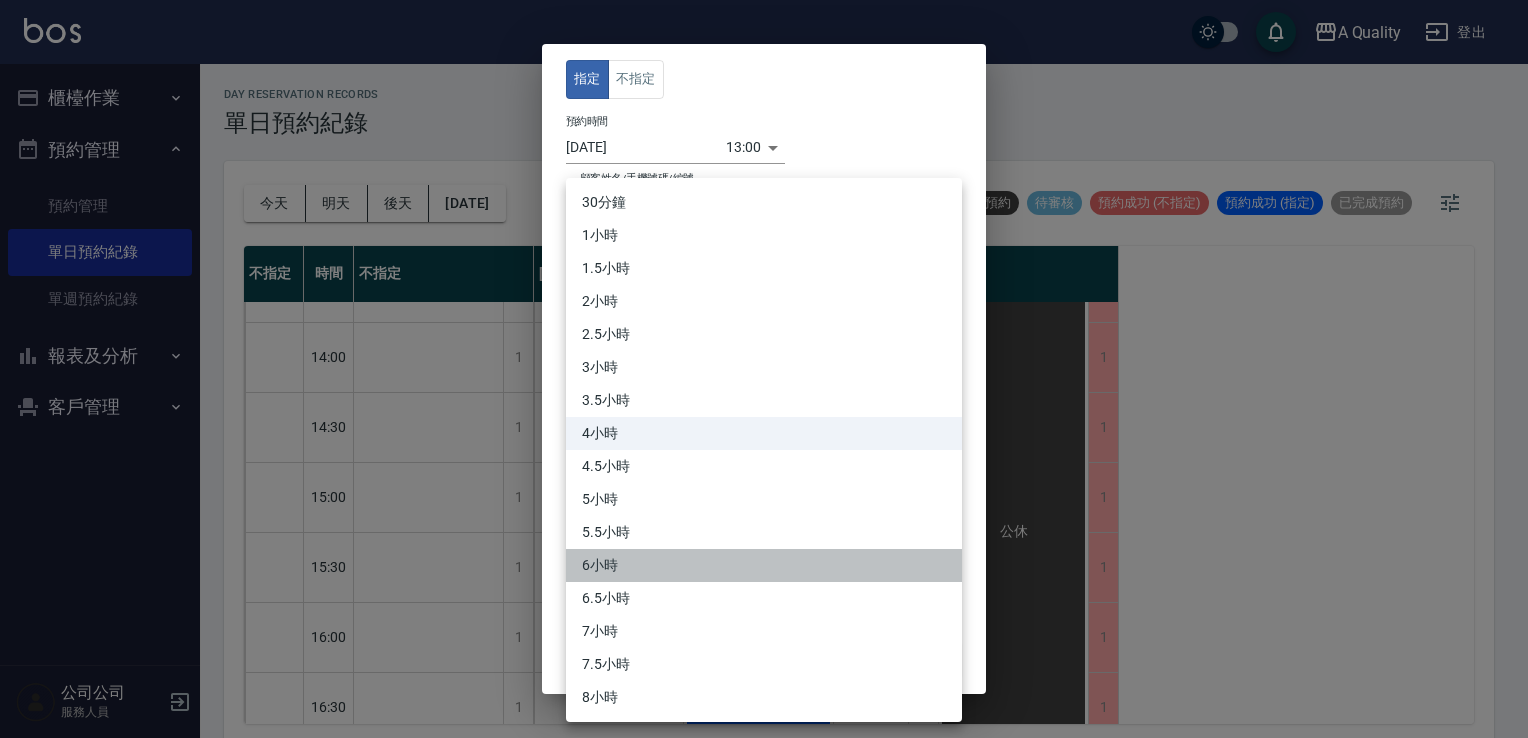drag, startPoint x: 612, startPoint y: 560, endPoint x: 620, endPoint y: 543, distance: 18.788294 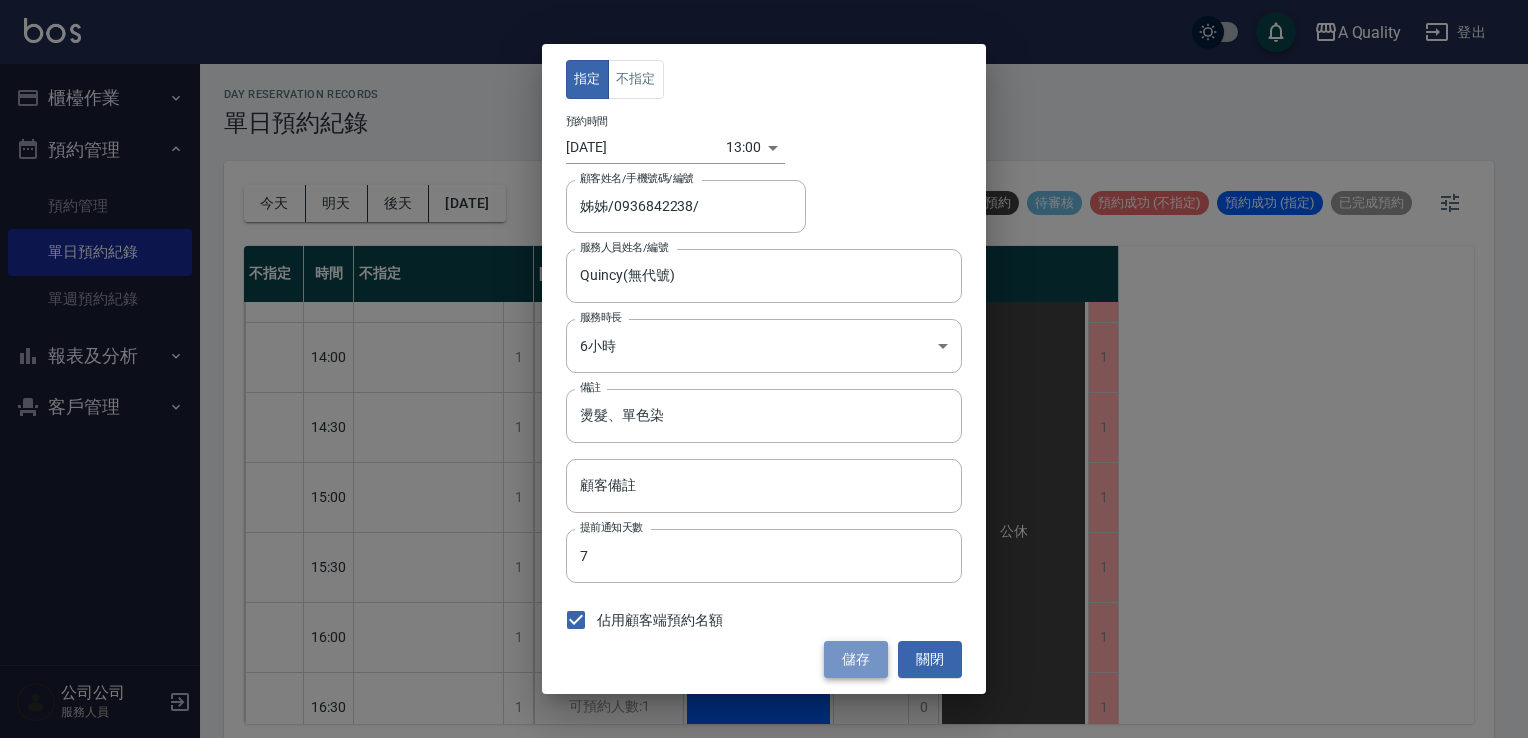 click on "儲存" at bounding box center (856, 659) 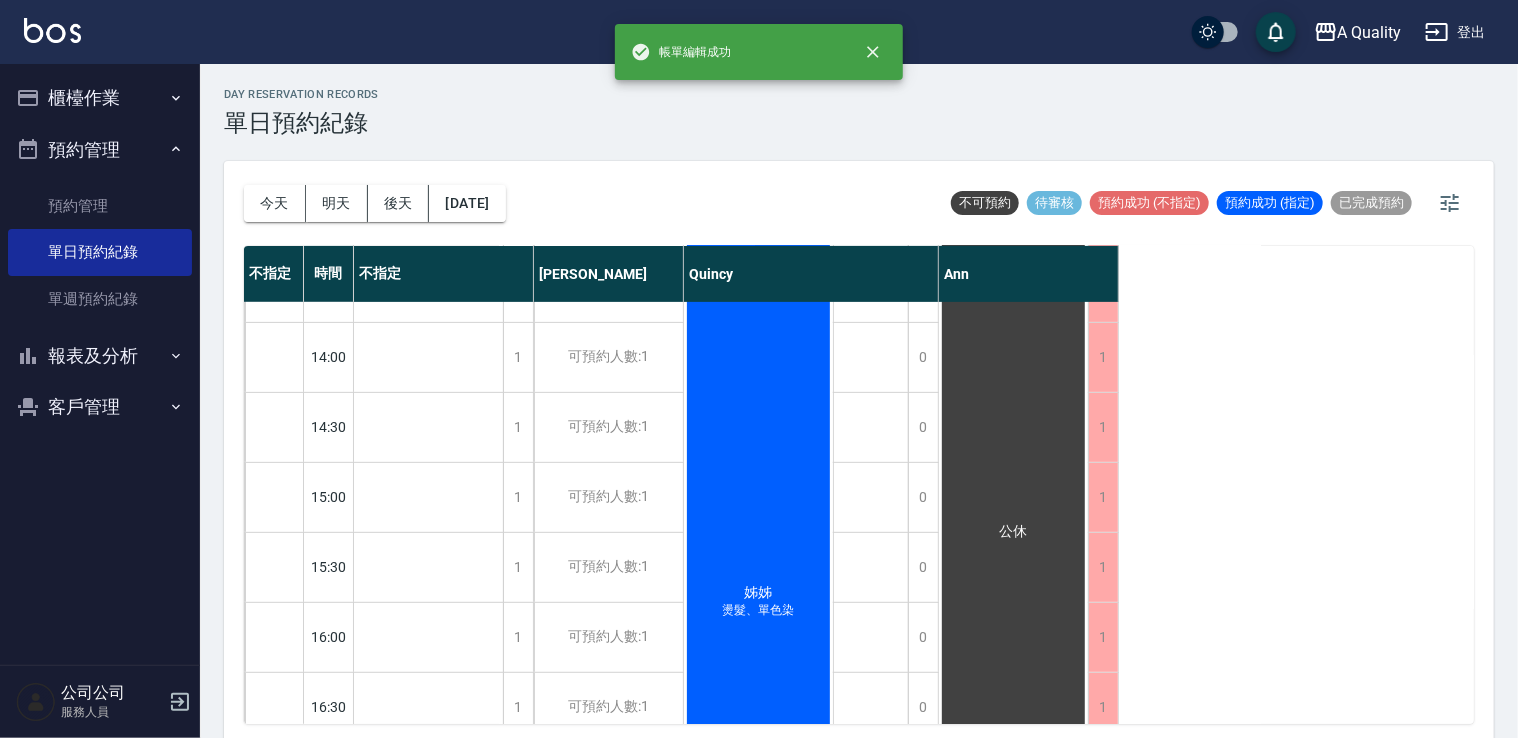 scroll, scrollTop: 500, scrollLeft: 0, axis: vertical 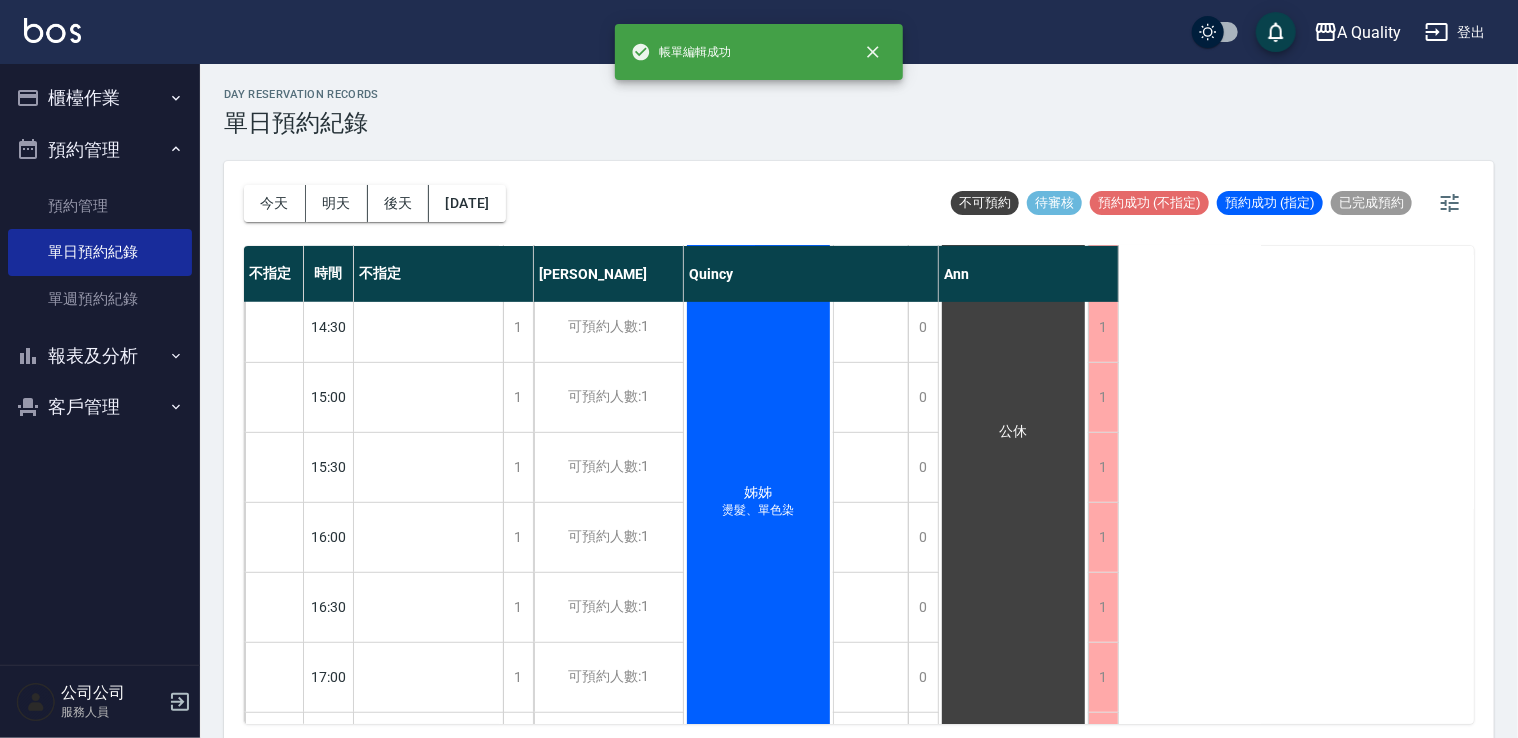 click on "姊姊 燙髮、單色染" at bounding box center (428, 817) 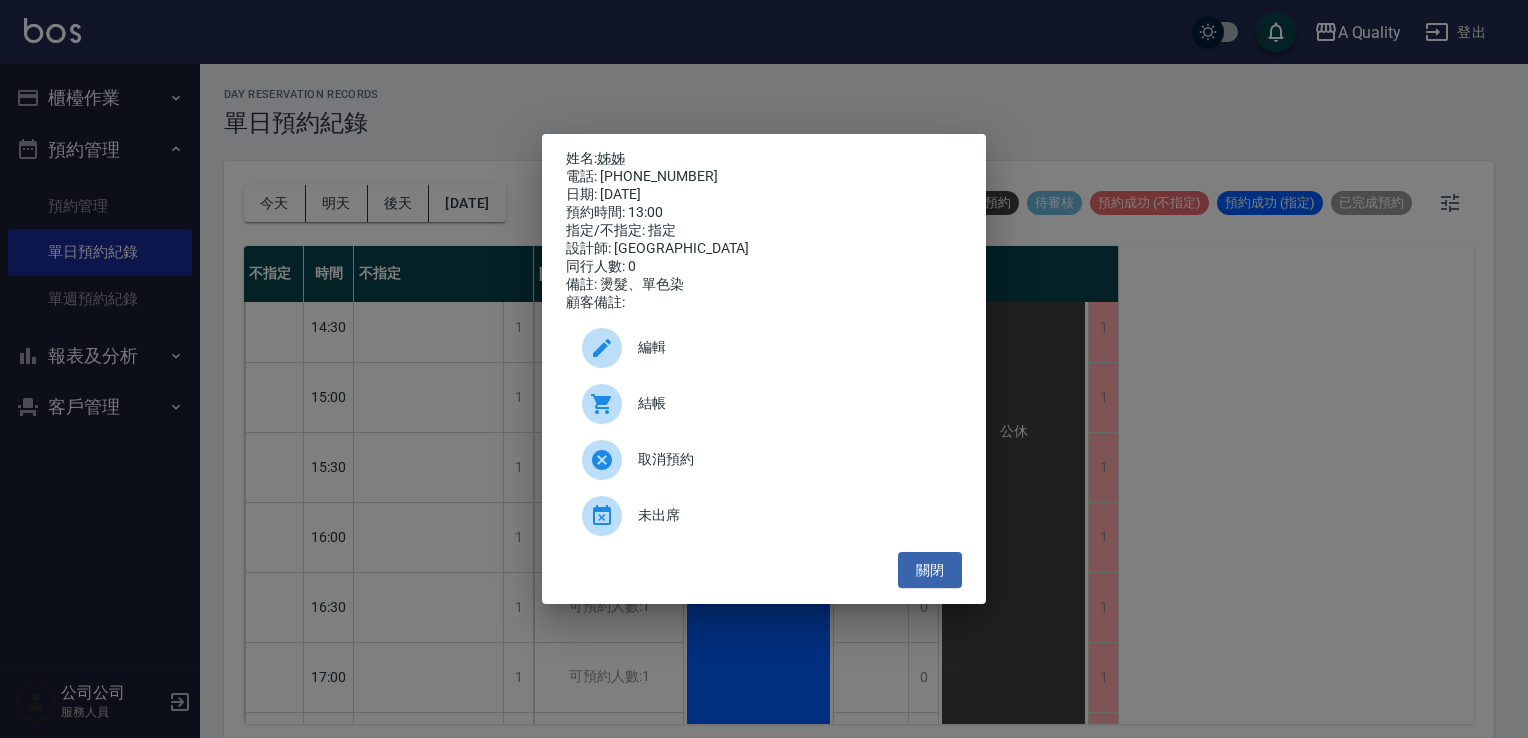 click on "編輯" at bounding box center [792, 347] 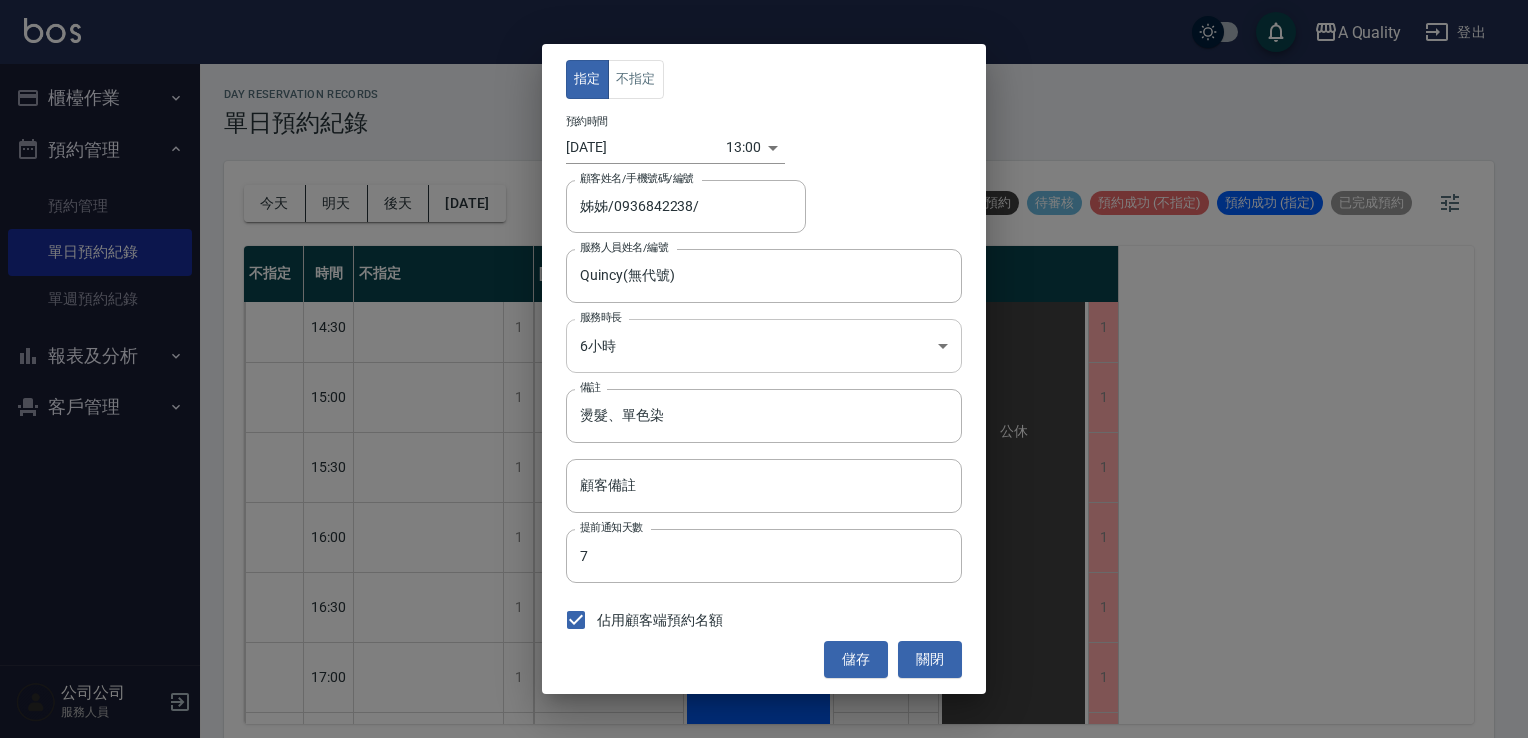 click on "A Quality 登出 櫃檯作業 打帳單 帳單列表 營業儀表板 現金收支登錄 每日結帳 排班表 現場電腦打卡 預約管理 預約管理 單日預約紀錄 單週預約紀錄 報表及分析 報表目錄 店家日報表 互助日報表 互助排行榜 互助點數明細 設計師日報表 設計師業績分析表 設計師排行榜 店販抽成明細 每日非現金明細 客戶管理 客戶列表 卡券管理 入金管理 公司公司 服務人員 day Reservation records 單日預約紀錄 今天 明天 後天 2025/07/21 不可預約 待審核 預約成功 (不指定) 預約成功 (指定) 已完成預約 不指定 時間 不指定 Taylor Quincy Ann 11:00 11:30 12:00 12:30 13:00 13:30 14:00 14:30 15:00 15:30 16:00 16:30 17:00 17:30 18:00 18:30 19:00 19:30 1 1 1 1 1 1 1 1 1 1 1 1 1 1 1 1 1 1 謝汶芳 單剪  可預約人數:1 可預約人數:1 可預約人數:1 可預約人數:1 可預約人數:1 可預約人數:1 可預約人數:1 可預約人數:1 可預約人數:1 可預約人數:1 1 1" at bounding box center (764, 372) 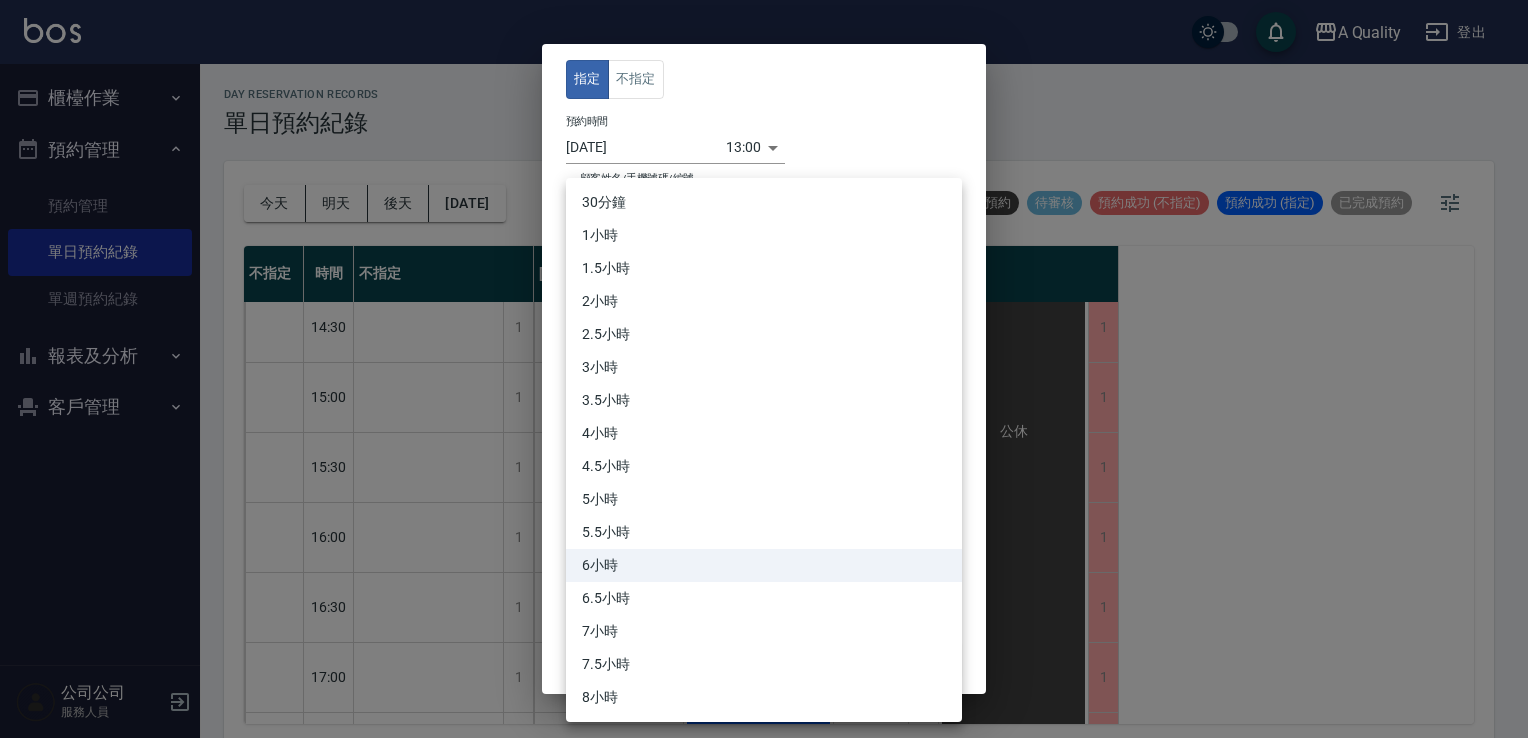 click on "6小時" at bounding box center [764, 565] 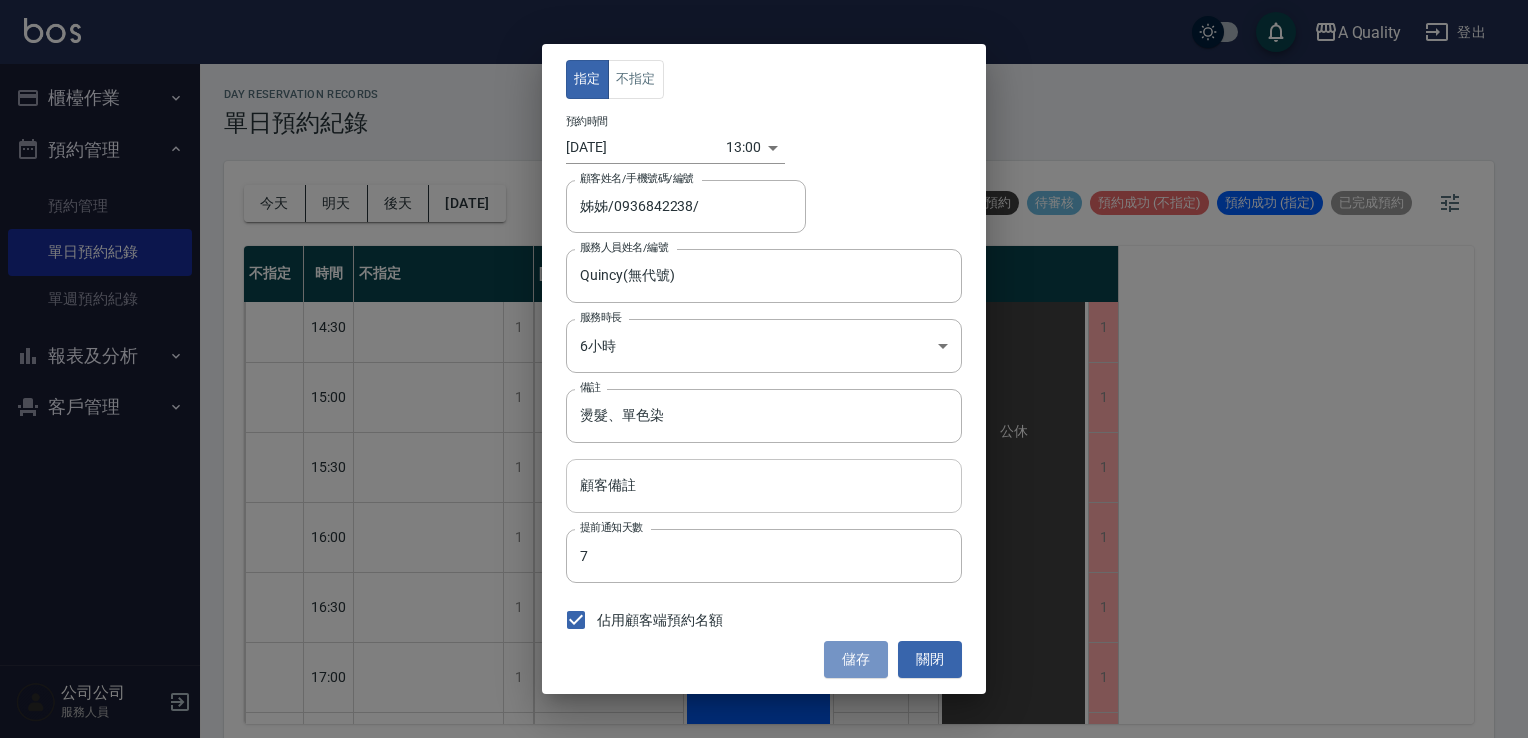 drag, startPoint x: 853, startPoint y: 655, endPoint x: 835, endPoint y: 501, distance: 155.04839 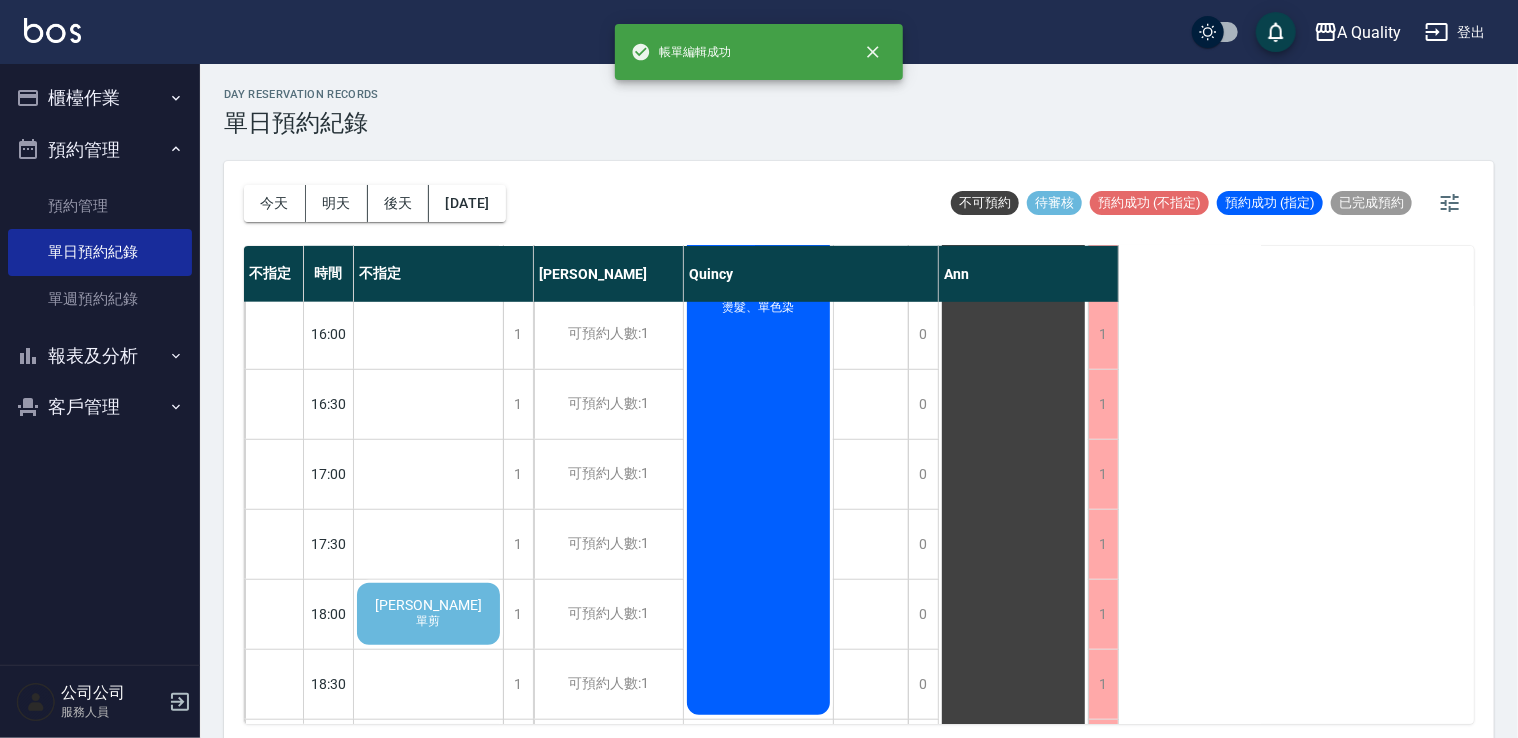 scroll, scrollTop: 853, scrollLeft: 0, axis: vertical 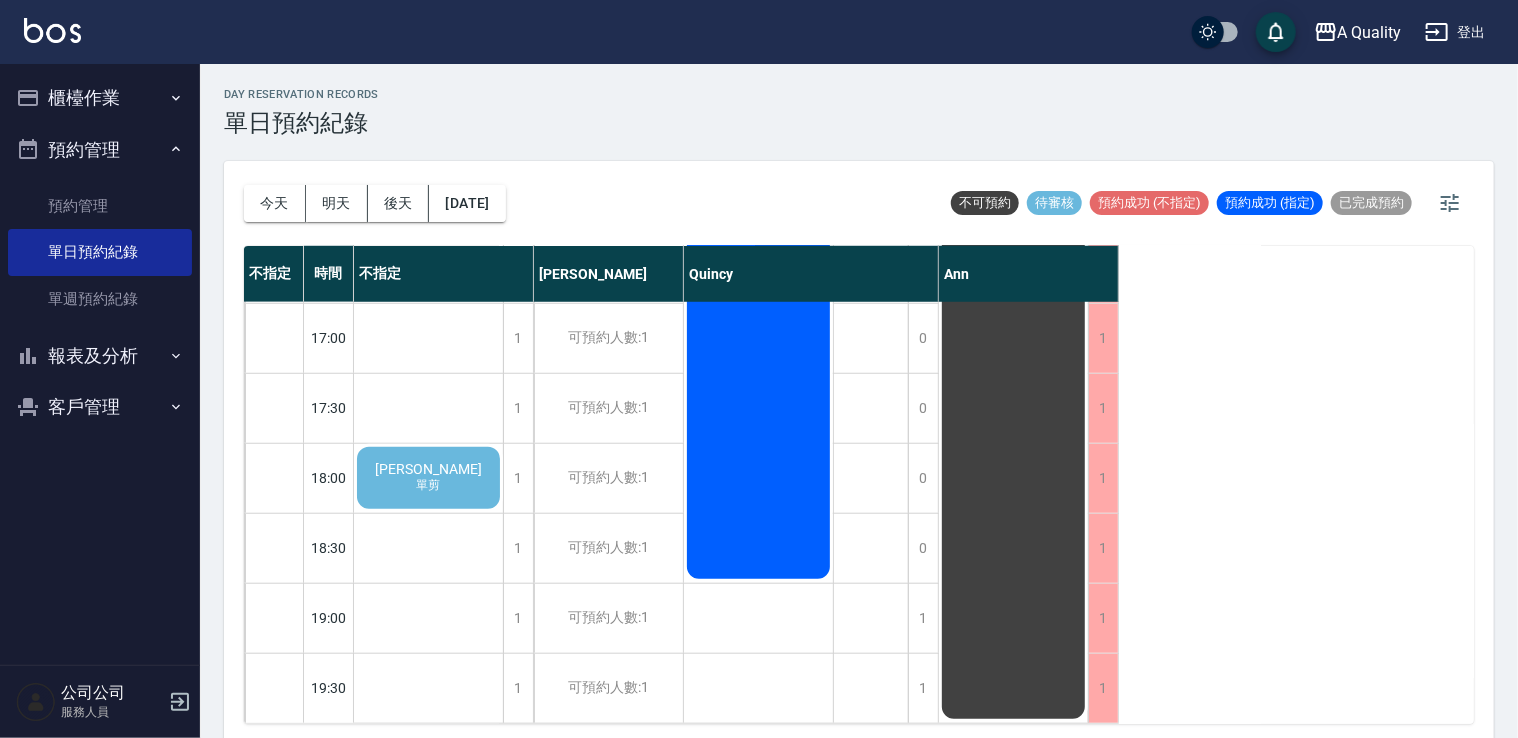 click on "謝汶芳" at bounding box center [428, 469] 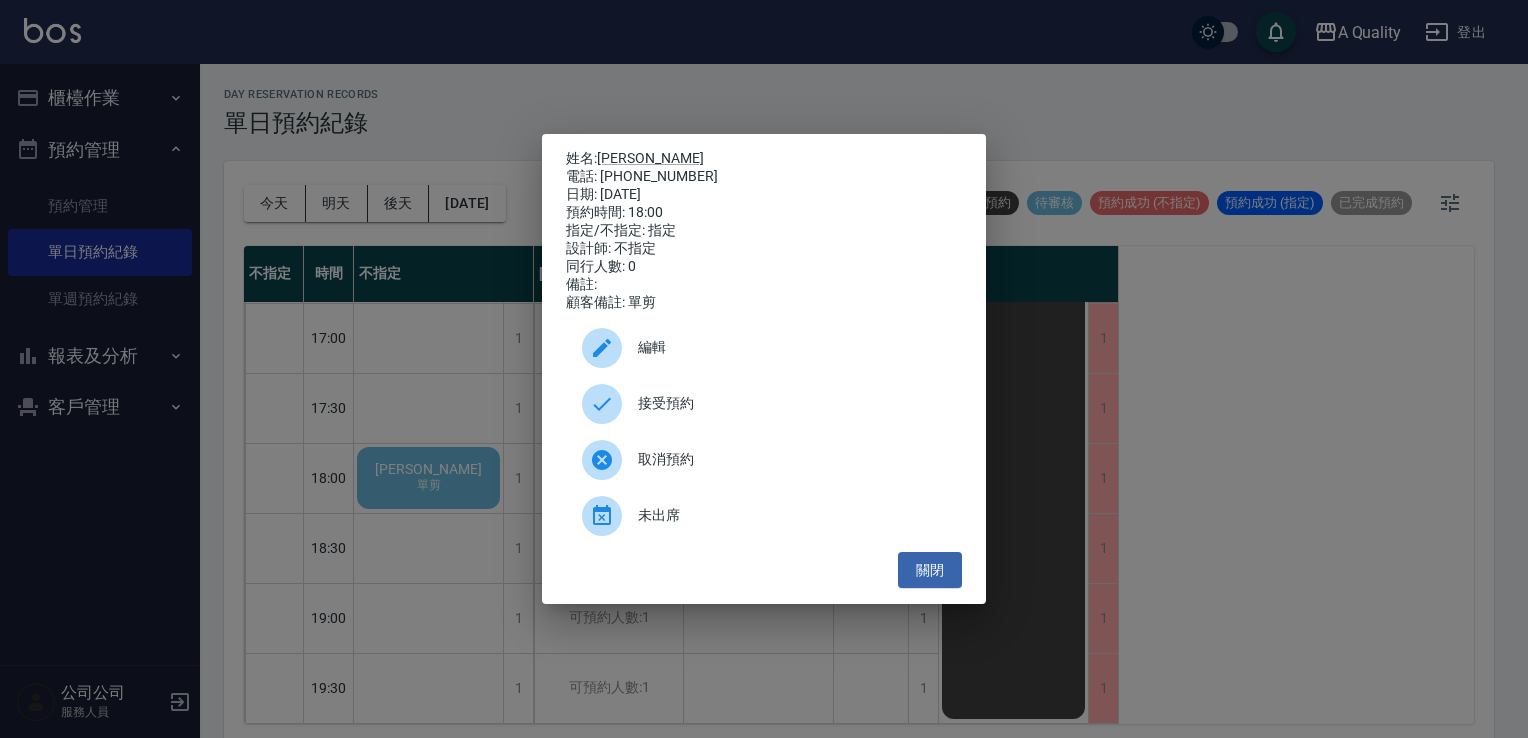click at bounding box center [610, 404] 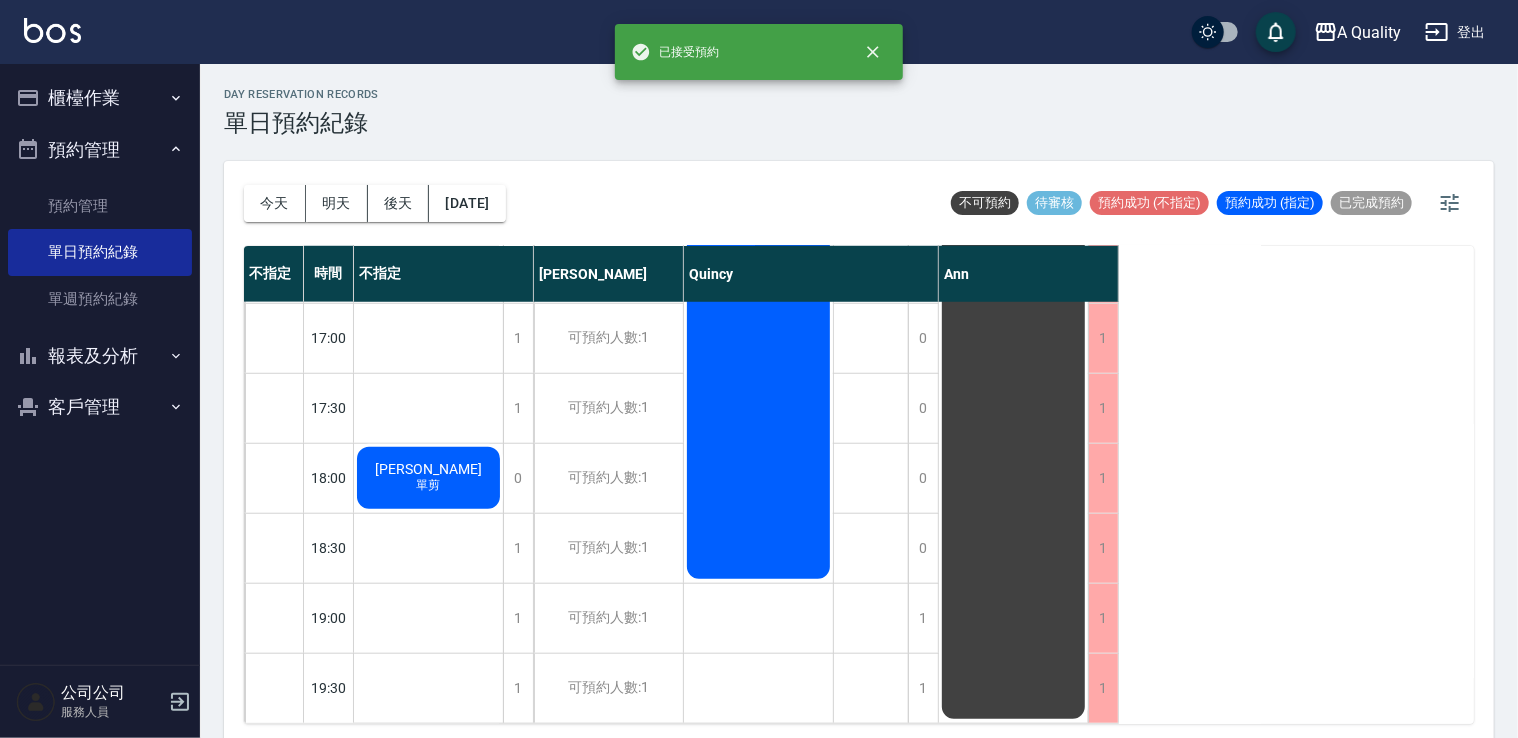 click on "謝汶芳 單剪" at bounding box center [428, 478] 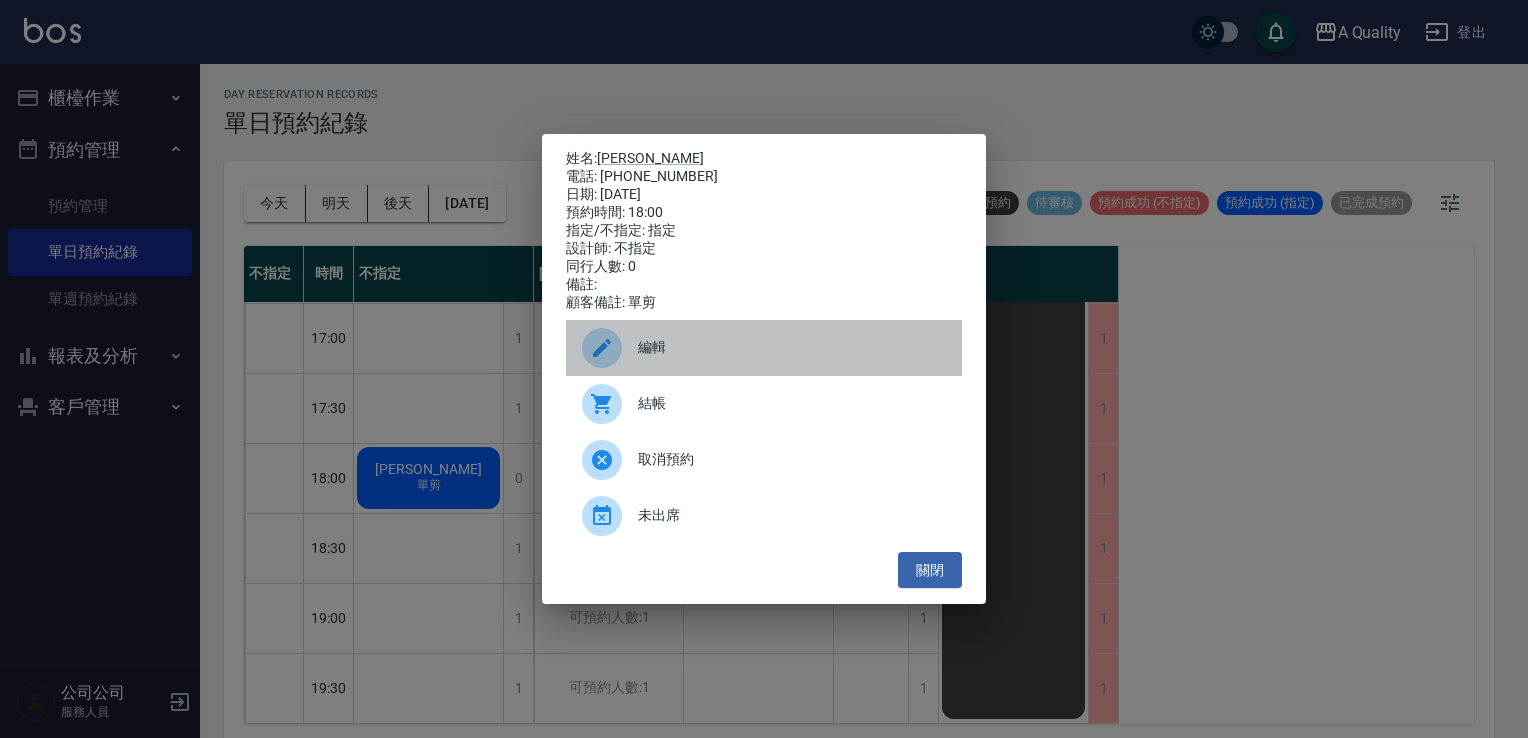 click on "編輯" at bounding box center [792, 347] 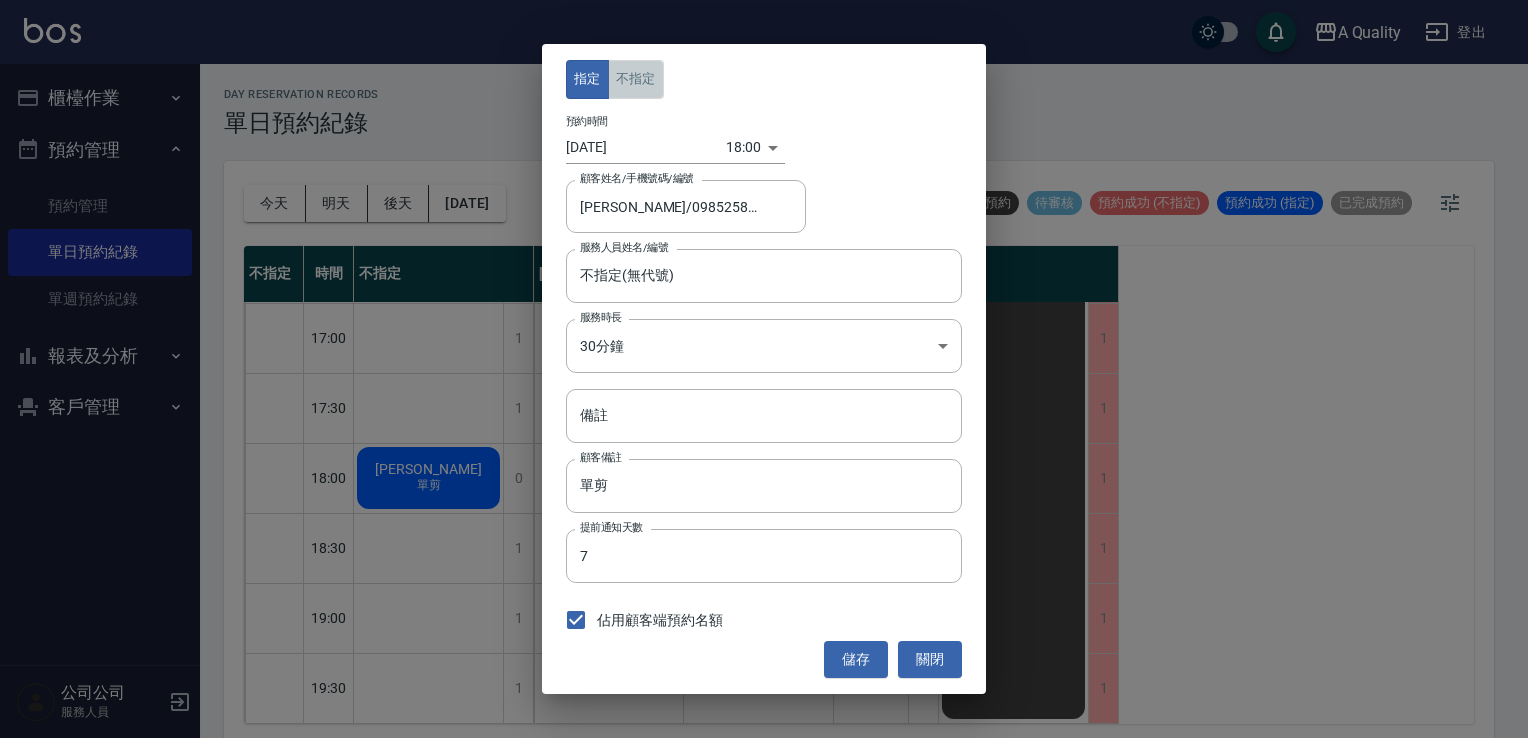 click on "不指定" at bounding box center [636, 79] 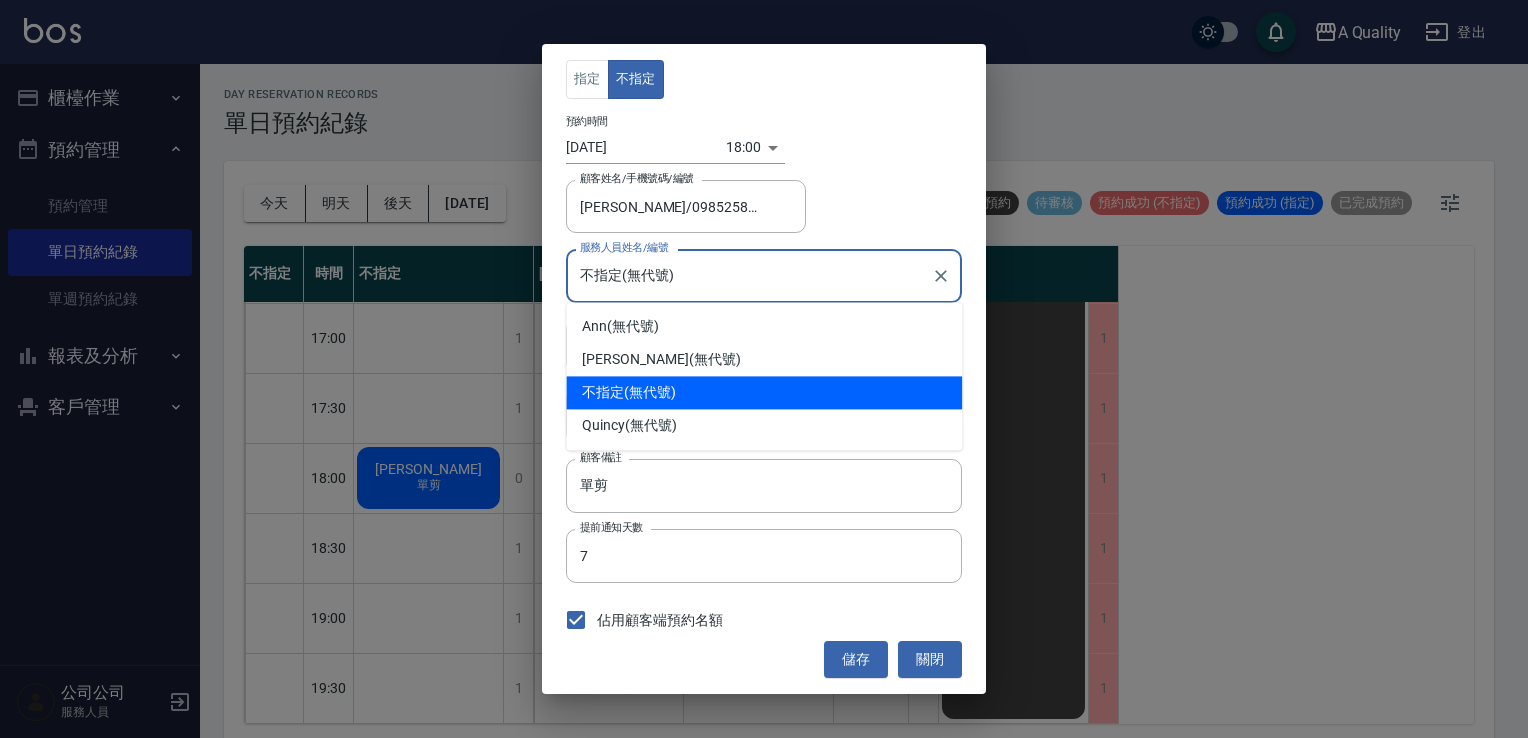 click on "不指定(無代號)" at bounding box center [749, 275] 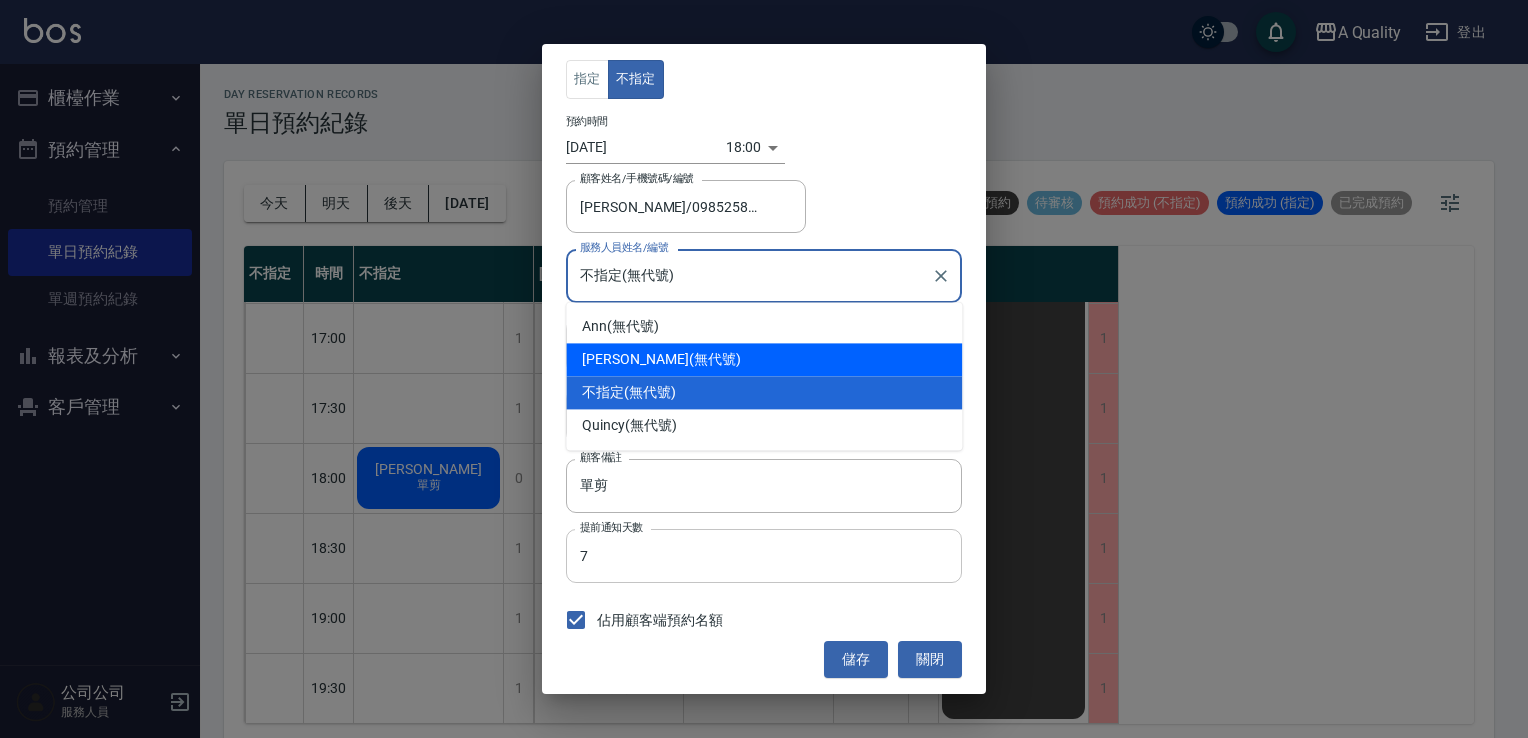drag, startPoint x: 616, startPoint y: 366, endPoint x: 920, endPoint y: 534, distance: 347.3327 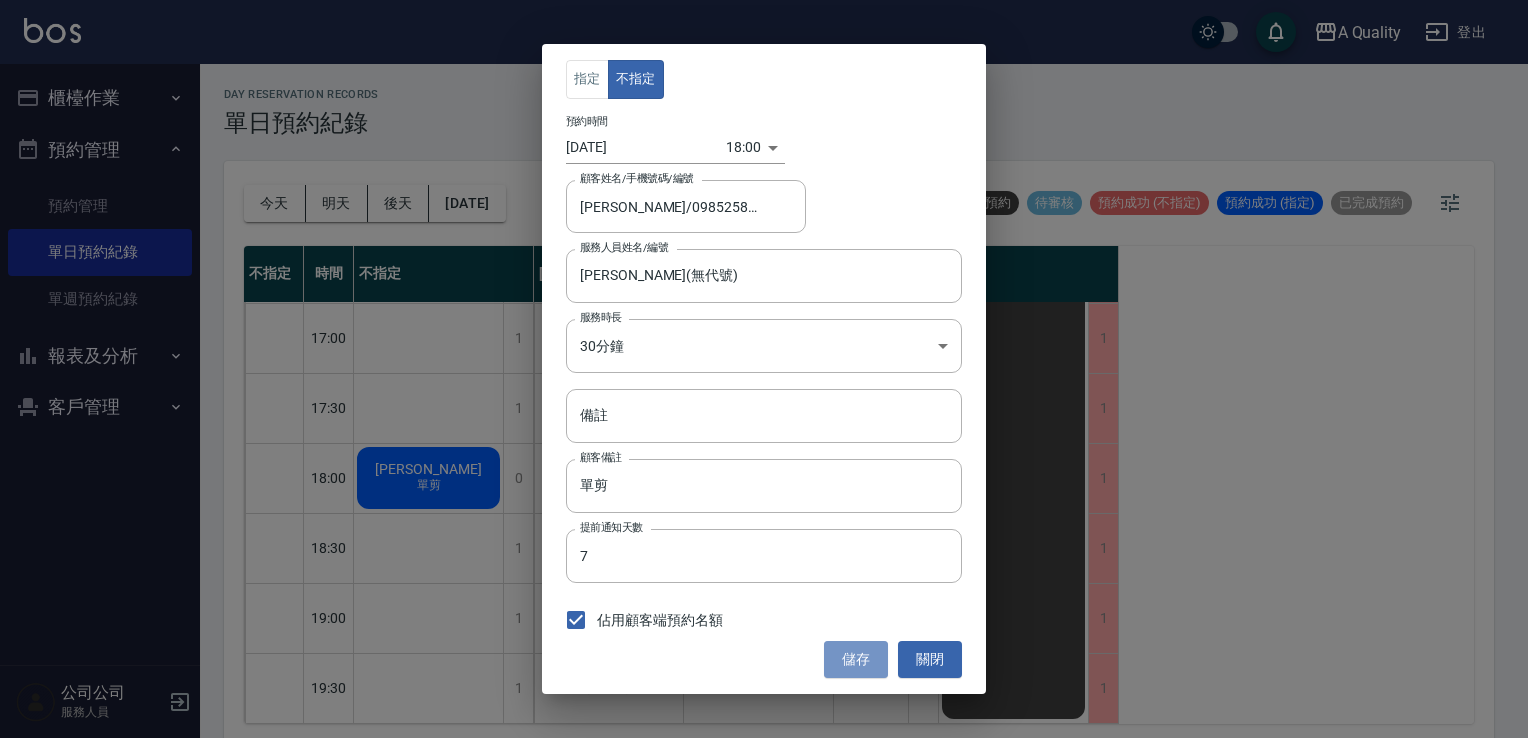 drag, startPoint x: 850, startPoint y: 655, endPoint x: 768, endPoint y: 607, distance: 95.015785 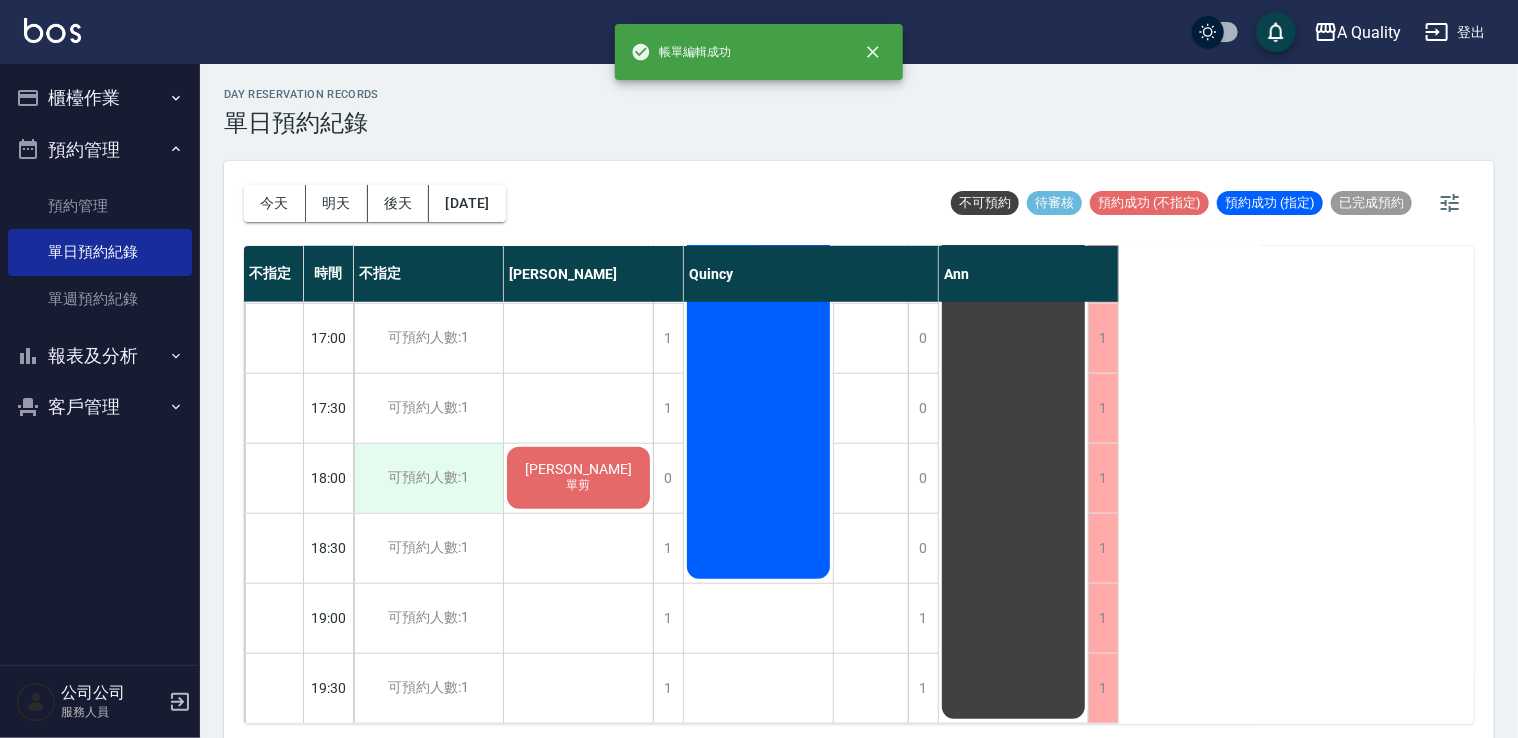 click on "可預約人數:1" at bounding box center (428, 478) 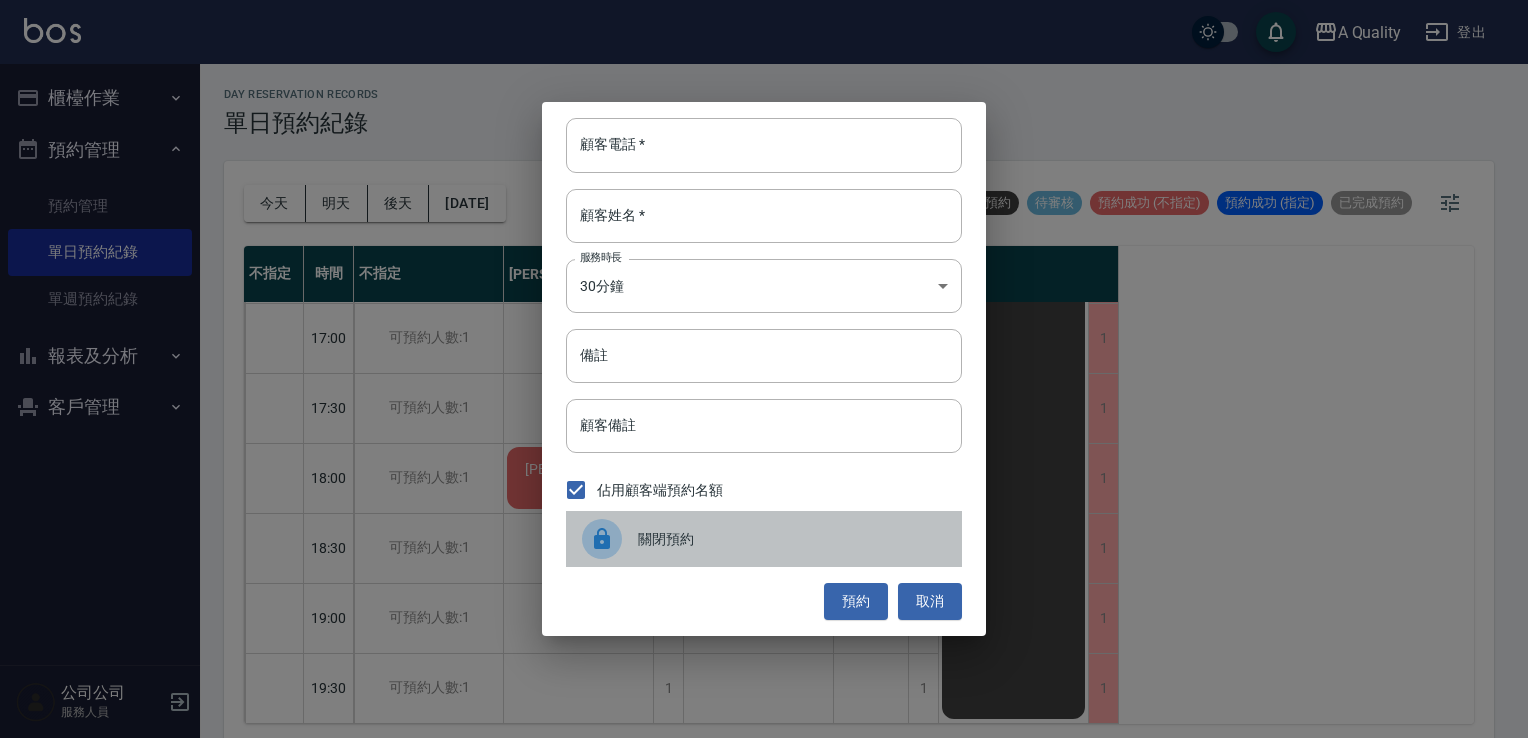 click at bounding box center [610, 539] 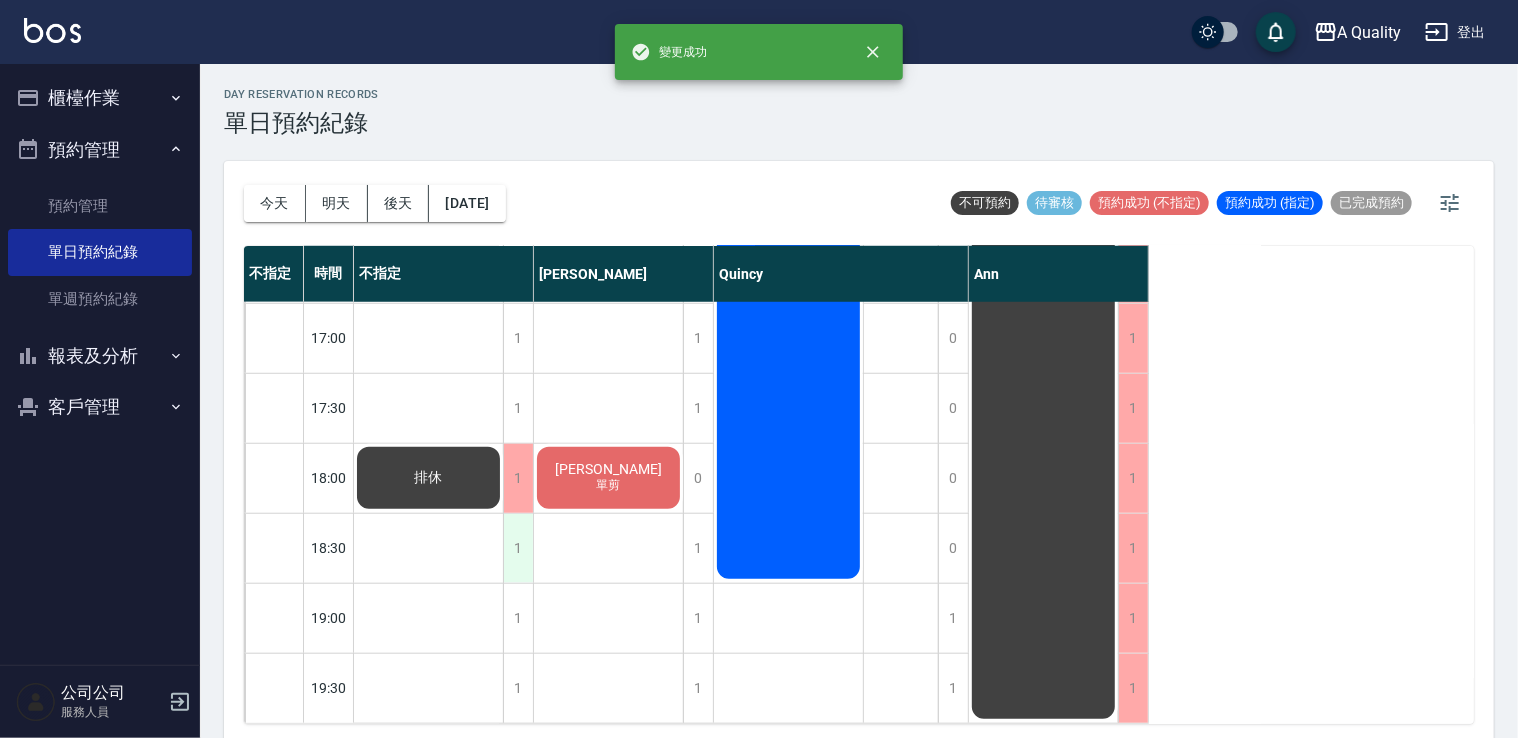 click on "1" at bounding box center [518, 548] 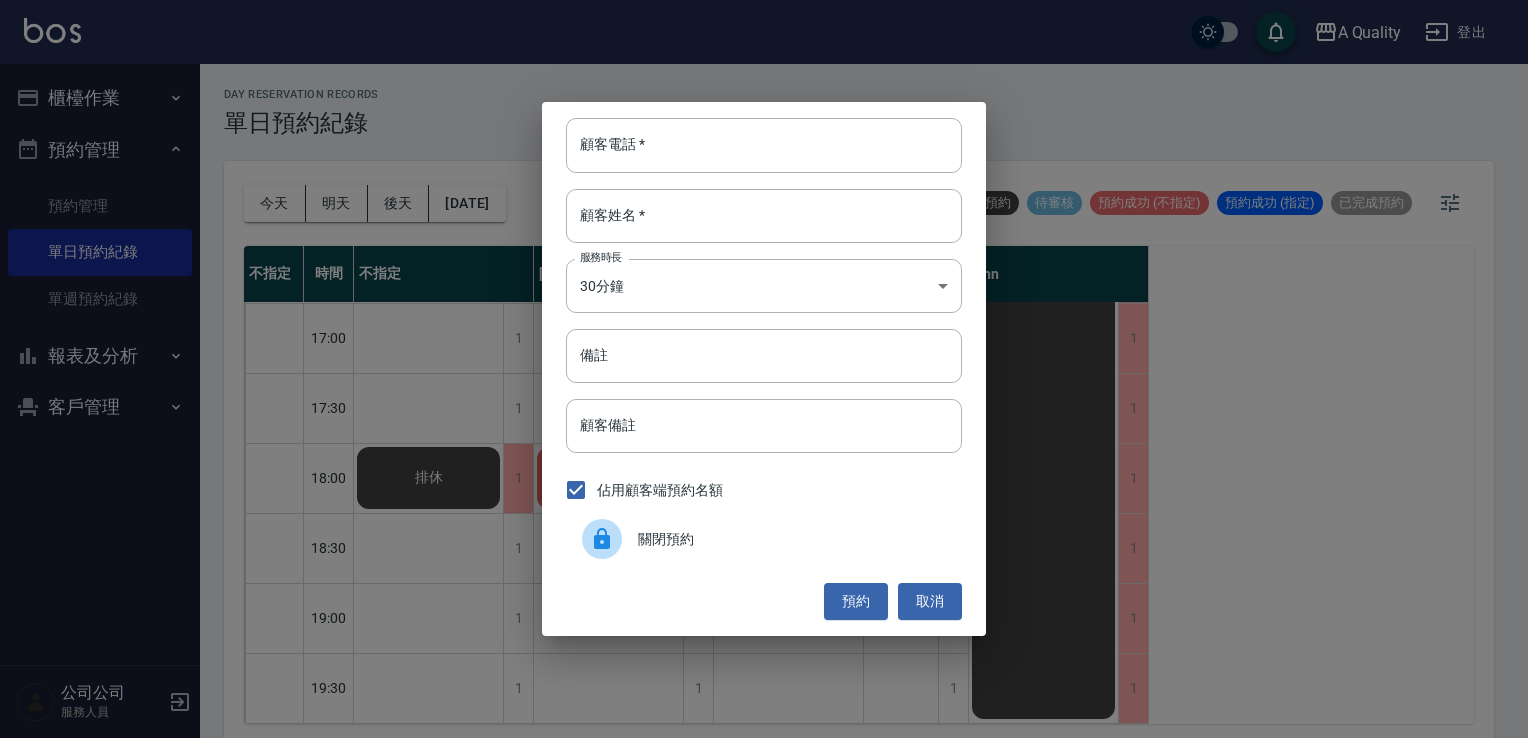 click at bounding box center (602, 539) 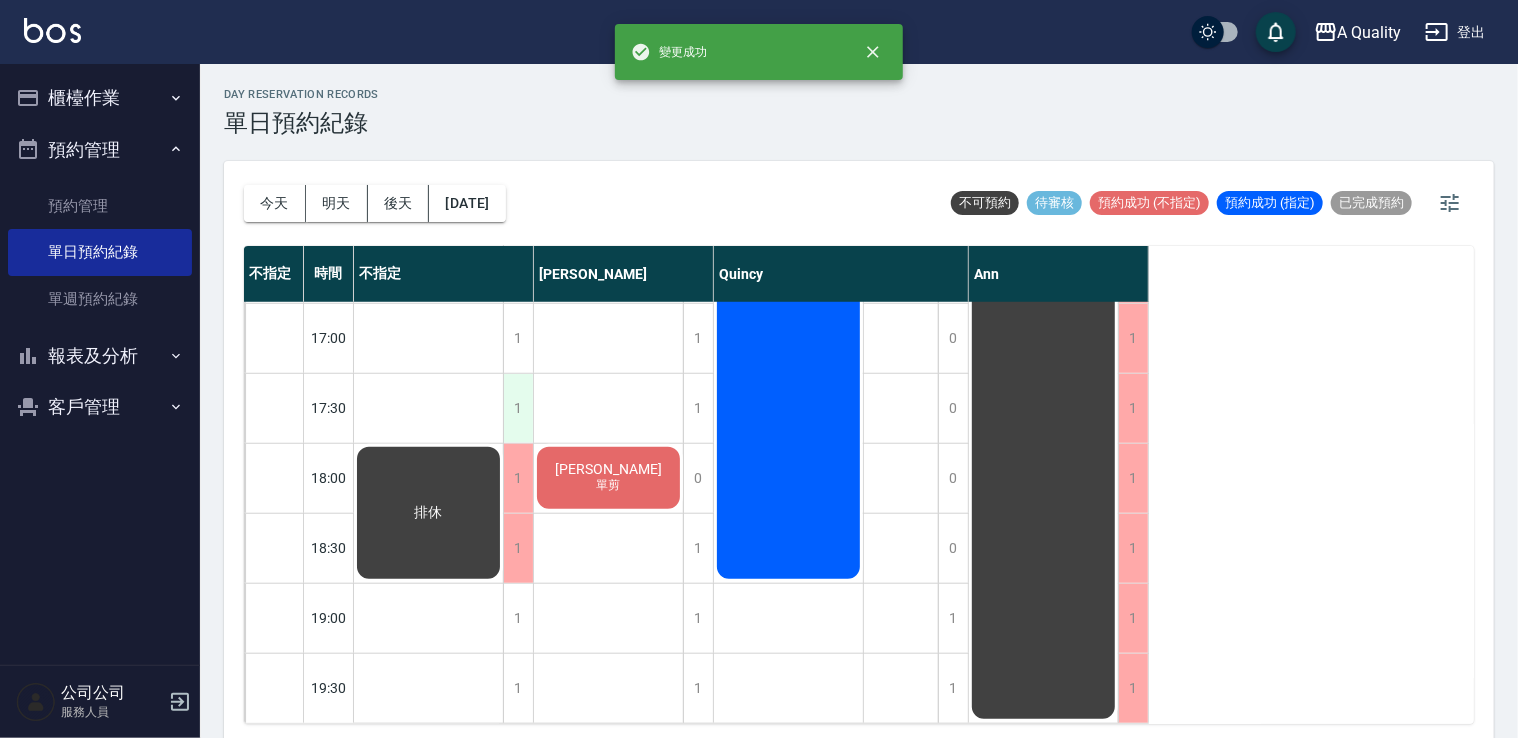 click on "1" at bounding box center (518, 408) 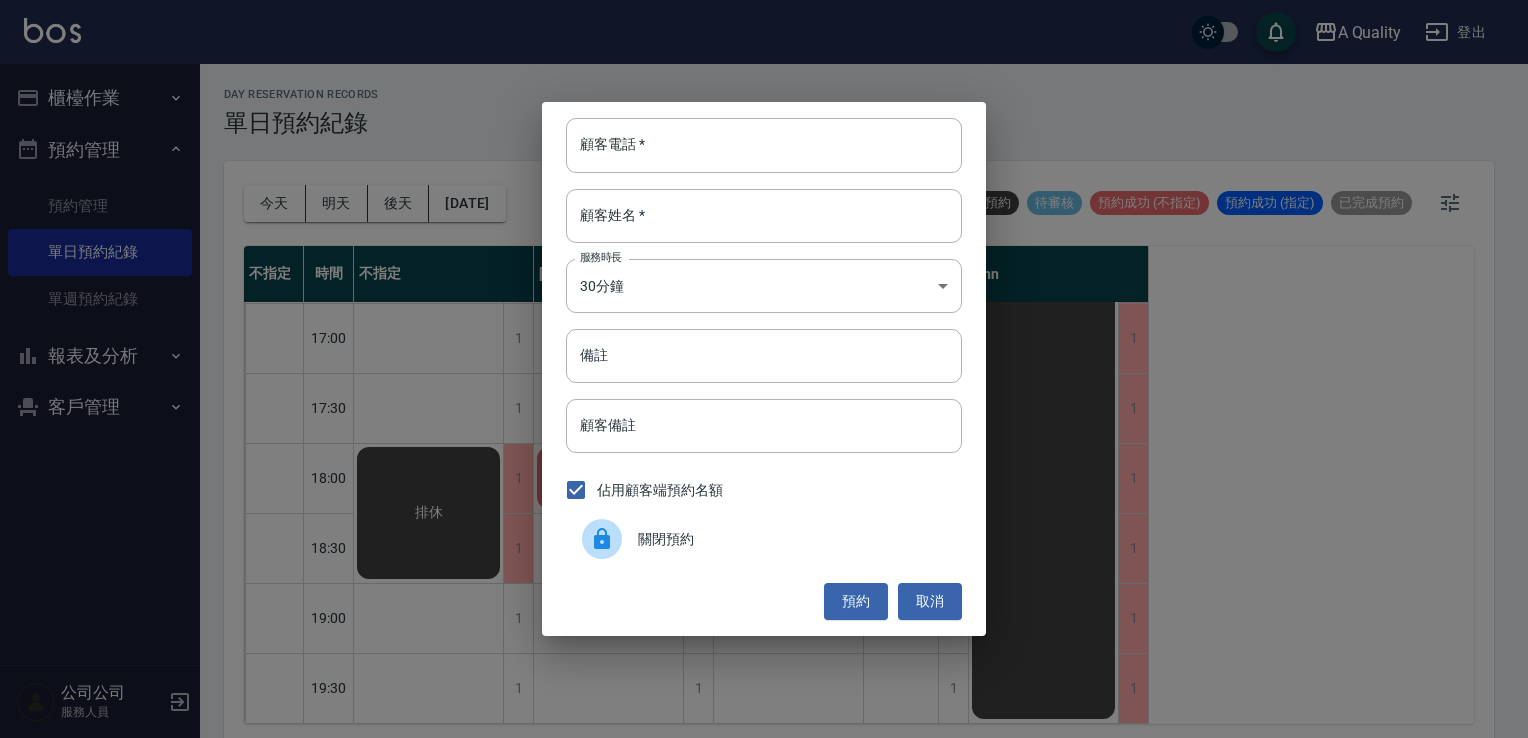 click on "關閉預約" at bounding box center [792, 539] 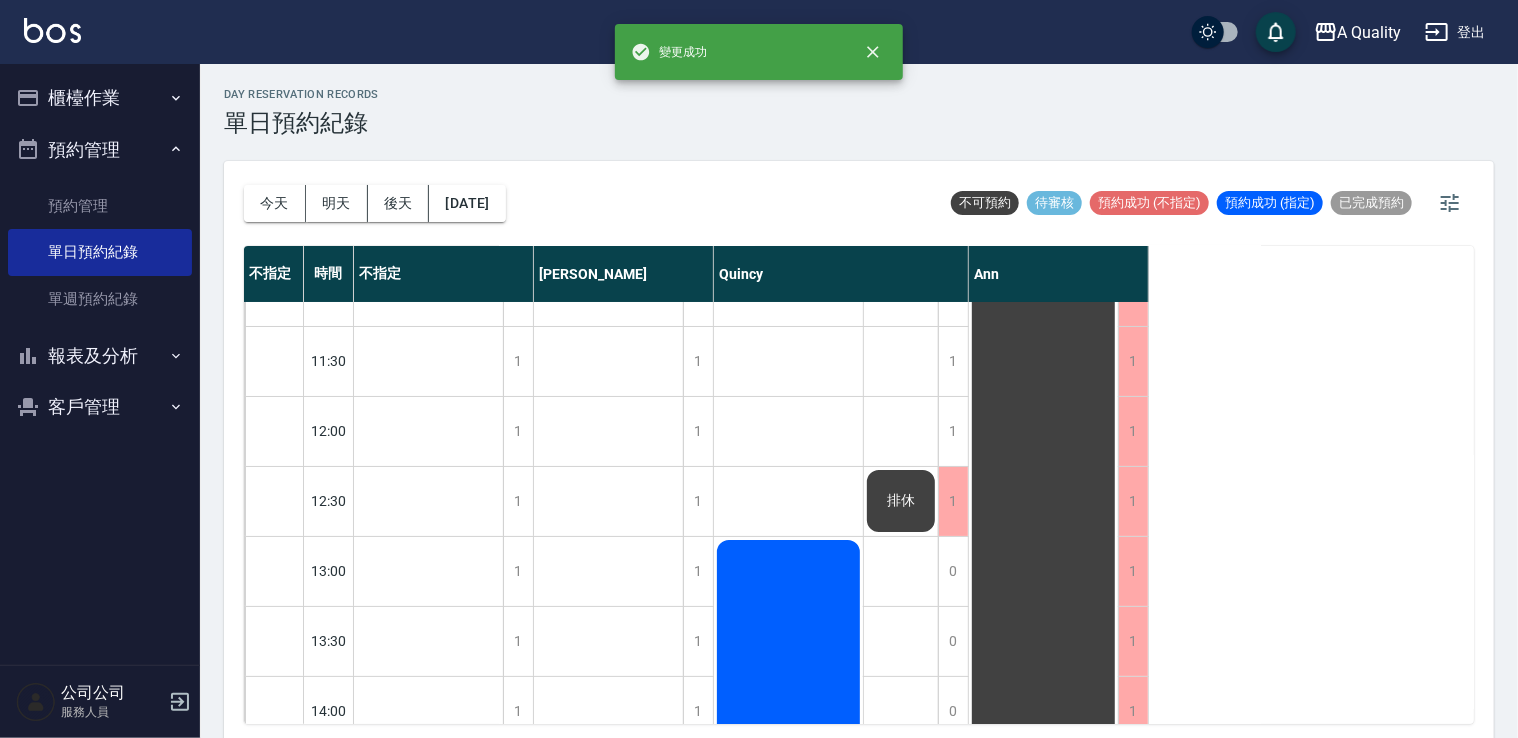 scroll, scrollTop: 0, scrollLeft: 0, axis: both 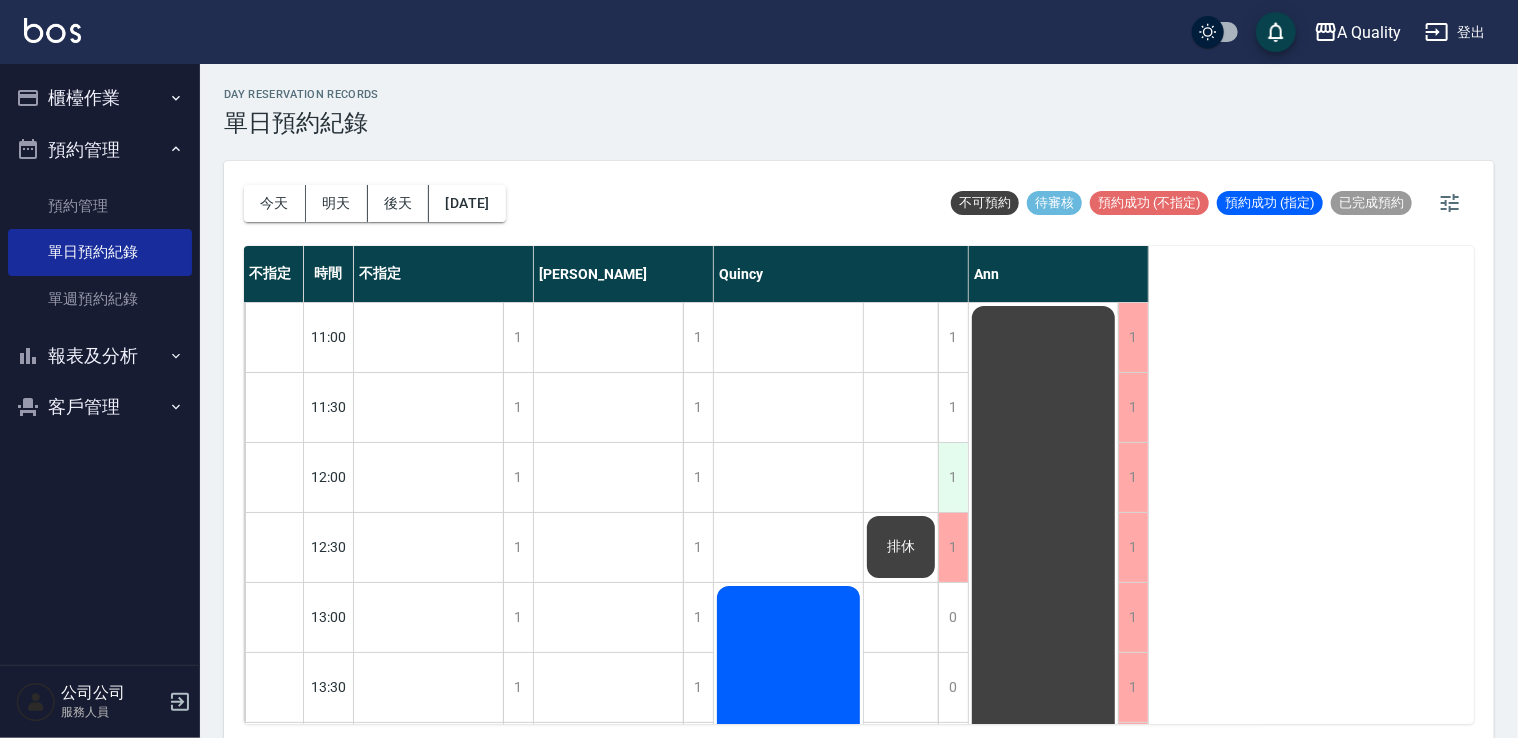 click on "1" at bounding box center [953, 477] 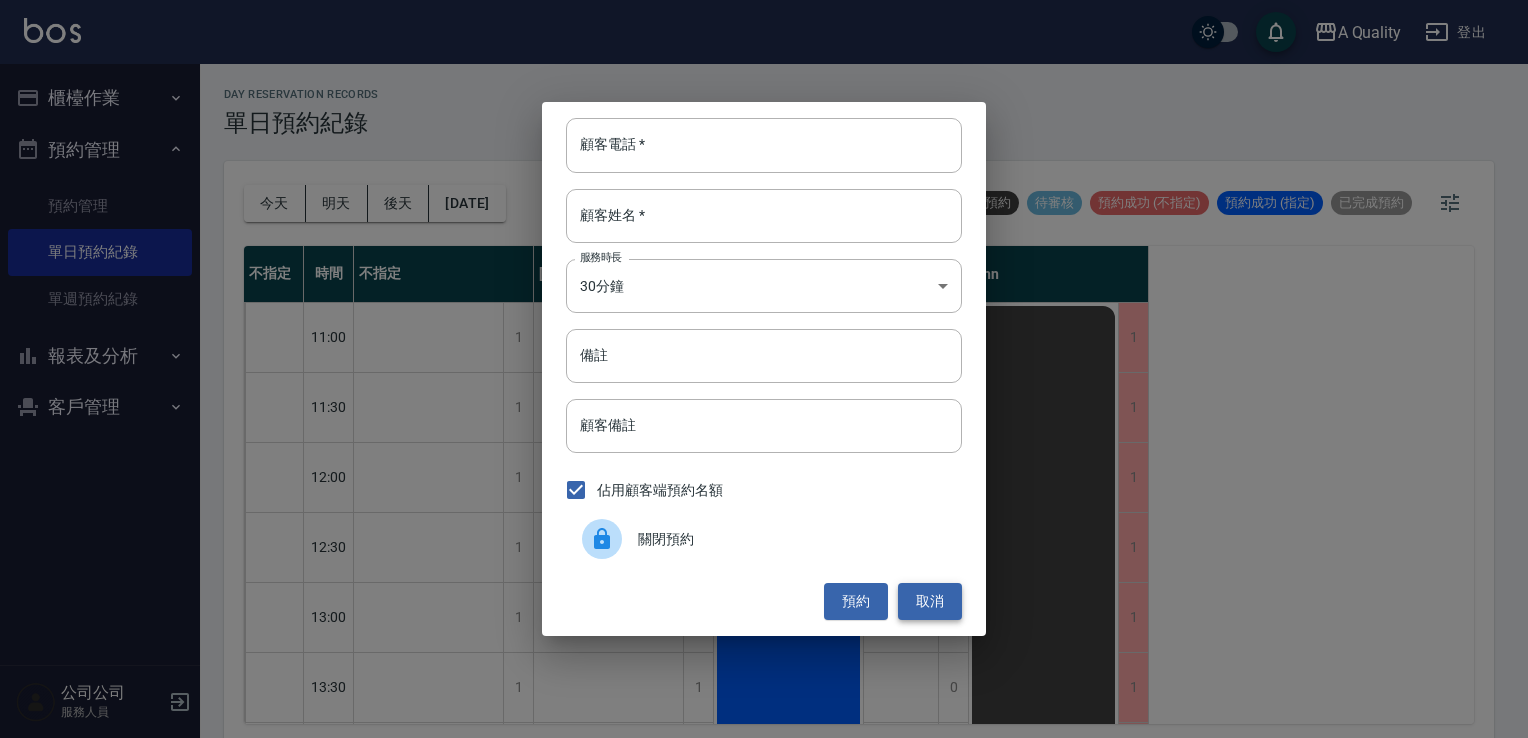 drag, startPoint x: 940, startPoint y: 608, endPoint x: 923, endPoint y: 566, distance: 45.310043 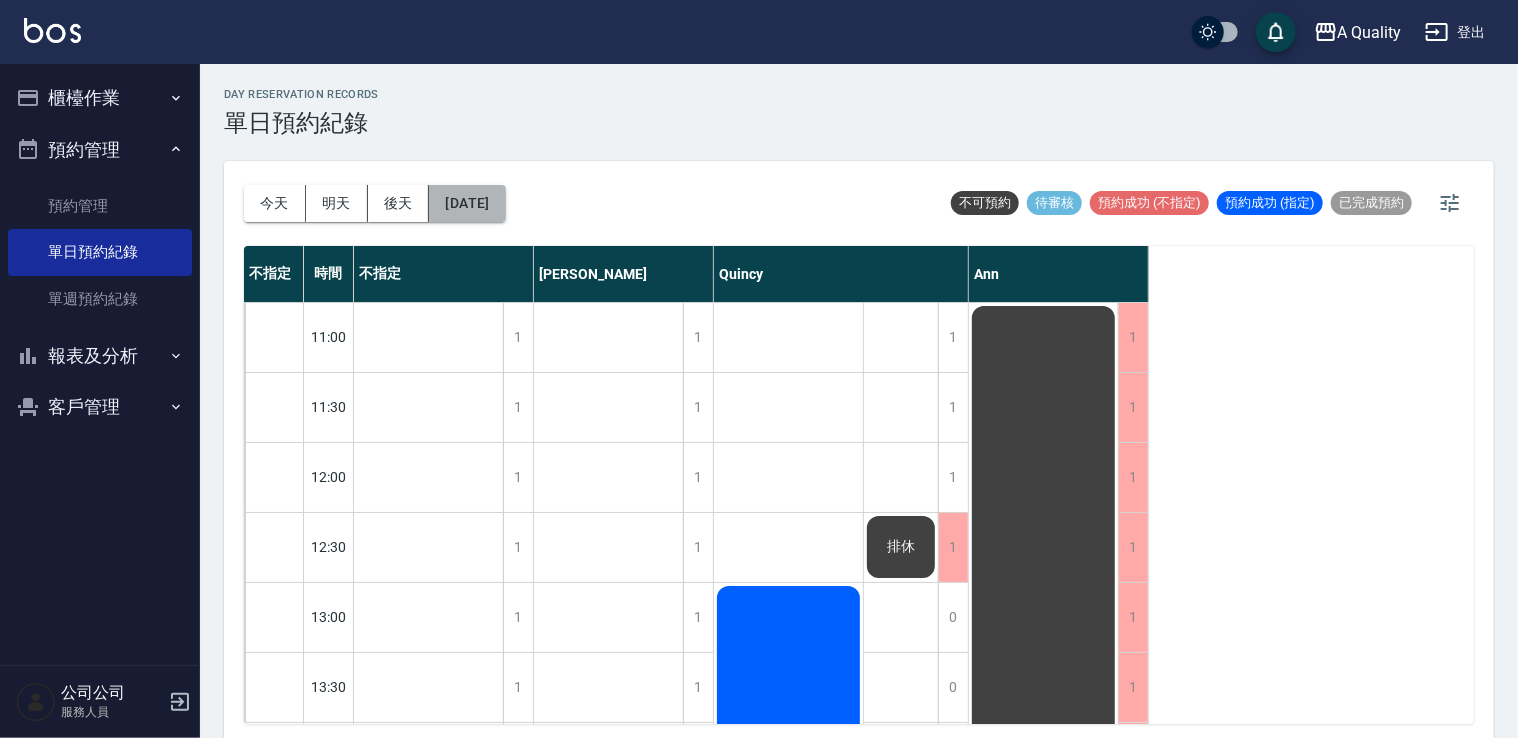 click on "2025/07/21" at bounding box center [467, 203] 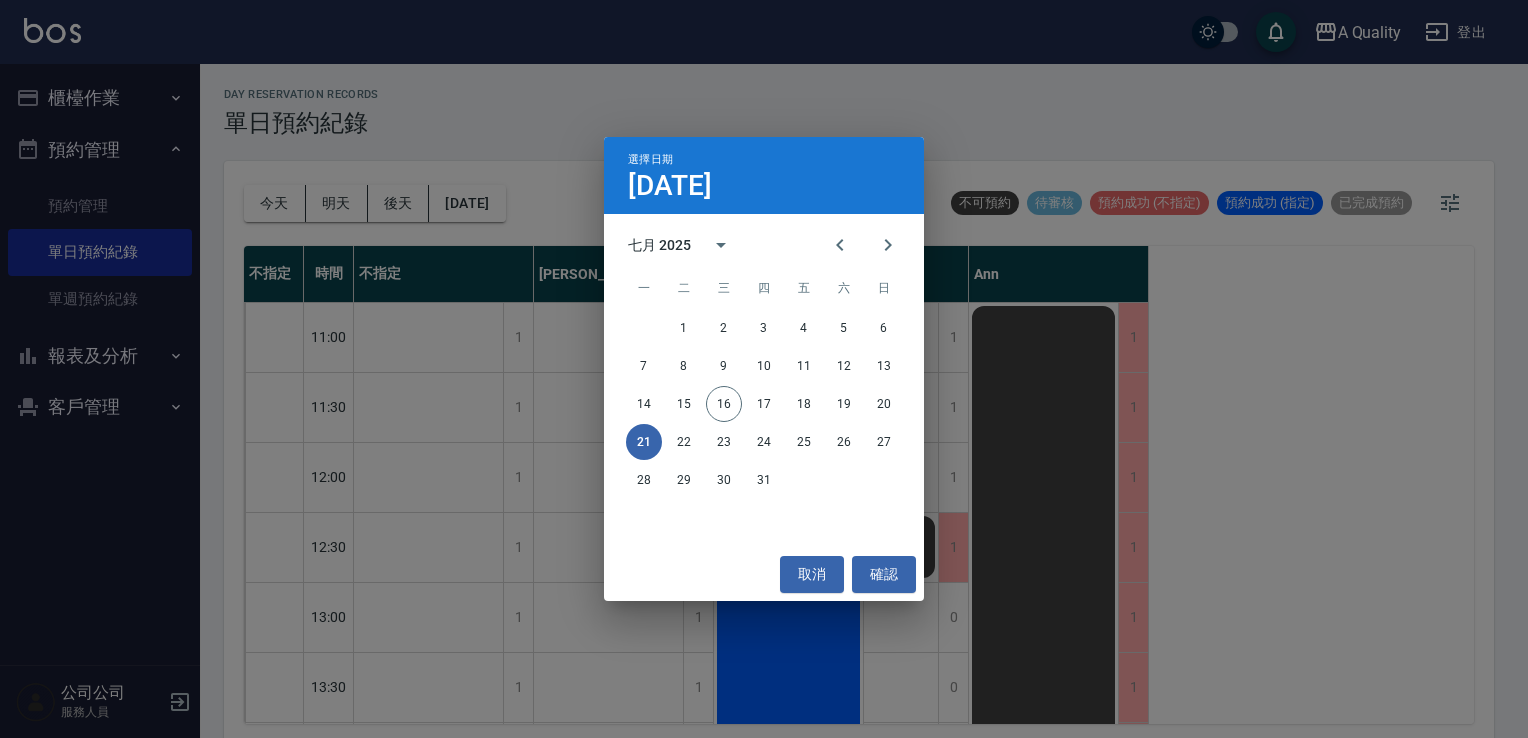 drag, startPoint x: 825, startPoint y: 563, endPoint x: 802, endPoint y: 550, distance: 26.41969 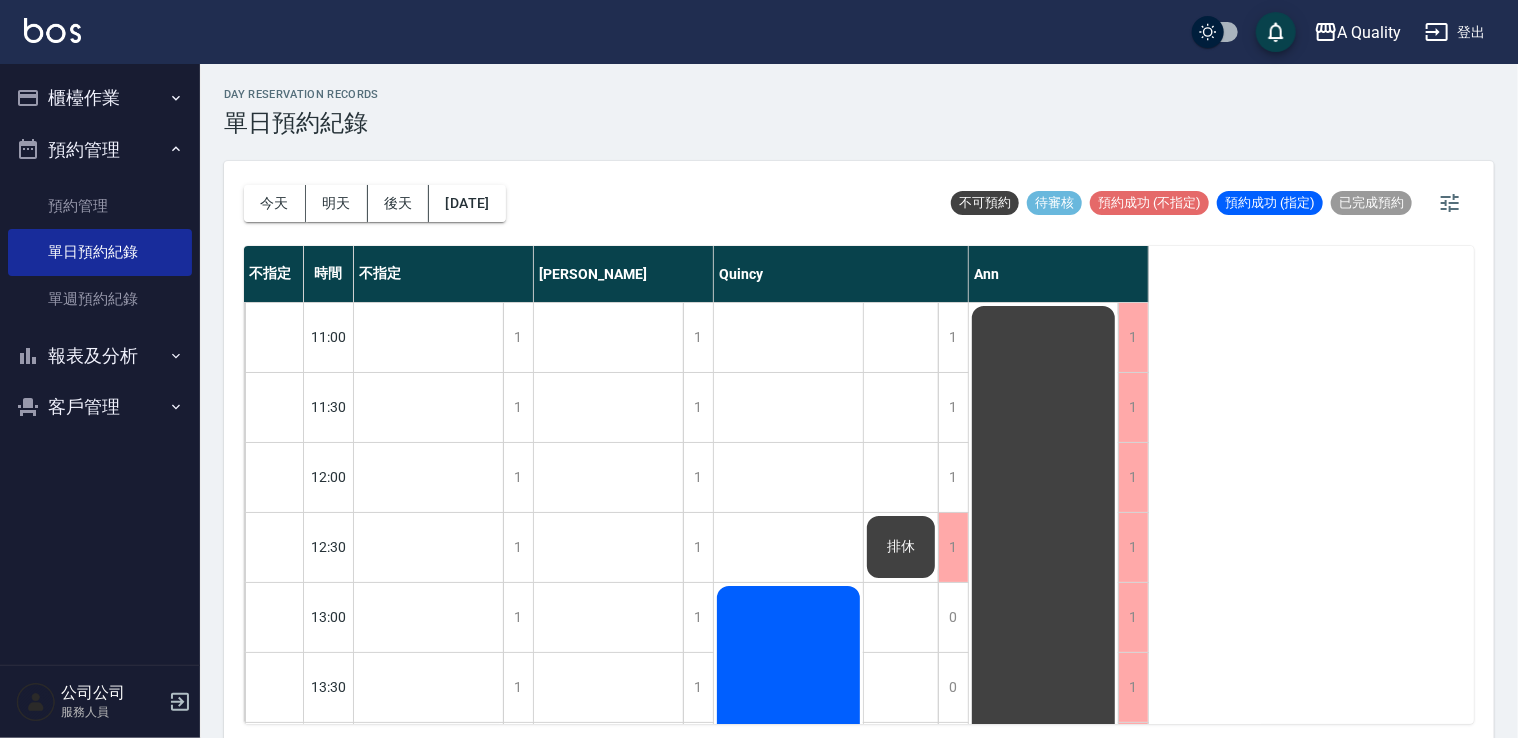 click on "今天" at bounding box center (275, 203) 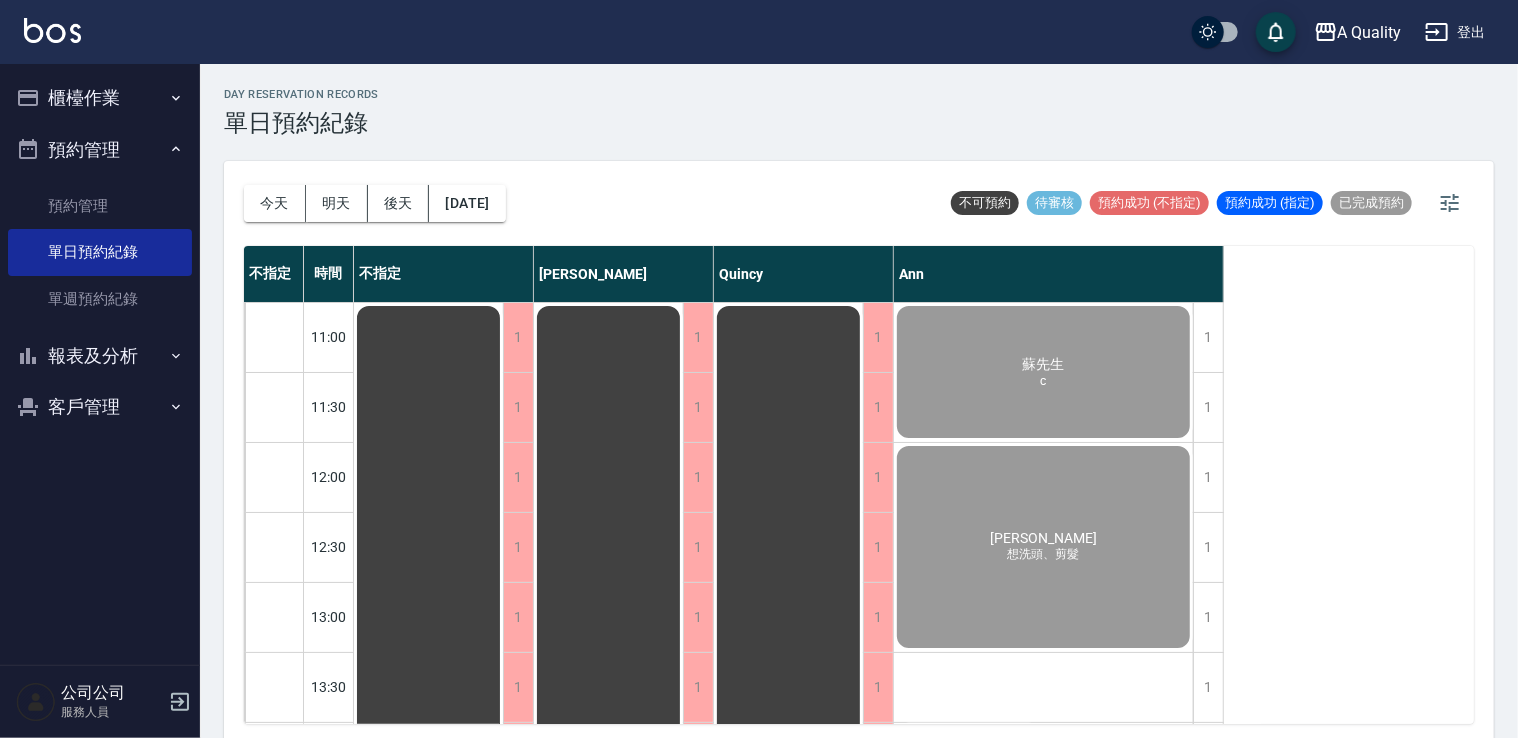 click on "客戶管理" at bounding box center (100, 407) 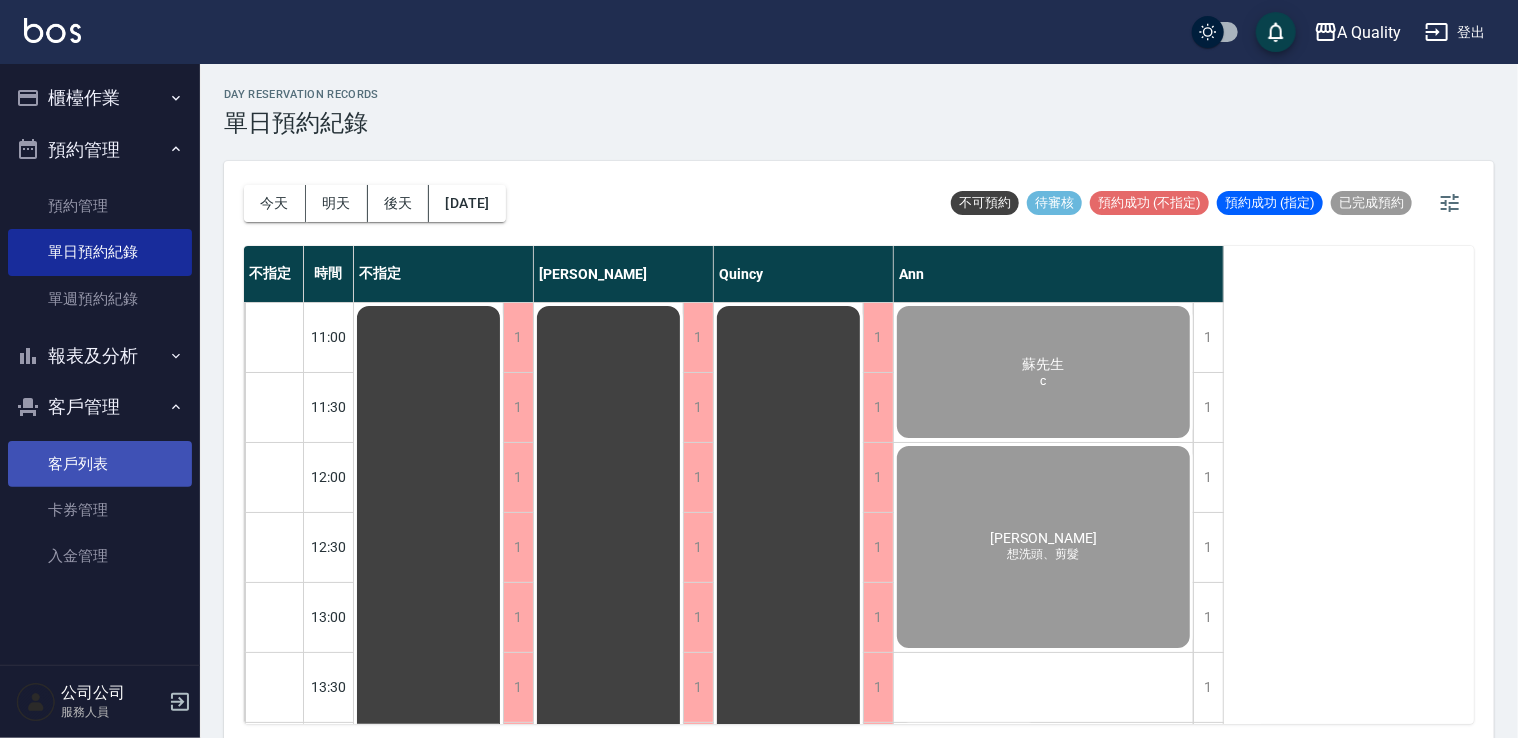 click on "客戶列表" at bounding box center (100, 464) 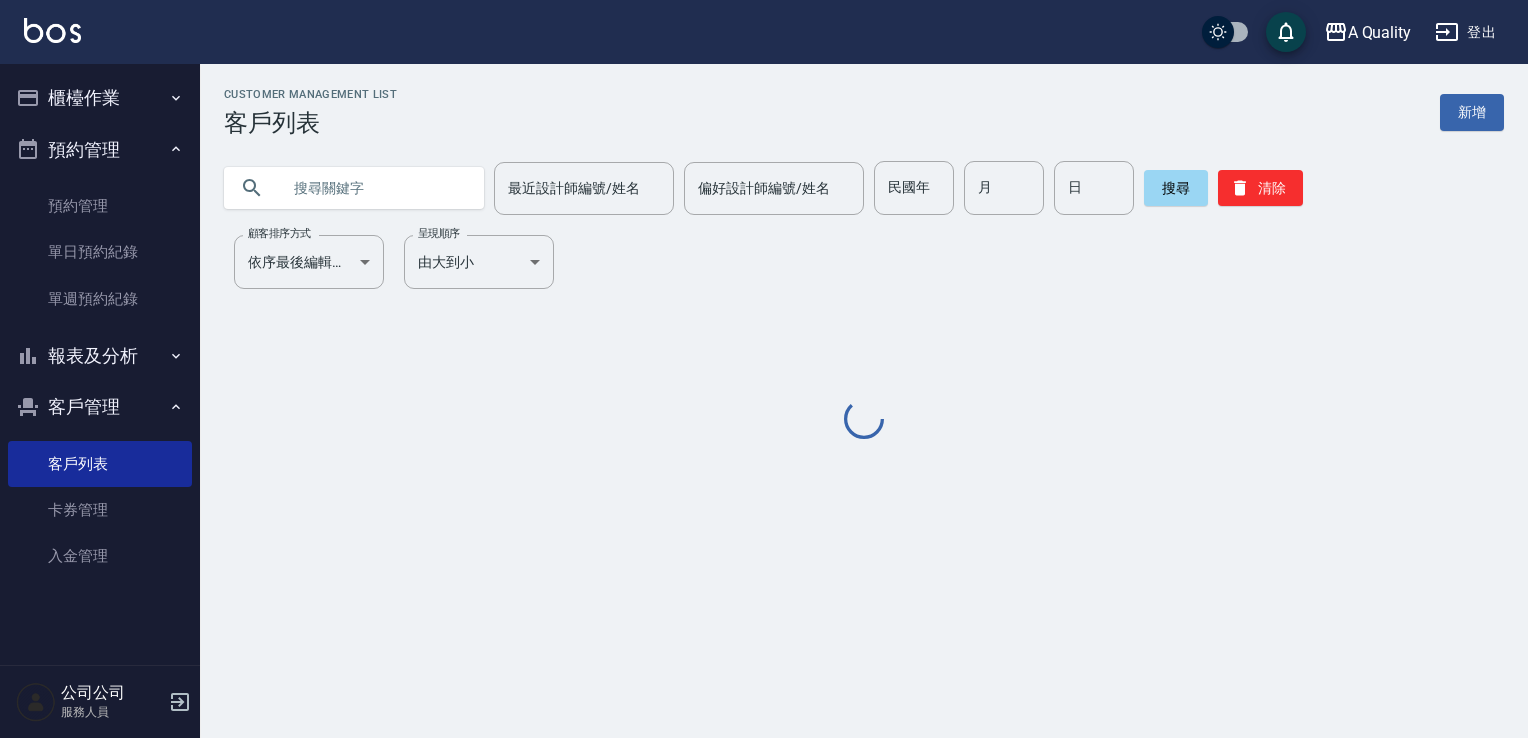 click at bounding box center [374, 188] 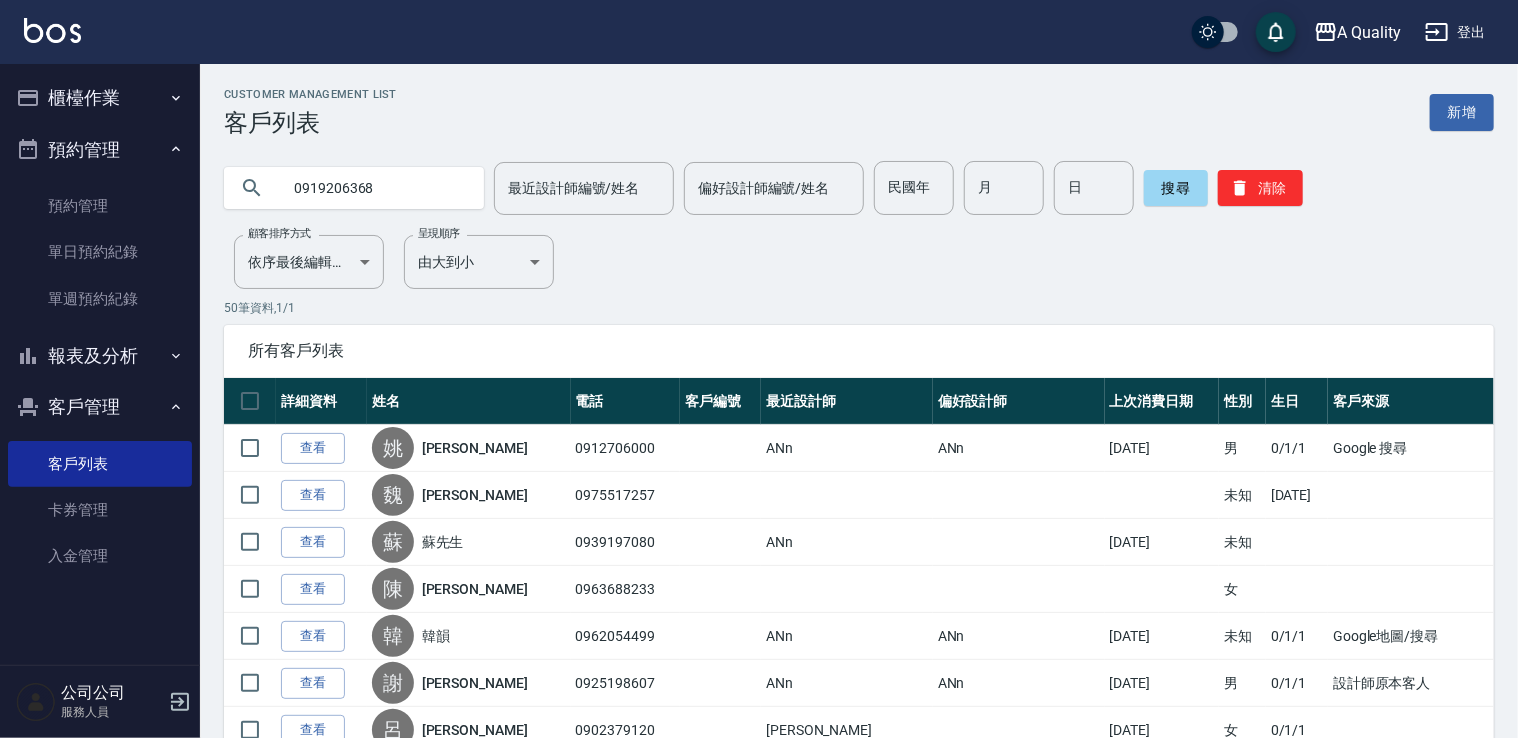 type on "0919206368" 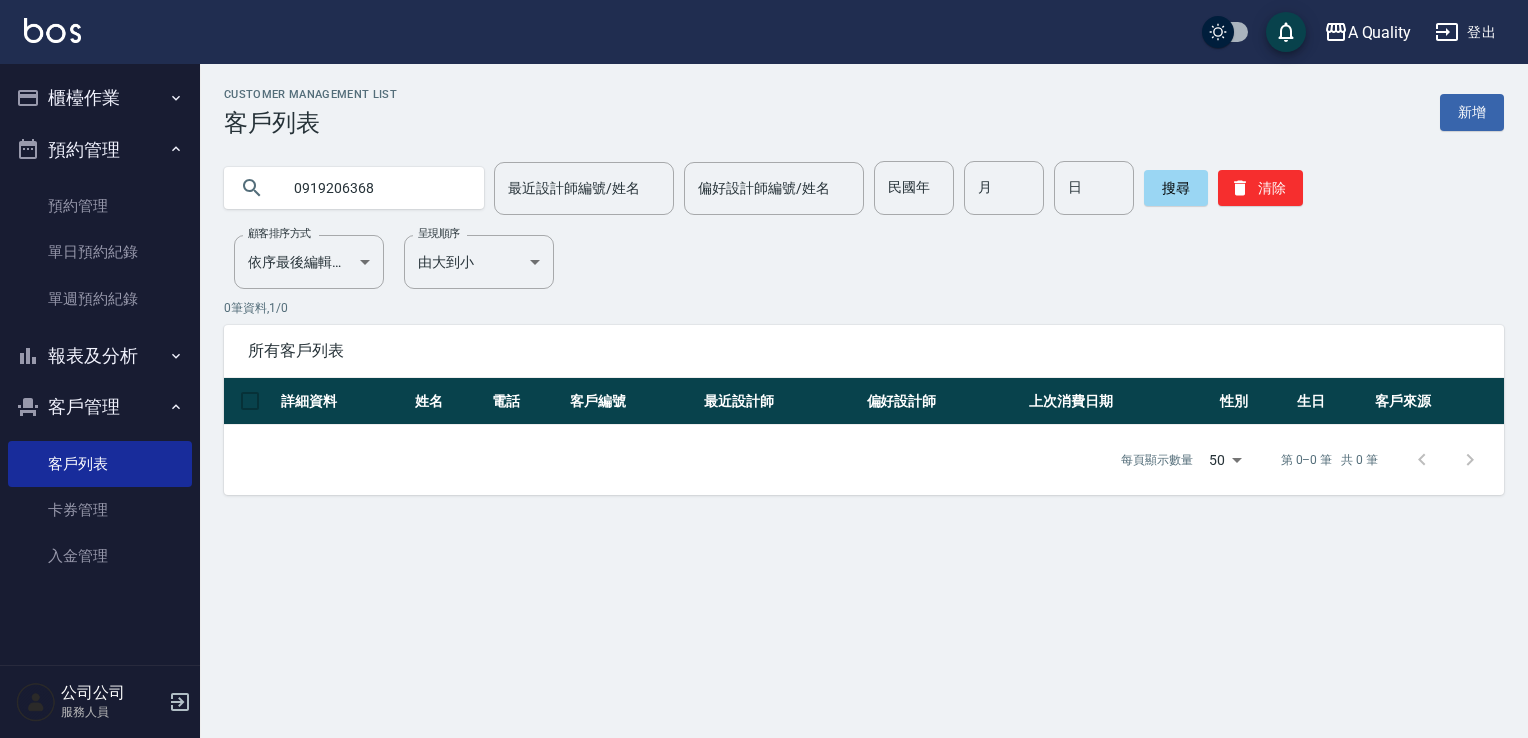 drag, startPoint x: 101, startPoint y: 258, endPoint x: 196, endPoint y: 270, distance: 95.7549 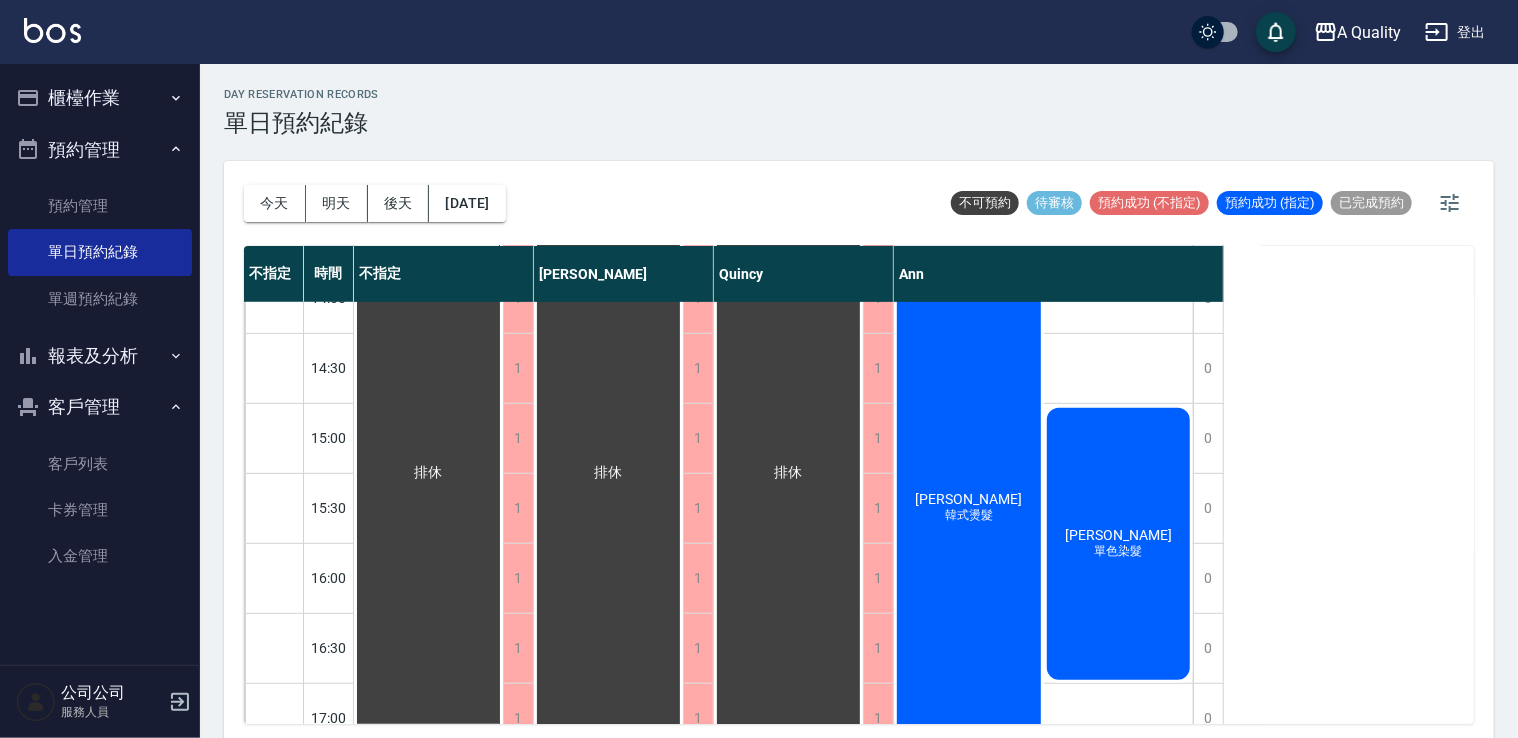 scroll, scrollTop: 553, scrollLeft: 0, axis: vertical 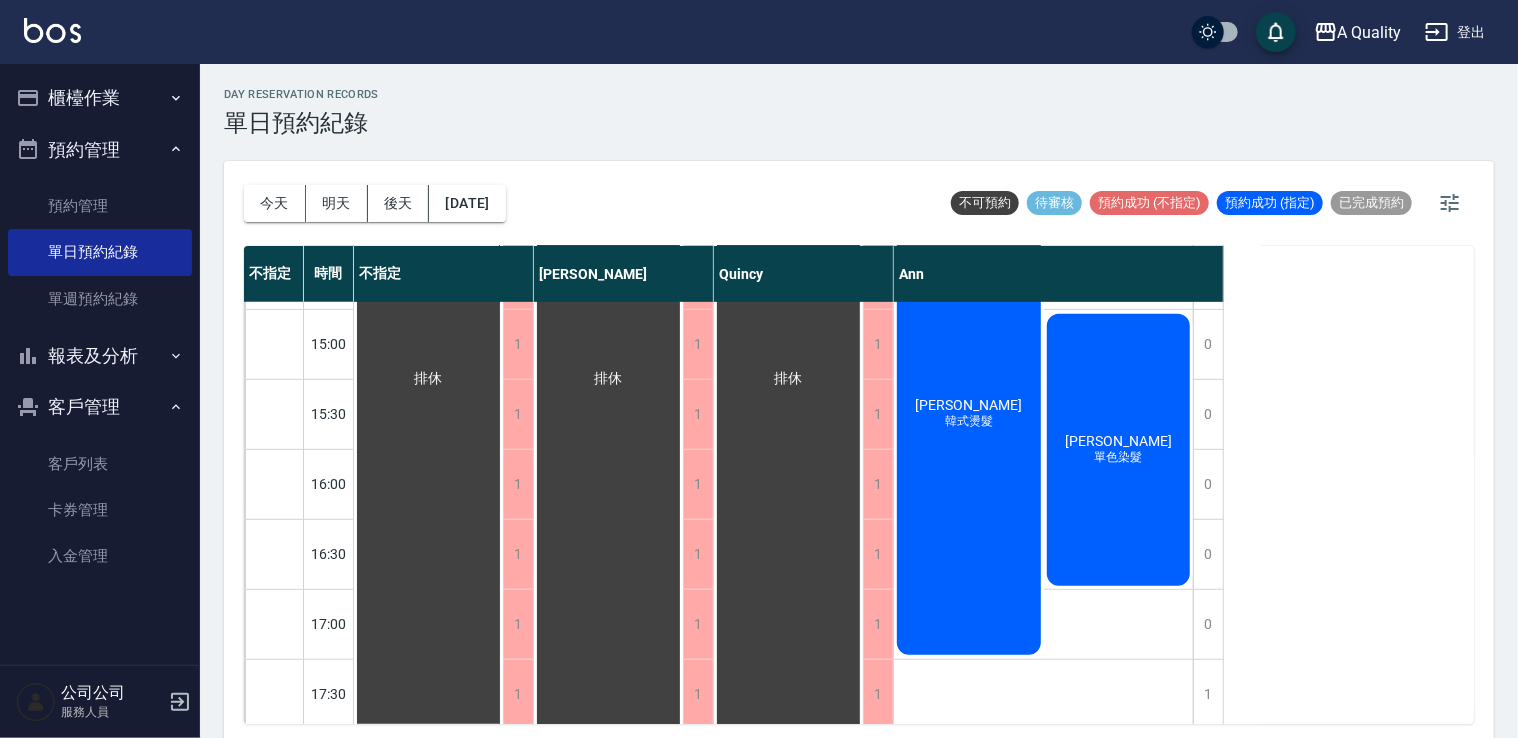 click on "洪嘉伶 單色染髮" at bounding box center [1119, 450] 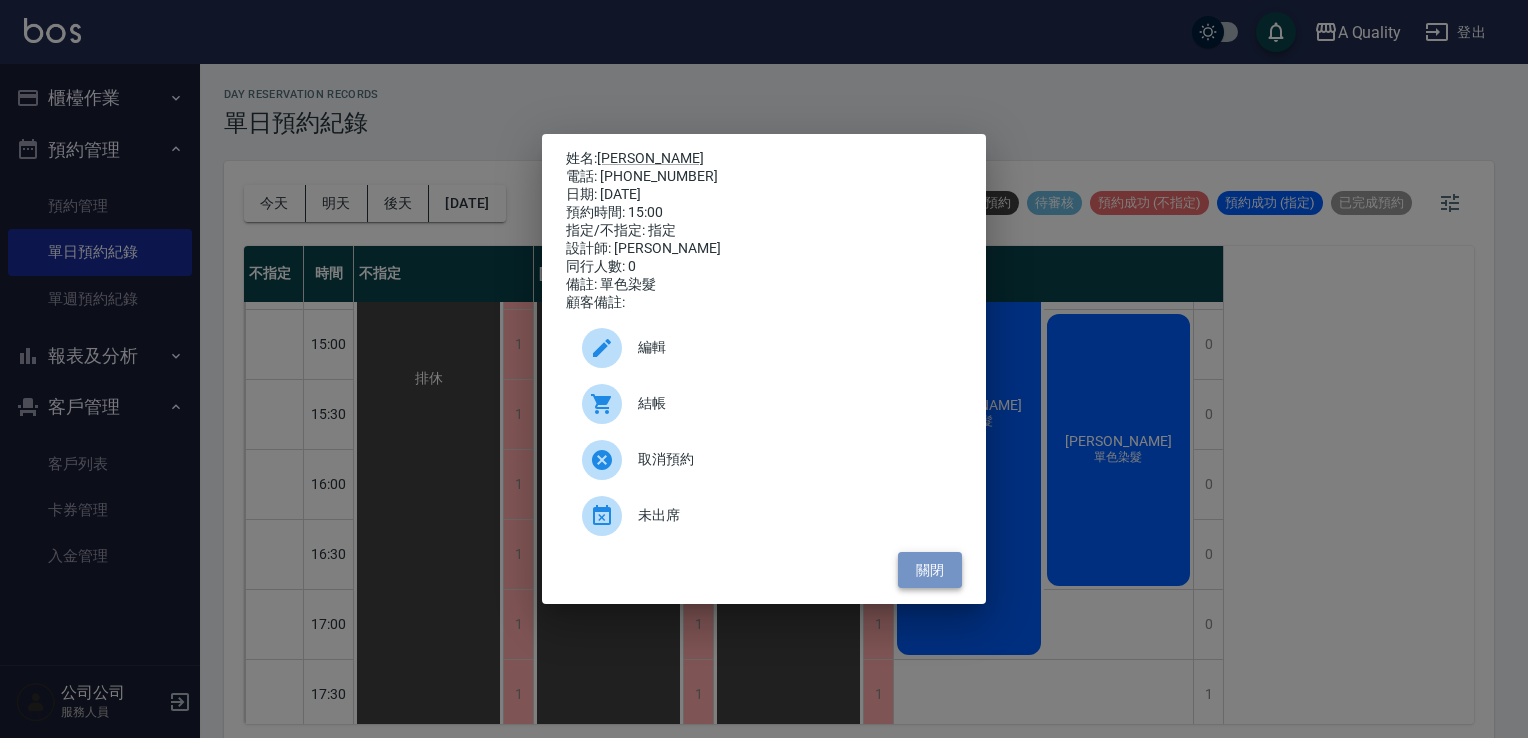 click on "關閉" at bounding box center [930, 570] 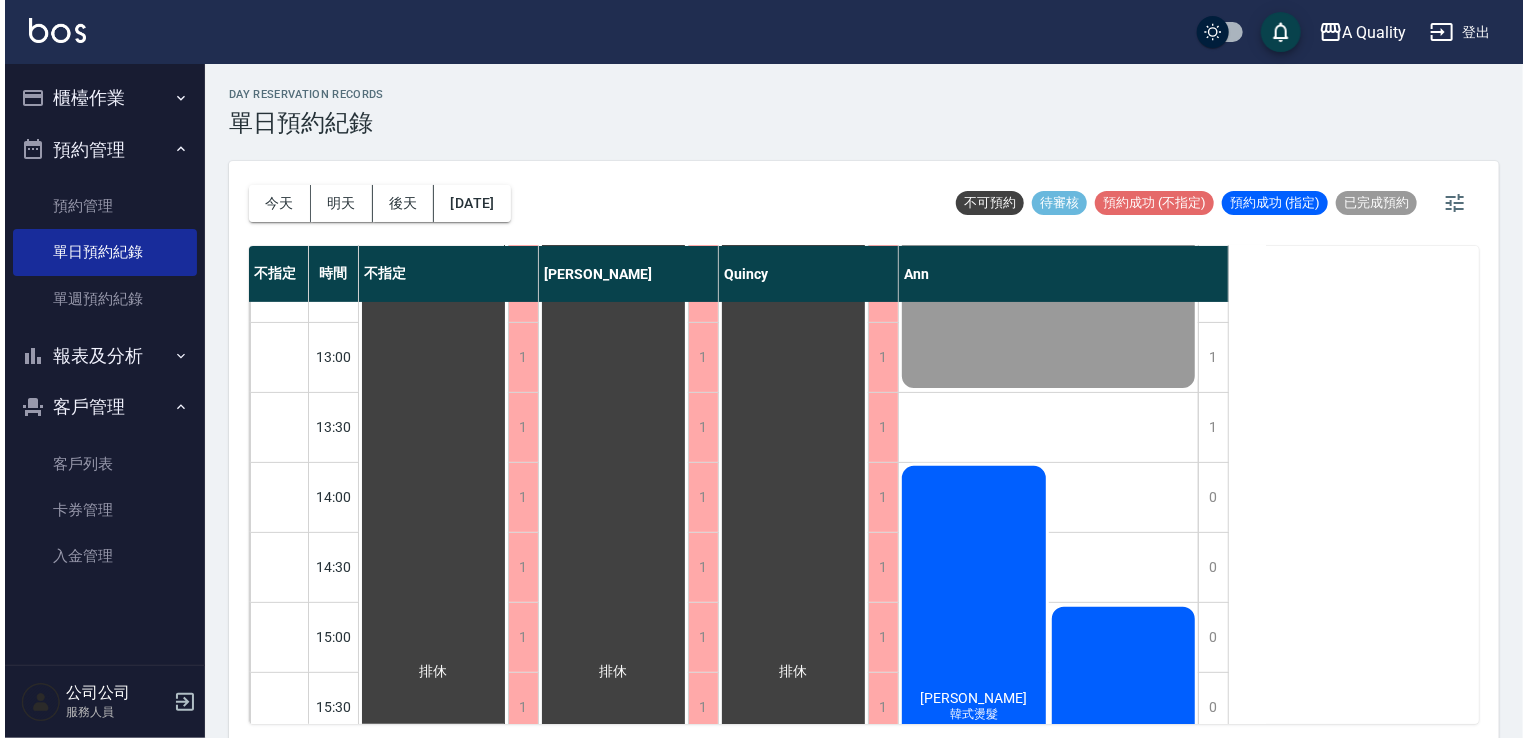 scroll, scrollTop: 353, scrollLeft: 0, axis: vertical 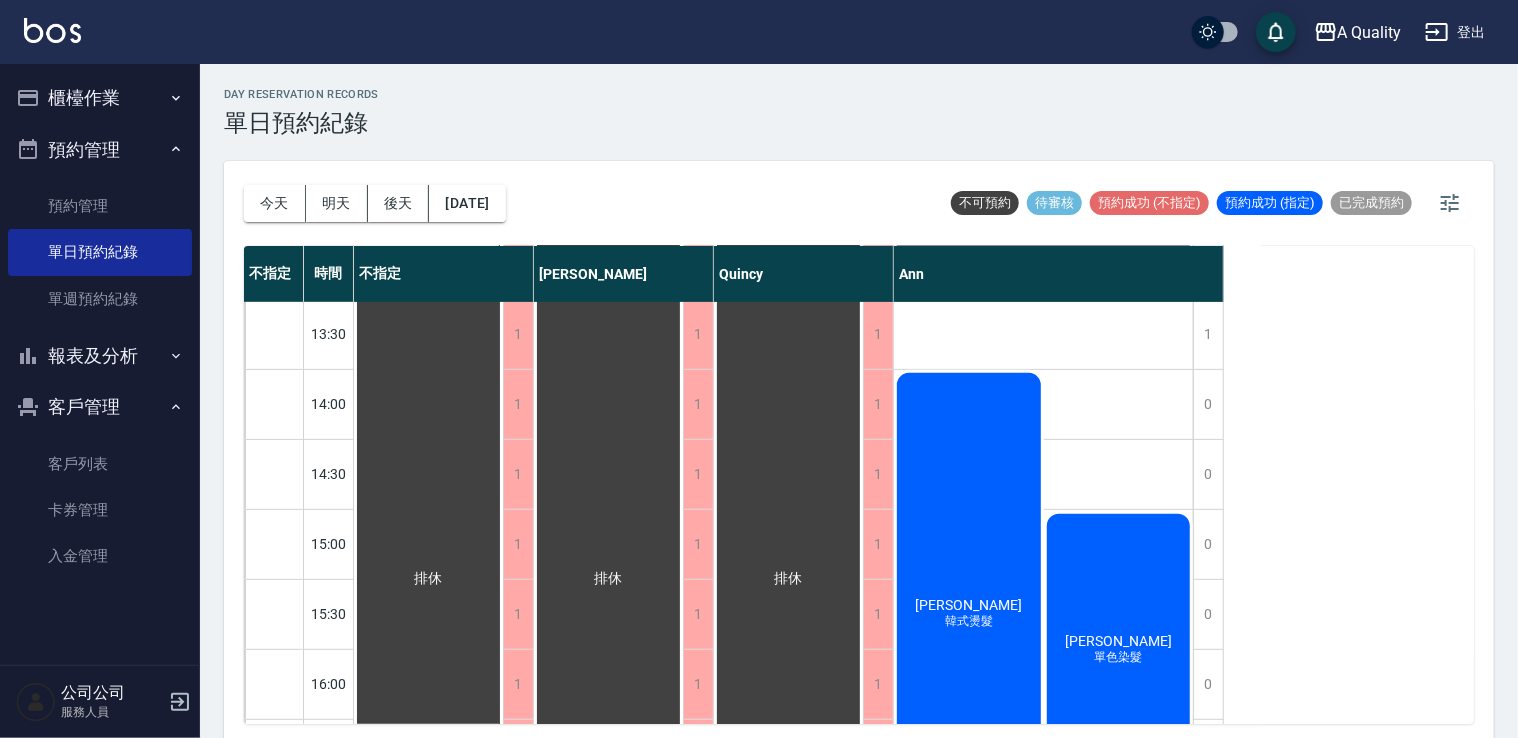 click on "洪嘉伶 單色染髮" at bounding box center [1119, 650] 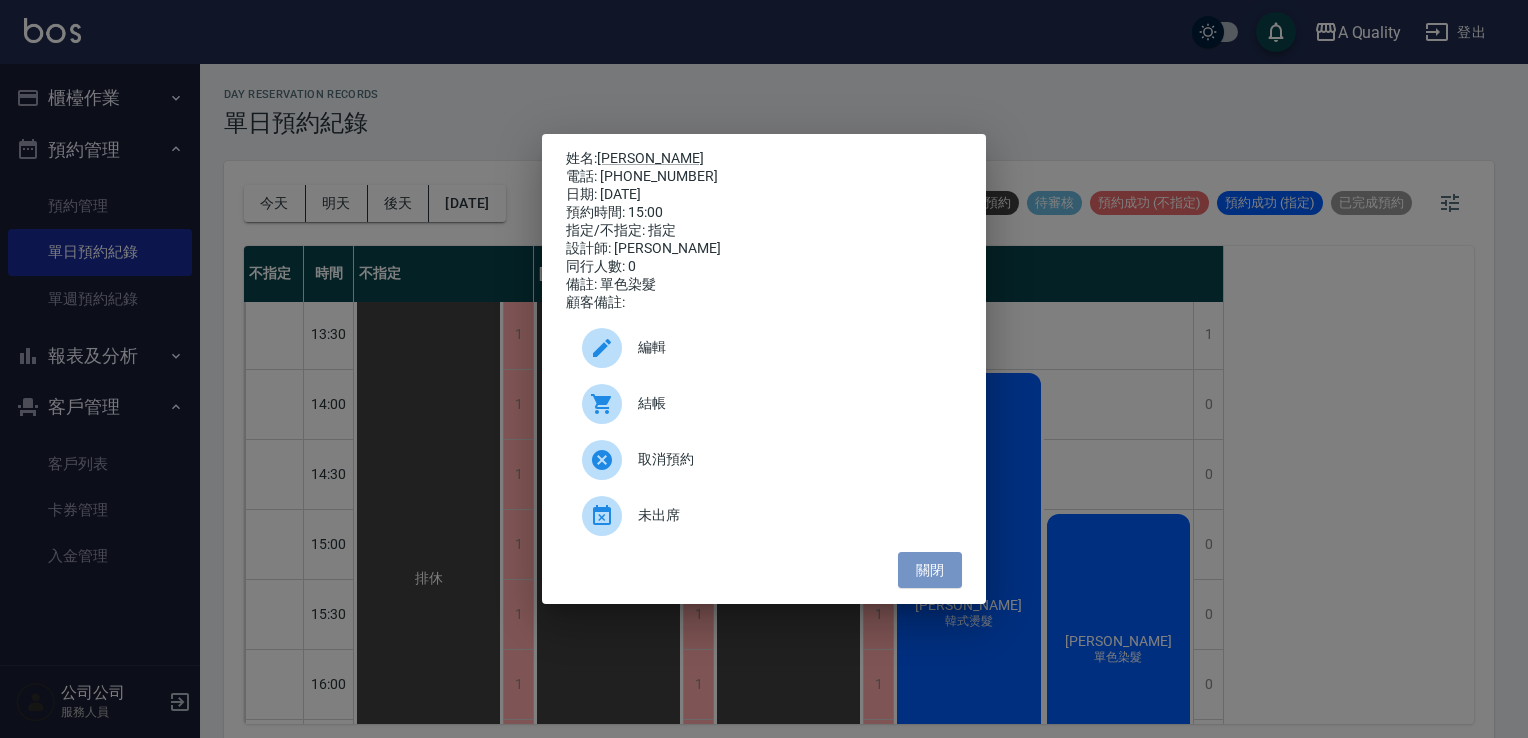 drag, startPoint x: 946, startPoint y: 569, endPoint x: 1090, endPoint y: 562, distance: 144.17004 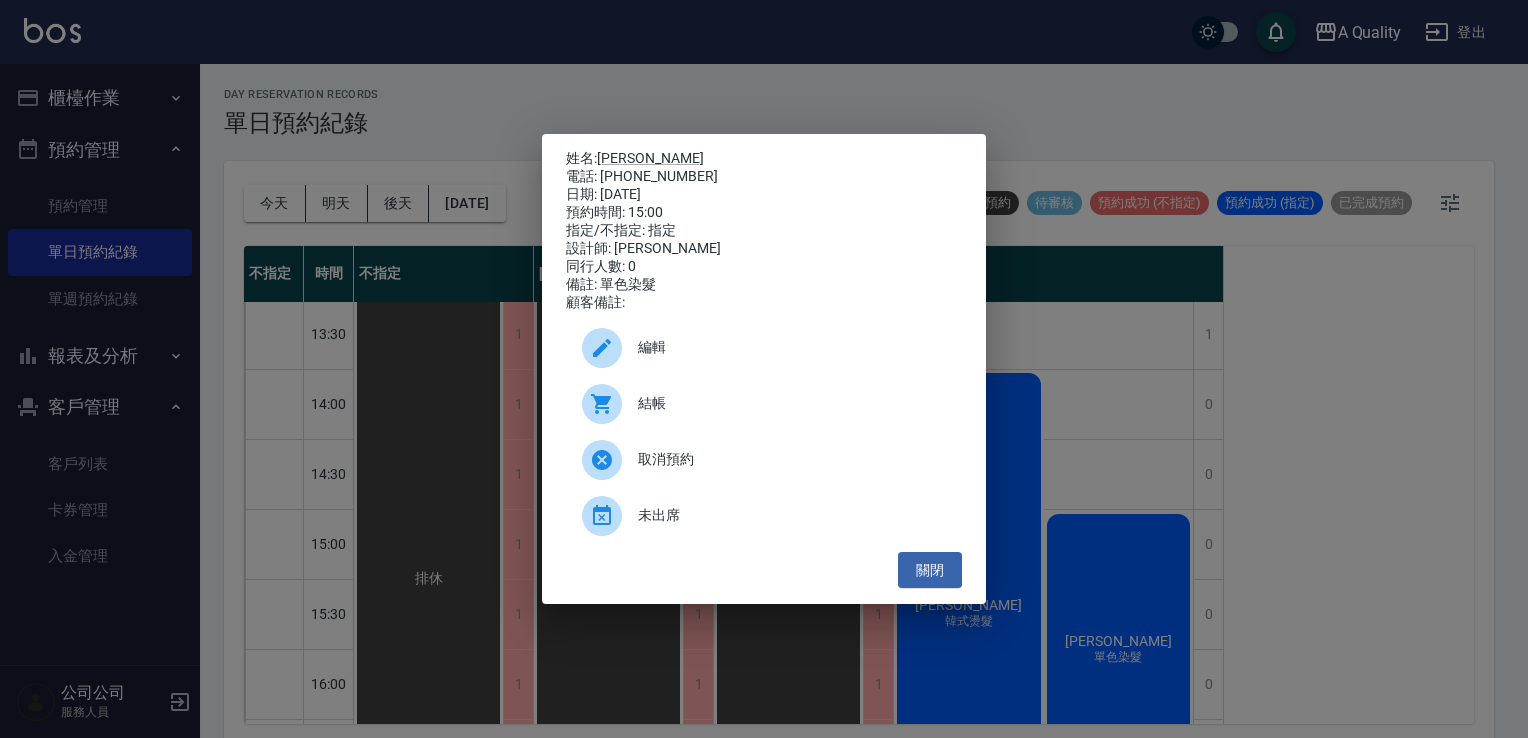 click on "姓名:  洪嘉伶 電話: 0987729037 日期: 2025/07/16 預約時間: 15:00 指定/不指定: 指定 設計師: Ann 同行人數: 0 備註: 單色染髮 顧客備註:  編輯 結帳 取消預約 未出席 關閉" at bounding box center (764, 369) 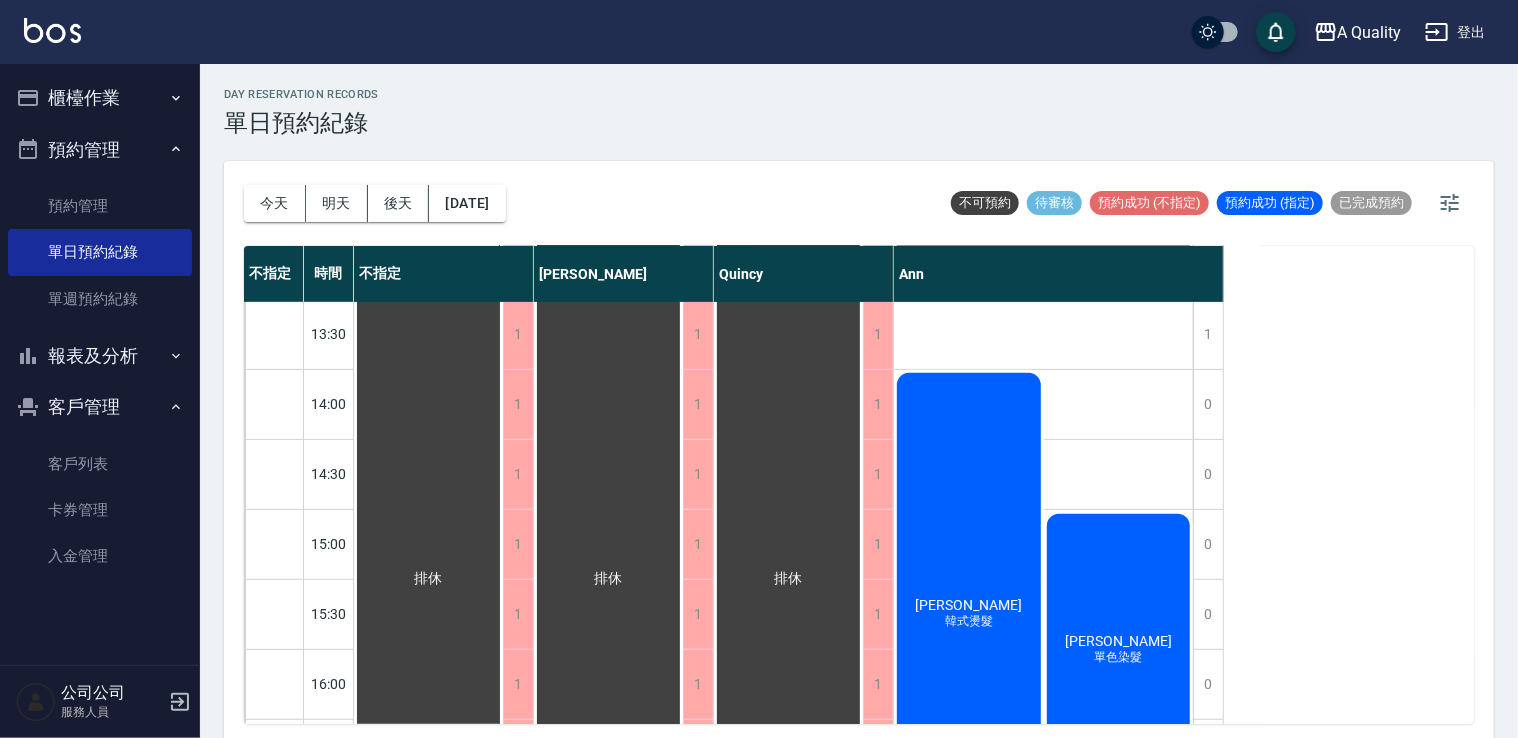 click on "洪嘉伶 單色染髮" at bounding box center (1119, 650) 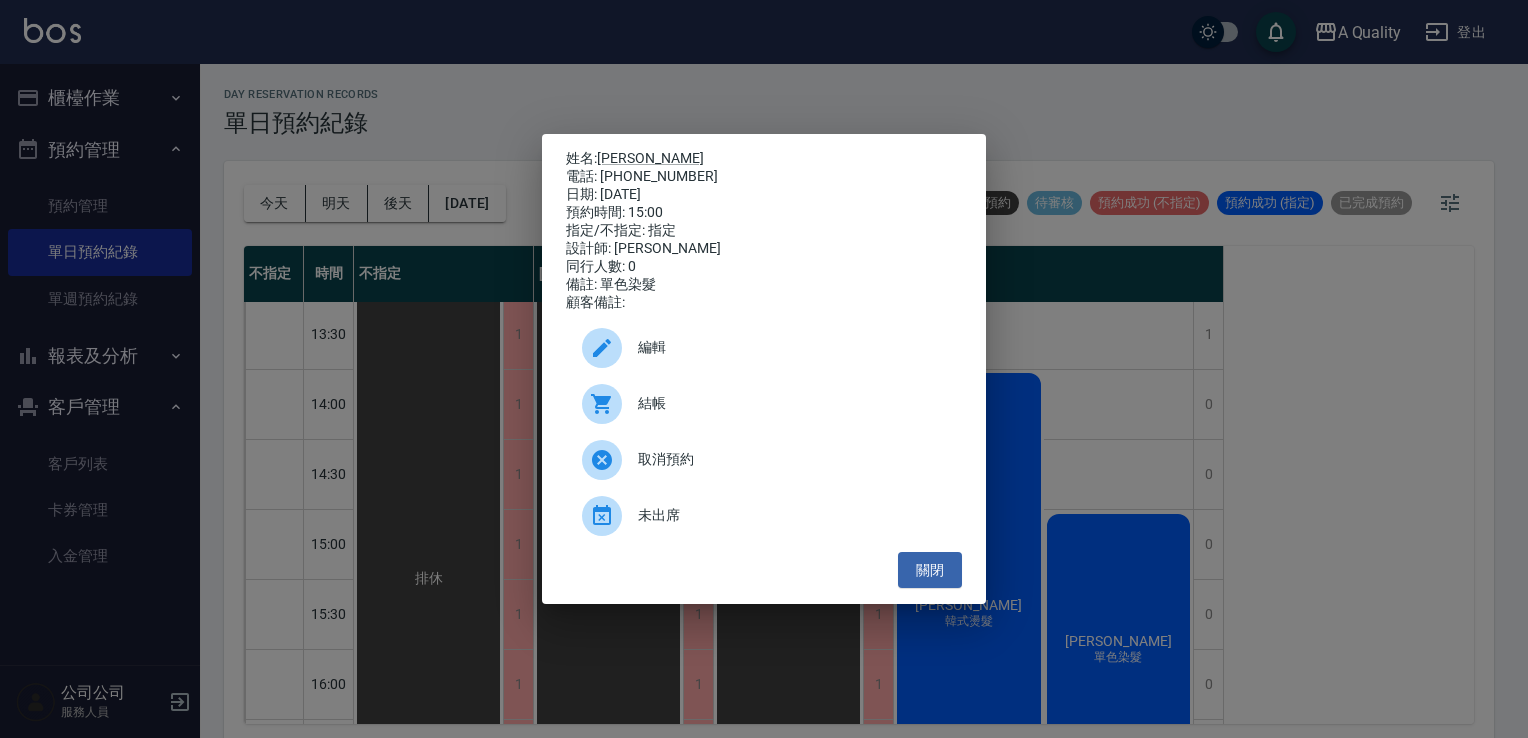 click on "編輯" at bounding box center [792, 347] 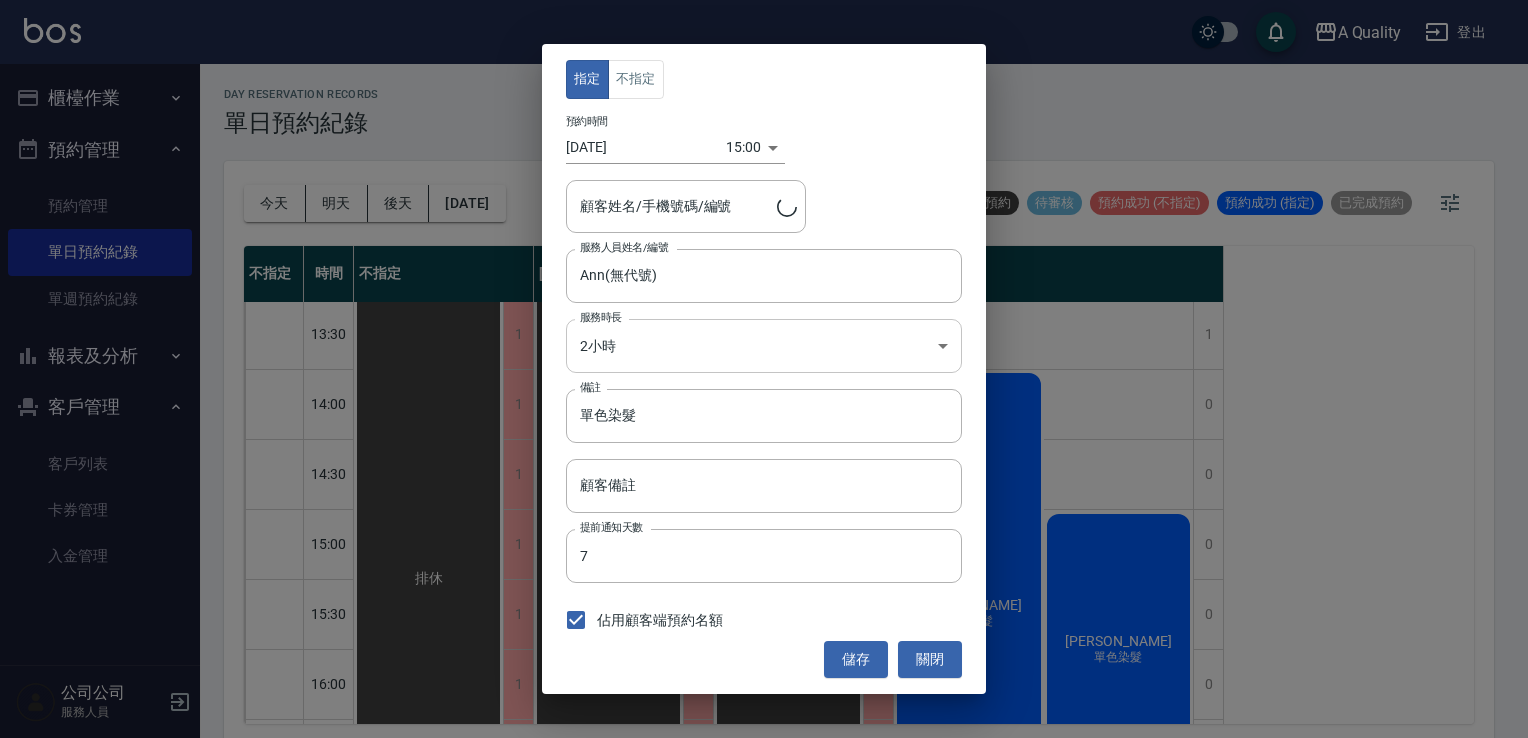 type on "洪嘉伶/0987729037/" 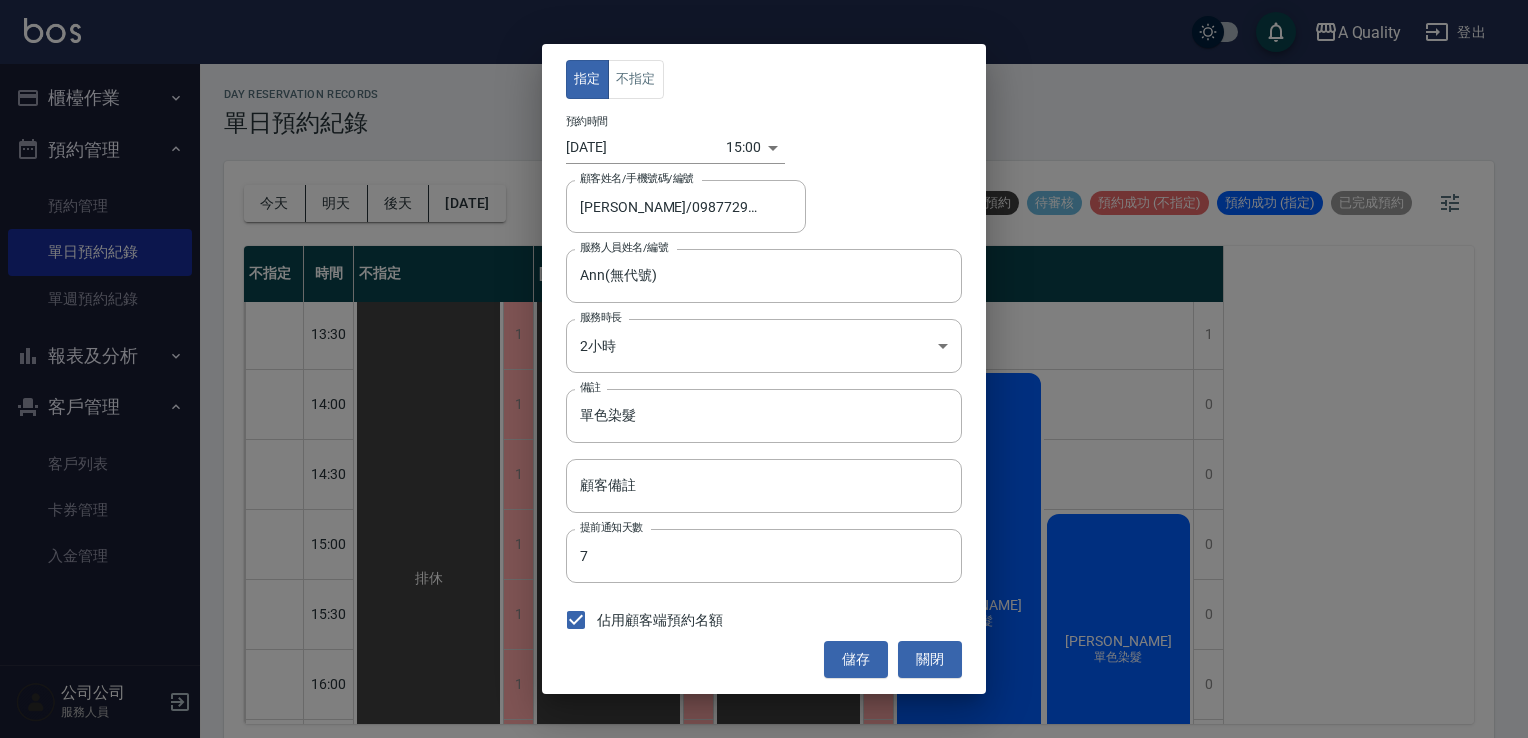 click on "A Quality 登出 櫃檯作業 打帳單 帳單列表 營業儀表板 現金收支登錄 每日結帳 排班表 現場電腦打卡 預約管理 預約管理 單日預約紀錄 單週預約紀錄 報表及分析 報表目錄 店家日報表 互助日報表 互助排行榜 互助點數明細 設計師日報表 設計師業績分析表 設計師排行榜 店販抽成明細 每日非現金明細 客戶管理 客戶列表 卡券管理 入金管理 公司公司 服務人員 day Reservation records 單日預約紀錄 今天 明天 後天 2025/07/16 不可預約 待審核 預約成功 (不指定) 預約成功 (指定) 已完成預約 不指定 時間 不指定 Taylor Quincy Ann 11:00 11:30 12:00 12:30 13:00 13:30 14:00 14:30 15:00 15:30 16:00 16:30 17:00 17:30 18:00 18:30 19:00 19:30 1 1 1 1 1 1 1 1 1 1 1 1 1 1 1 1 1 1 排休 1 1 1 1 1 1 1 1 1 1 1 1 1 1 1 1 1 1 排休 1 1 1 1 1 1 1 1 1 1 1 1 1 1 1 1 1 1 排休 1 1 1 1 1 1 0 0 0 0 0 0 0 1 1 0 0 0 蘇先生 c 姚光鎮  想洗頭、剪髮 邱欣怡 韓式燙髮 指定 4" at bounding box center (764, 372) 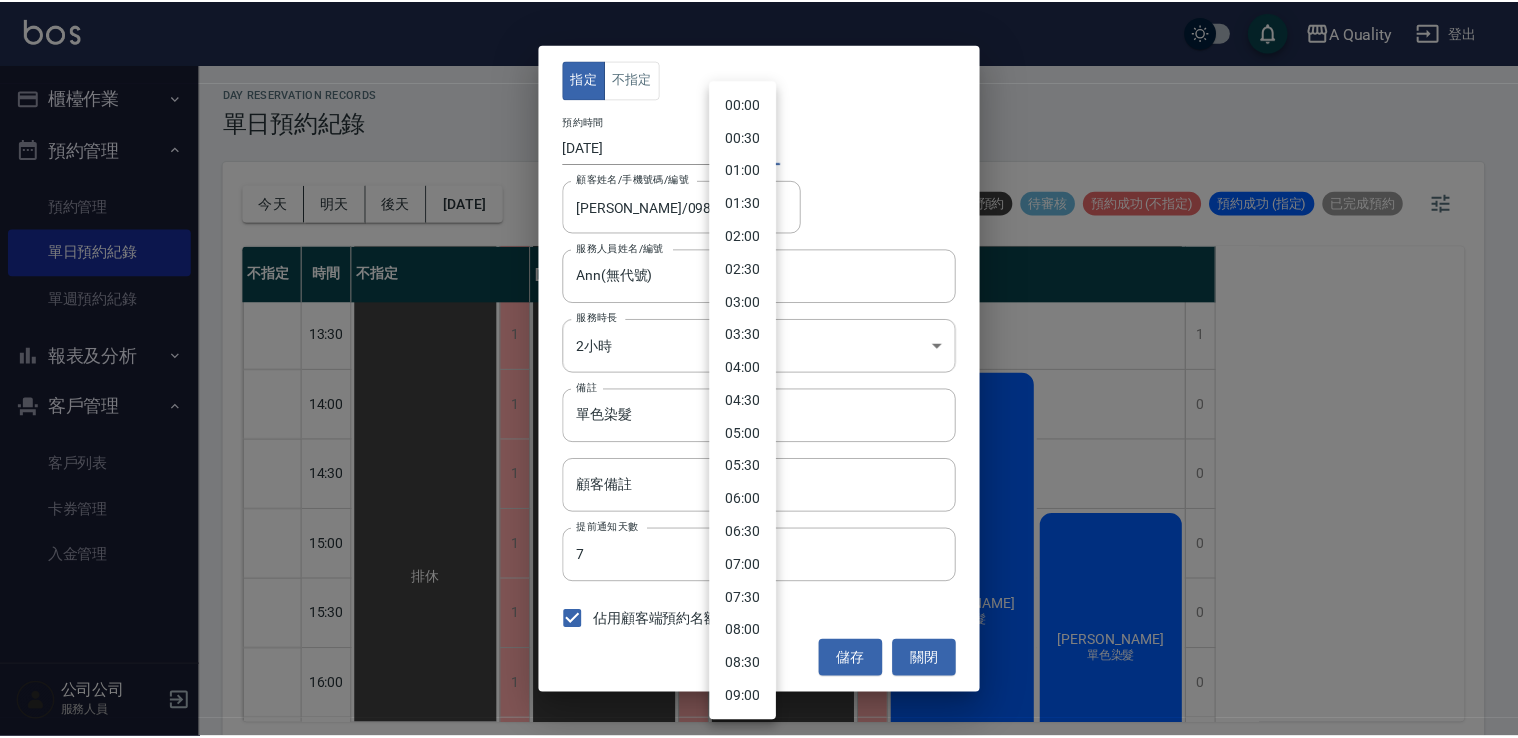 scroll, scrollTop: 693, scrollLeft: 0, axis: vertical 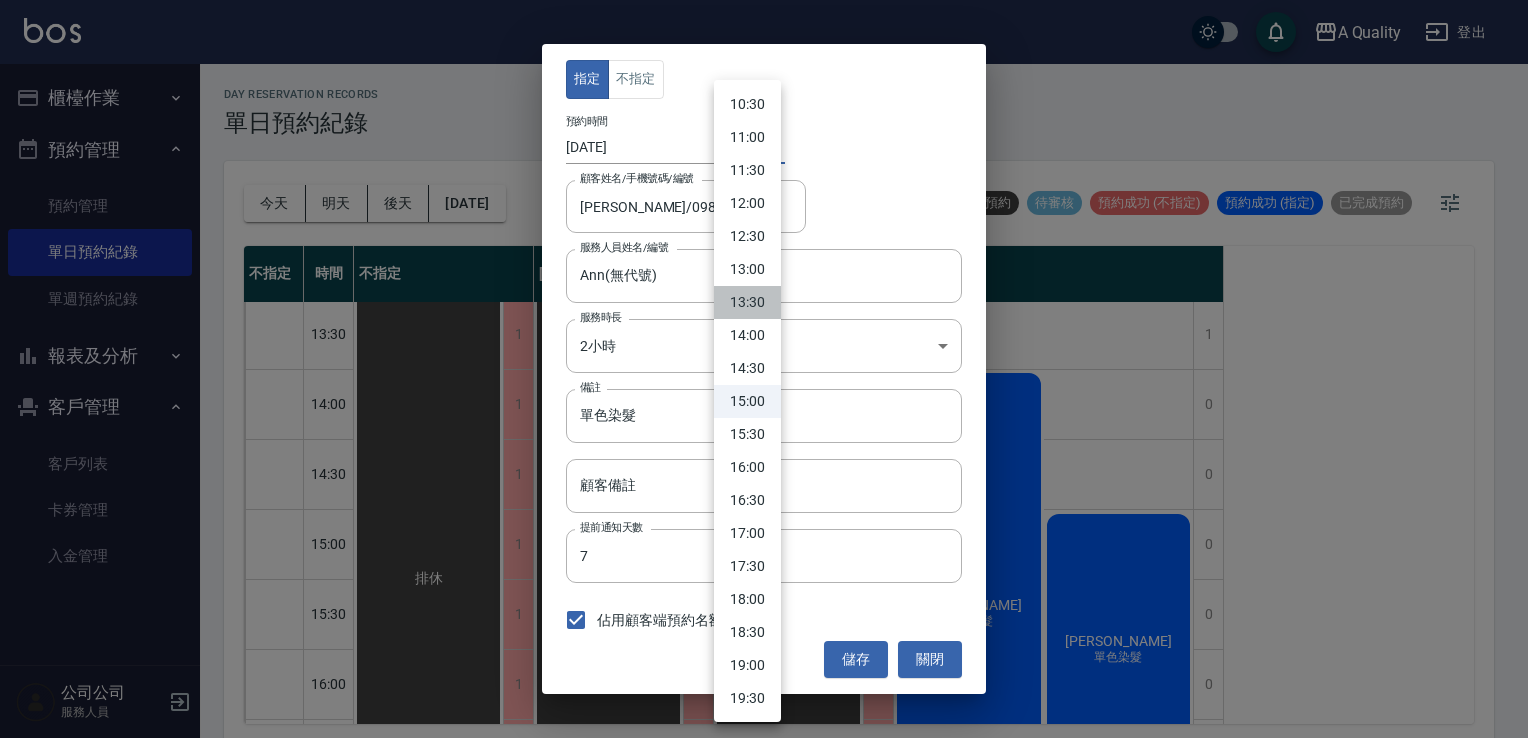click on "13:30" at bounding box center (747, 302) 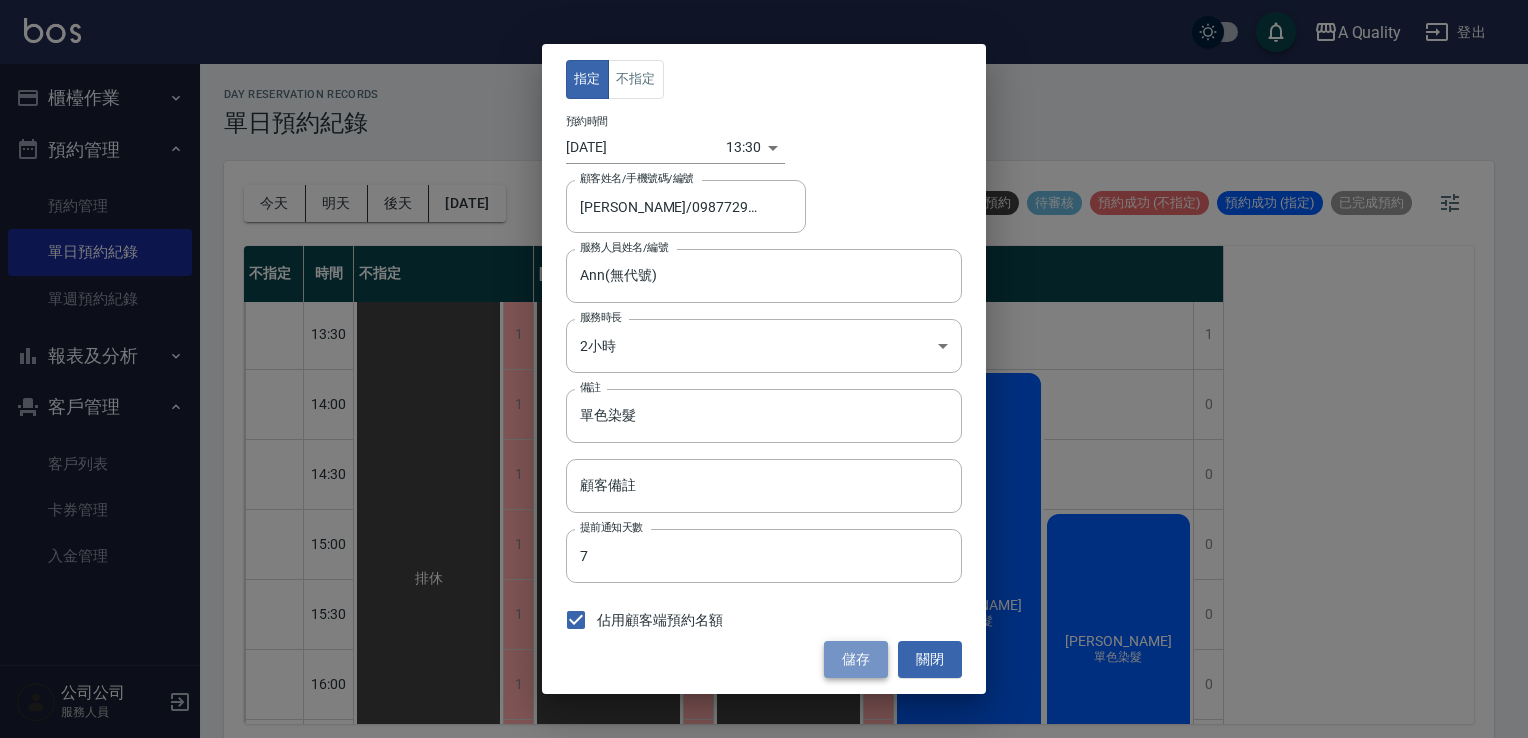click on "儲存" at bounding box center (856, 659) 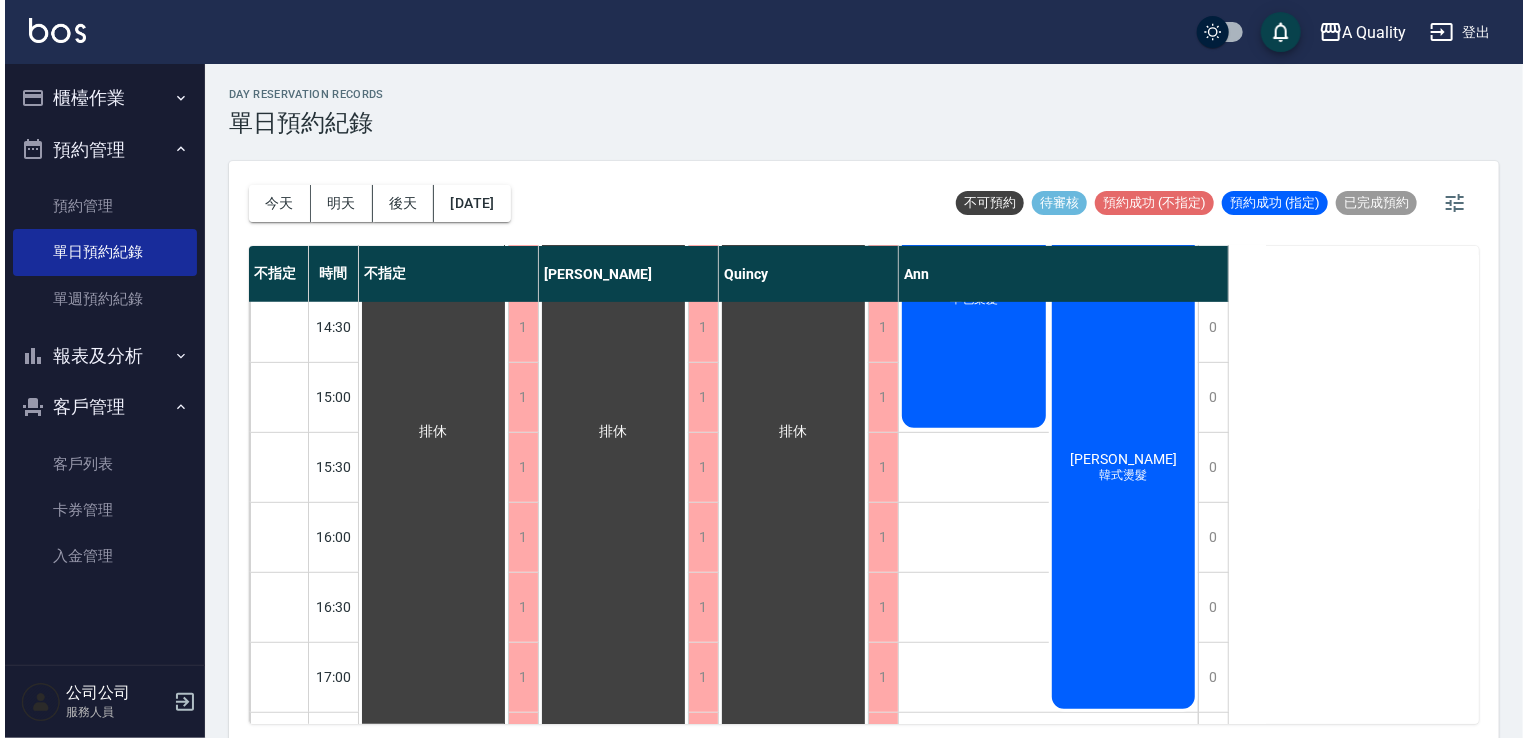 scroll, scrollTop: 453, scrollLeft: 0, axis: vertical 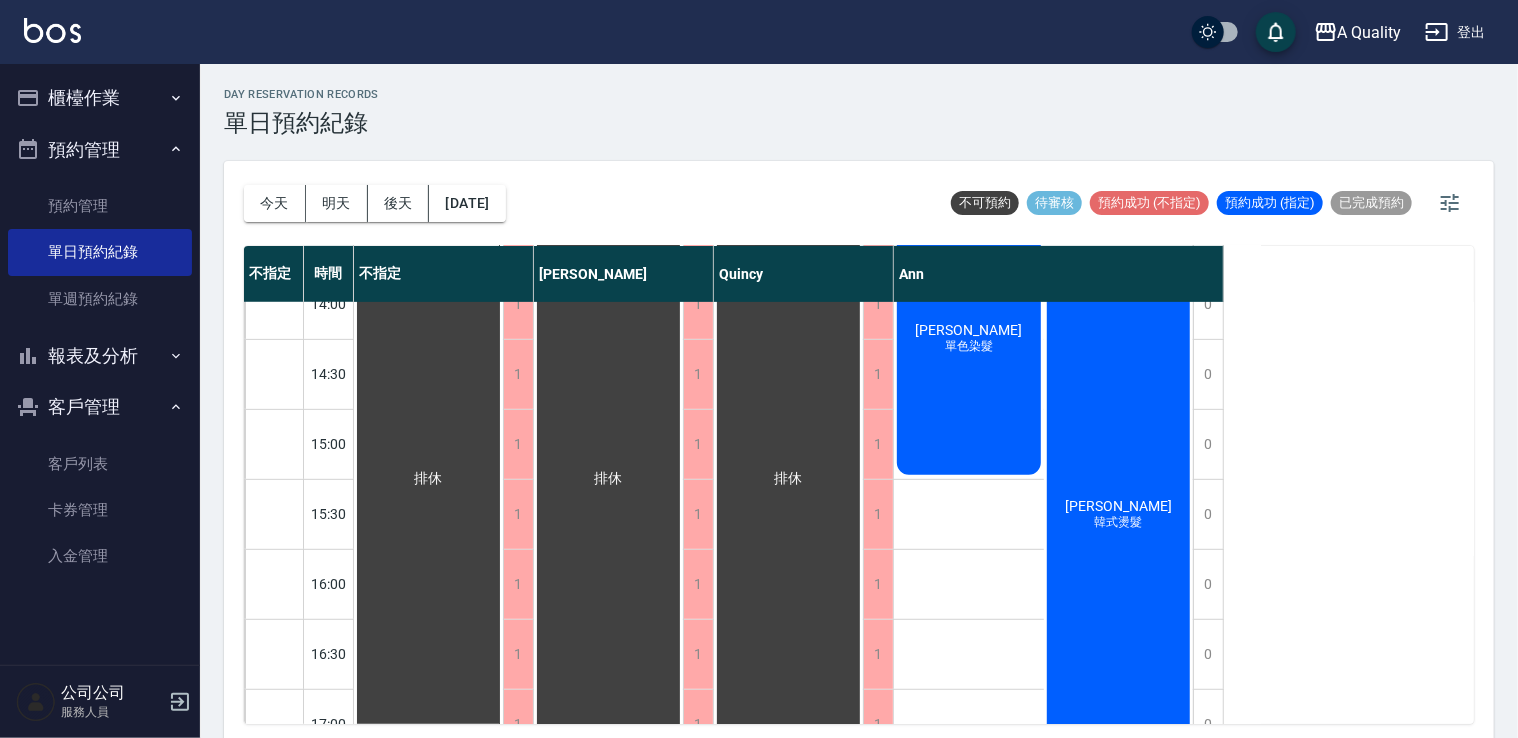 click on "洪嘉伶 單色染髮" at bounding box center [428, 479] 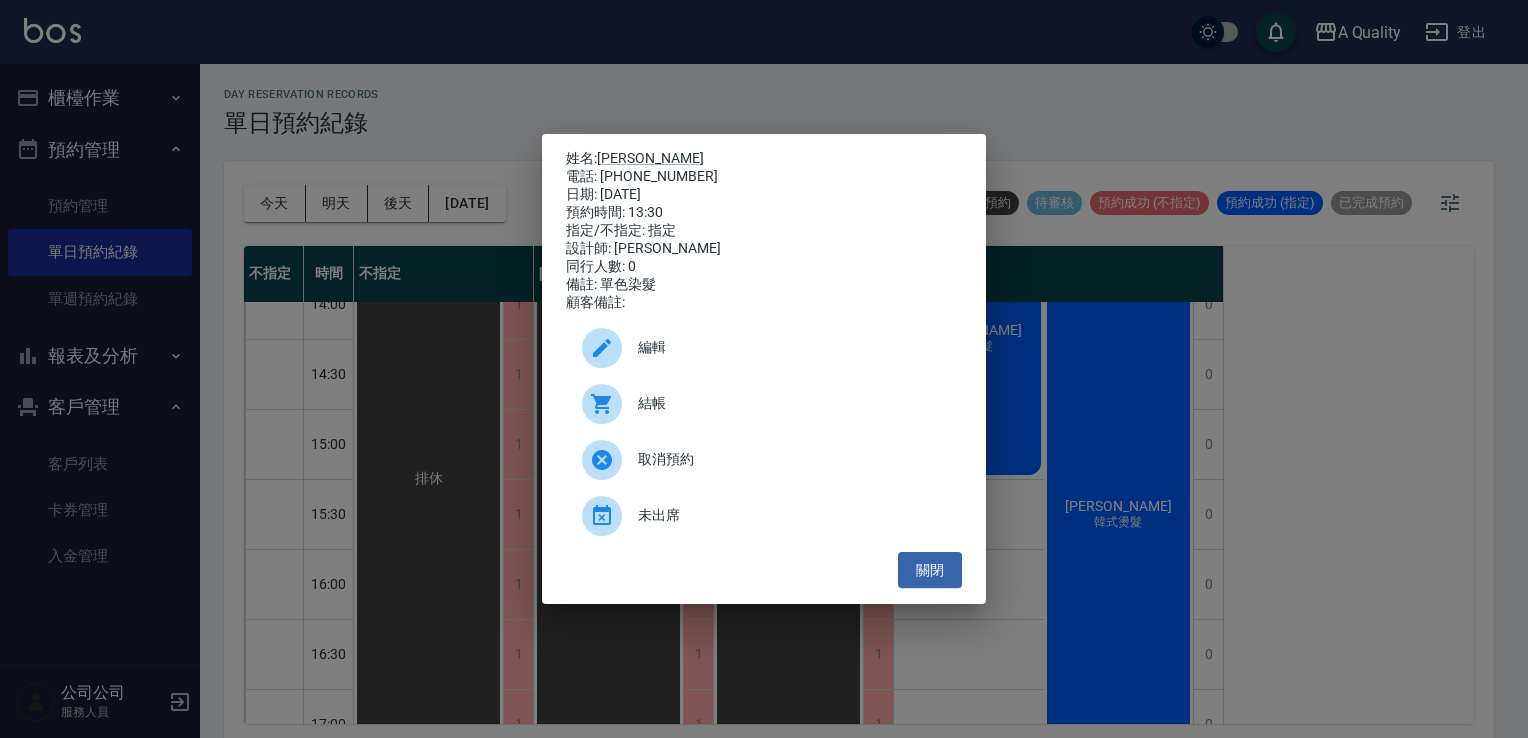 click at bounding box center (610, 404) 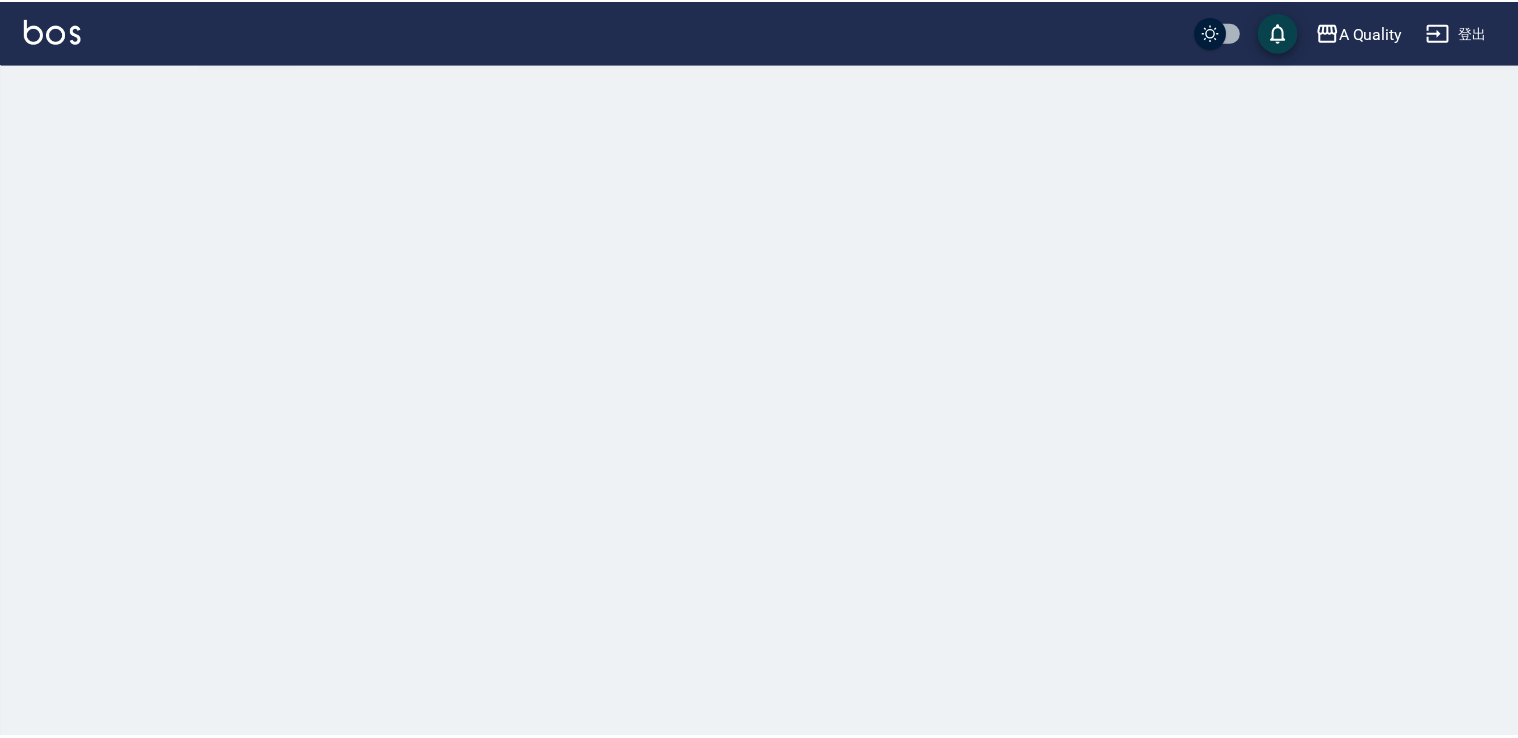 scroll, scrollTop: 0, scrollLeft: 0, axis: both 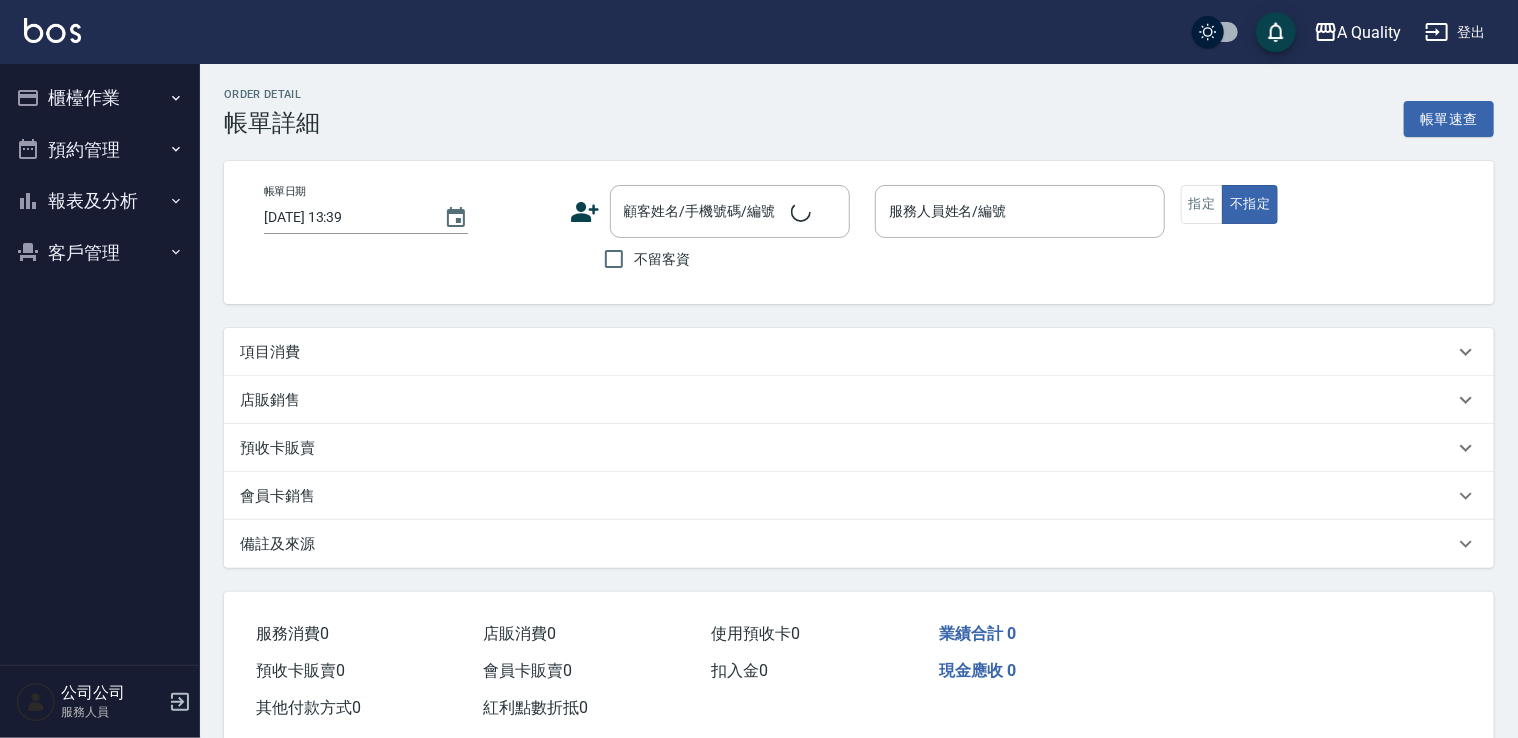 type on "[DATE] 13:30" 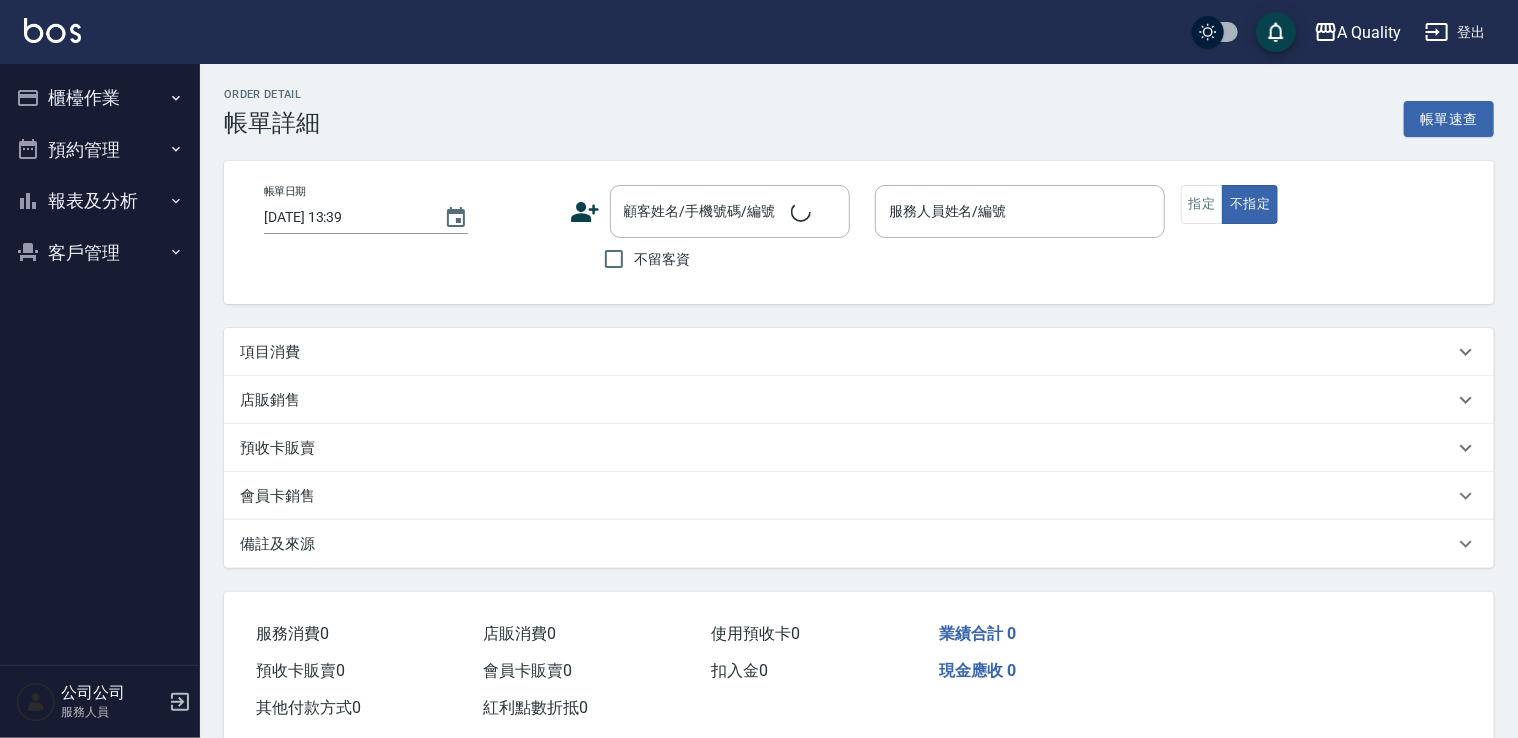 type on "Ann(無代號)" 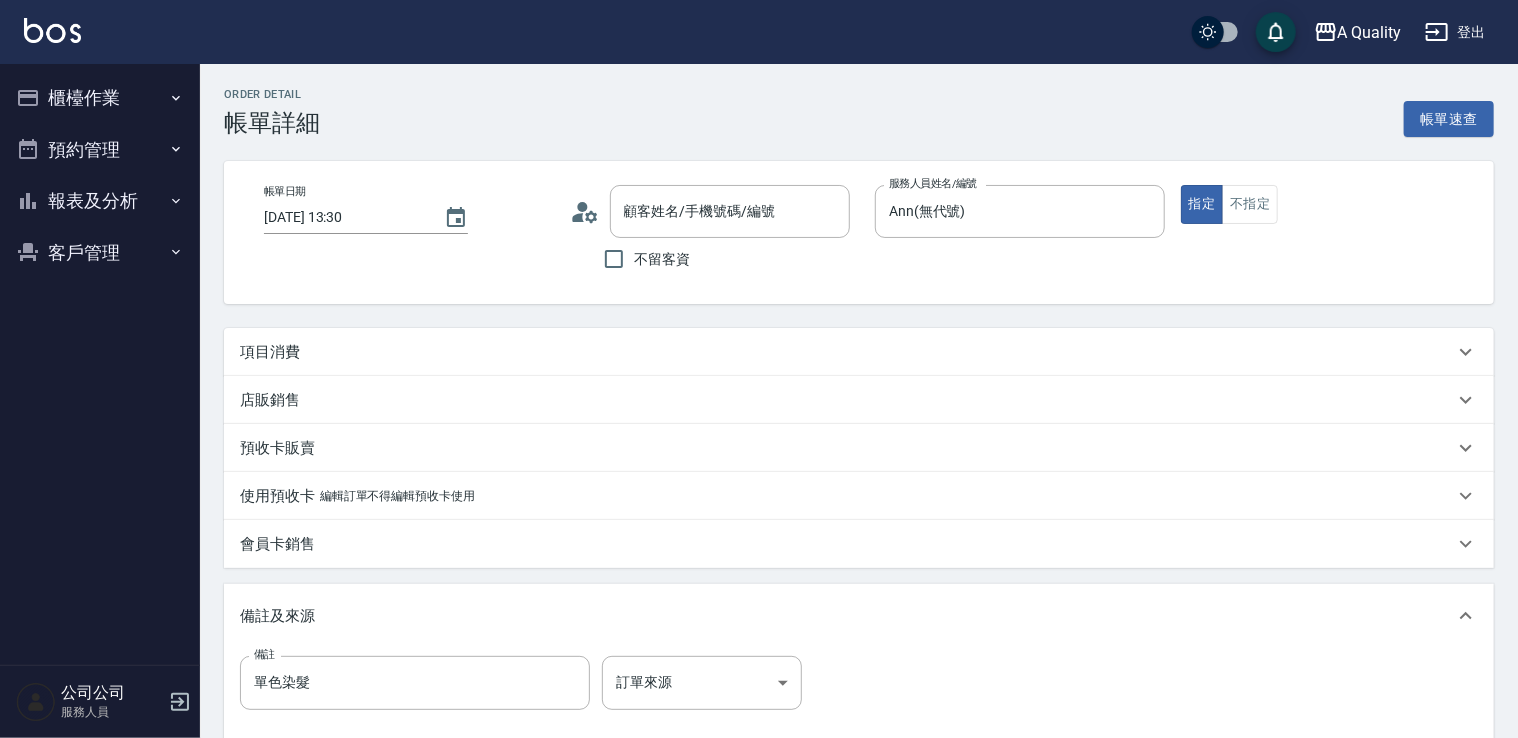 type on "[PERSON_NAME]/0987729037/" 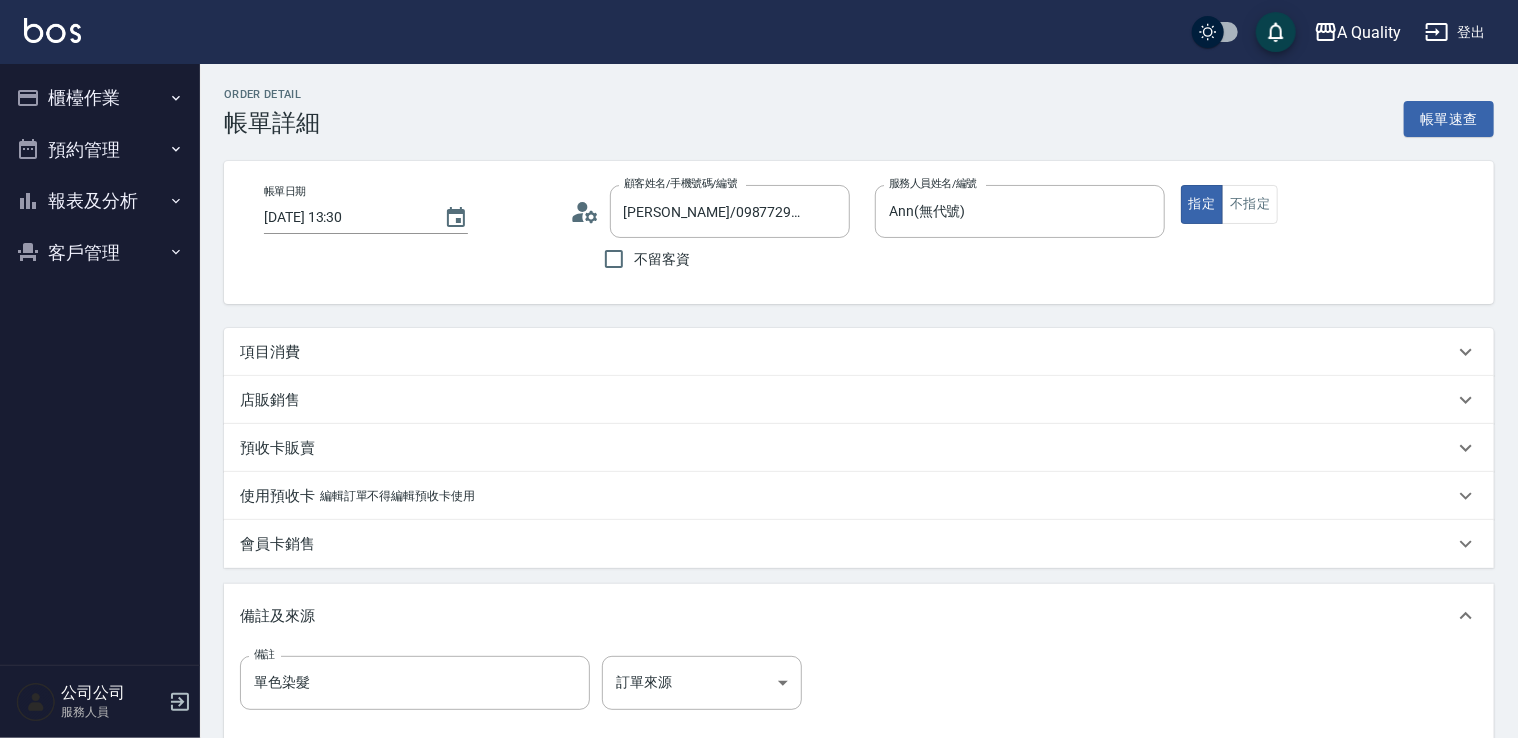 click on "項目消費" at bounding box center (847, 352) 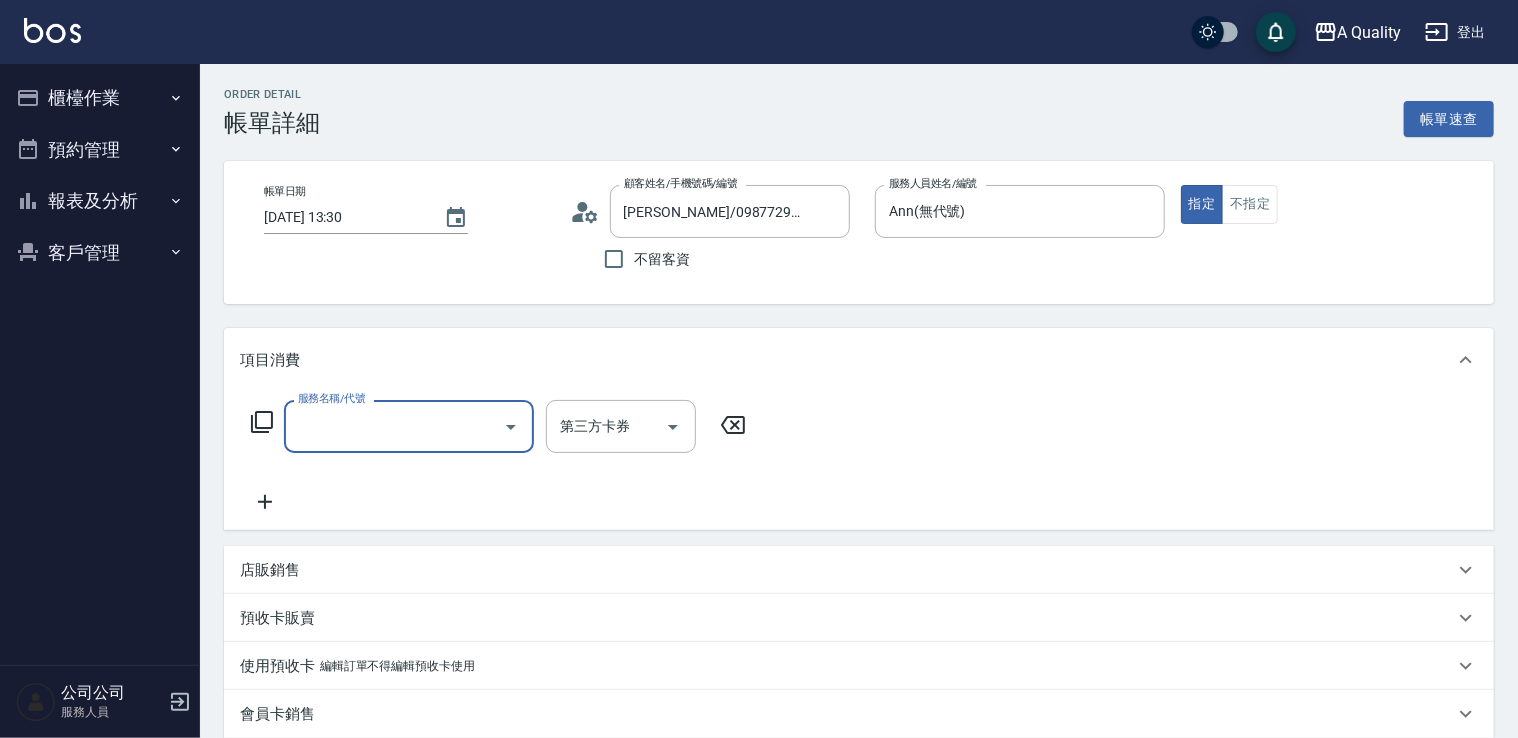 scroll, scrollTop: 0, scrollLeft: 0, axis: both 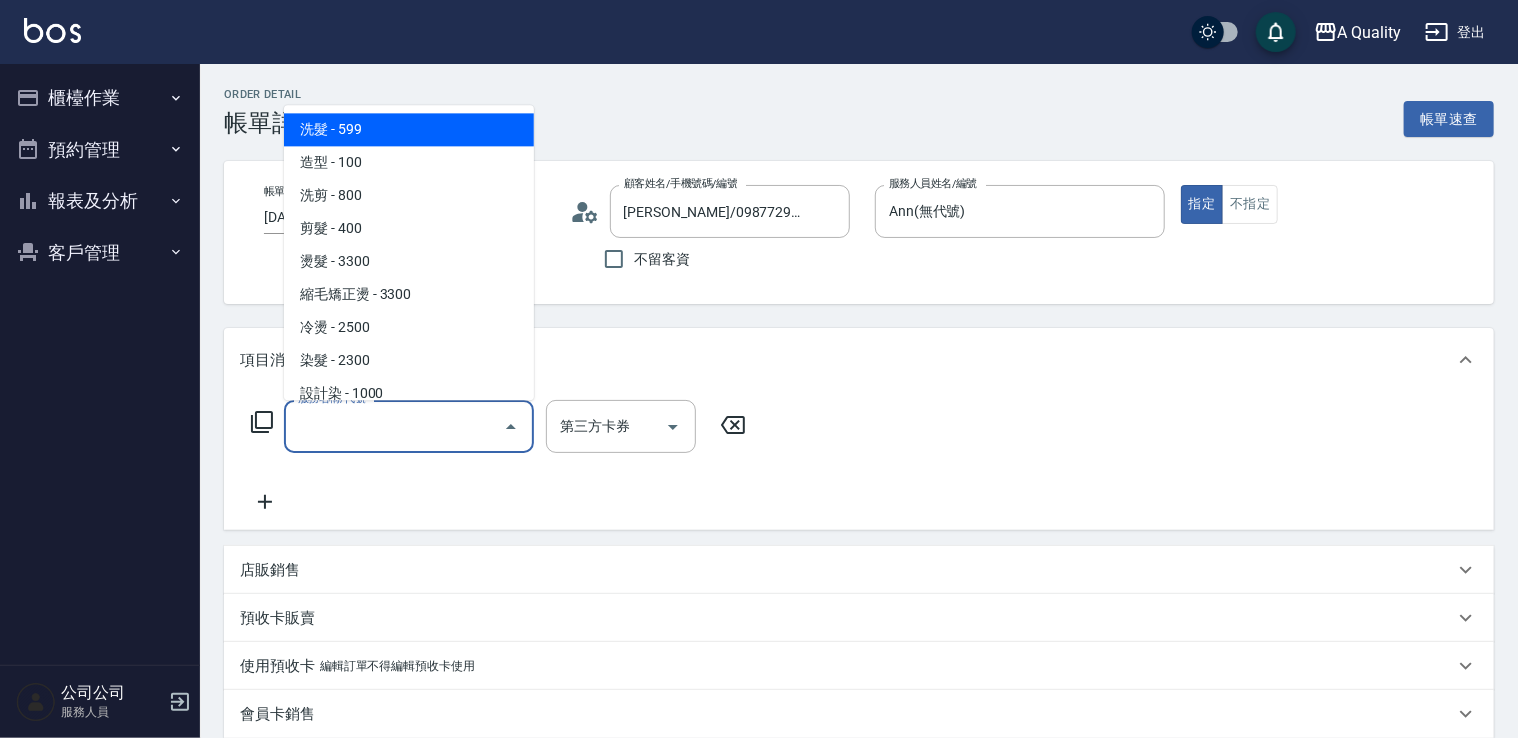 click on "服務名稱/代號" at bounding box center [394, 426] 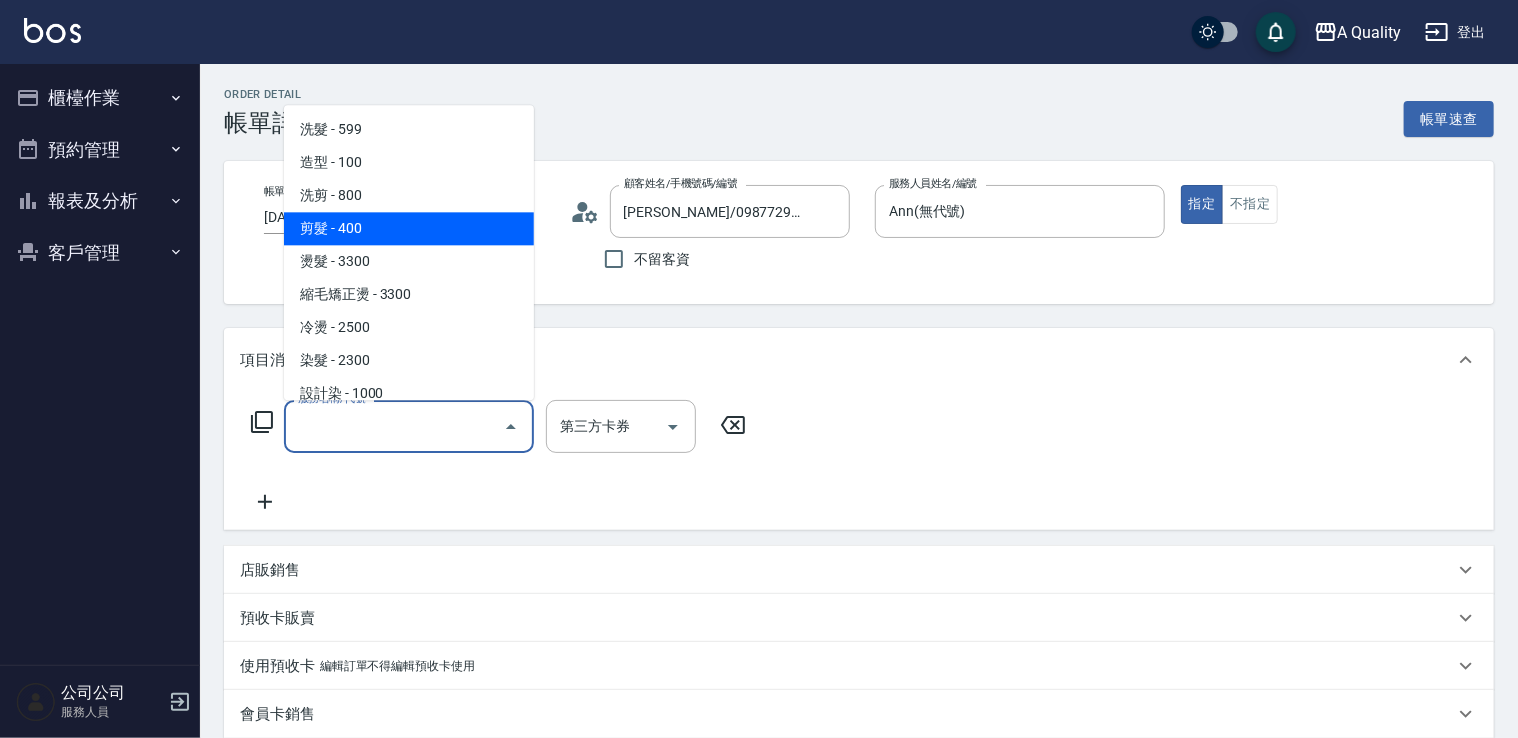 click on "剪髮 - 400" at bounding box center (409, 228) 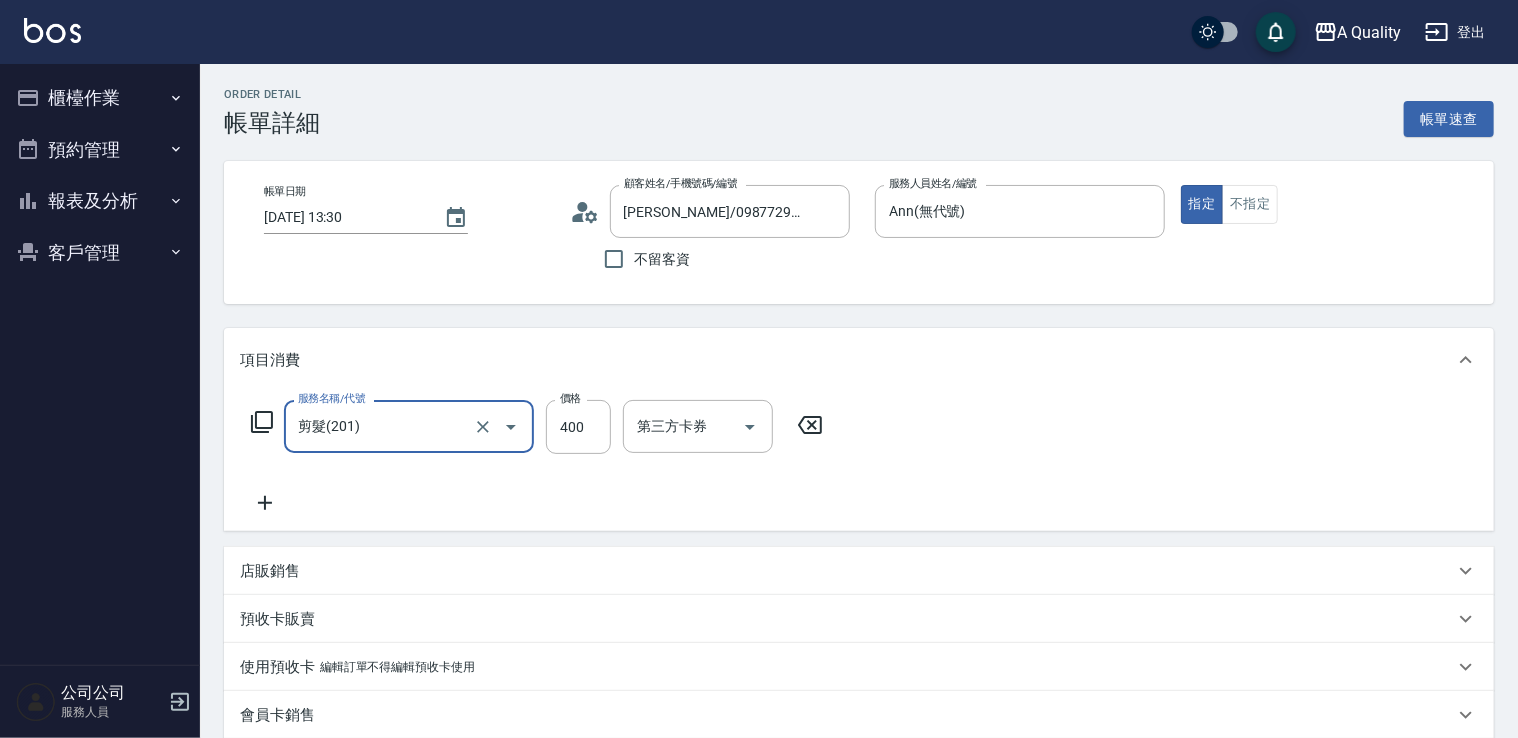 click on "剪髮(201) 服務名稱/代號" at bounding box center (409, 426) 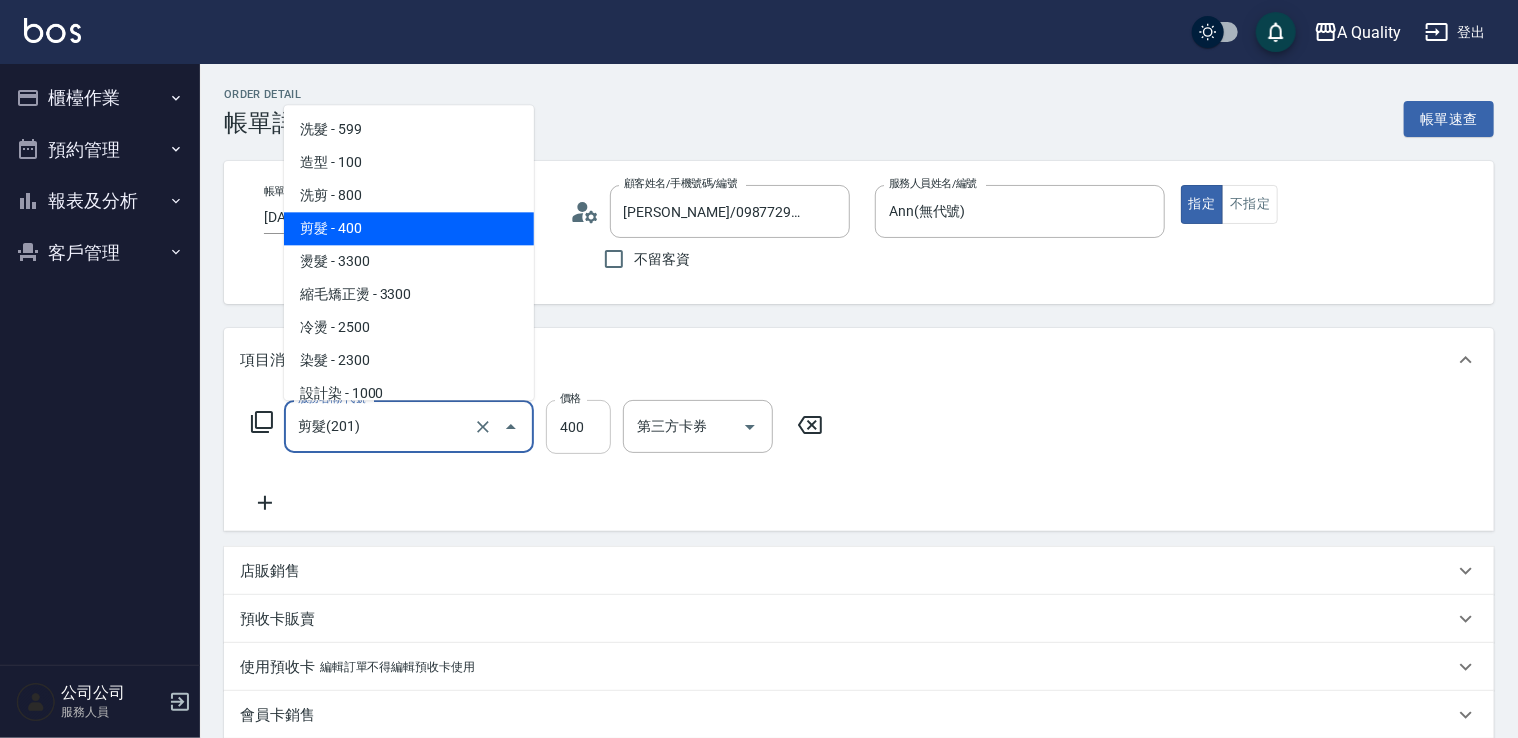 click on "400" at bounding box center (578, 427) 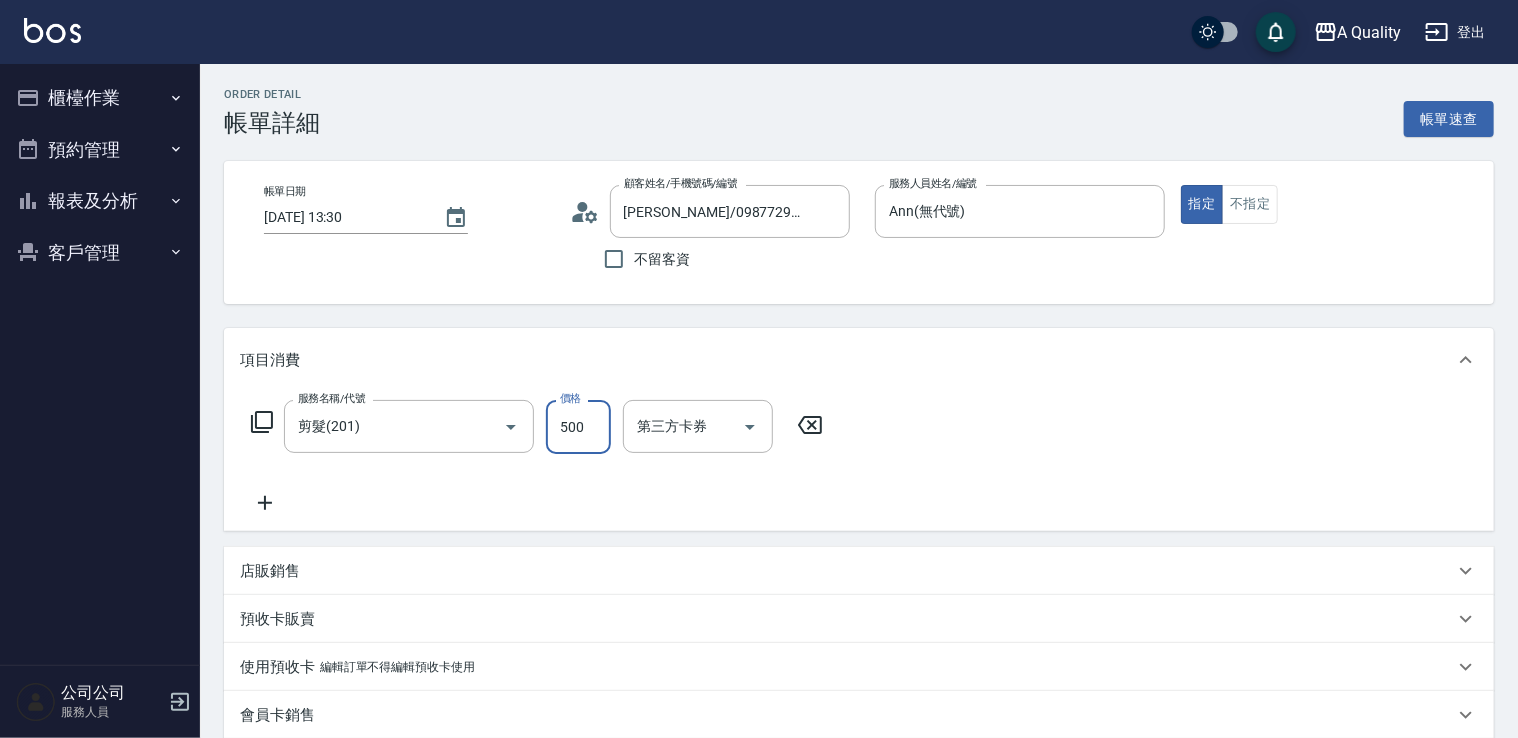type on "500" 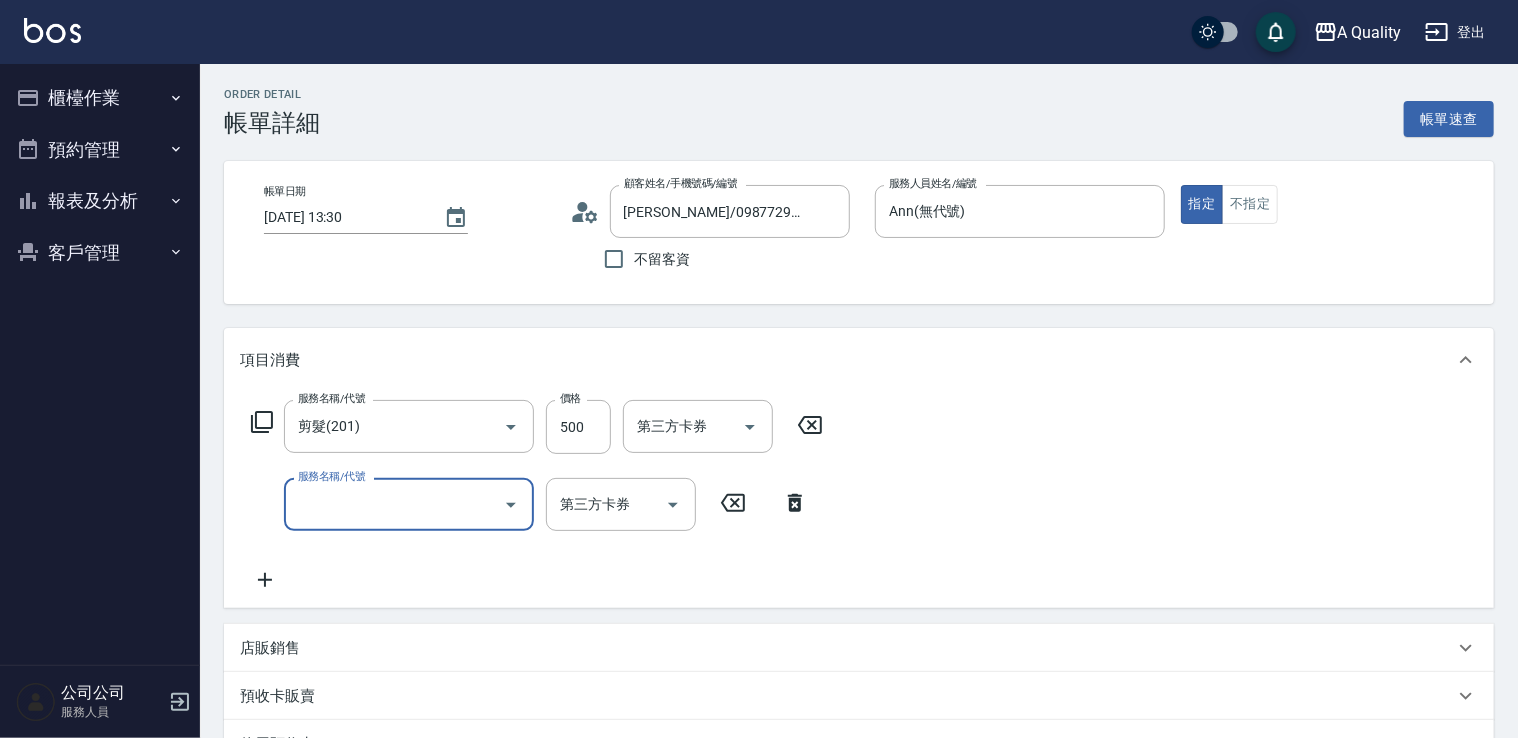 click on "服務名稱/代號" at bounding box center [394, 504] 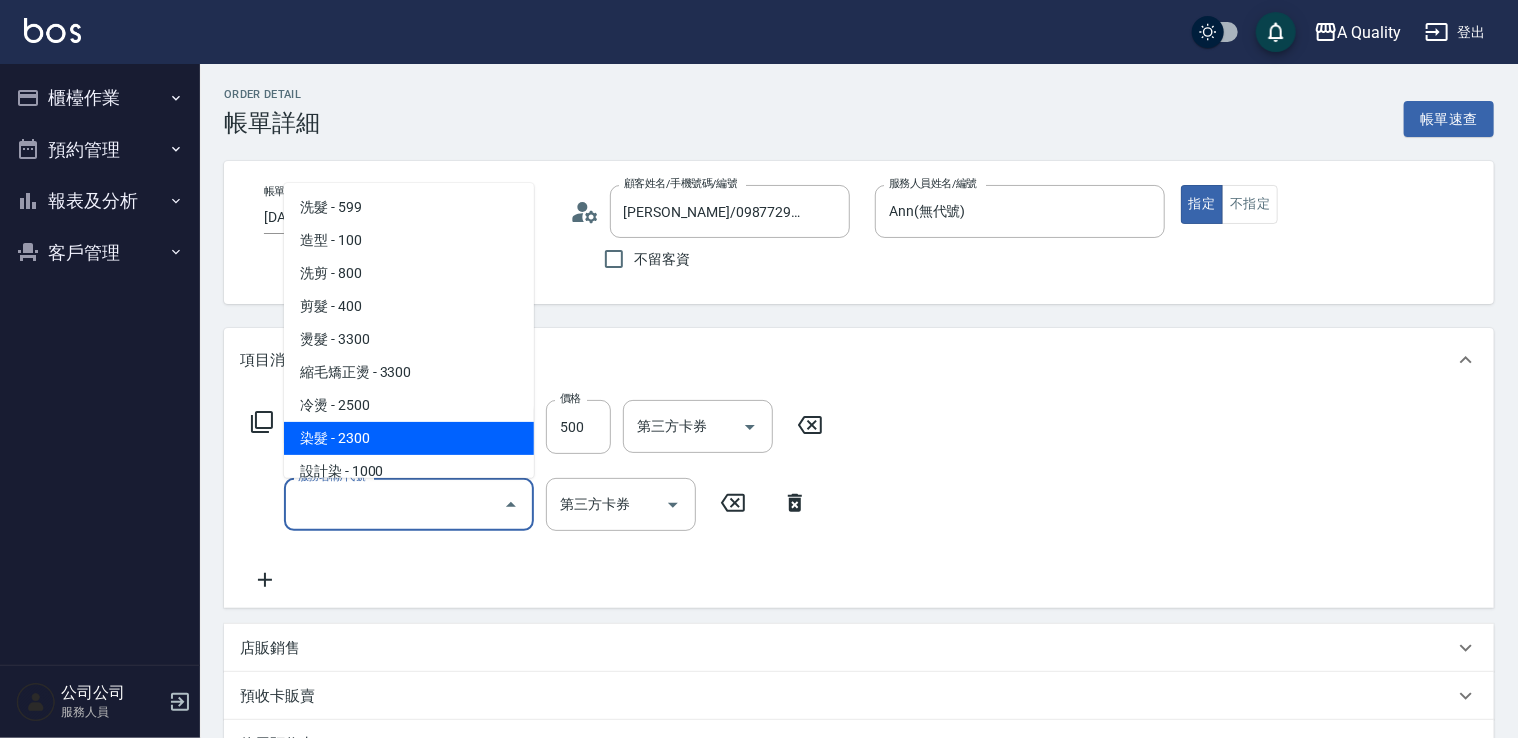 click on "染髮 - 2300" at bounding box center [409, 438] 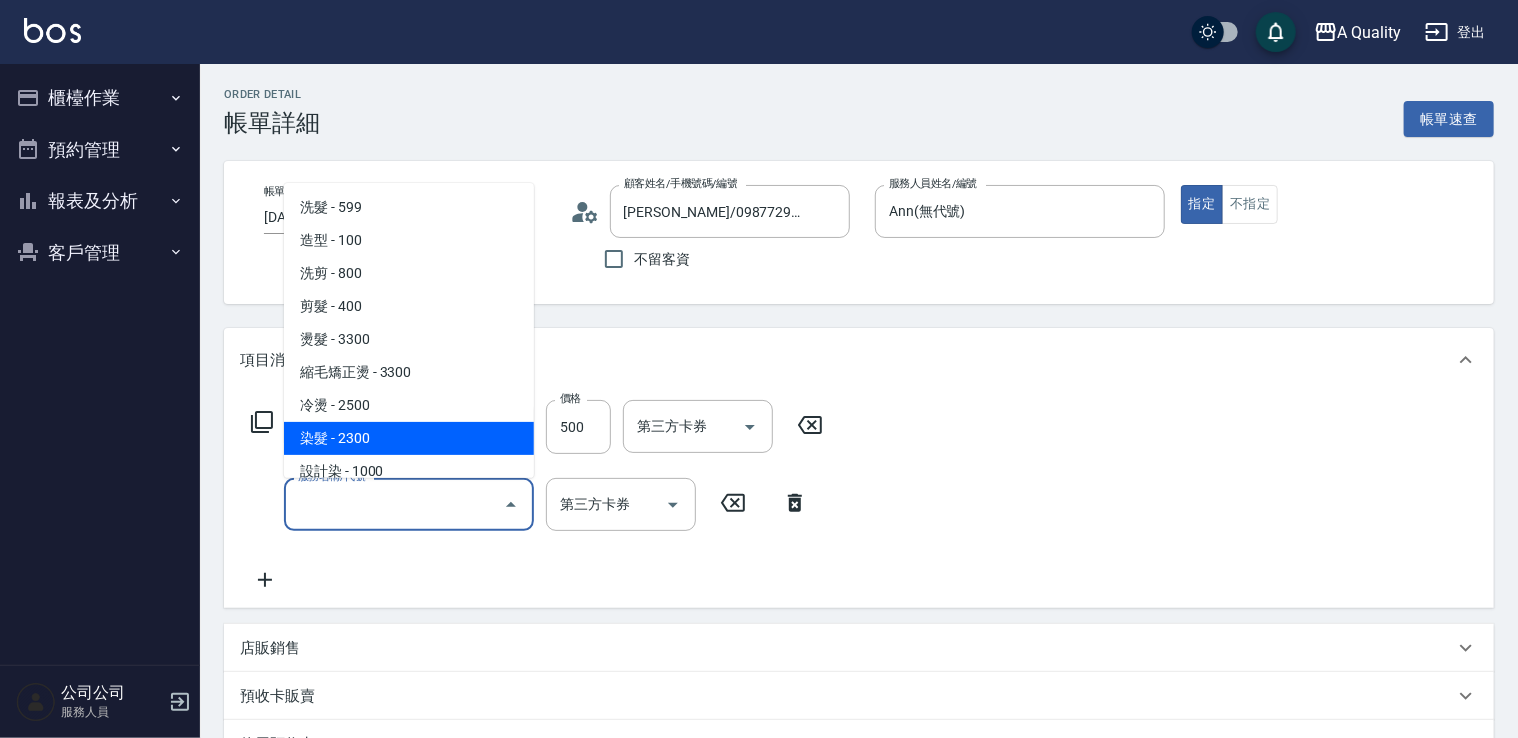 type on "染髮(401)" 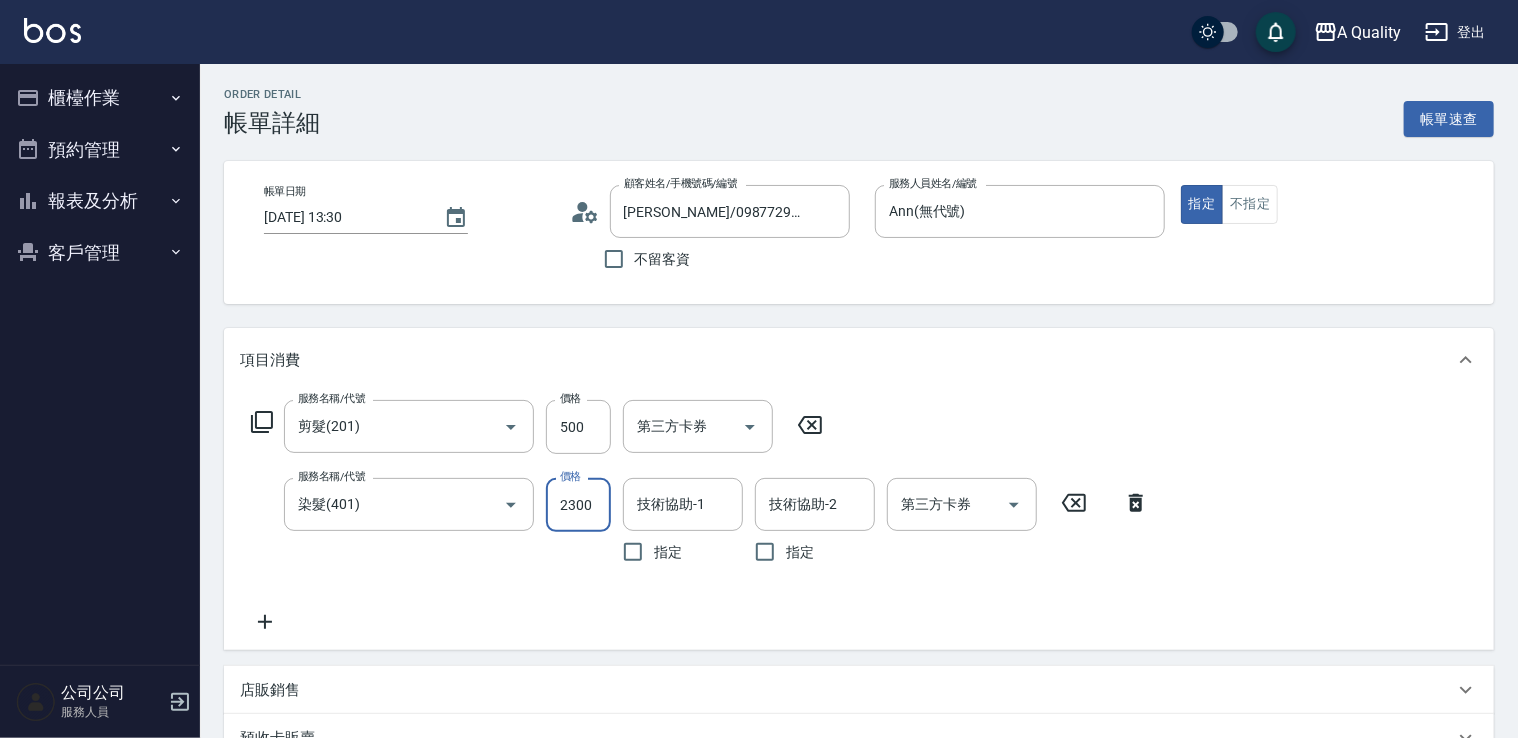 click on "2300" at bounding box center [578, 505] 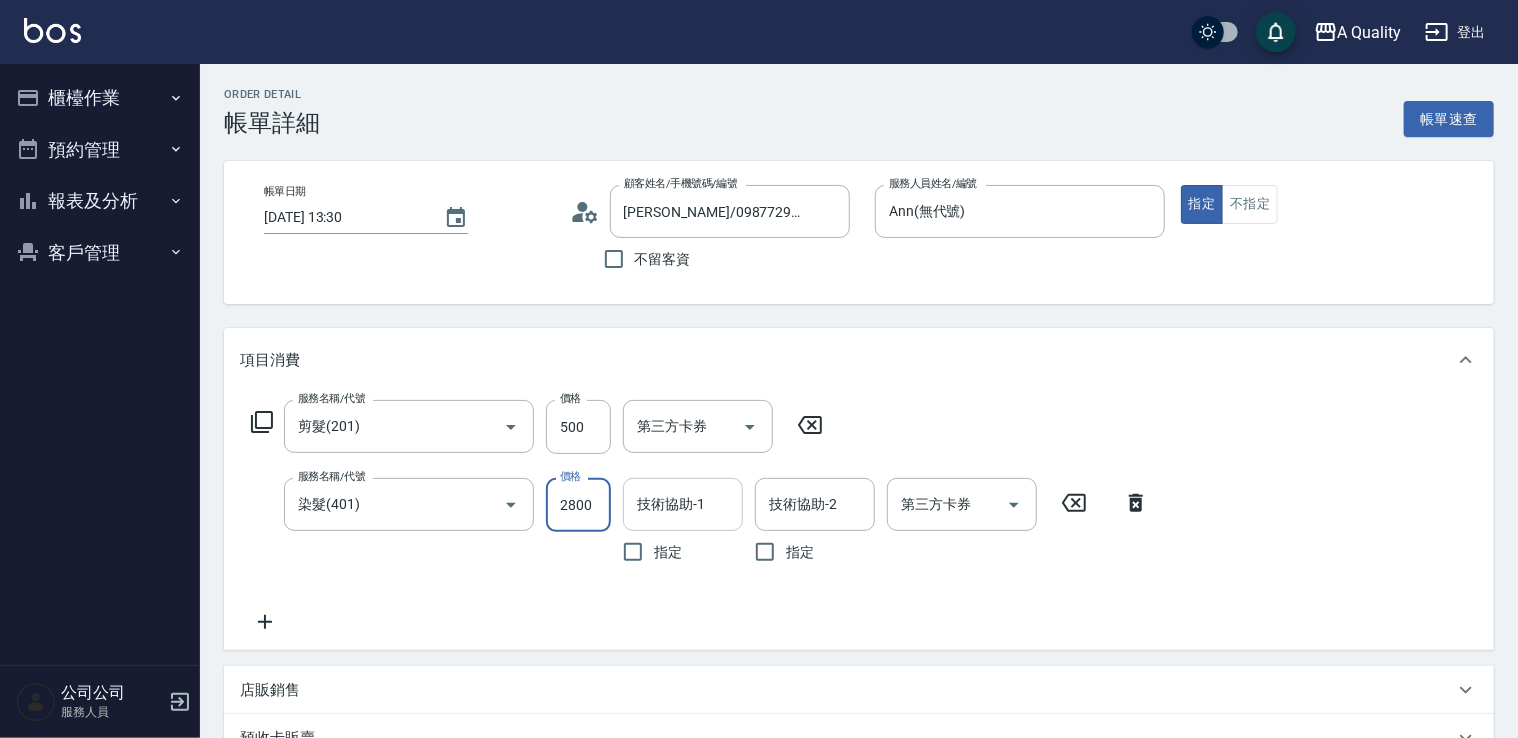 type on "2800" 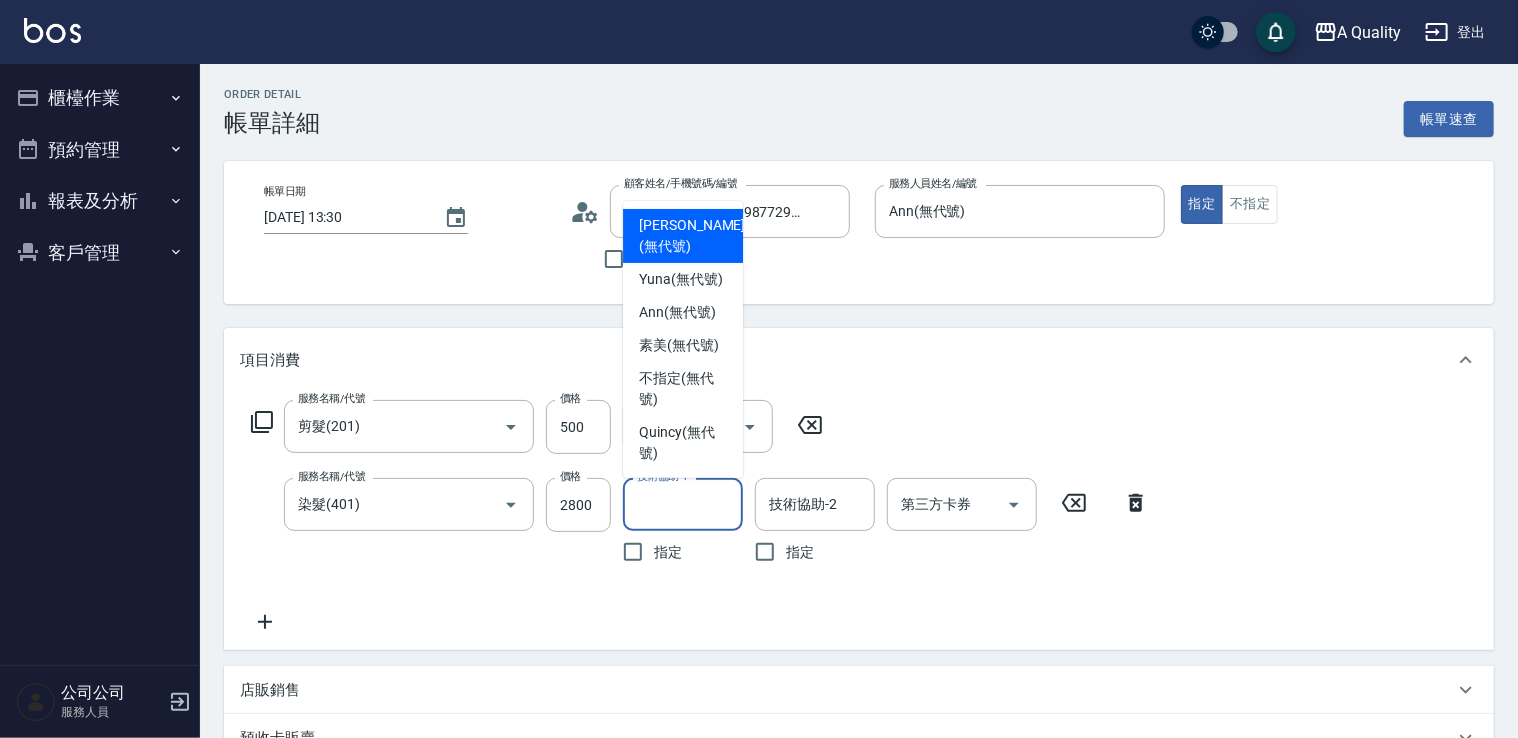 click on "技術協助-1" at bounding box center (683, 504) 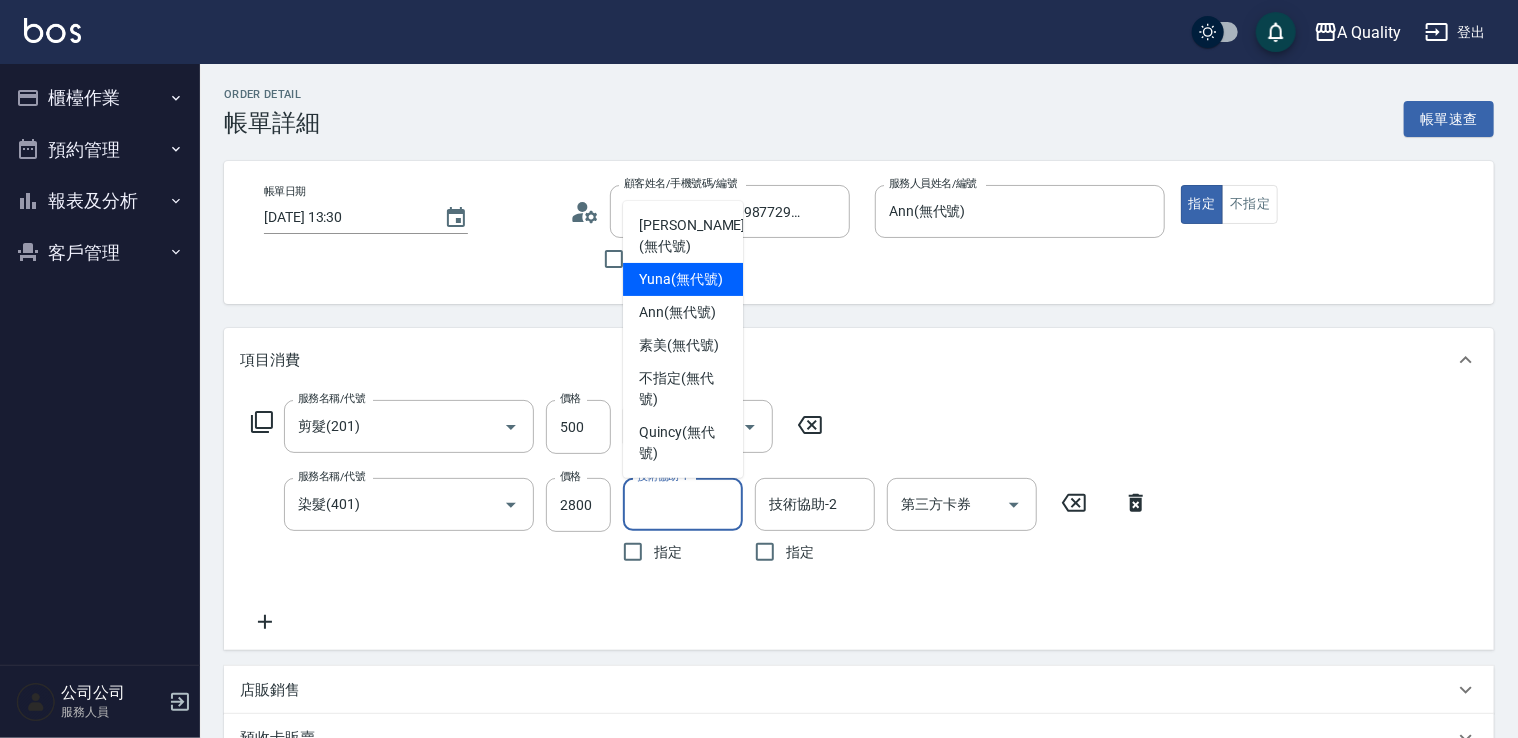 click on "Yuna (無代號)" at bounding box center [681, 279] 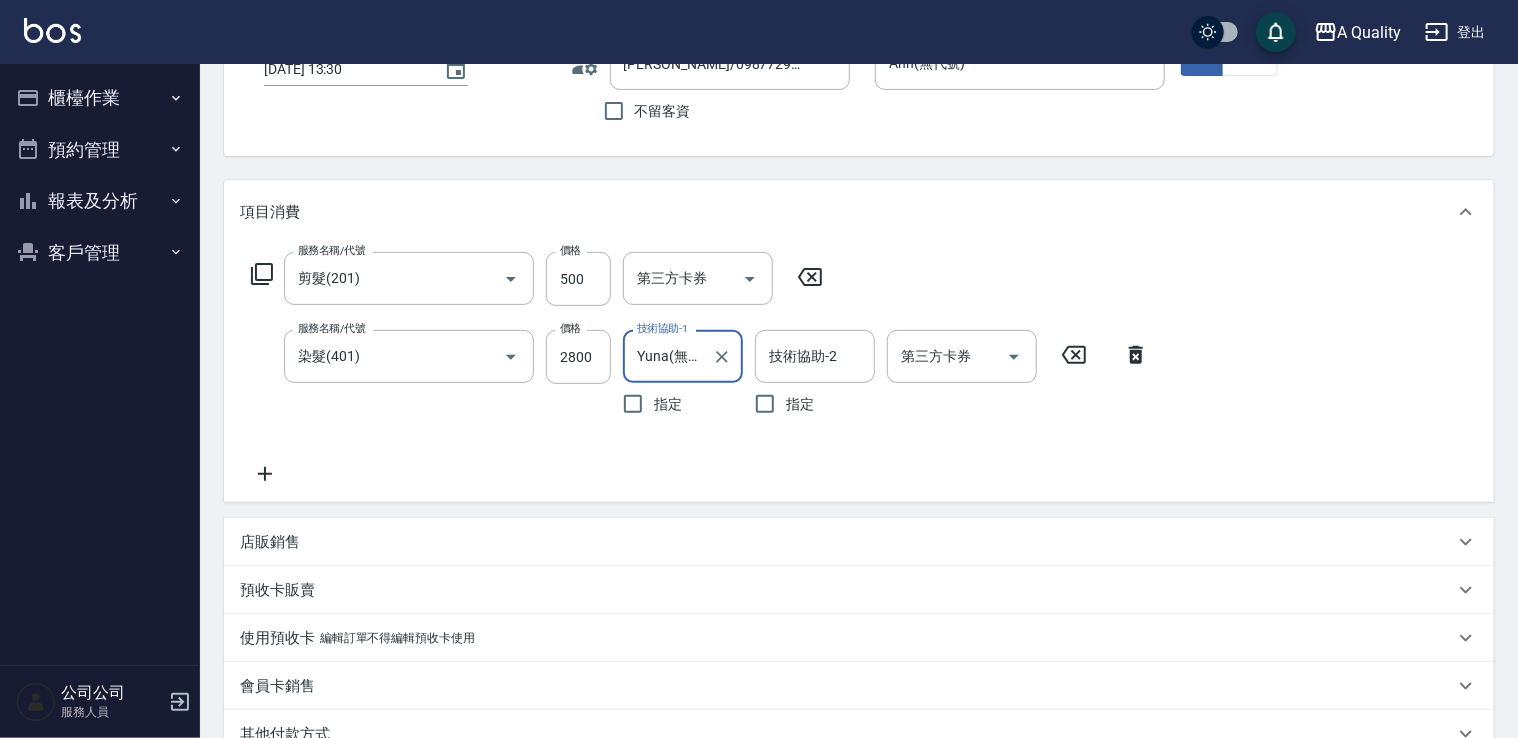scroll, scrollTop: 400, scrollLeft: 0, axis: vertical 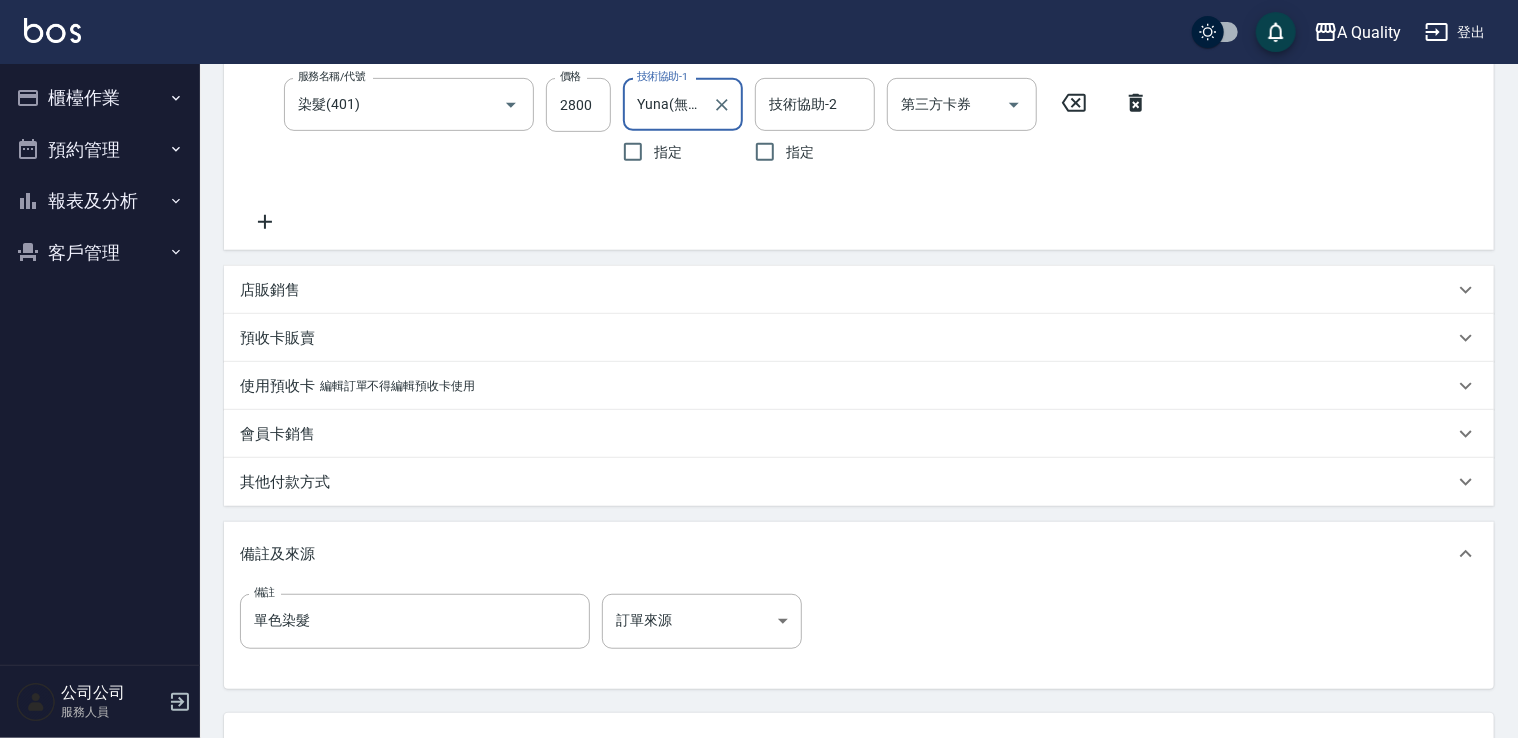 click on "其他付款方式" at bounding box center (285, 482) 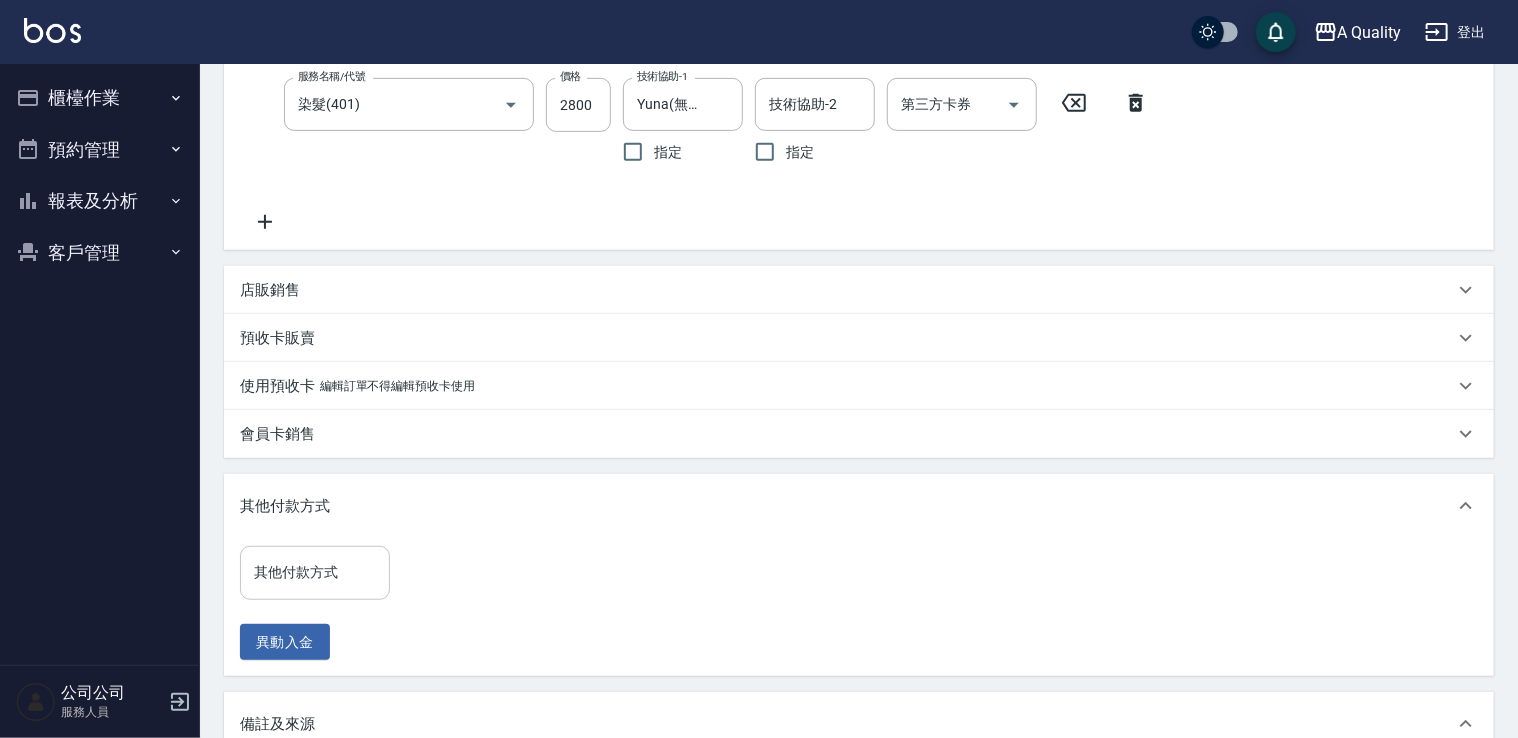 click on "其他付款方式" at bounding box center [315, 572] 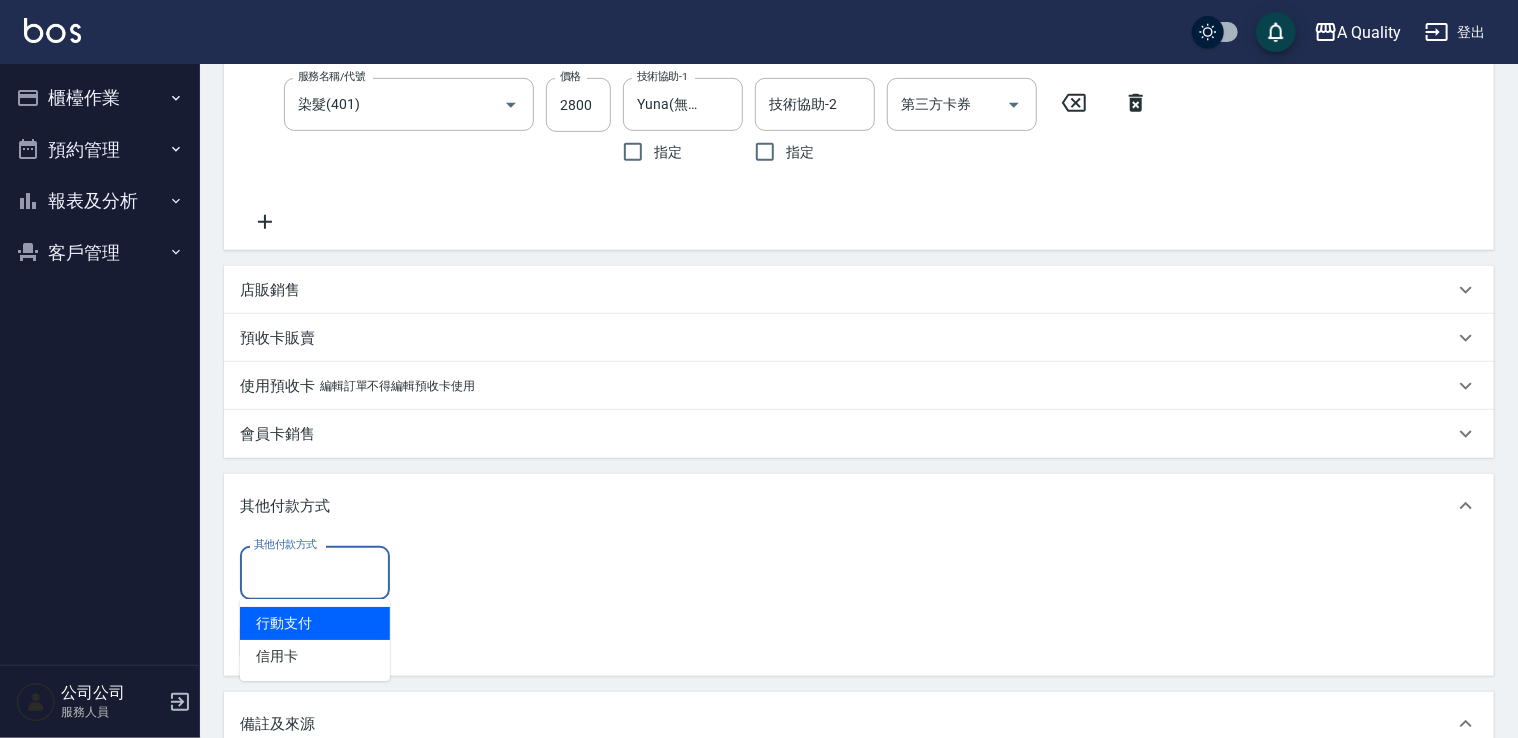 click on "行動支付" at bounding box center [315, 623] 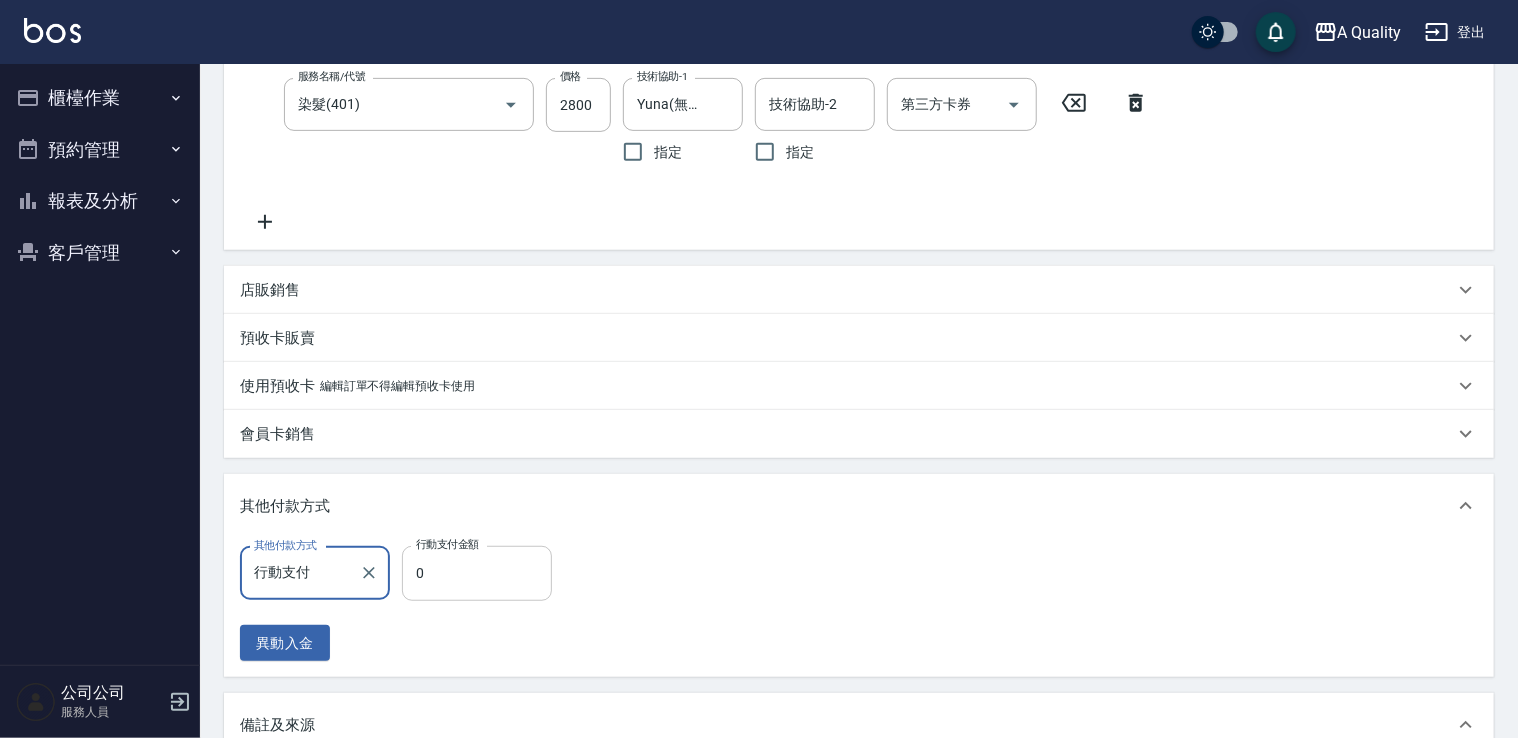 click on "0" at bounding box center (477, 573) 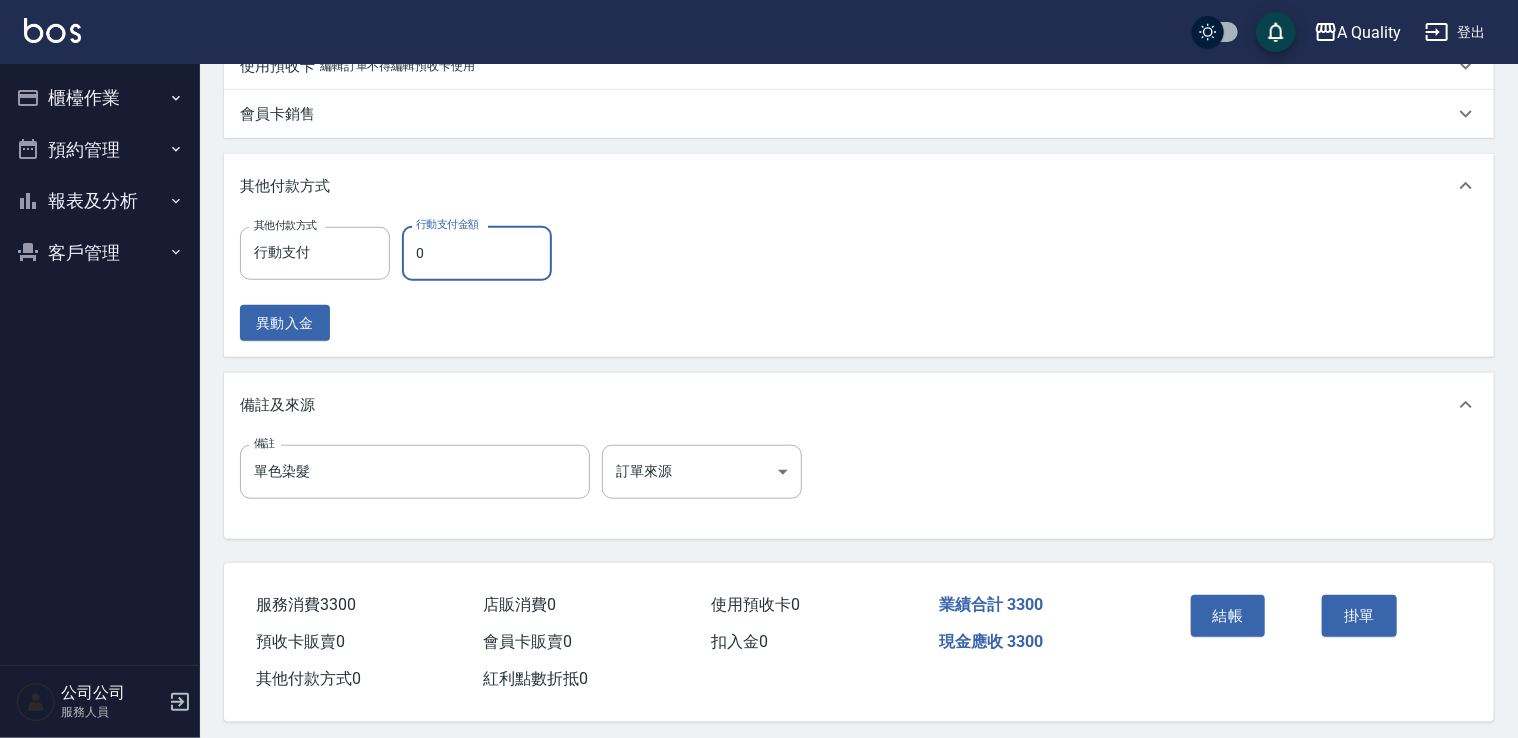 scroll, scrollTop: 734, scrollLeft: 0, axis: vertical 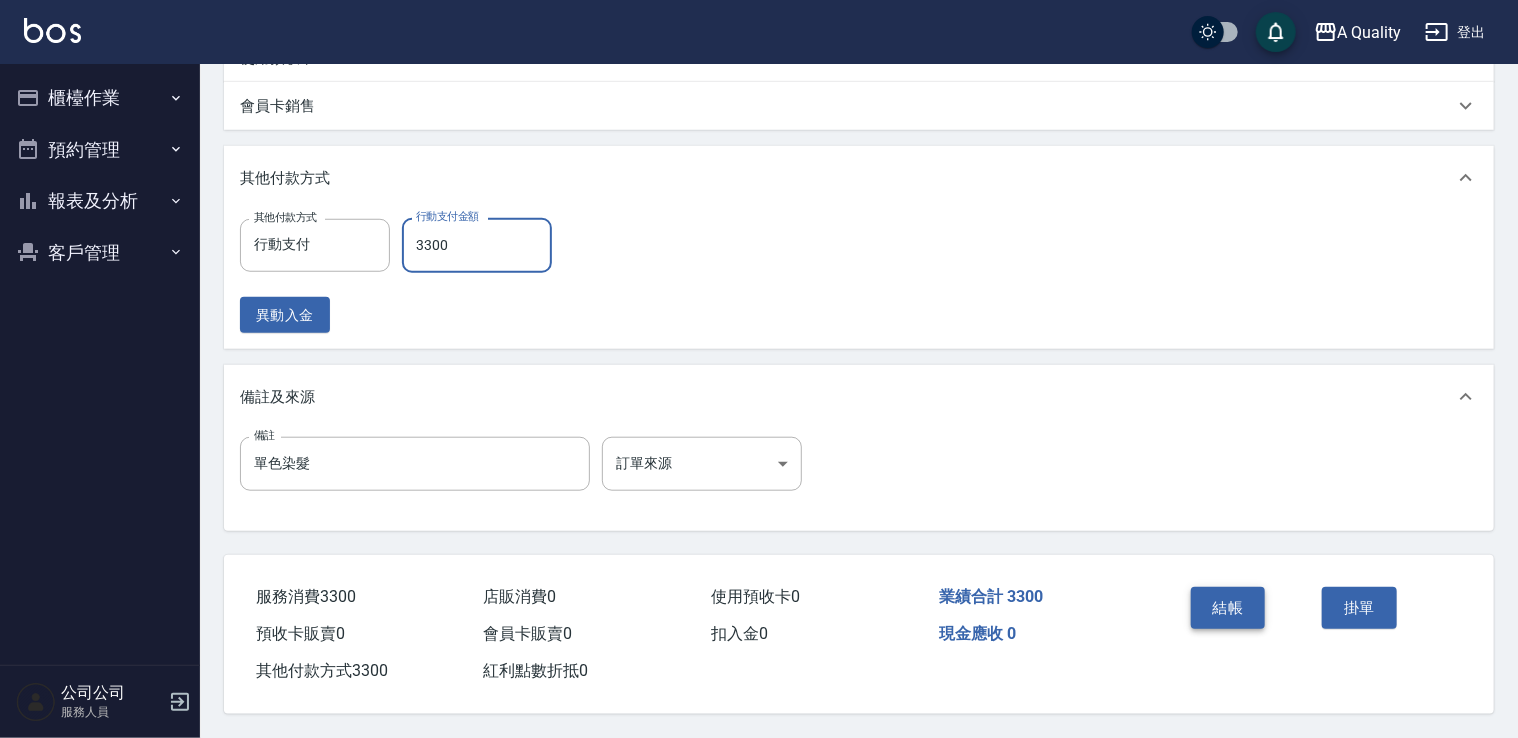 type on "3300" 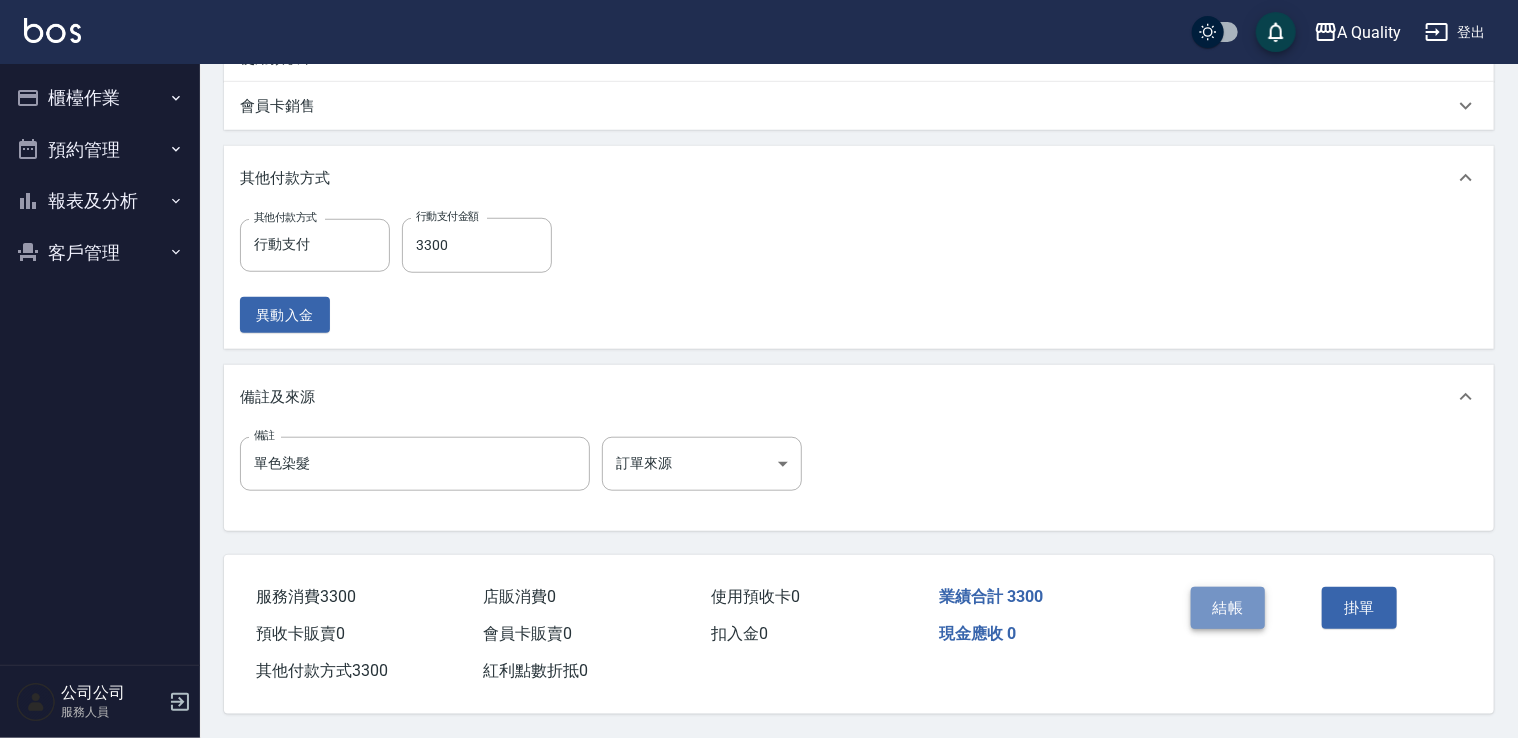 click on "結帳" at bounding box center (1228, 608) 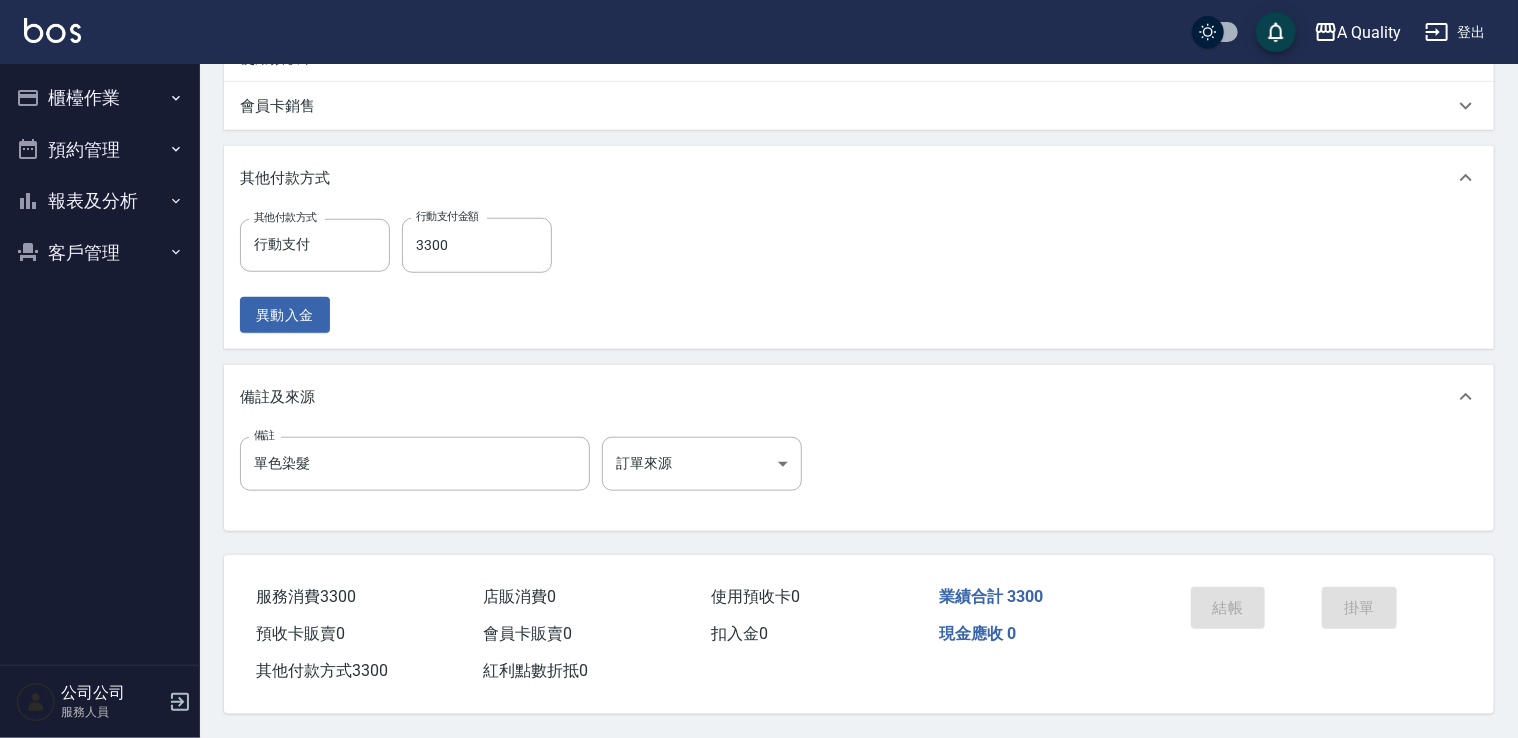 scroll, scrollTop: 0, scrollLeft: 0, axis: both 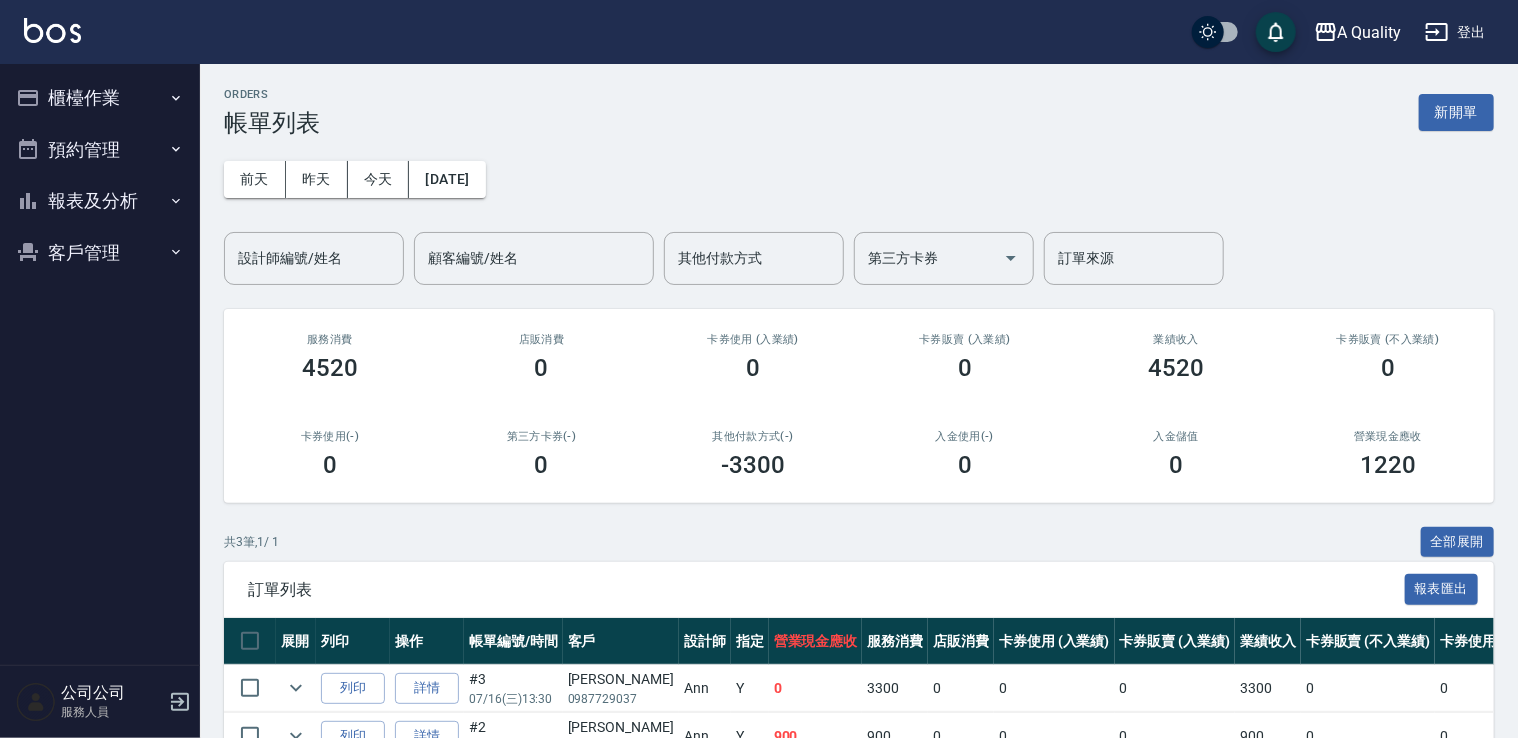 click on "預約管理" at bounding box center [100, 150] 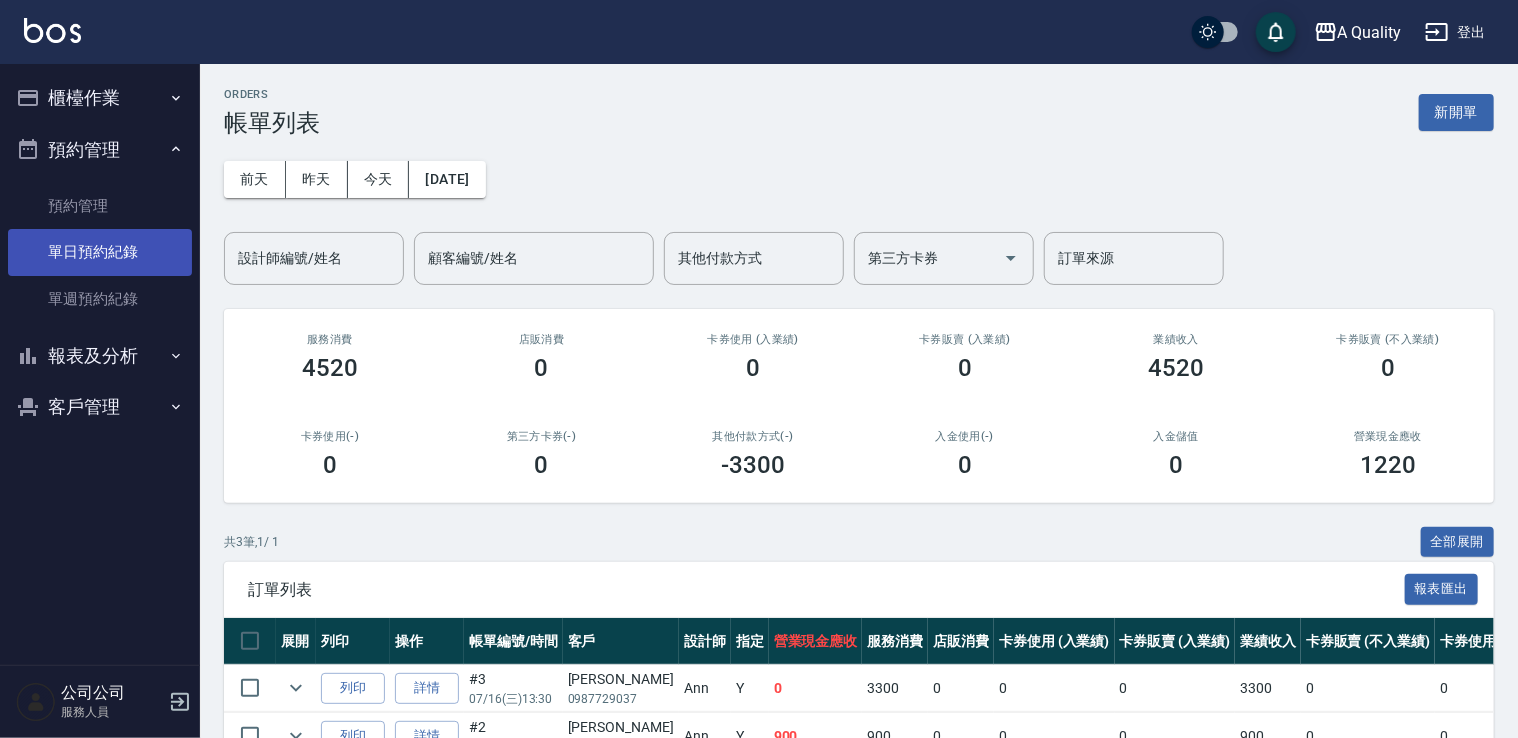 click on "單日預約紀錄" at bounding box center (100, 252) 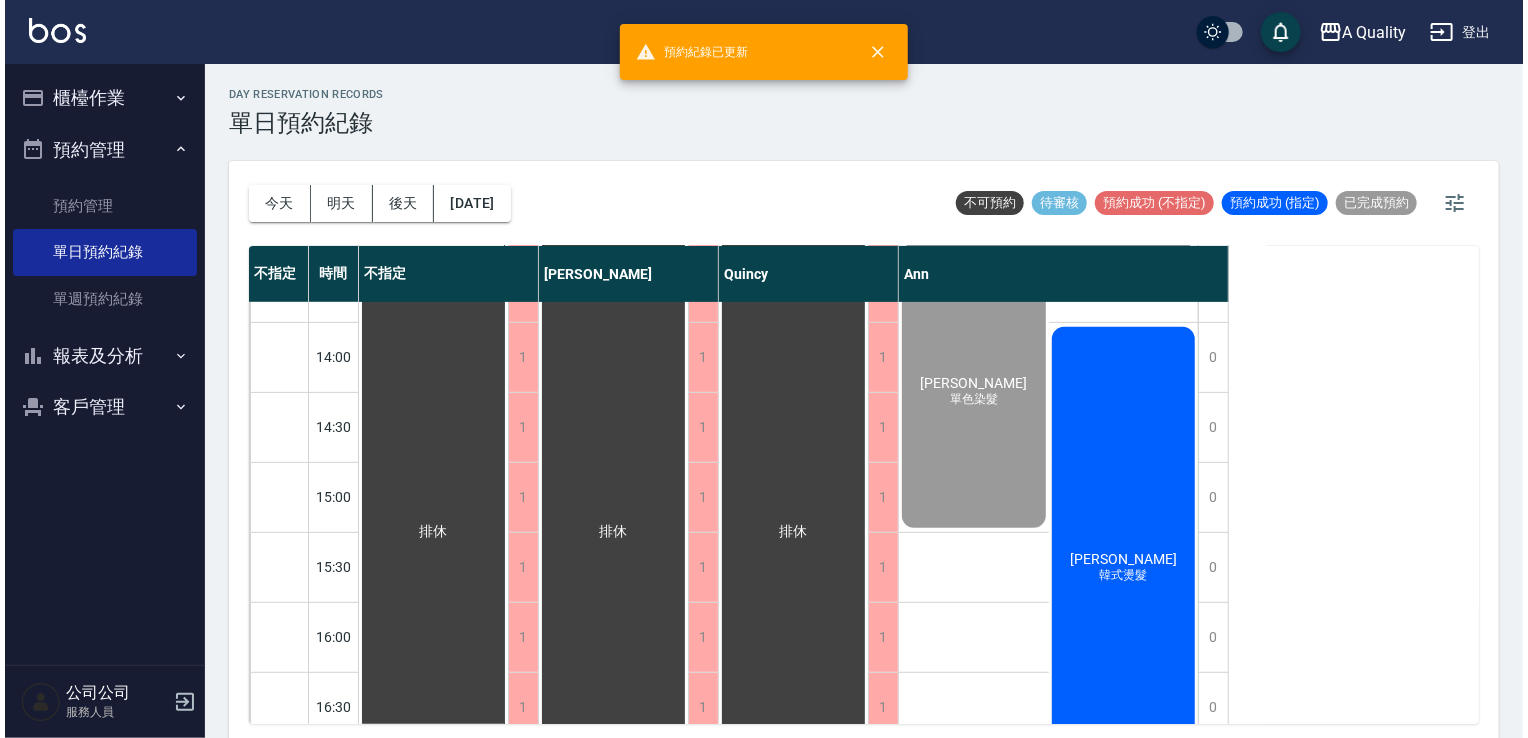 scroll, scrollTop: 800, scrollLeft: 0, axis: vertical 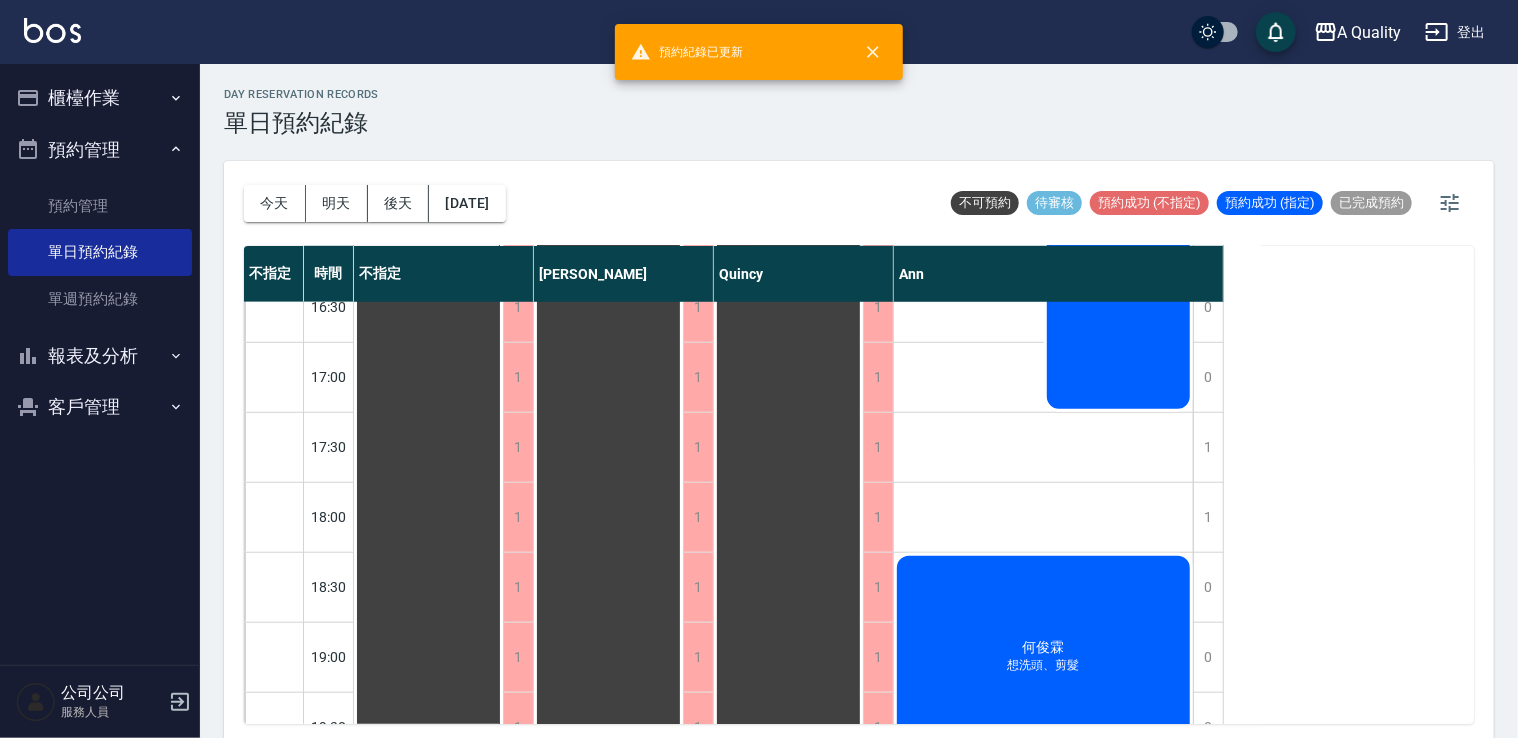 click on "邱欣怡 韓式燙髮" at bounding box center (1119, 168) 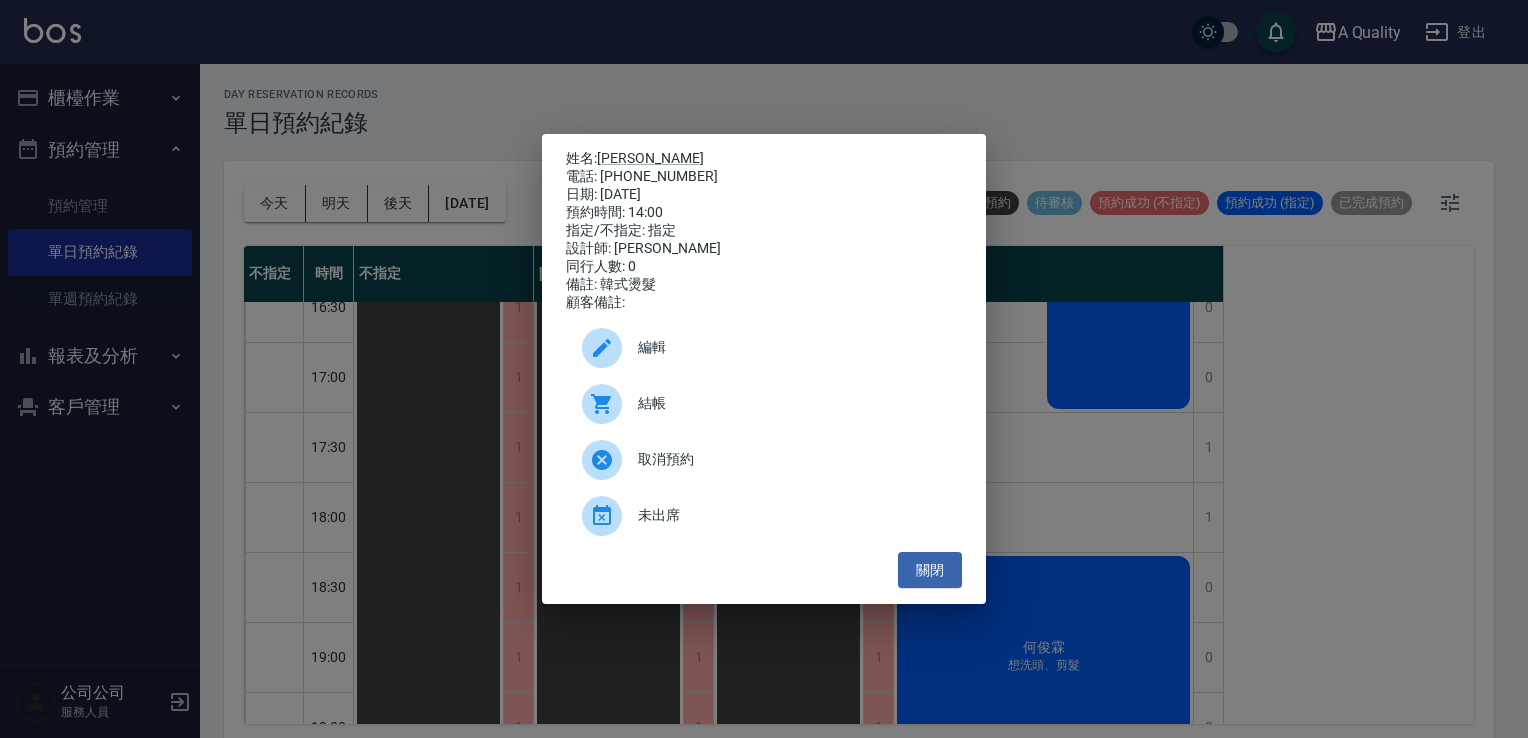 click on "結帳" at bounding box center [792, 403] 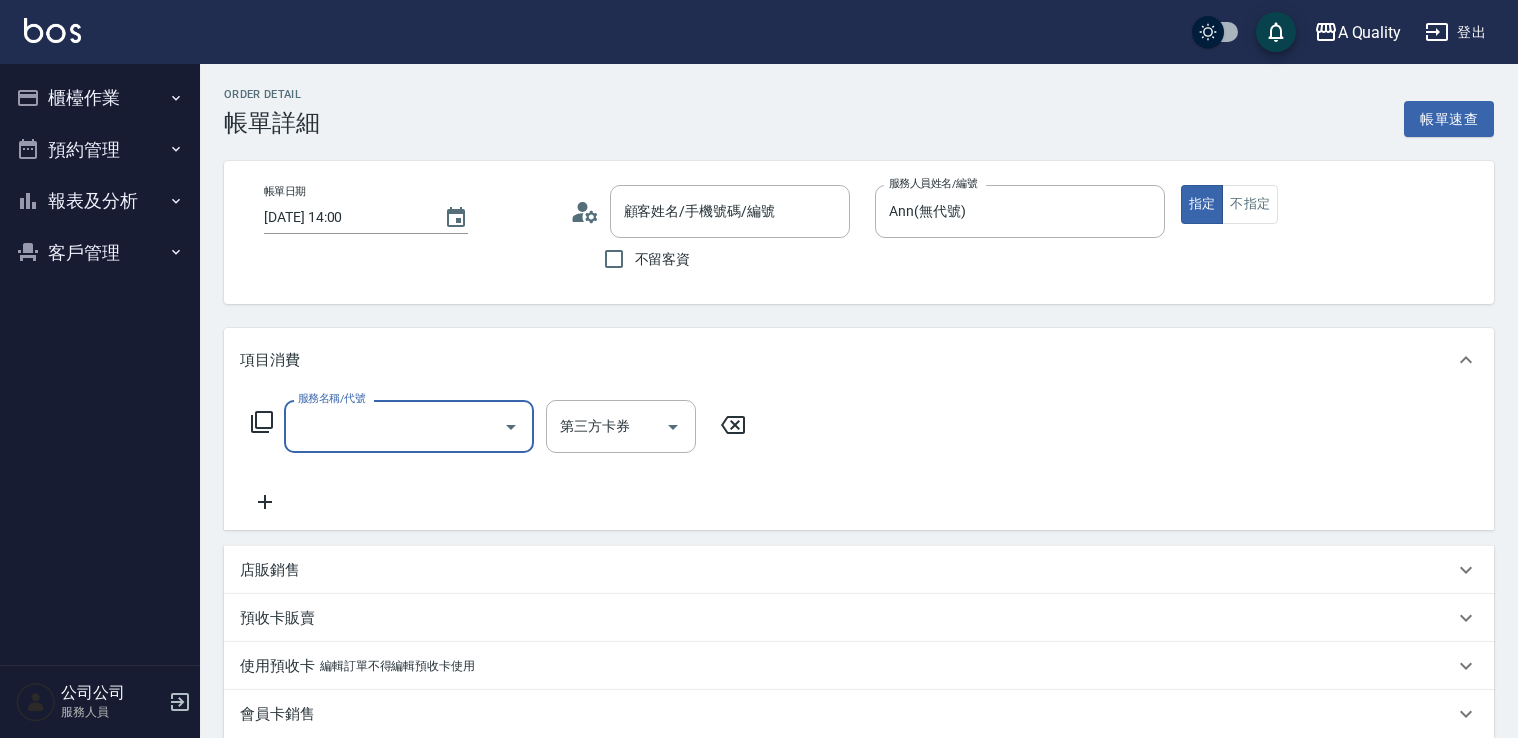 type on "[PERSON_NAME]/0921681386/000164" 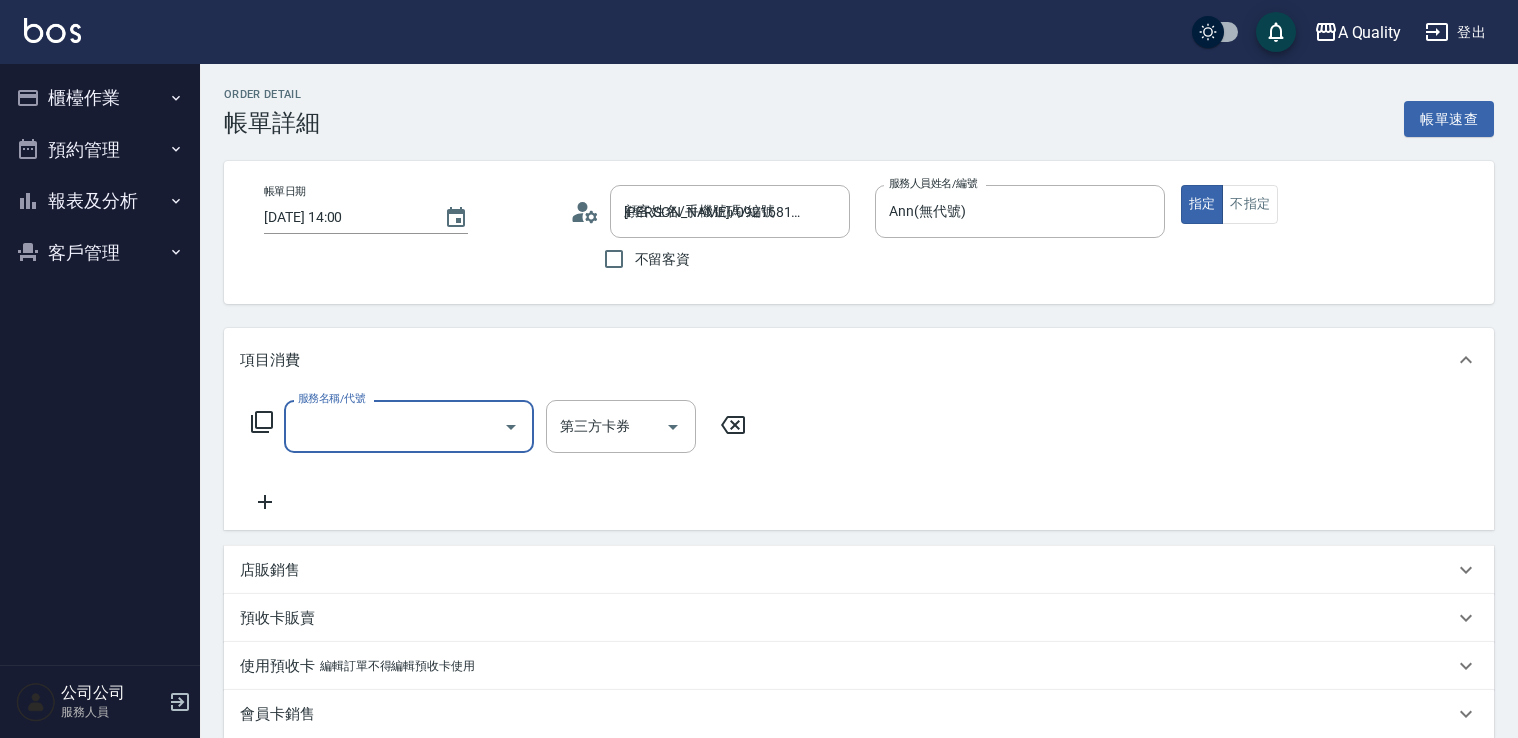 scroll, scrollTop: 0, scrollLeft: 0, axis: both 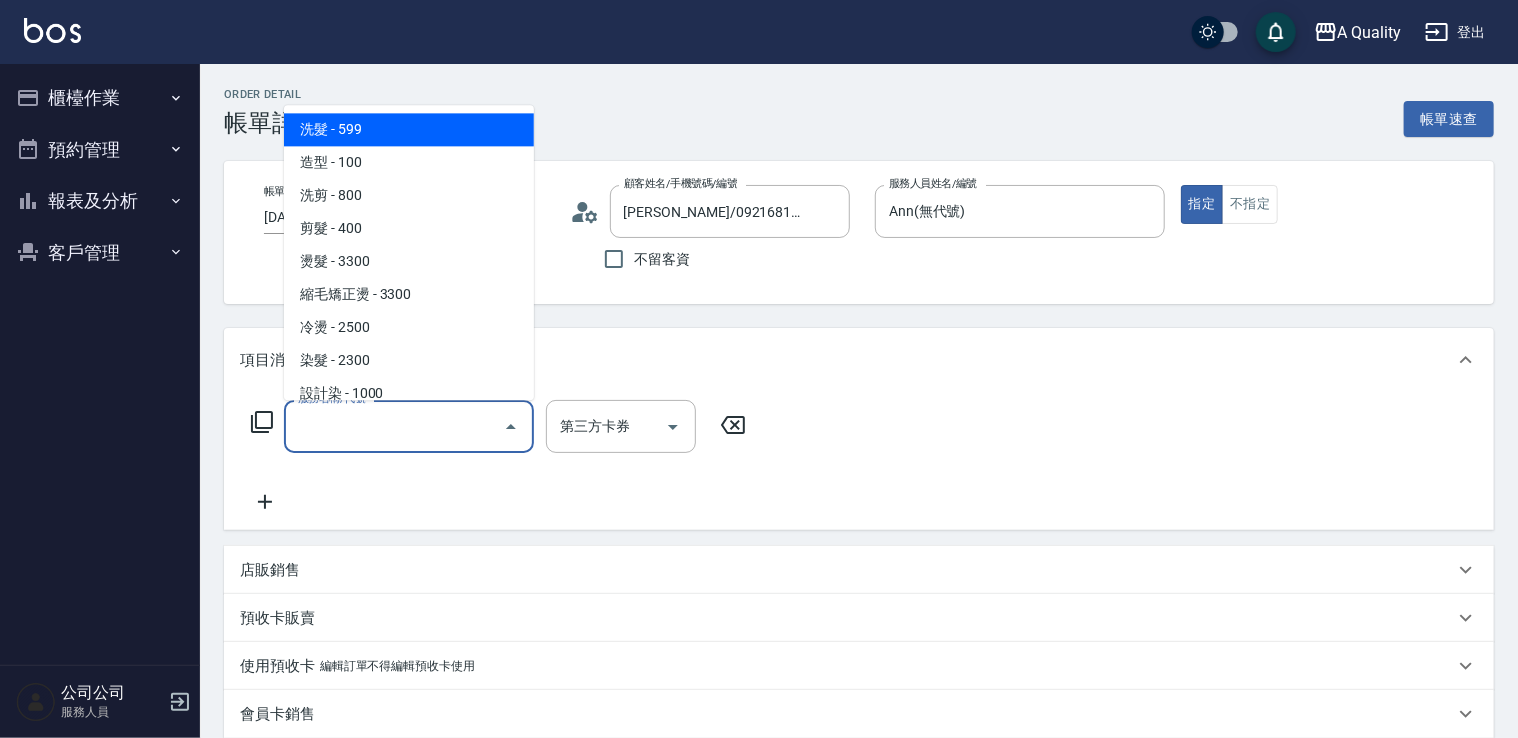 click on "服務名稱/代號" at bounding box center (394, 426) 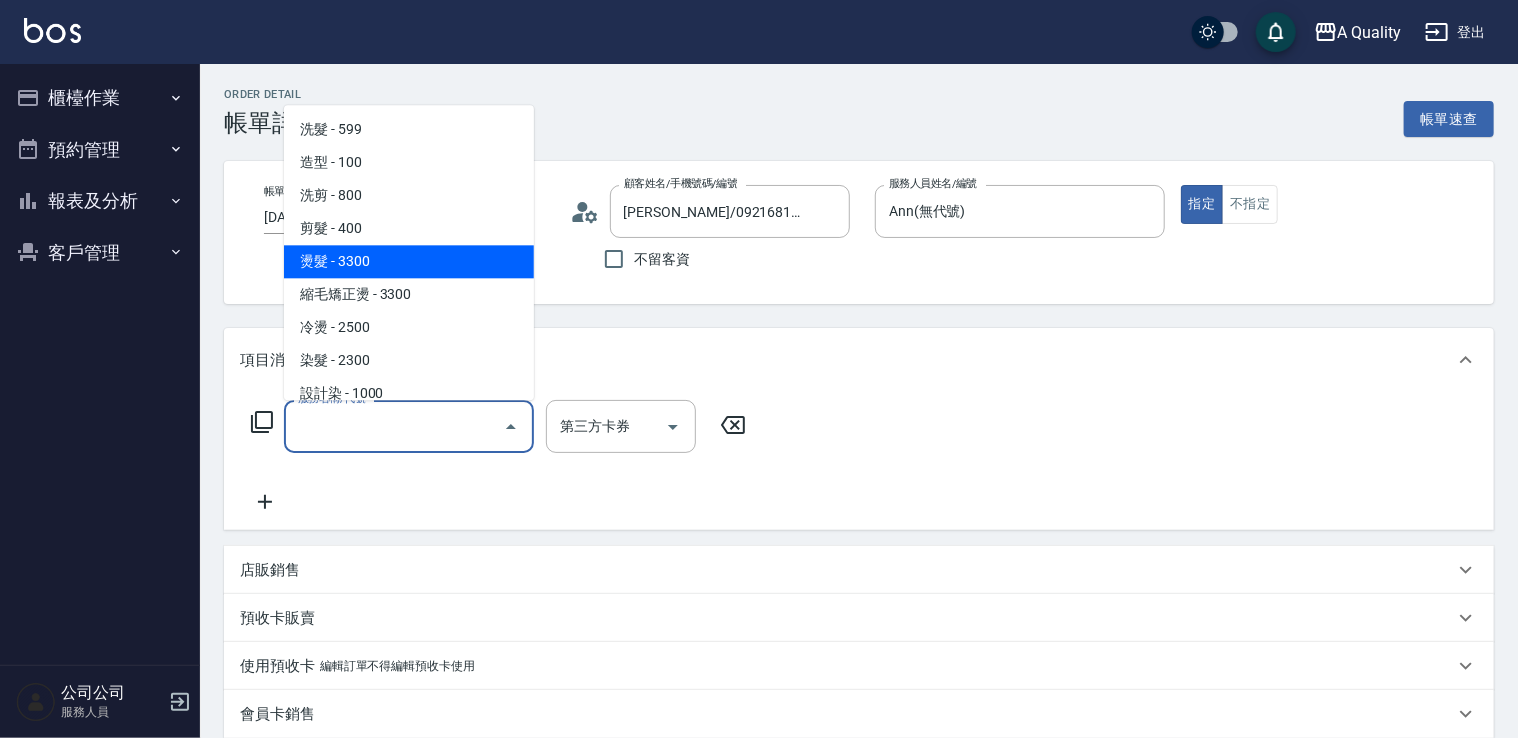 click on "燙髮 - 3300" at bounding box center (409, 261) 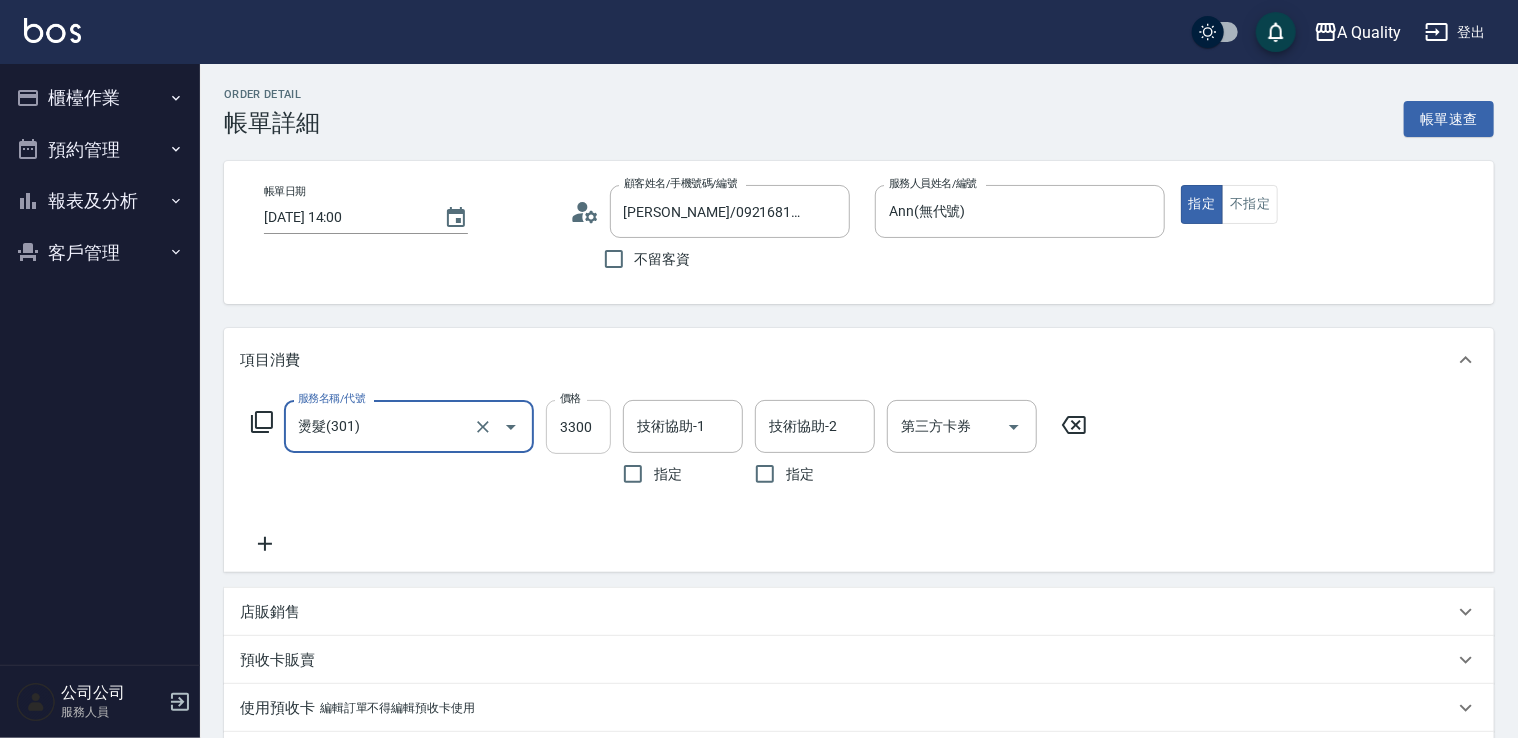 click on "3300" at bounding box center (578, 427) 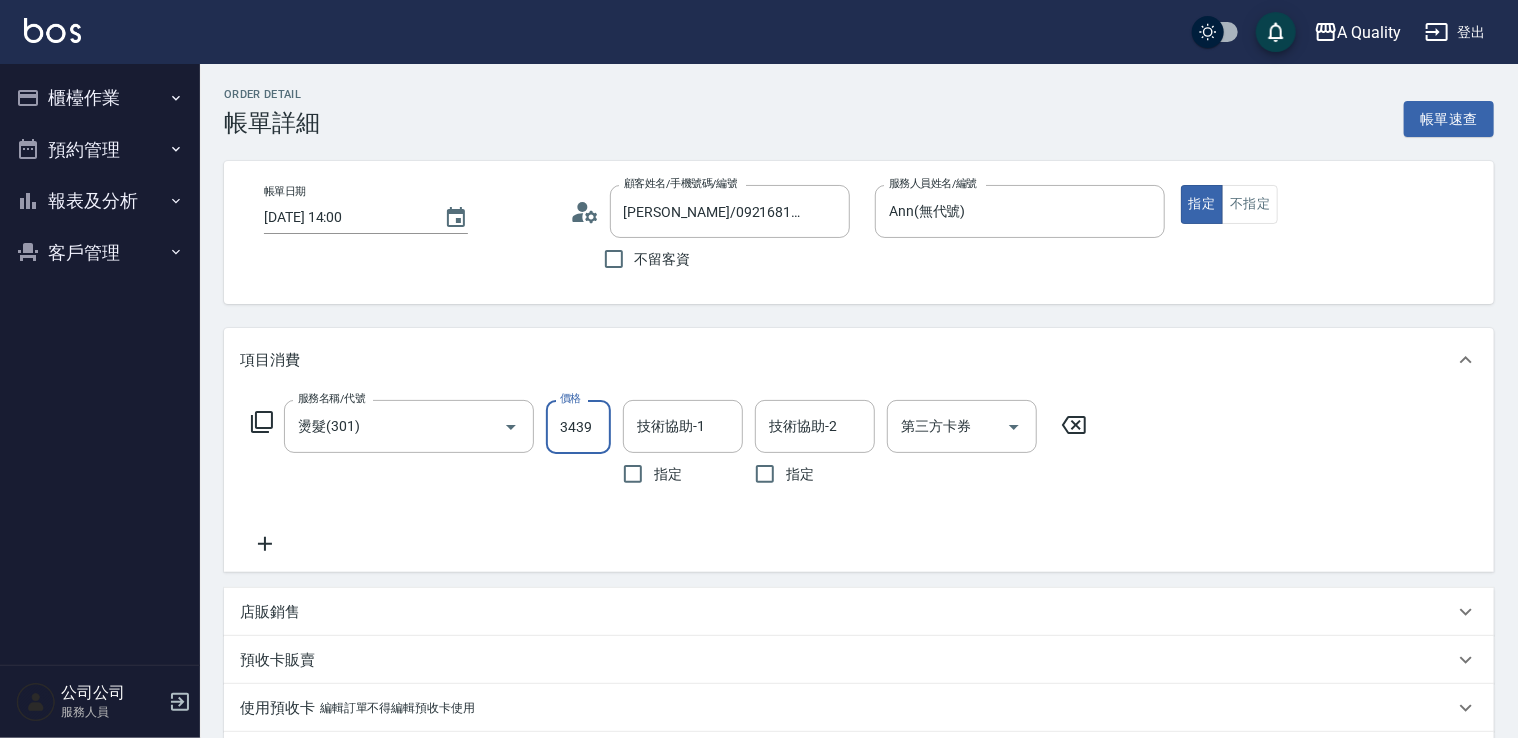 scroll, scrollTop: 0, scrollLeft: 0, axis: both 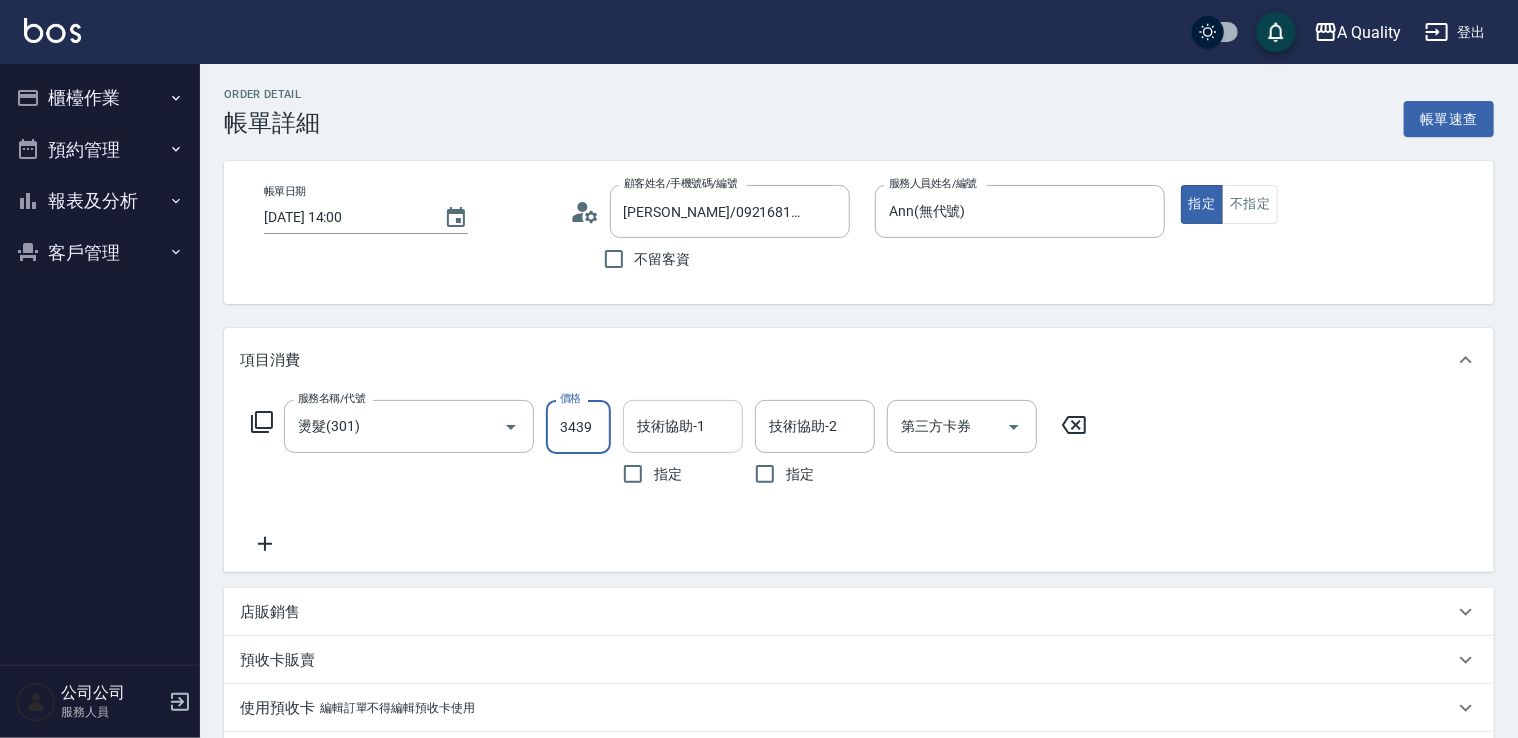 type on "3439" 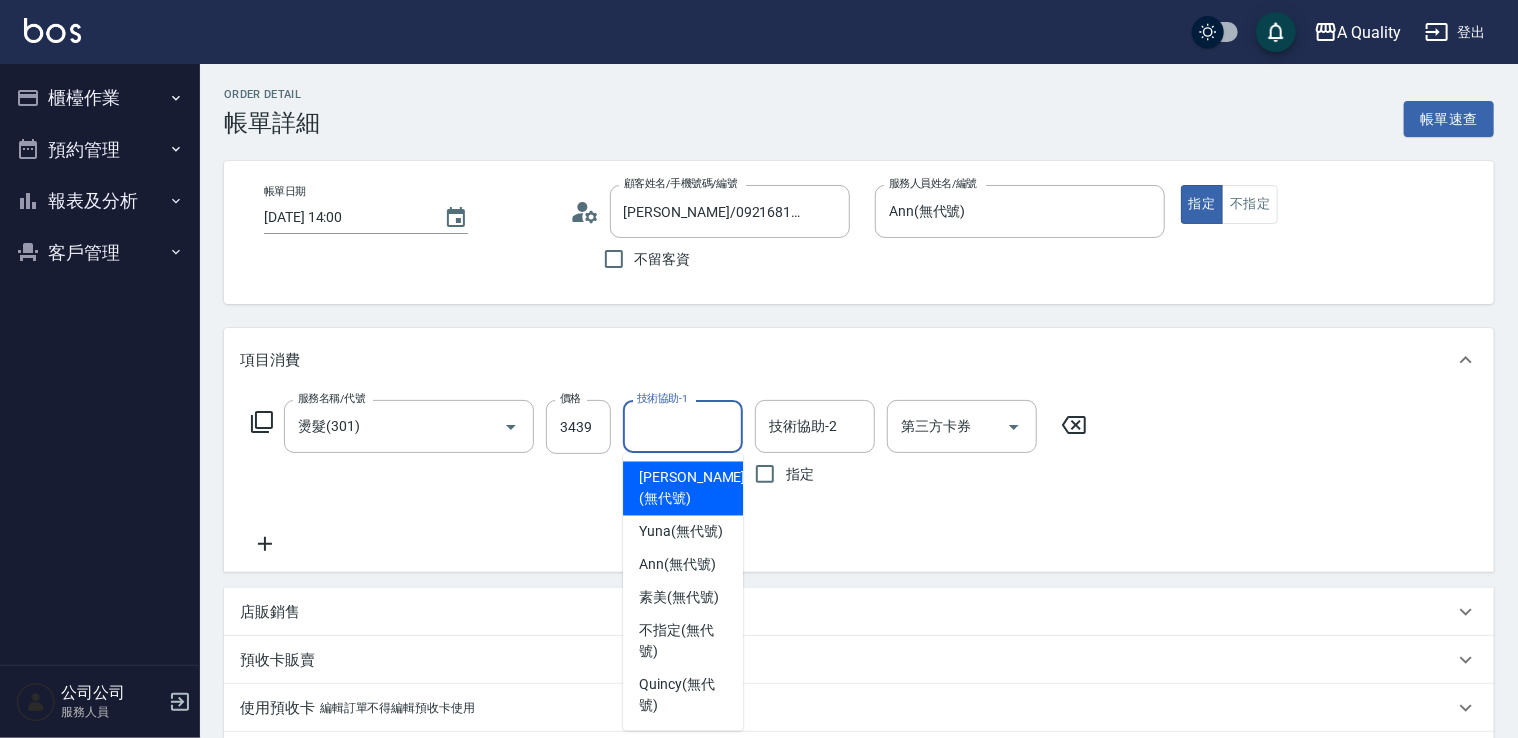 click on "服務名稱/代號 燙髮(301) 服務名稱/代號 價格 3439 價格 技術協助-1 技術協助-1 指定 技術協助-2 技術協助-2 指定 第三方卡券 第三方卡券" at bounding box center [859, 482] 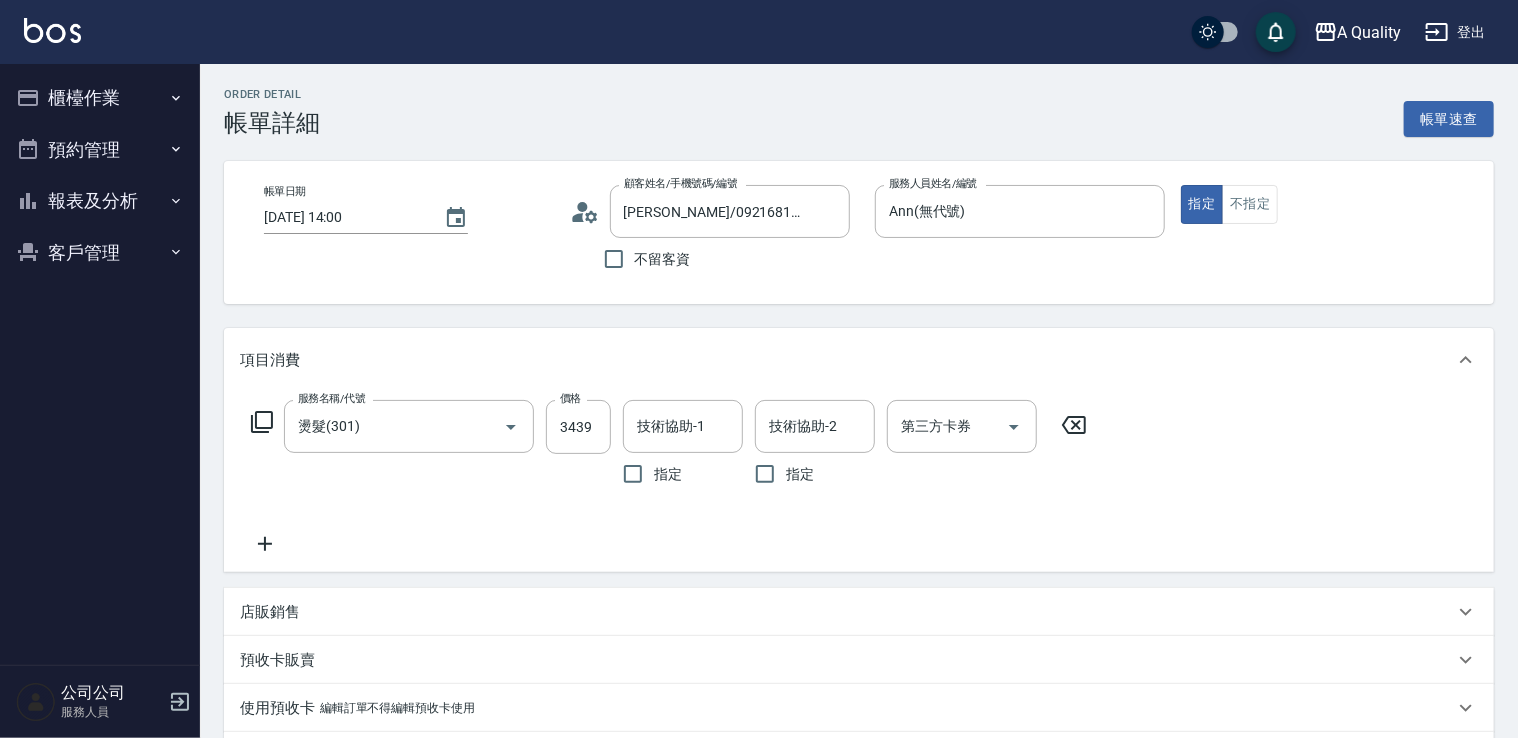 click 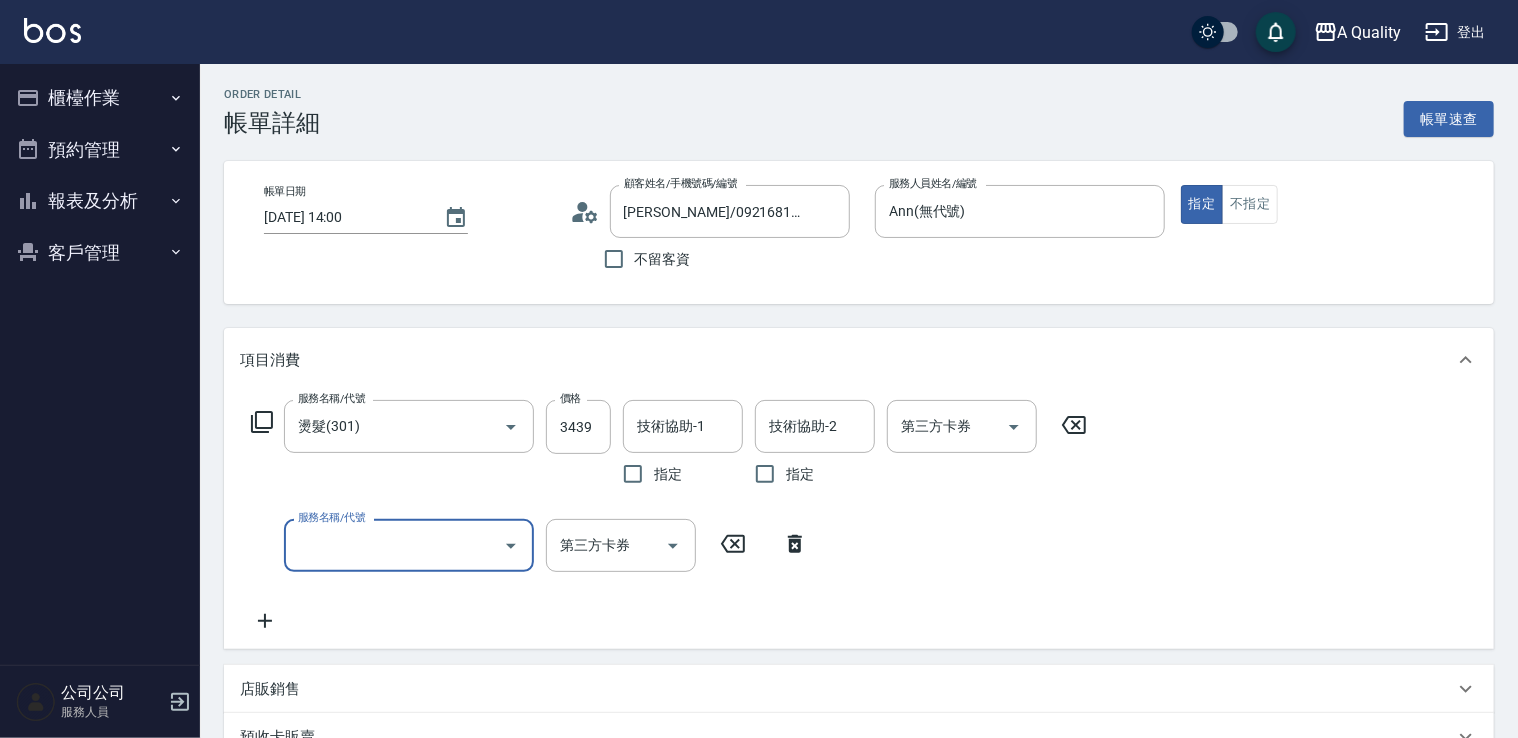 click on "服務名稱/代號" at bounding box center (394, 545) 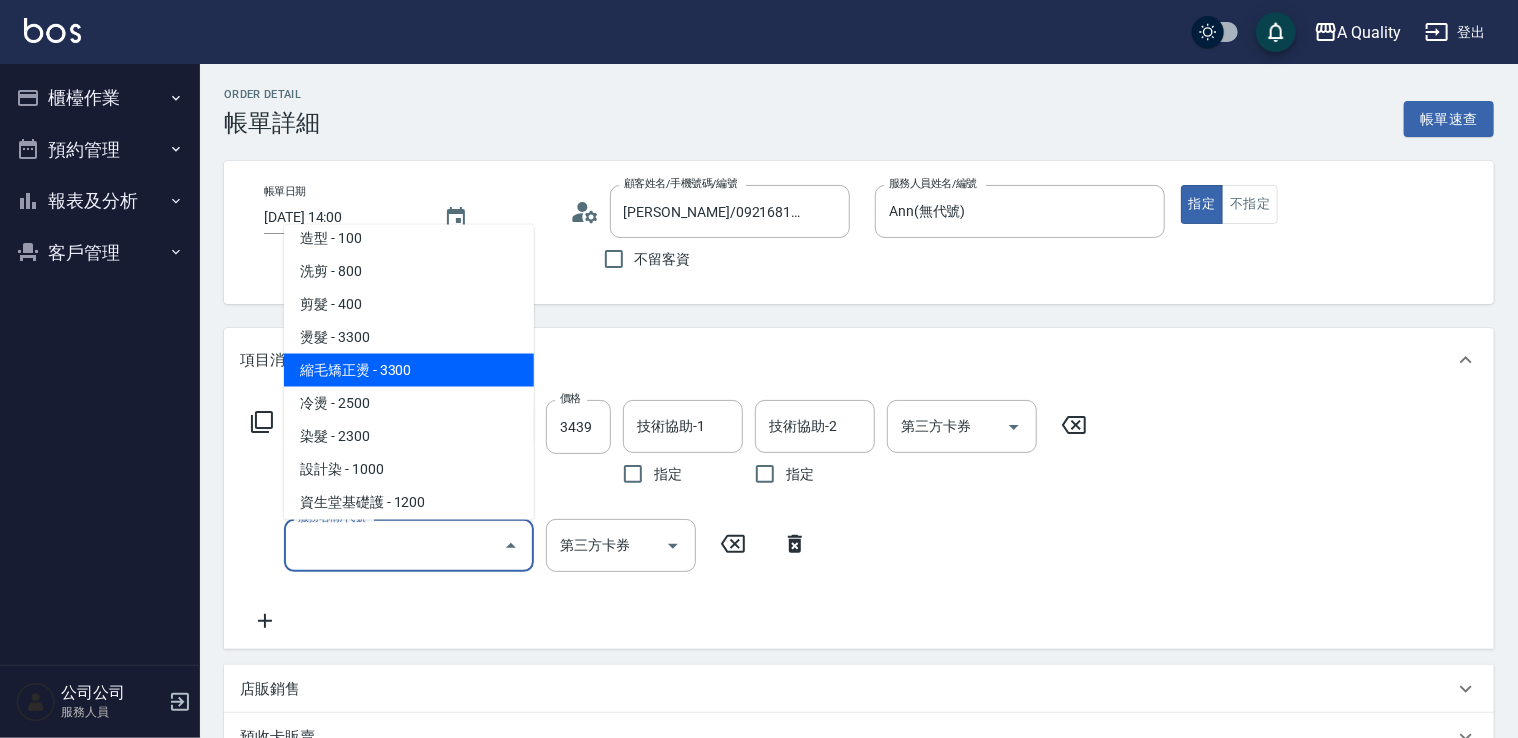 scroll, scrollTop: 100, scrollLeft: 0, axis: vertical 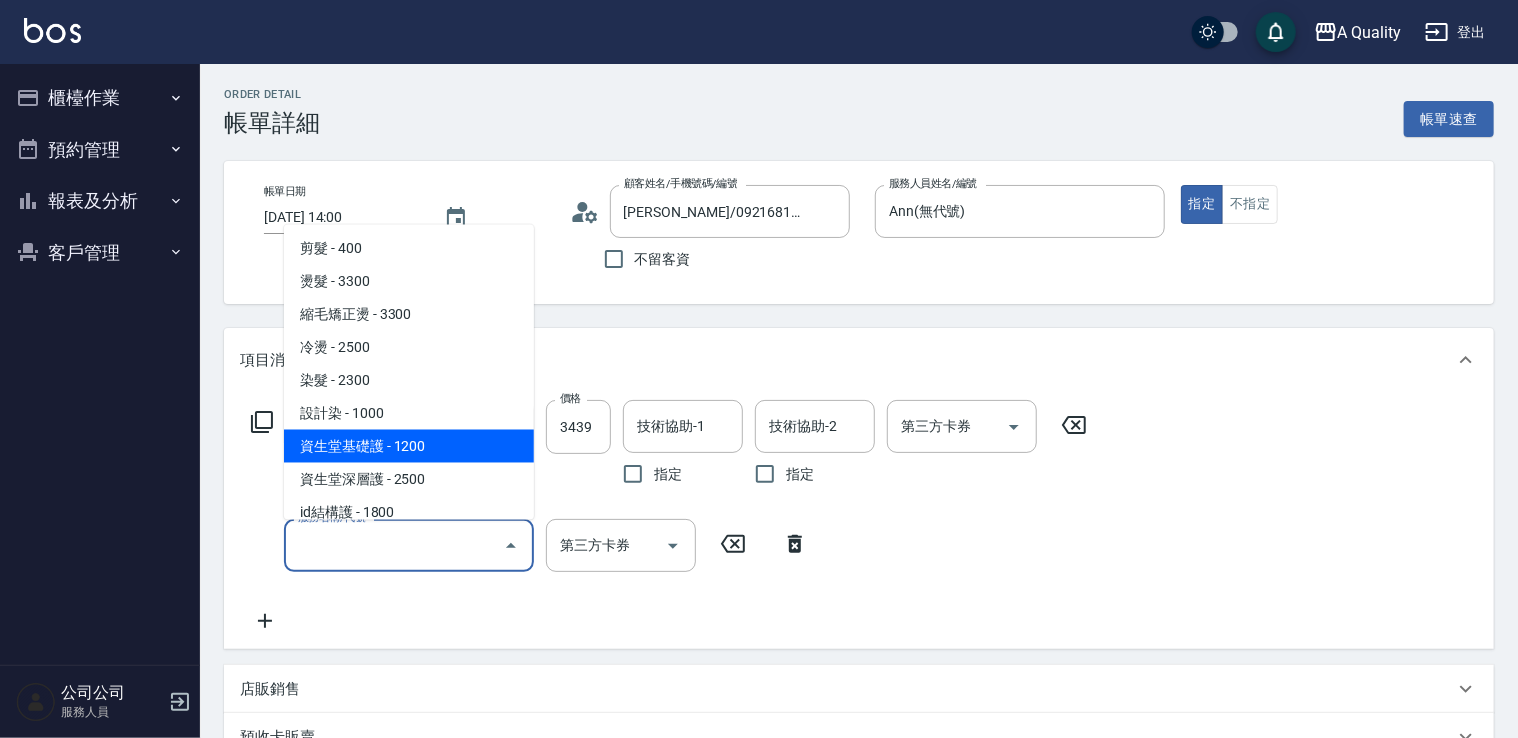 click on "資生堂基礎護 - 1200" at bounding box center (409, 445) 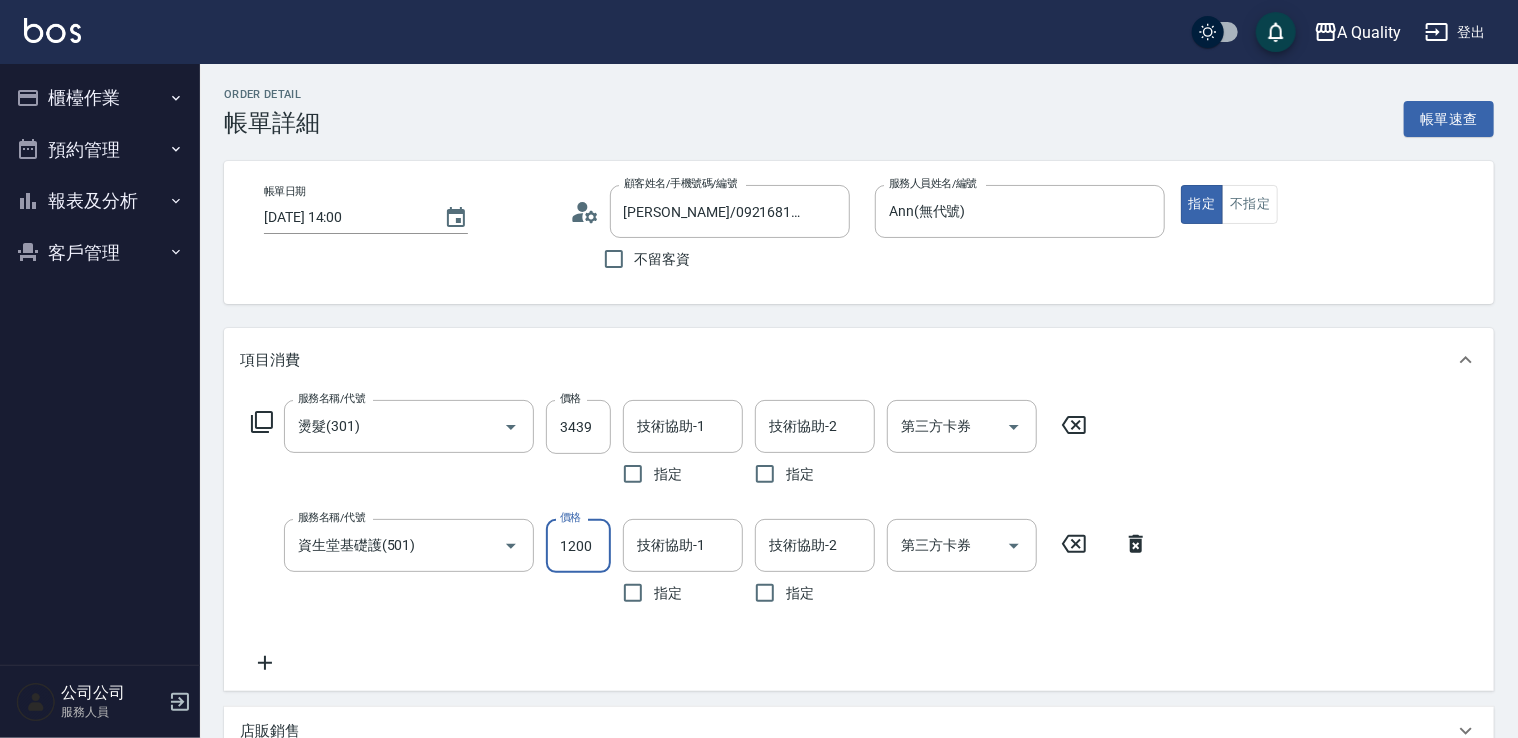 click on "1200" at bounding box center [578, 546] 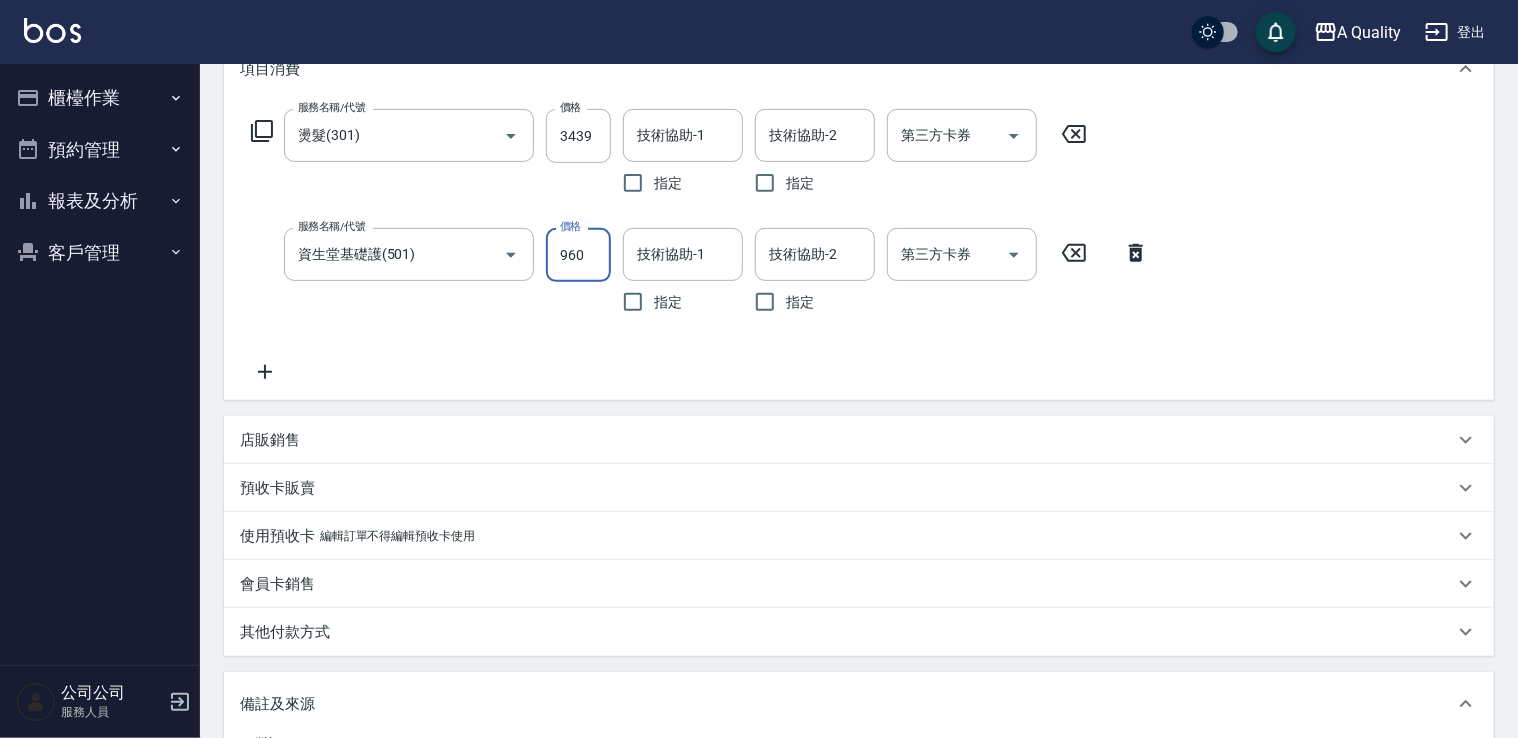 scroll, scrollTop: 300, scrollLeft: 0, axis: vertical 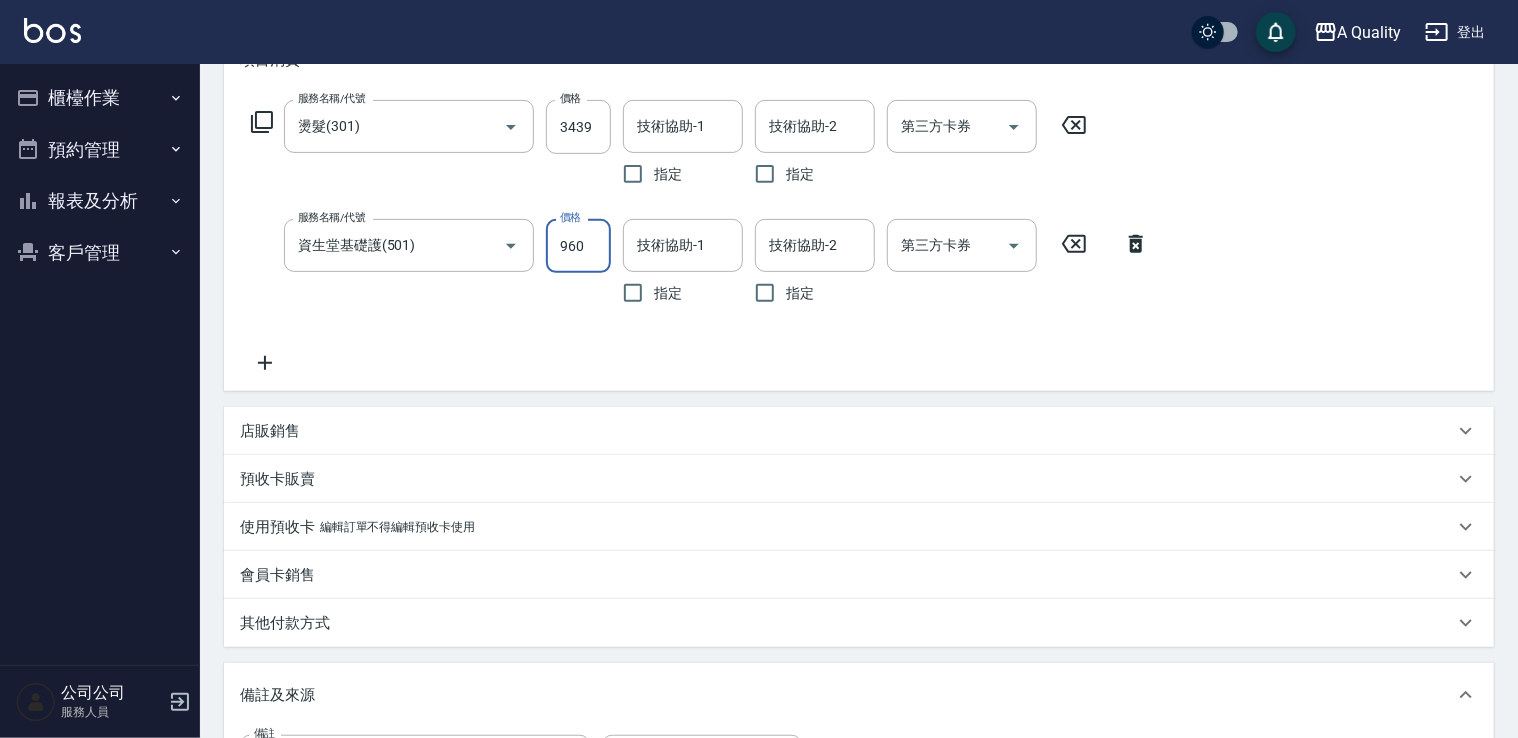 type on "960" 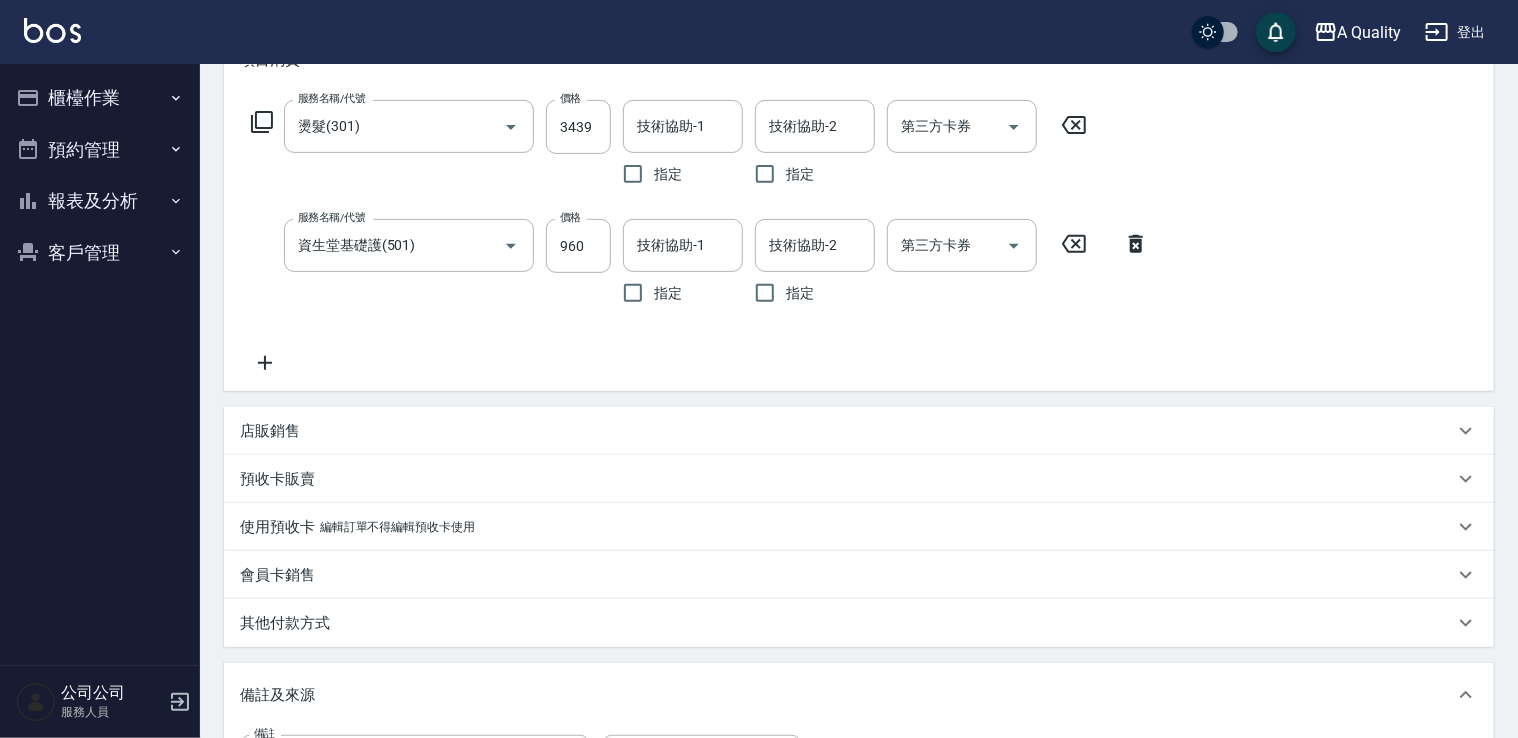 click 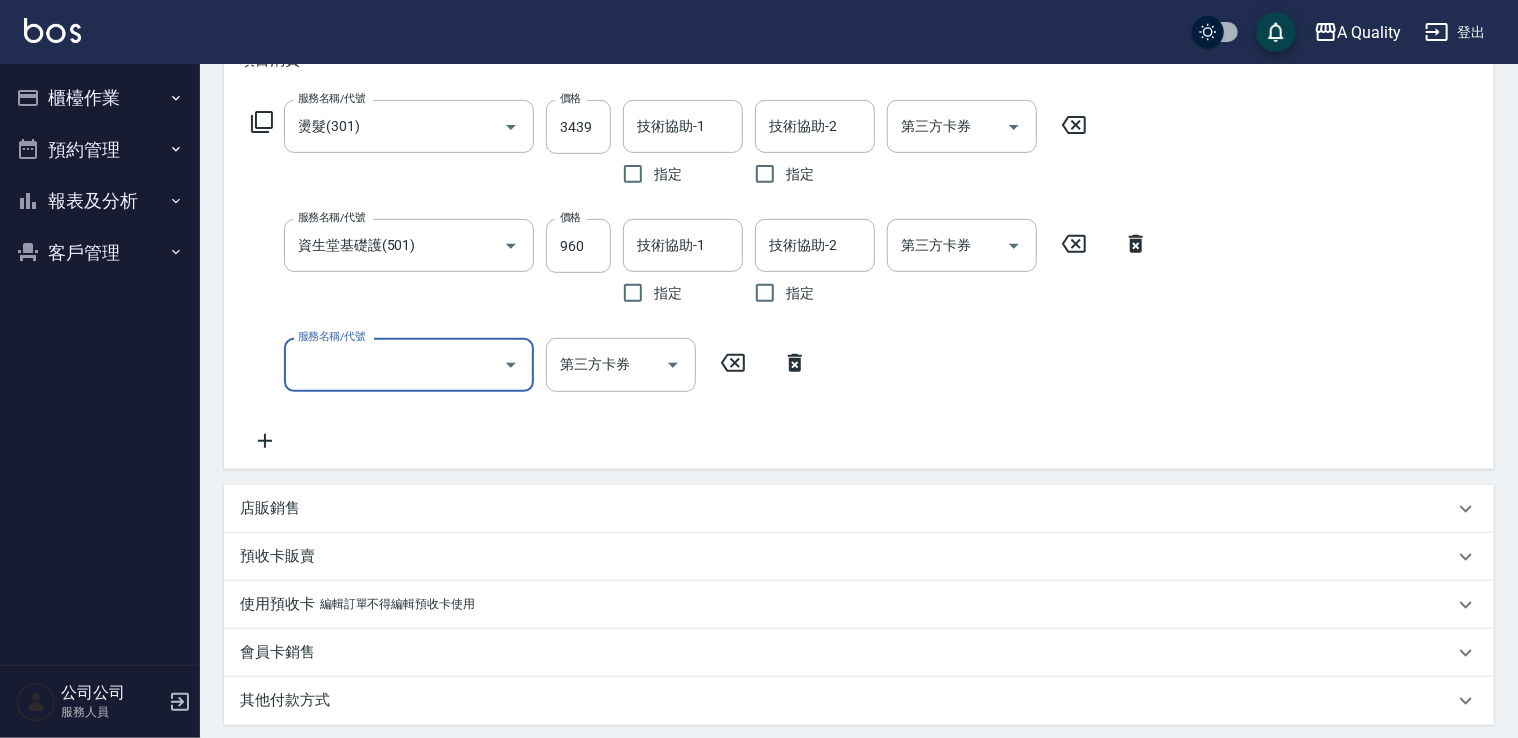 click on "服務名稱/代號" at bounding box center (409, 364) 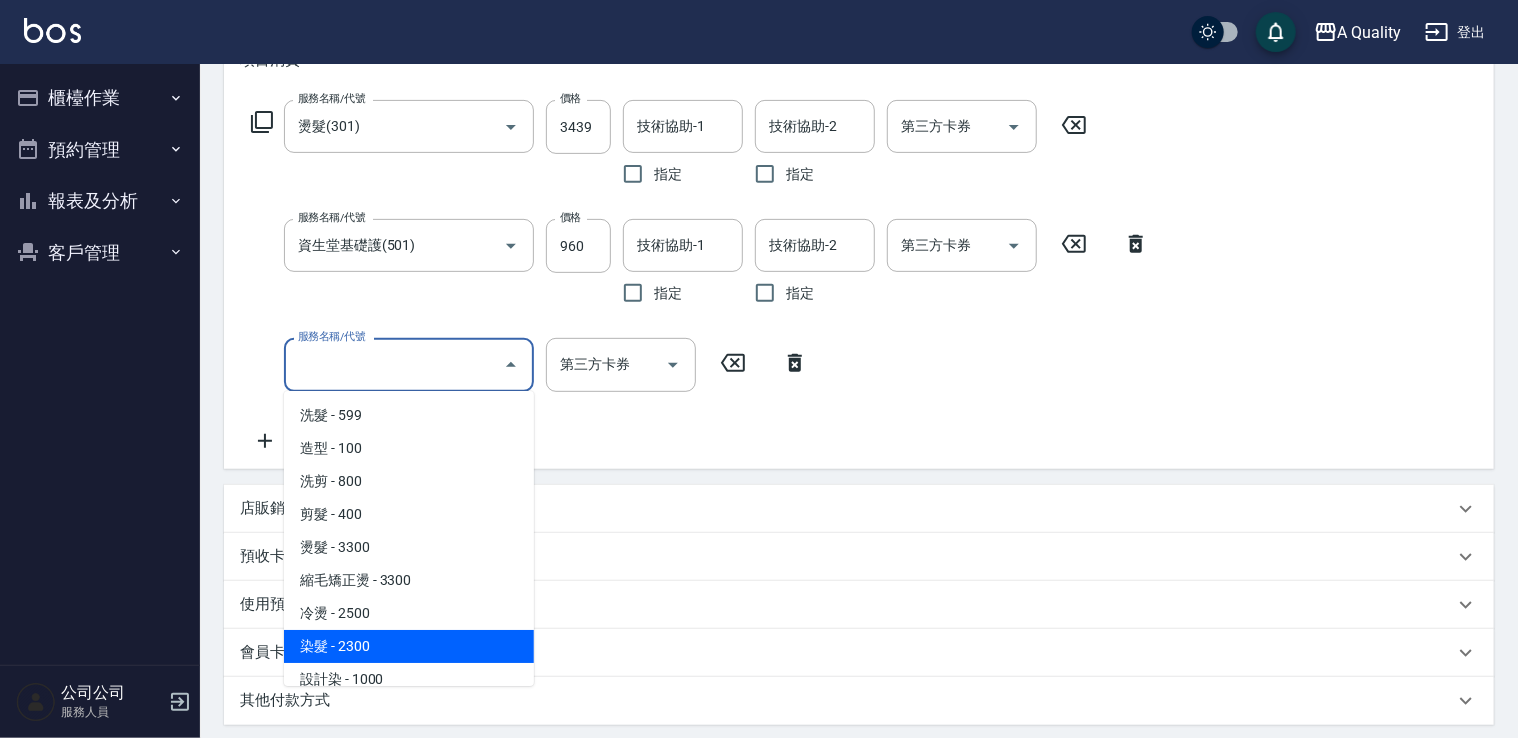 click on "染髮 - 2300" at bounding box center [409, 646] 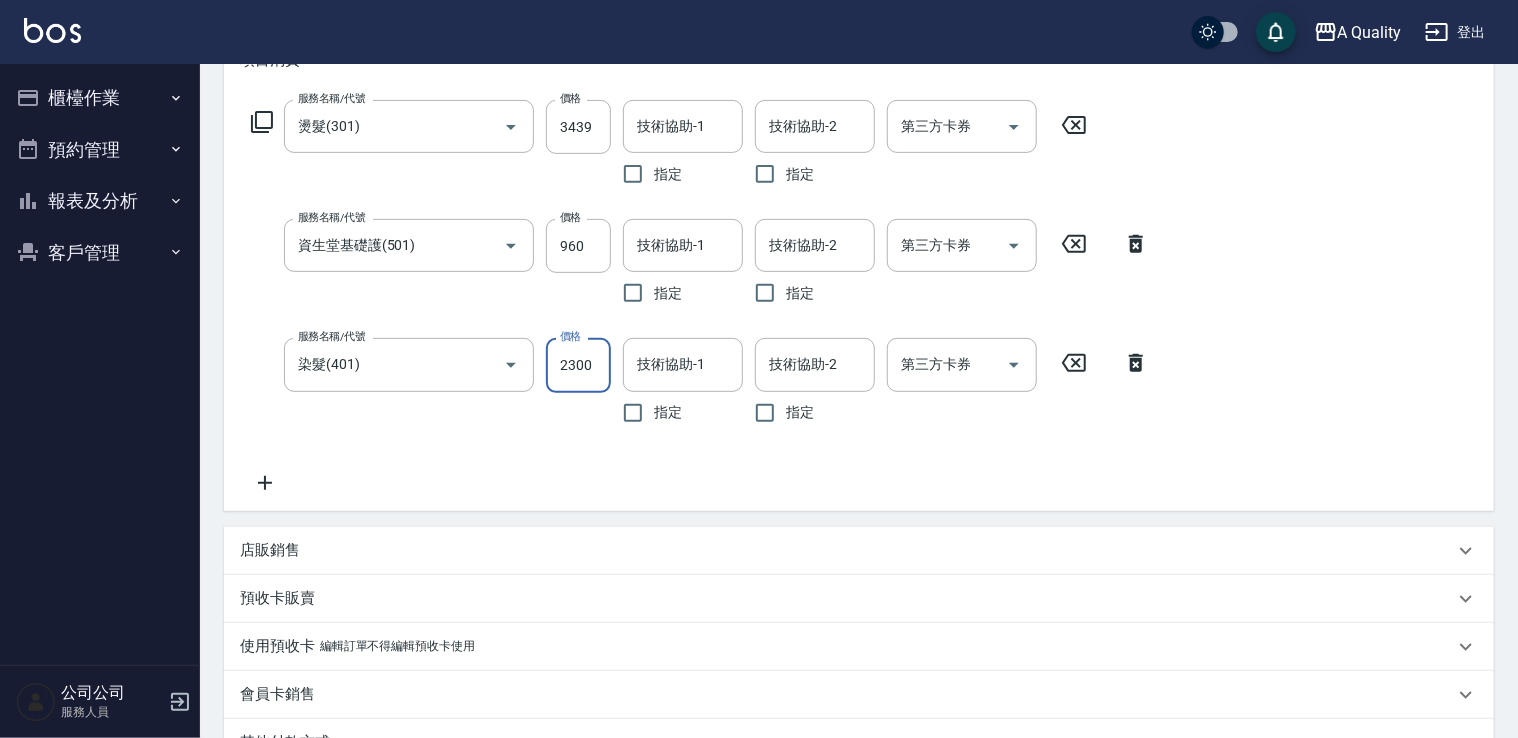click on "2300" at bounding box center (578, 365) 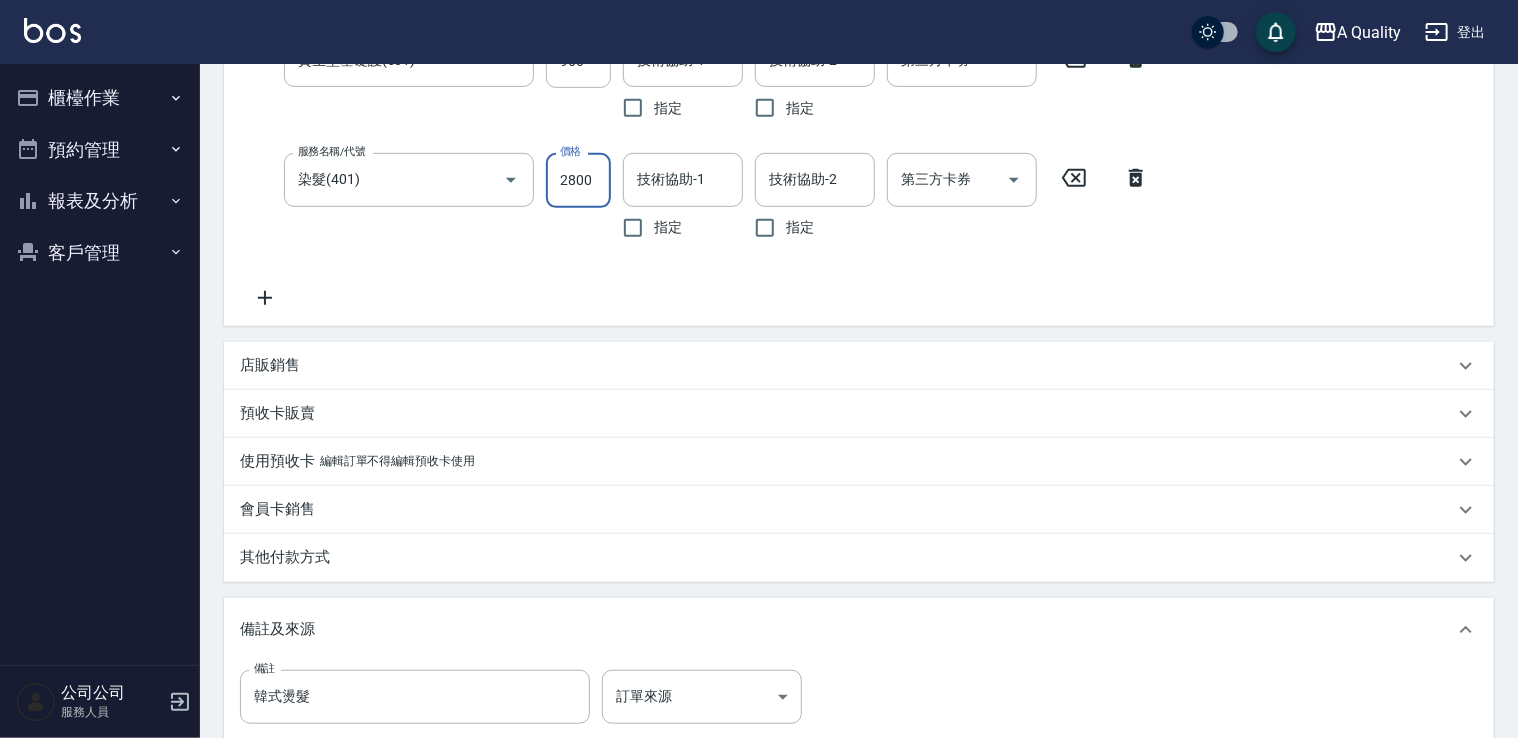 scroll, scrollTop: 724, scrollLeft: 0, axis: vertical 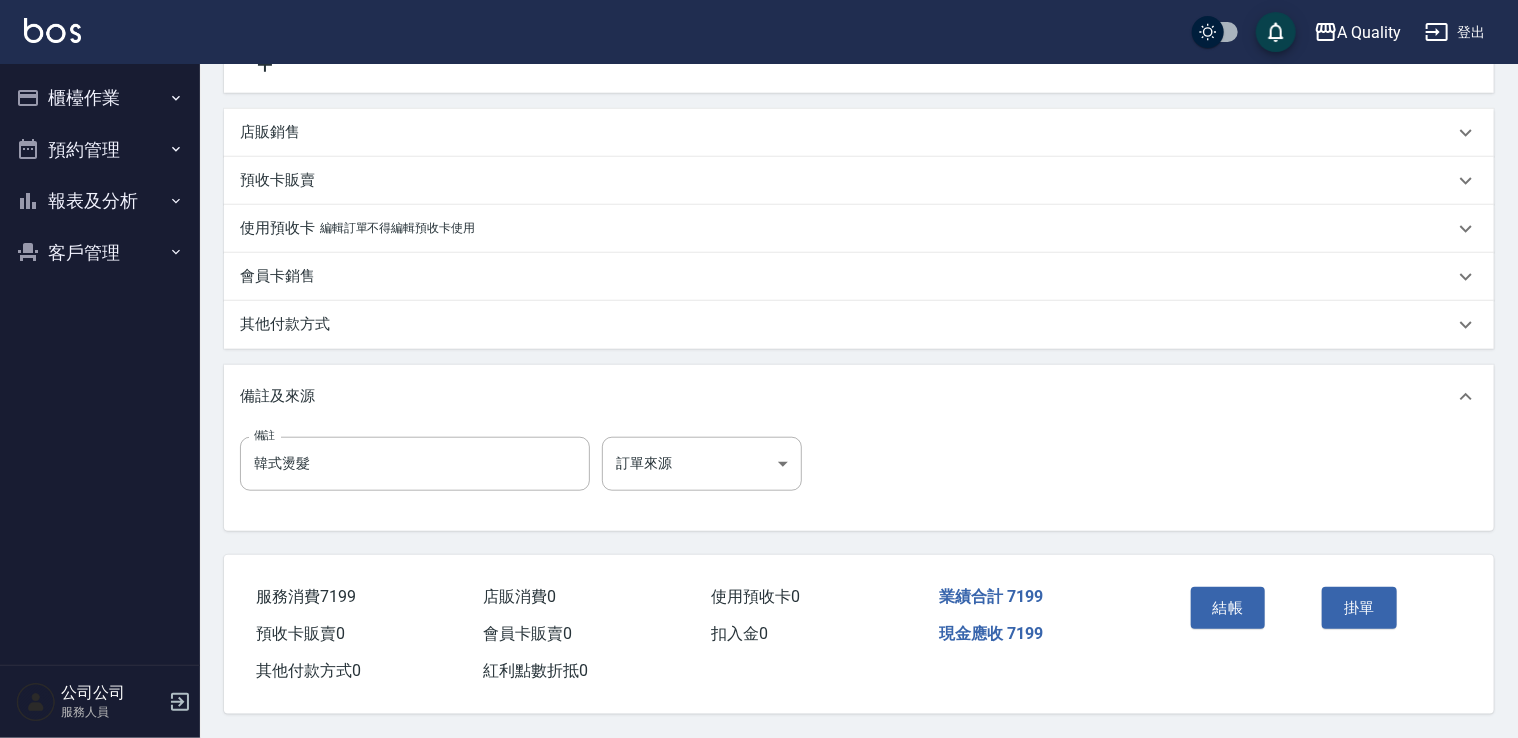 type on "2800" 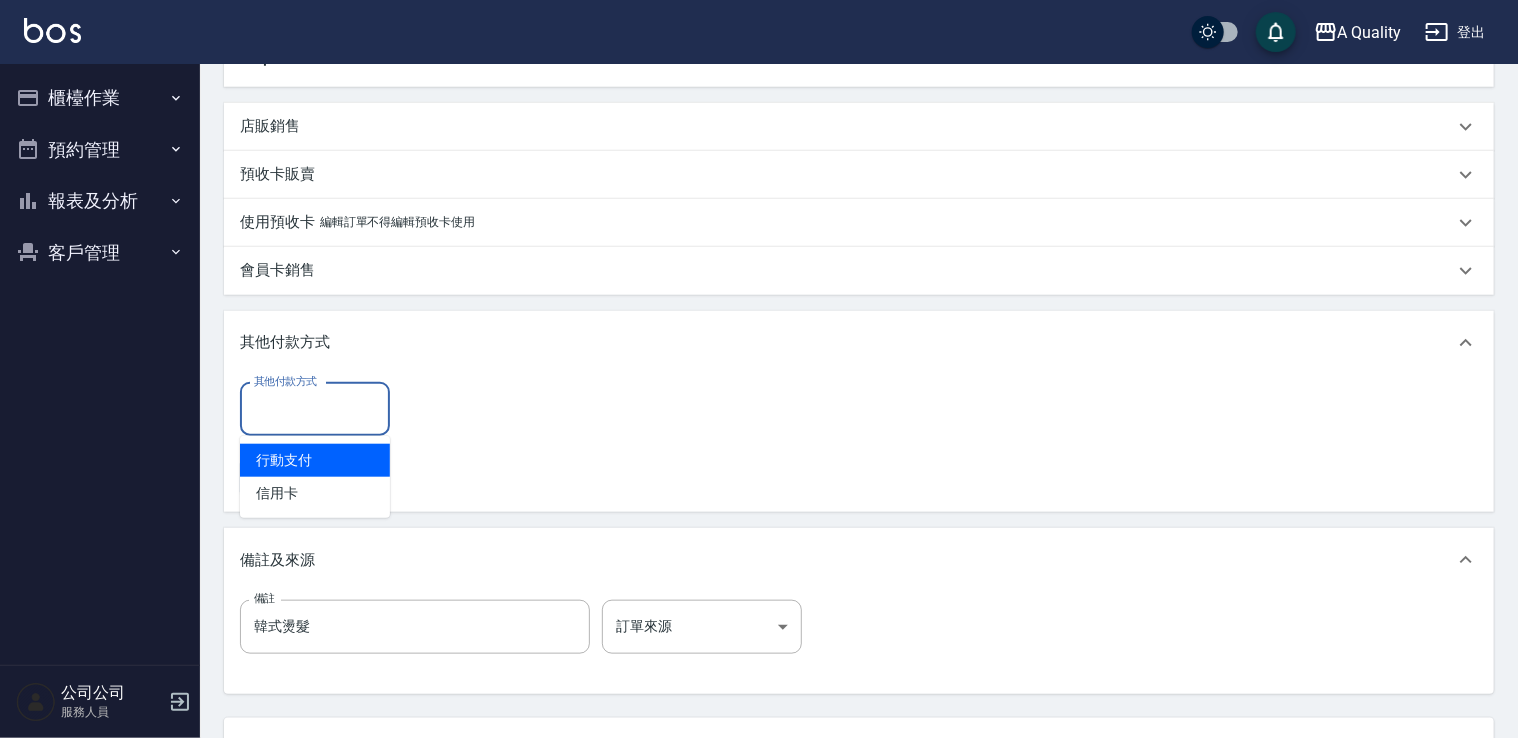 click on "其他付款方式" at bounding box center (315, 409) 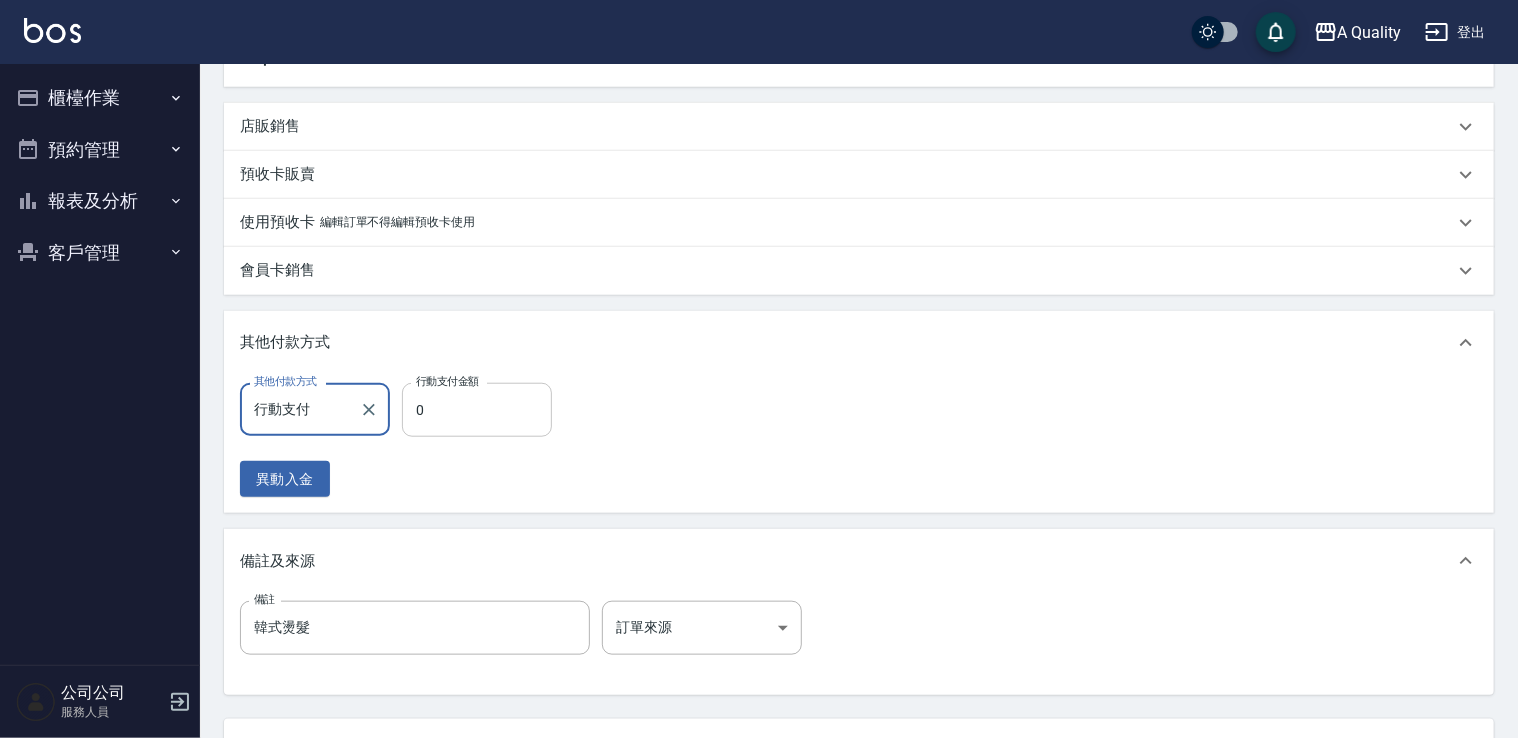 click on "0" at bounding box center (477, 410) 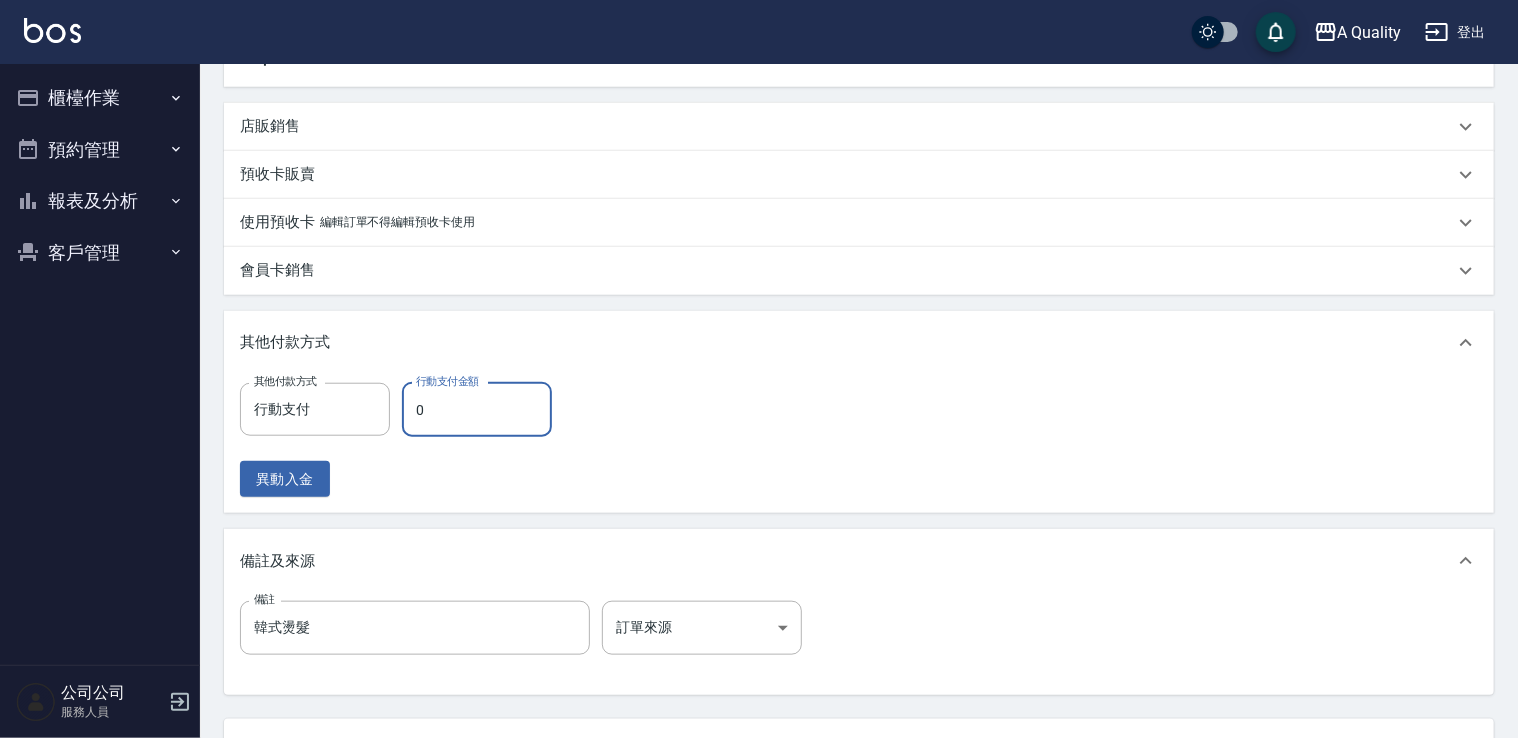 scroll, scrollTop: 894, scrollLeft: 0, axis: vertical 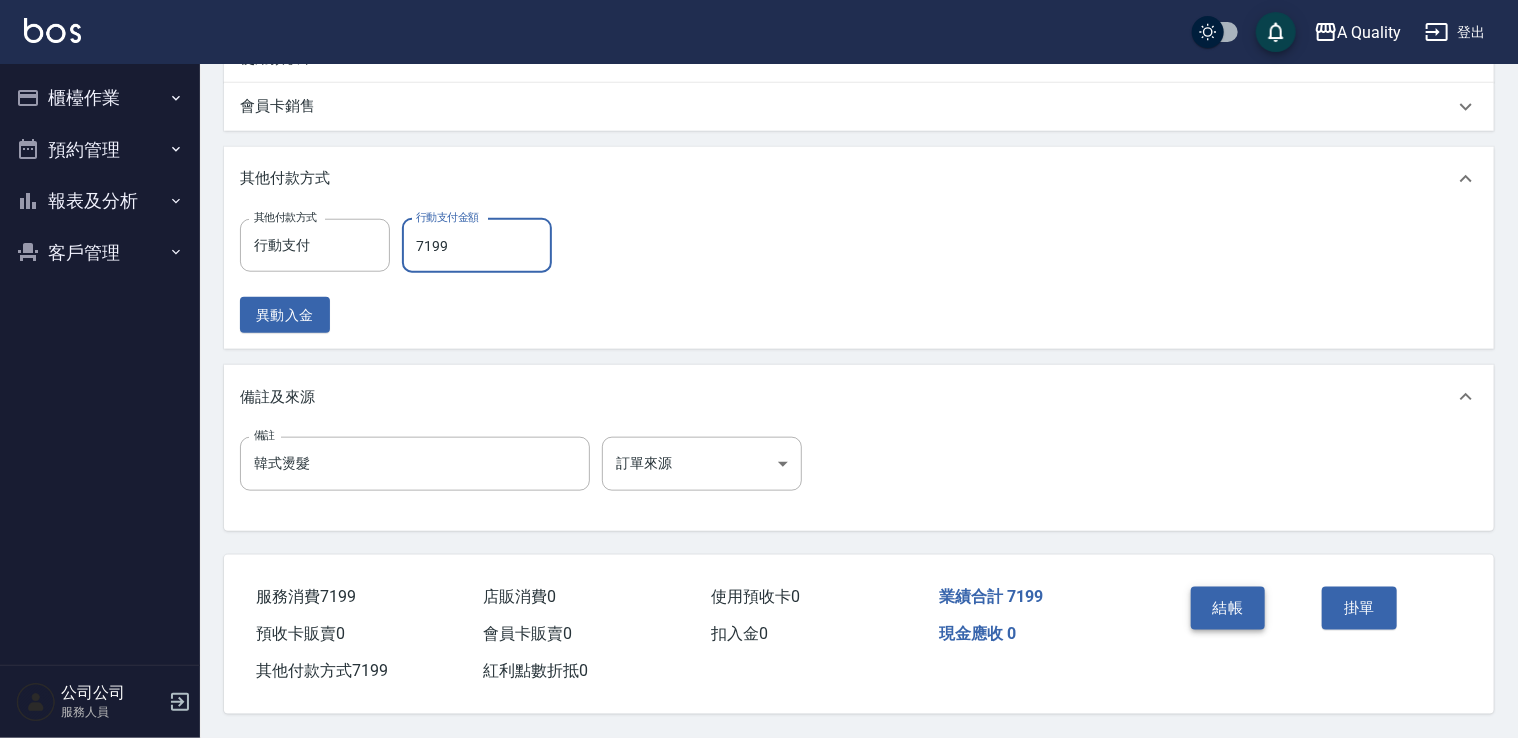 type on "7199" 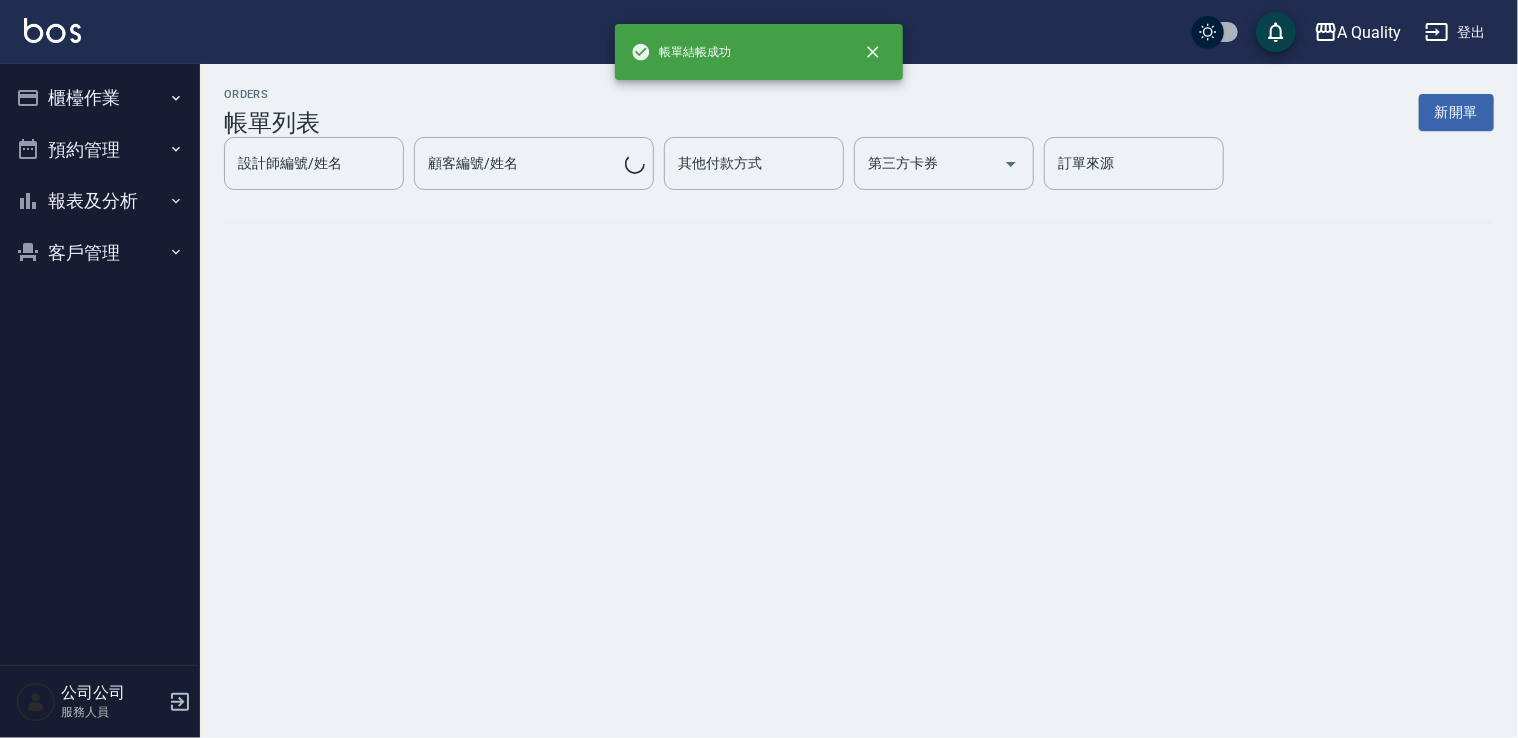 scroll, scrollTop: 0, scrollLeft: 0, axis: both 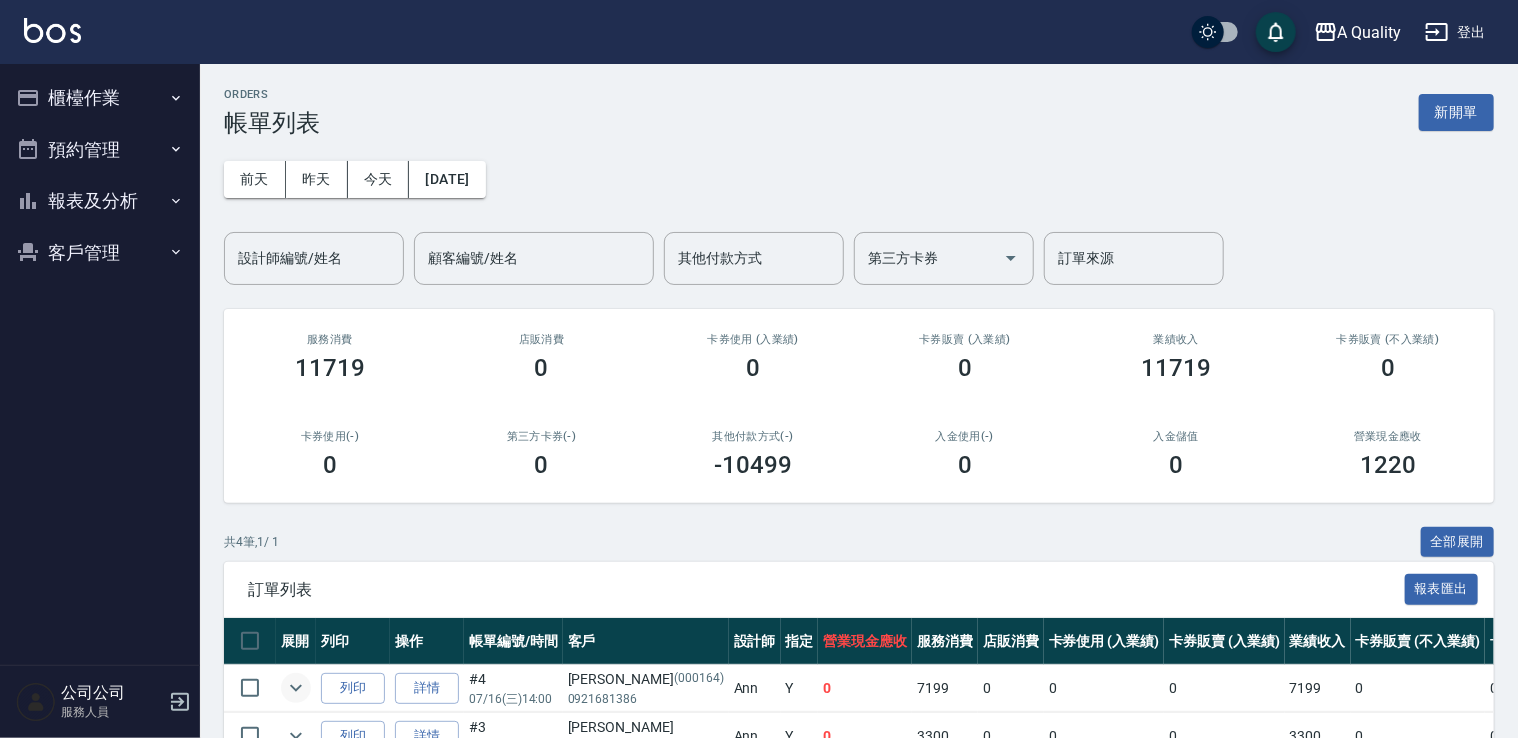 drag, startPoint x: 302, startPoint y: 690, endPoint x: 296, endPoint y: 673, distance: 18.027756 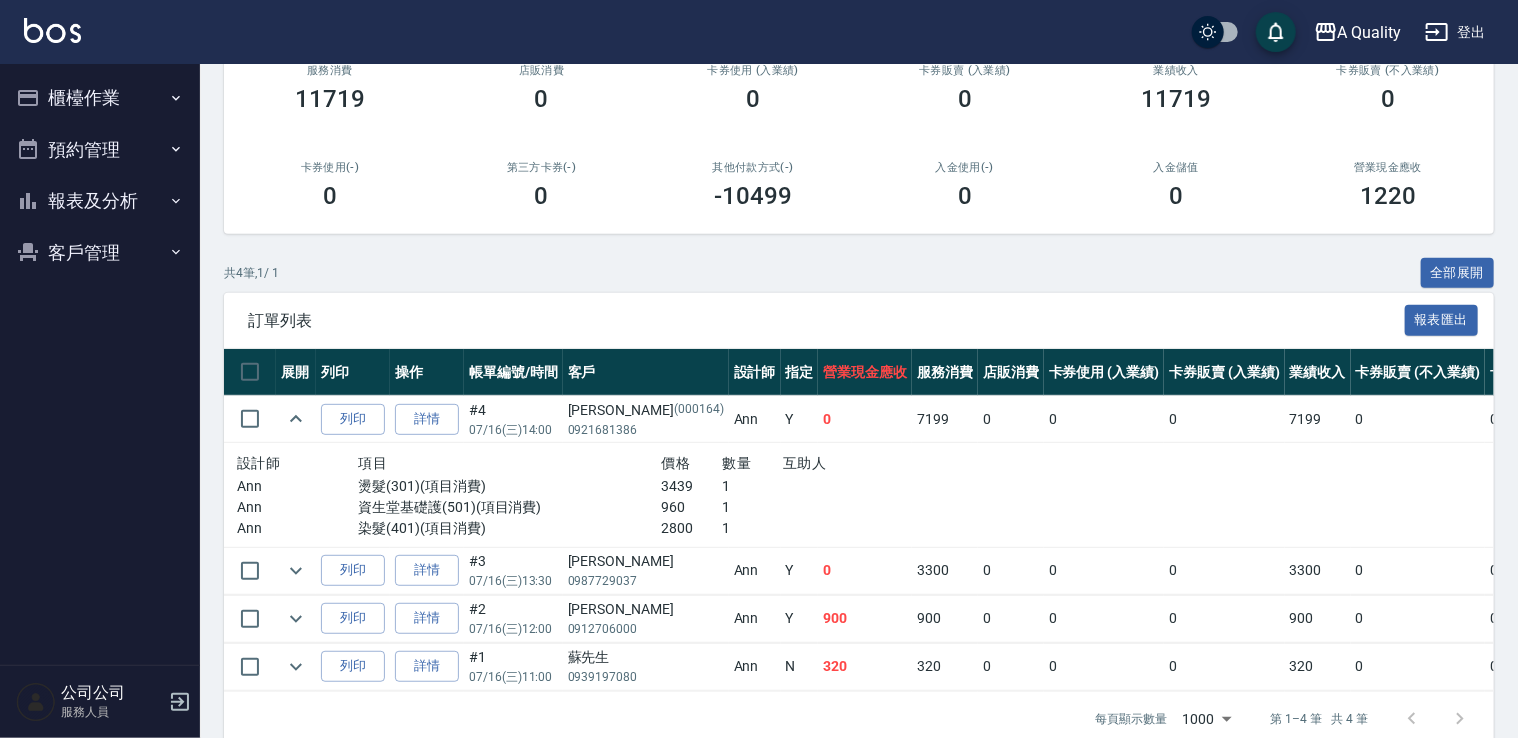 scroll, scrollTop: 300, scrollLeft: 0, axis: vertical 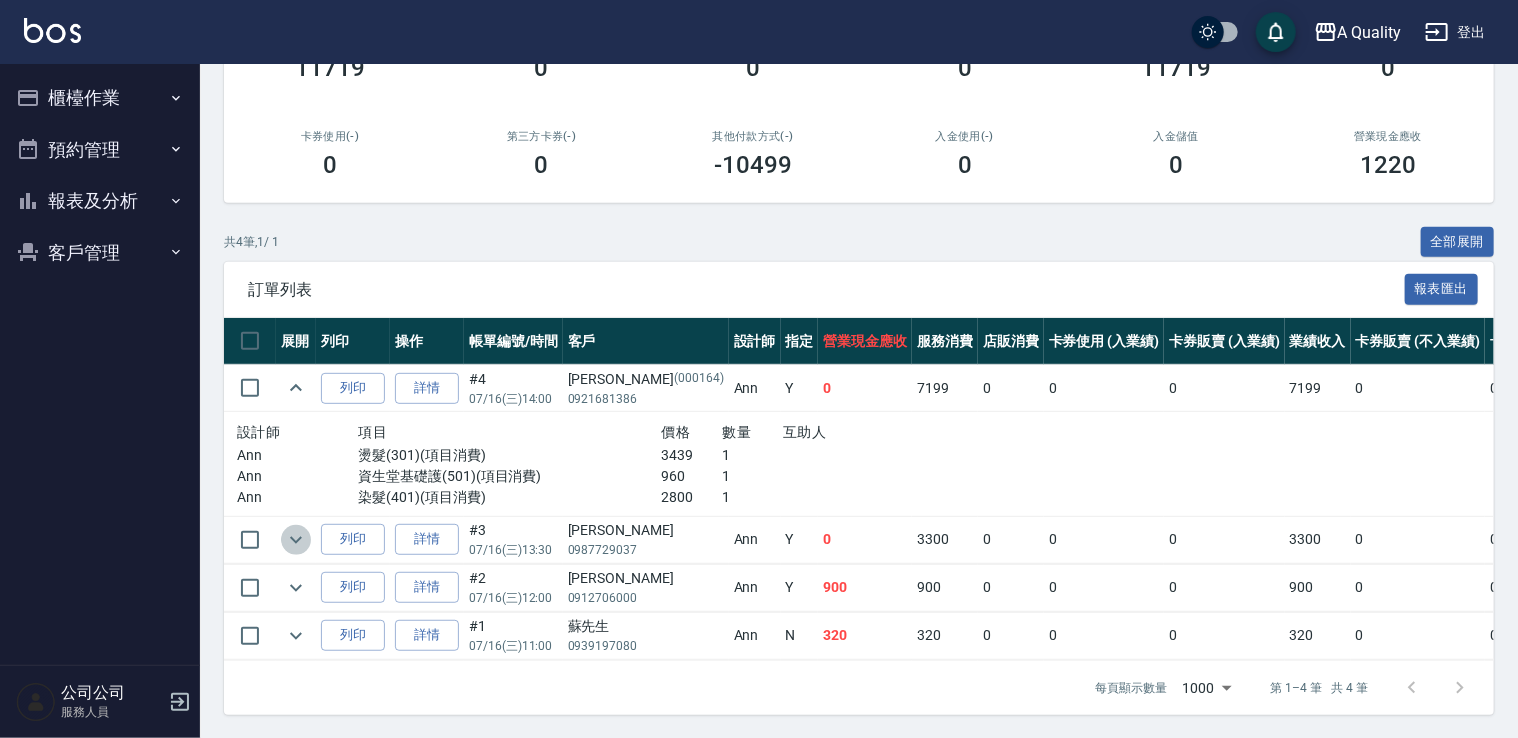 click 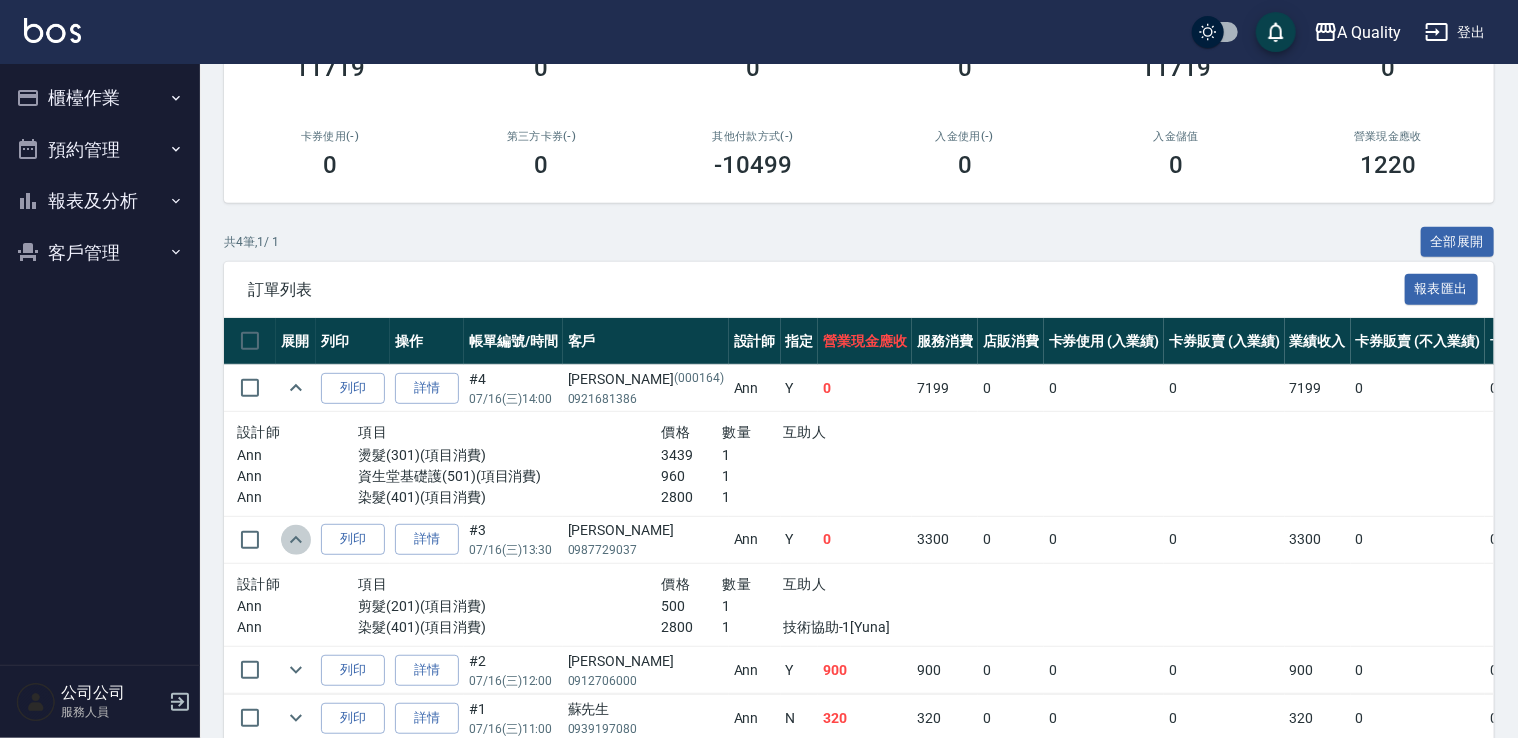 click 